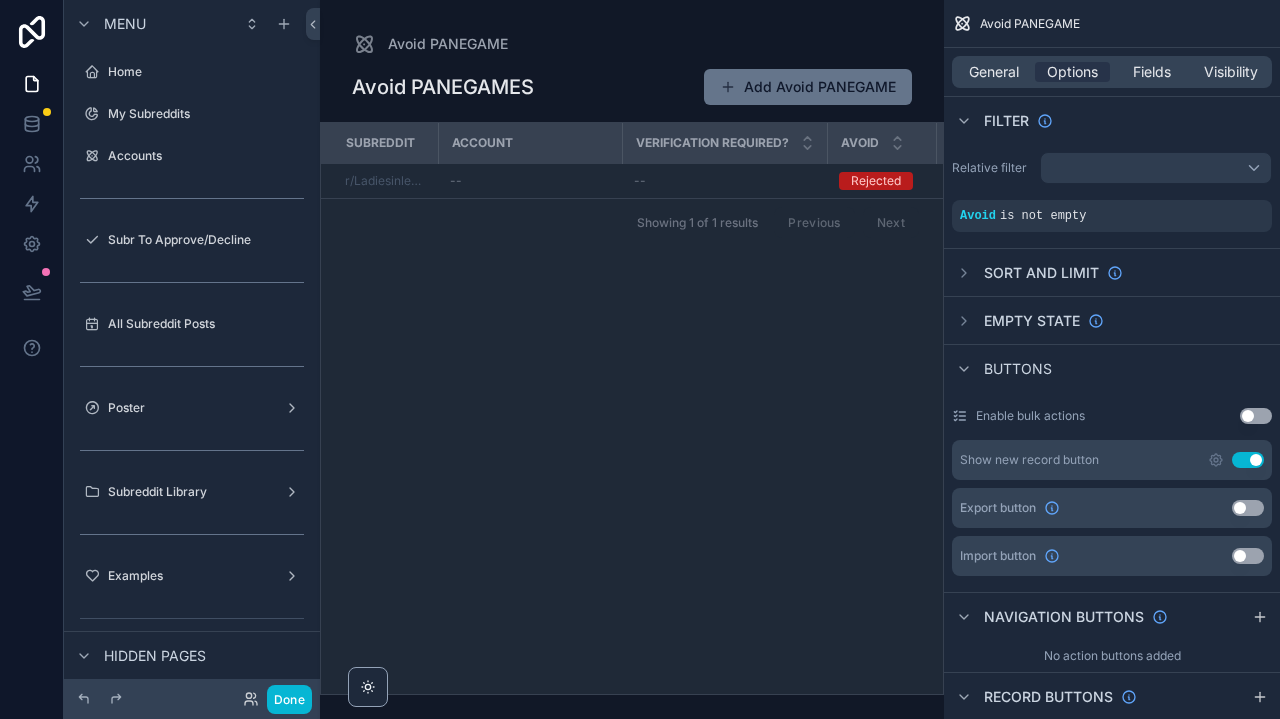 scroll, scrollTop: 0, scrollLeft: 0, axis: both 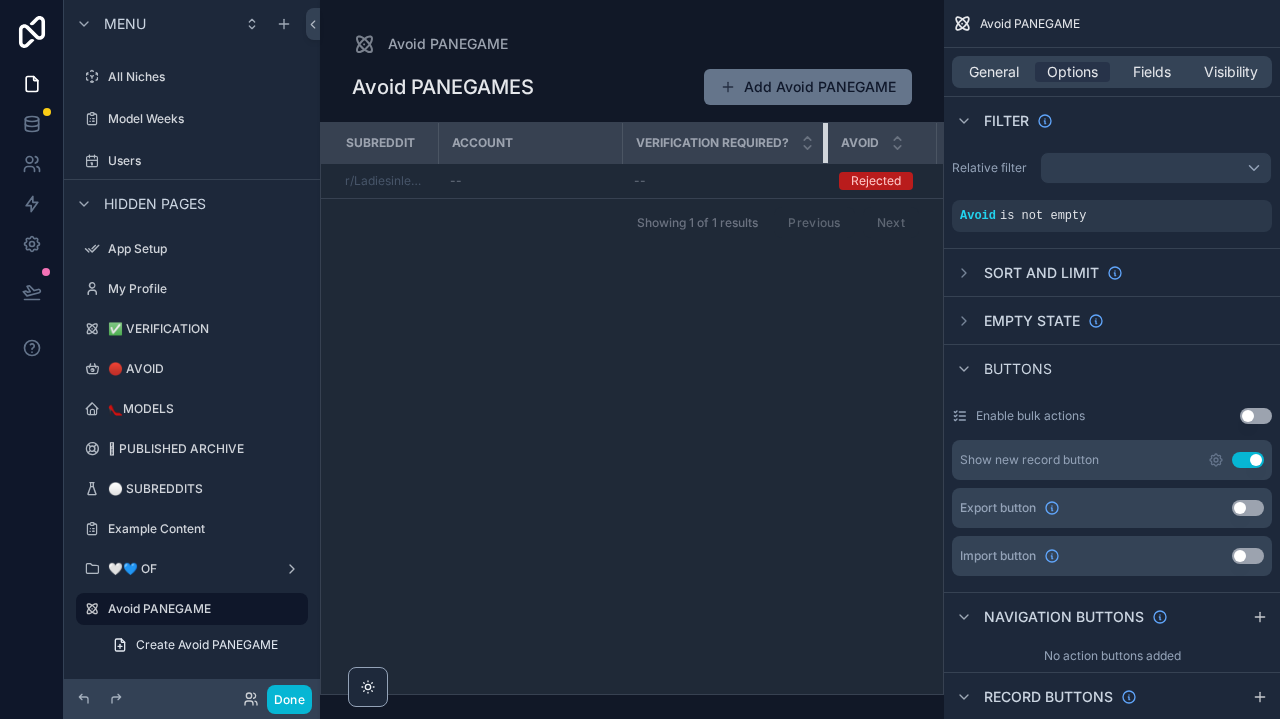 drag, startPoint x: 826, startPoint y: 146, endPoint x: 751, endPoint y: 146, distance: 75 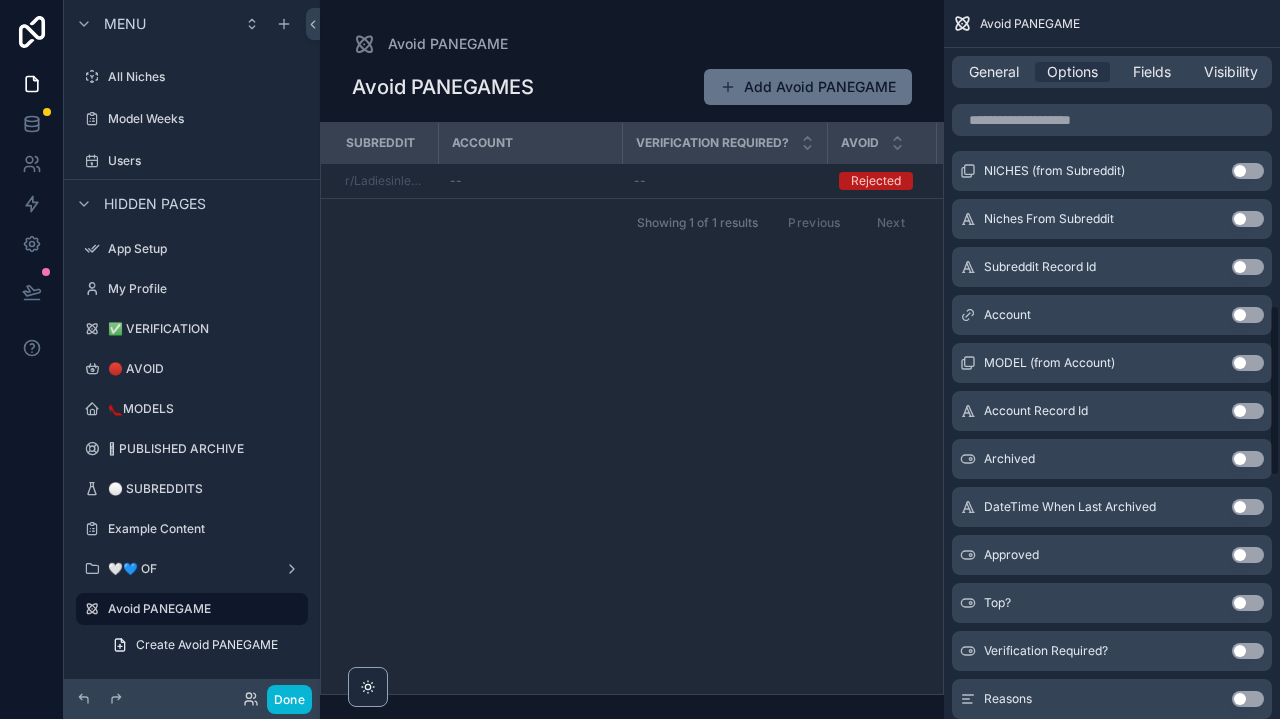 scroll, scrollTop: 1280, scrollLeft: 0, axis: vertical 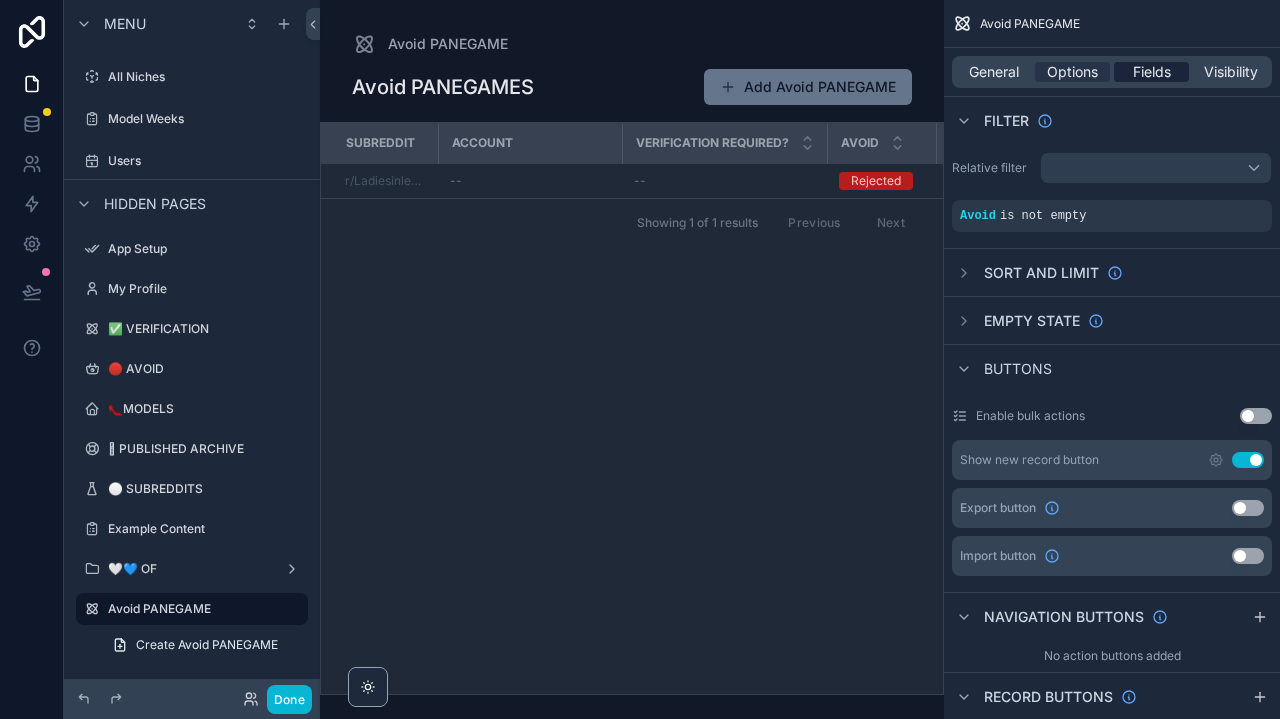click on "Fields" at bounding box center [1152, 72] 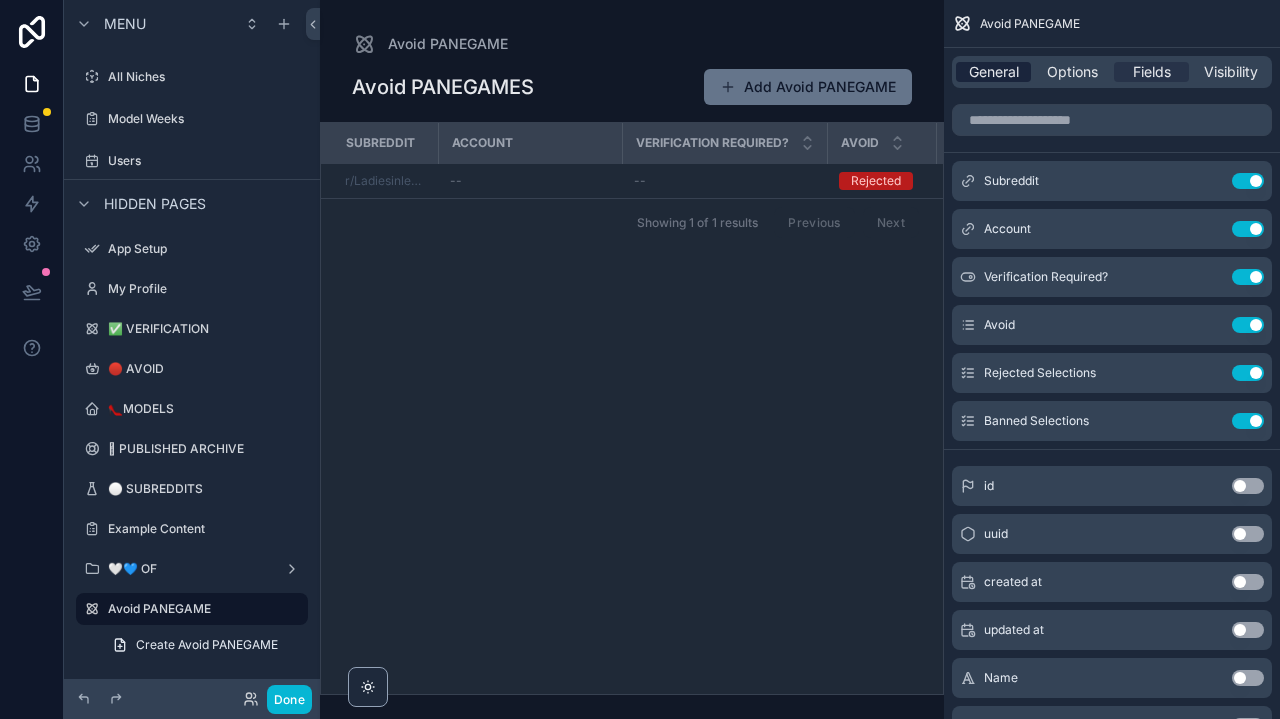 click on "General" at bounding box center (994, 72) 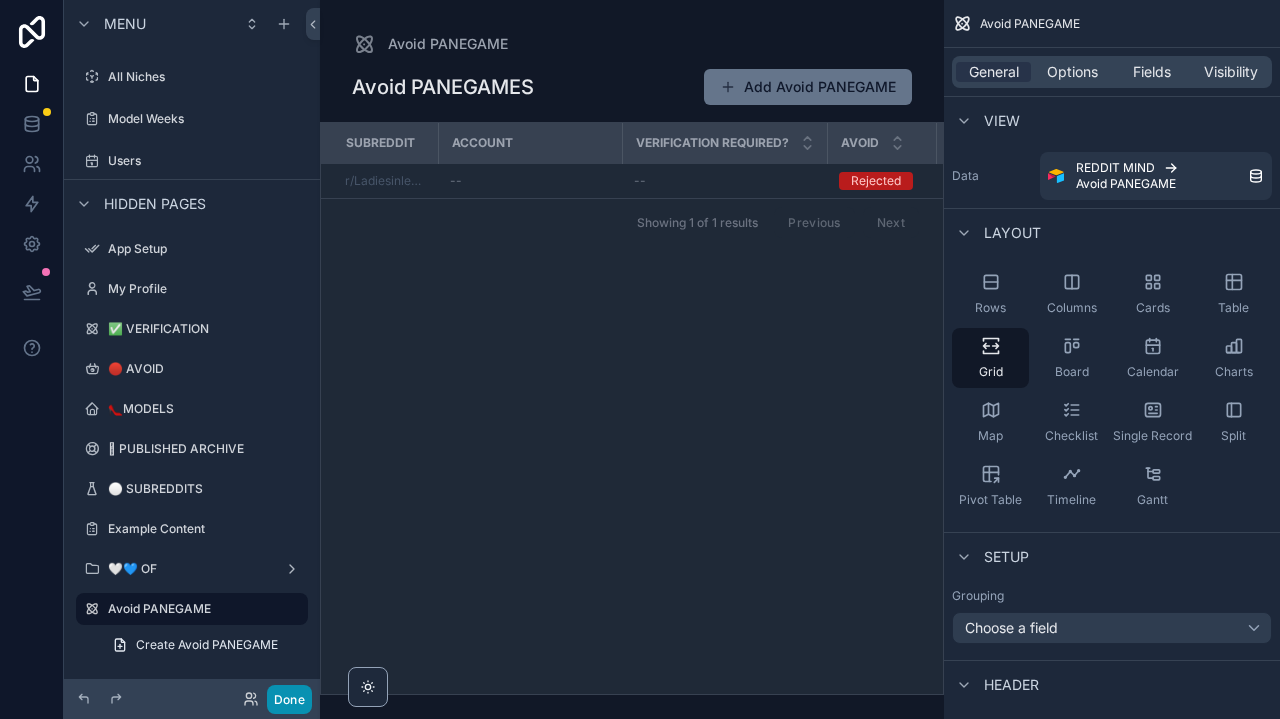 click on "Done" at bounding box center [289, 699] 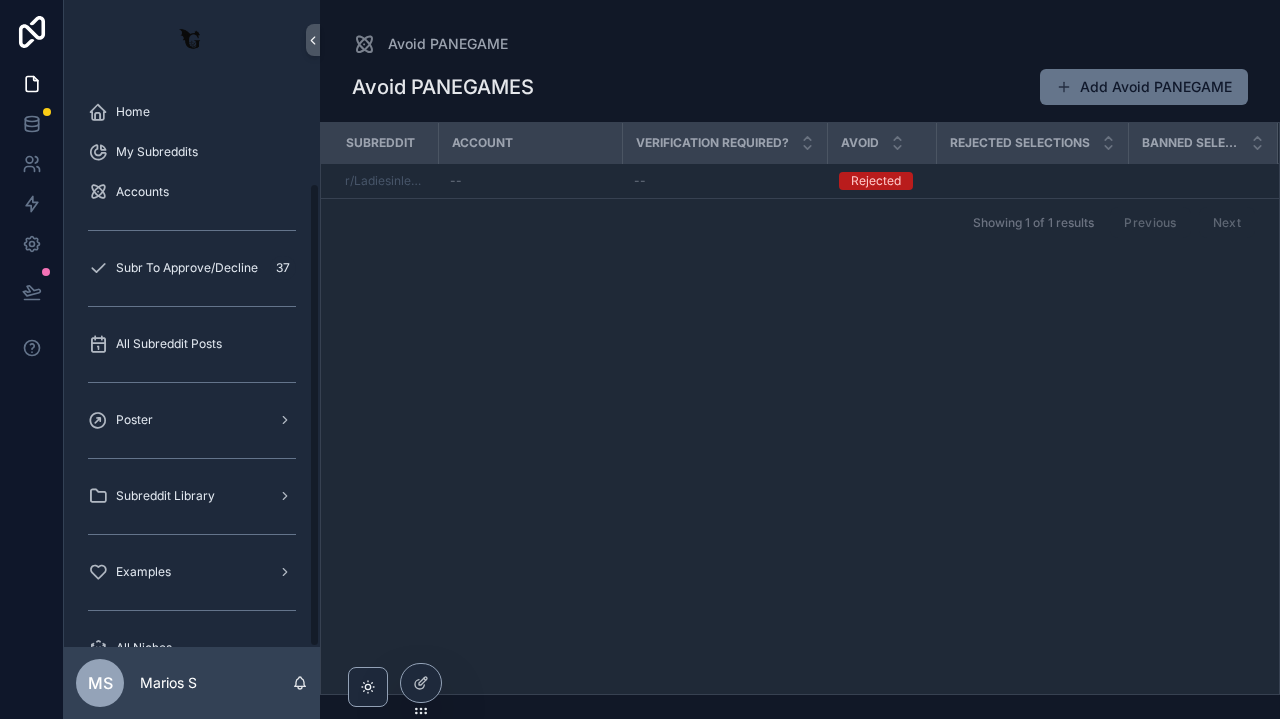scroll, scrollTop: 125, scrollLeft: 0, axis: vertical 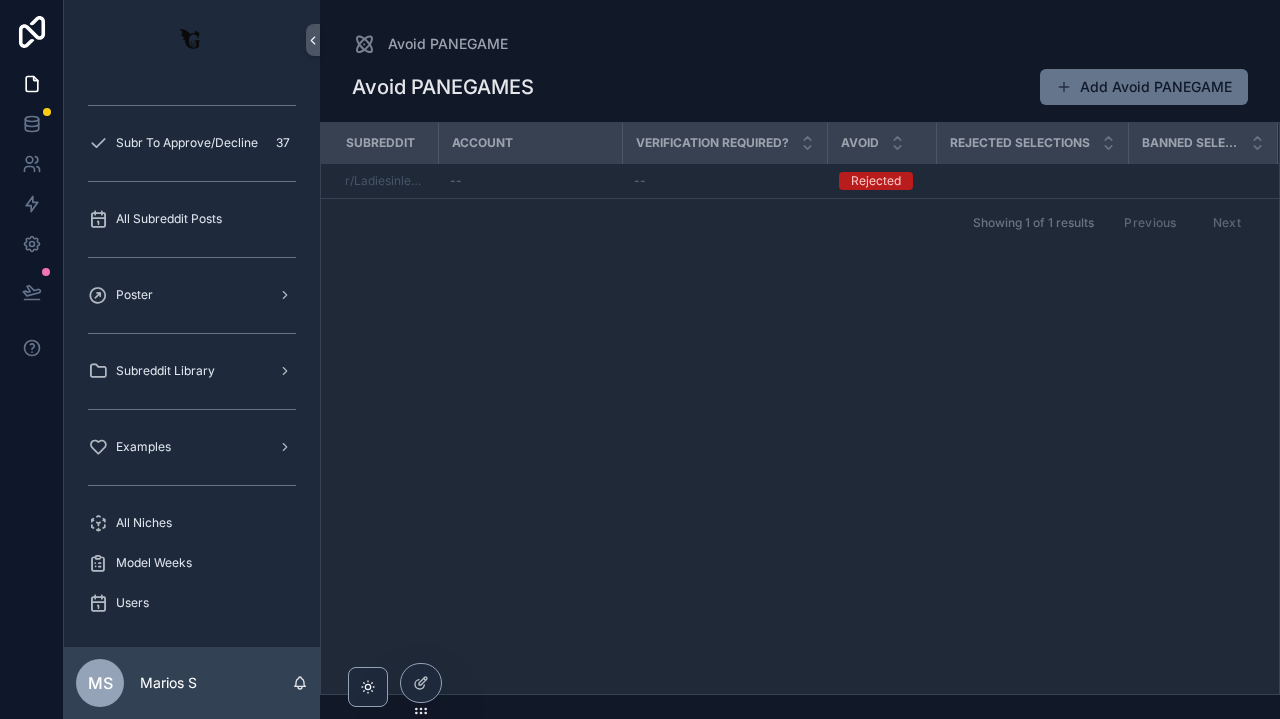 click on "Subreddit Library" at bounding box center (192, 371) 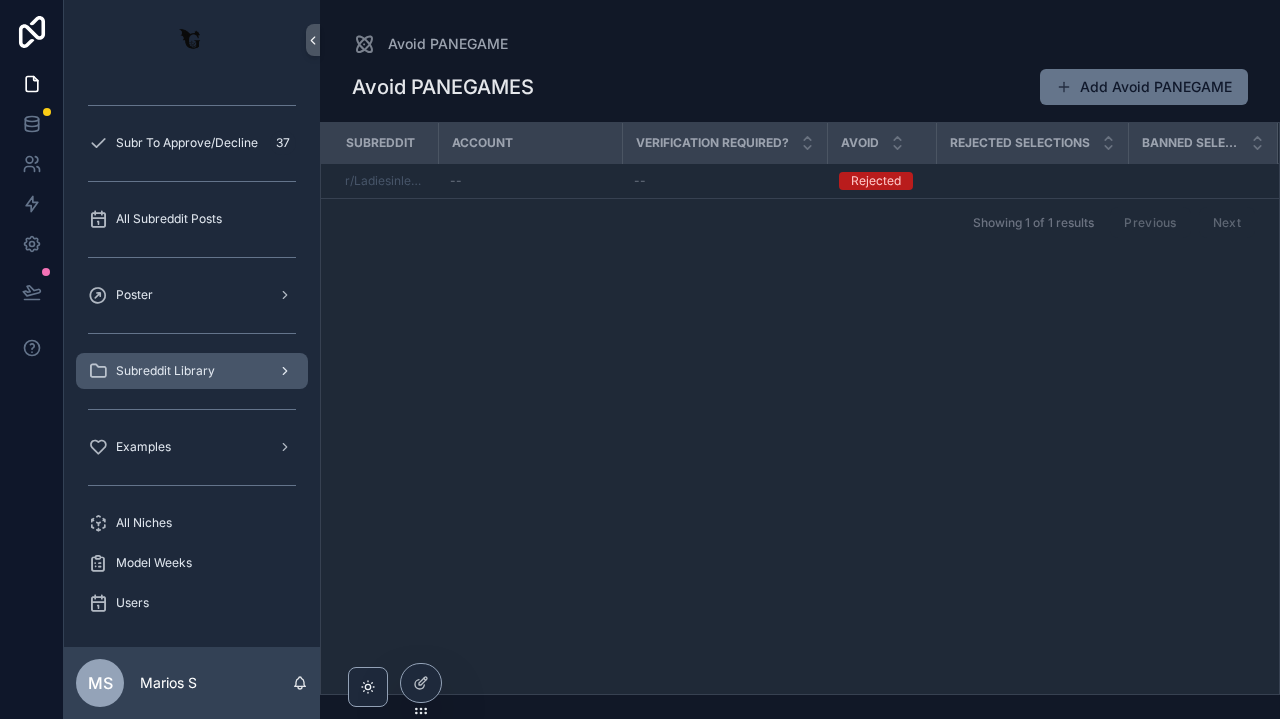 click on "Subreddit Library" at bounding box center [165, 371] 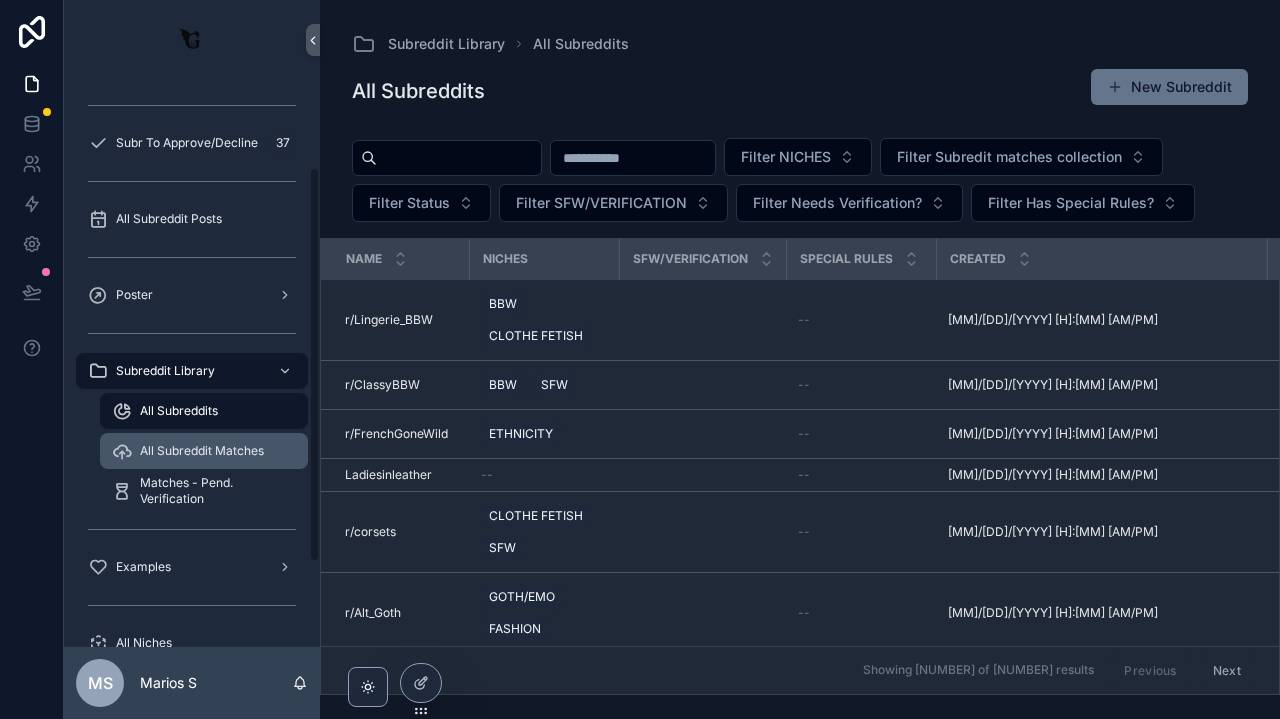 click on "All Subreddit Matches" at bounding box center (204, 451) 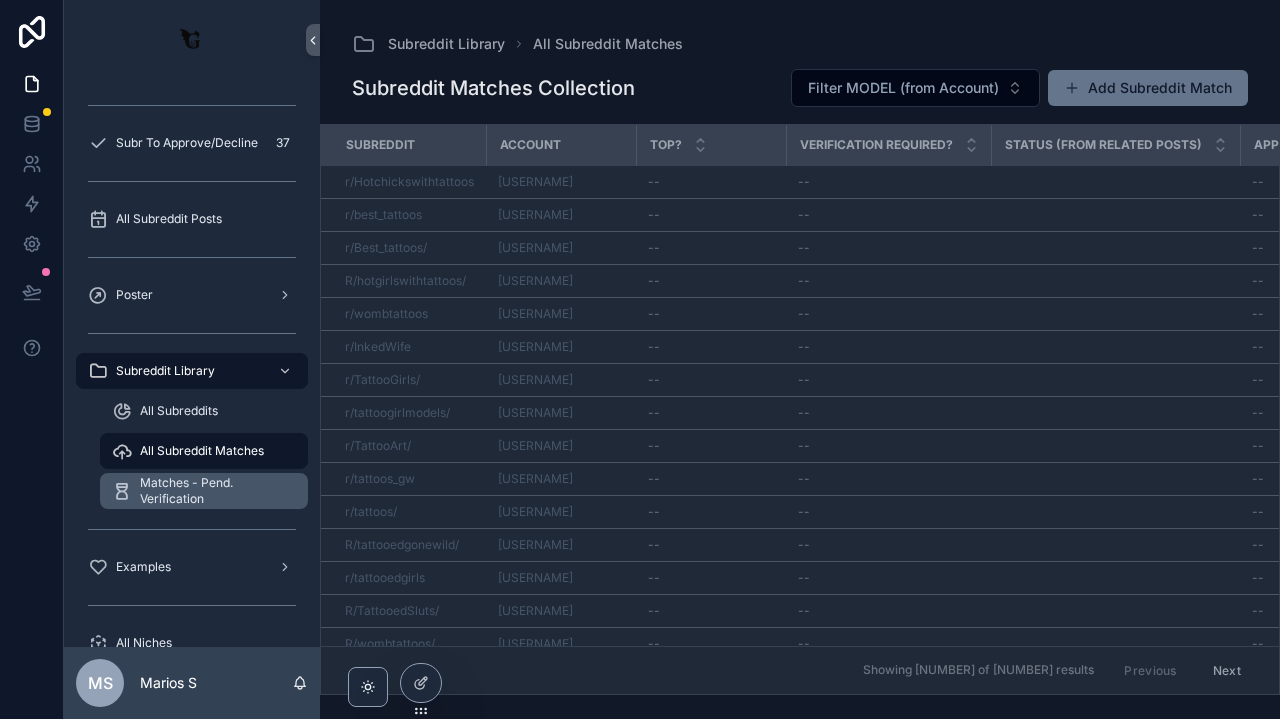 click on "Matches - Pend. Verification" at bounding box center [214, 491] 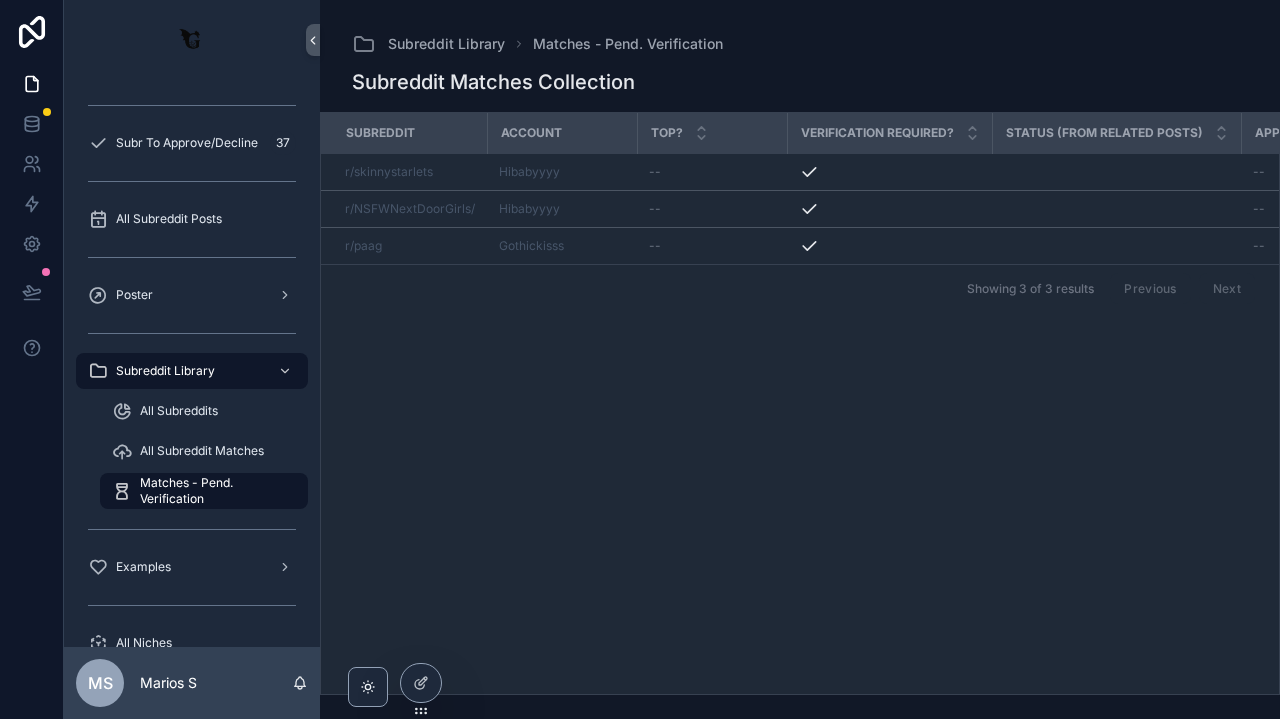 click on "All Subreddits" at bounding box center [204, 411] 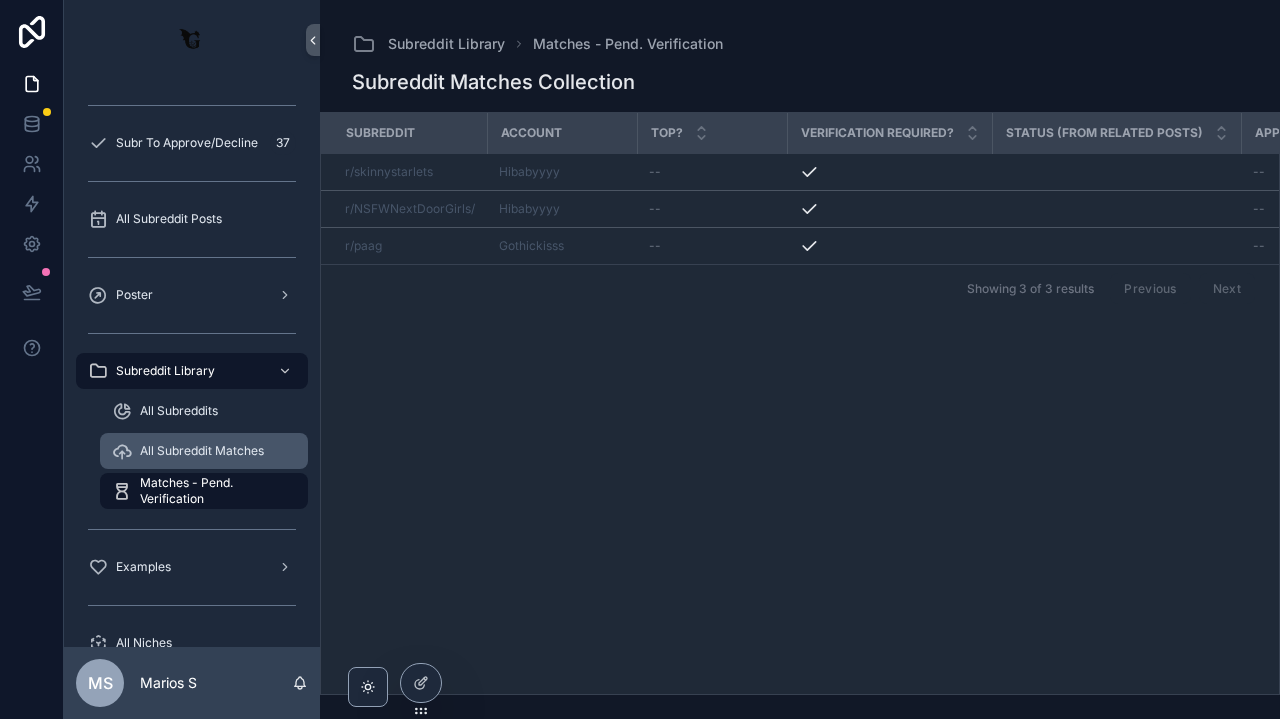 click on "All Subreddit Matches" at bounding box center (202, 451) 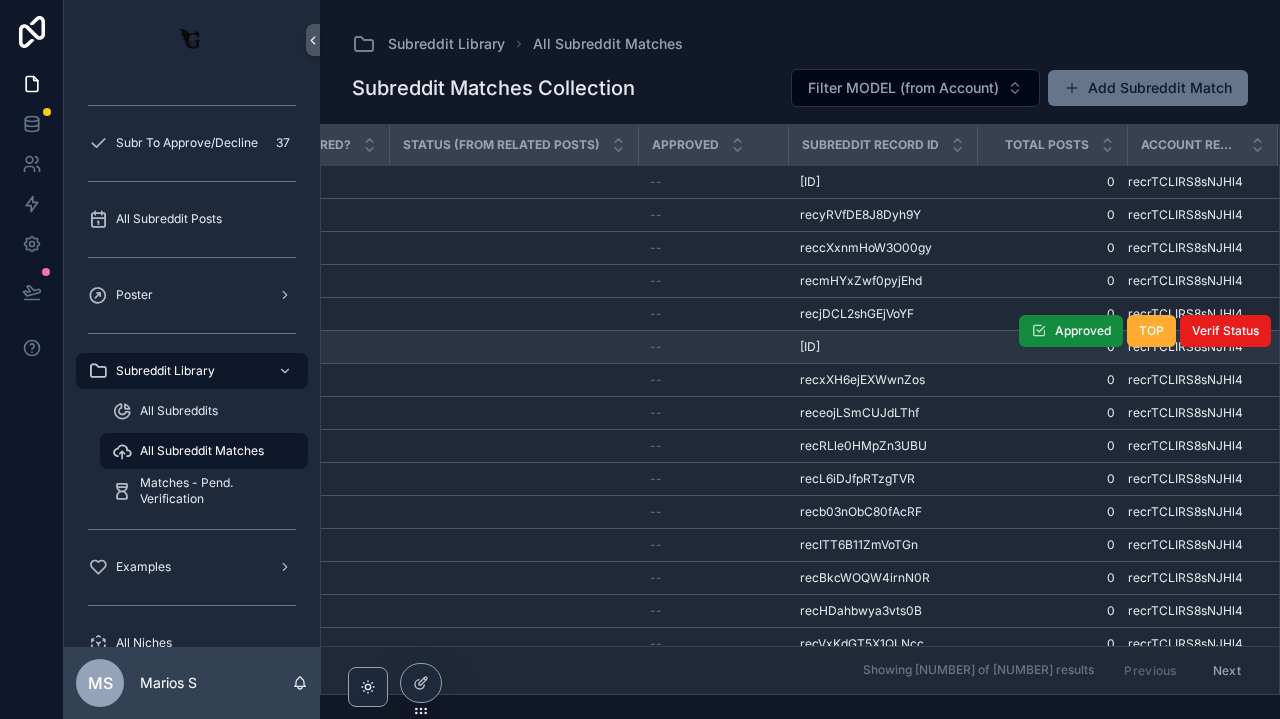 scroll, scrollTop: 0, scrollLeft: 599, axis: horizontal 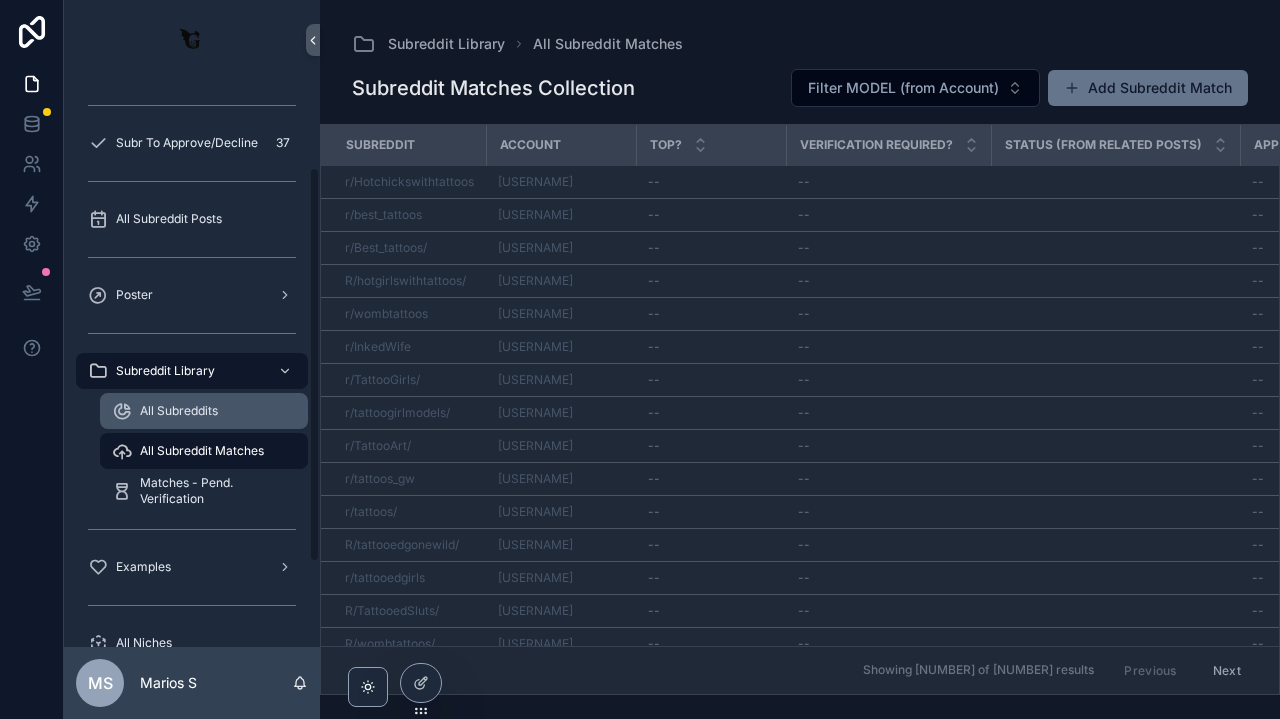 click on "All Subreddits" at bounding box center (179, 411) 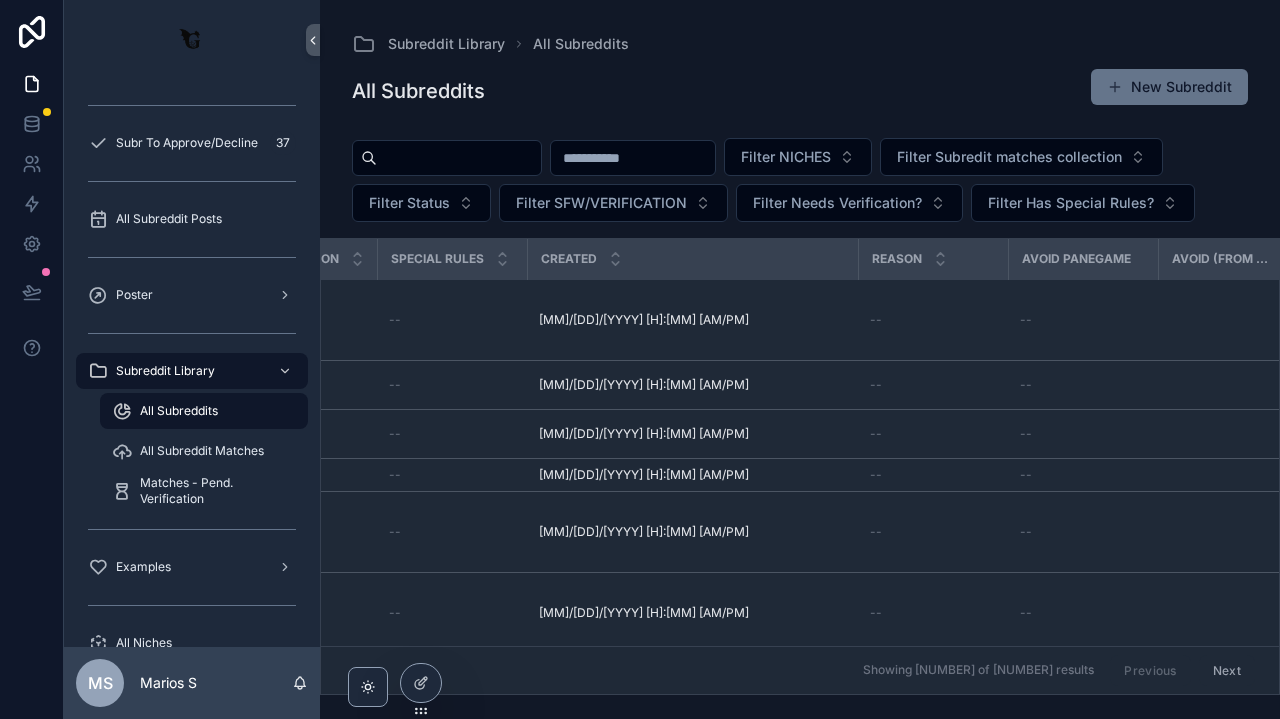 scroll, scrollTop: 0, scrollLeft: 441, axis: horizontal 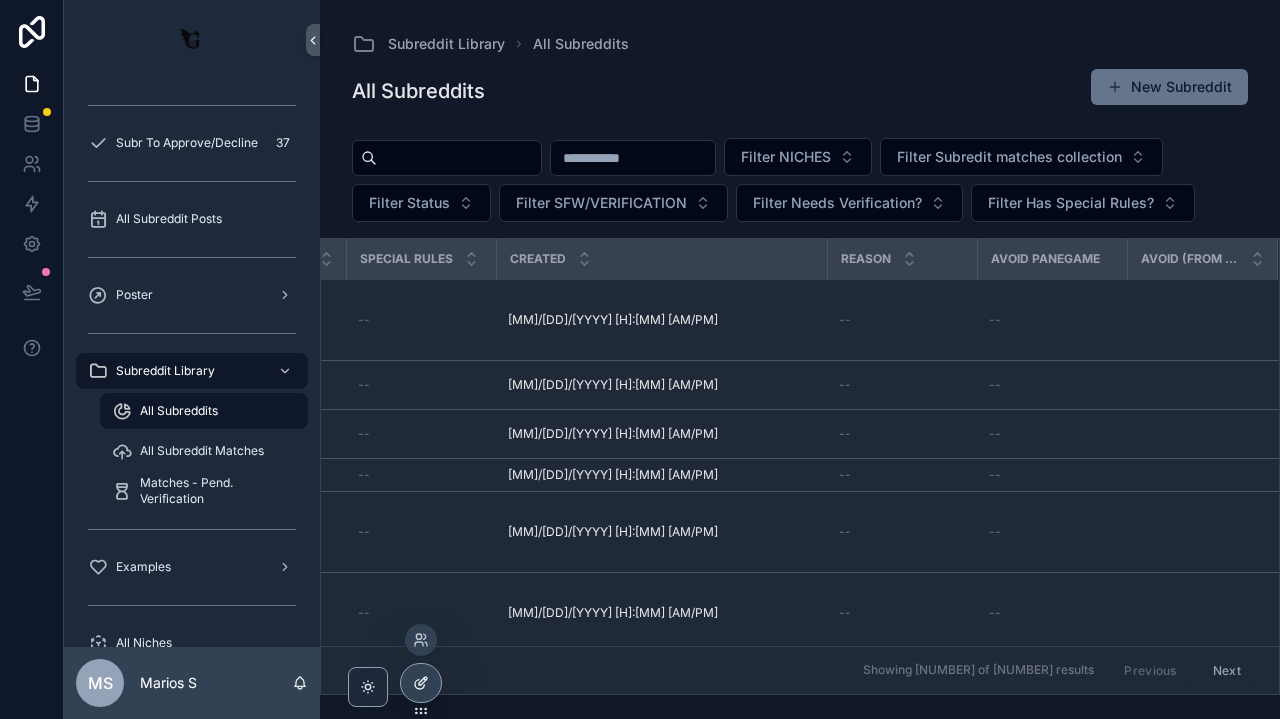 click at bounding box center [421, 683] 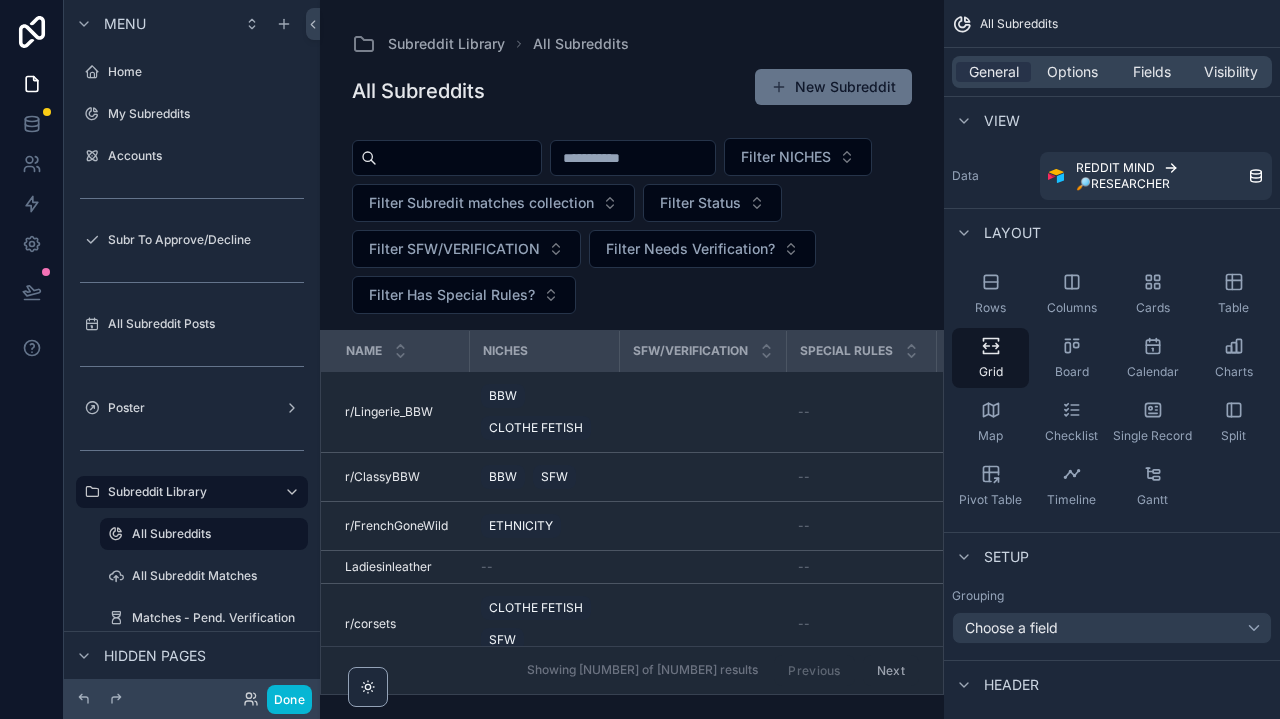 scroll, scrollTop: 0, scrollLeft: 0, axis: both 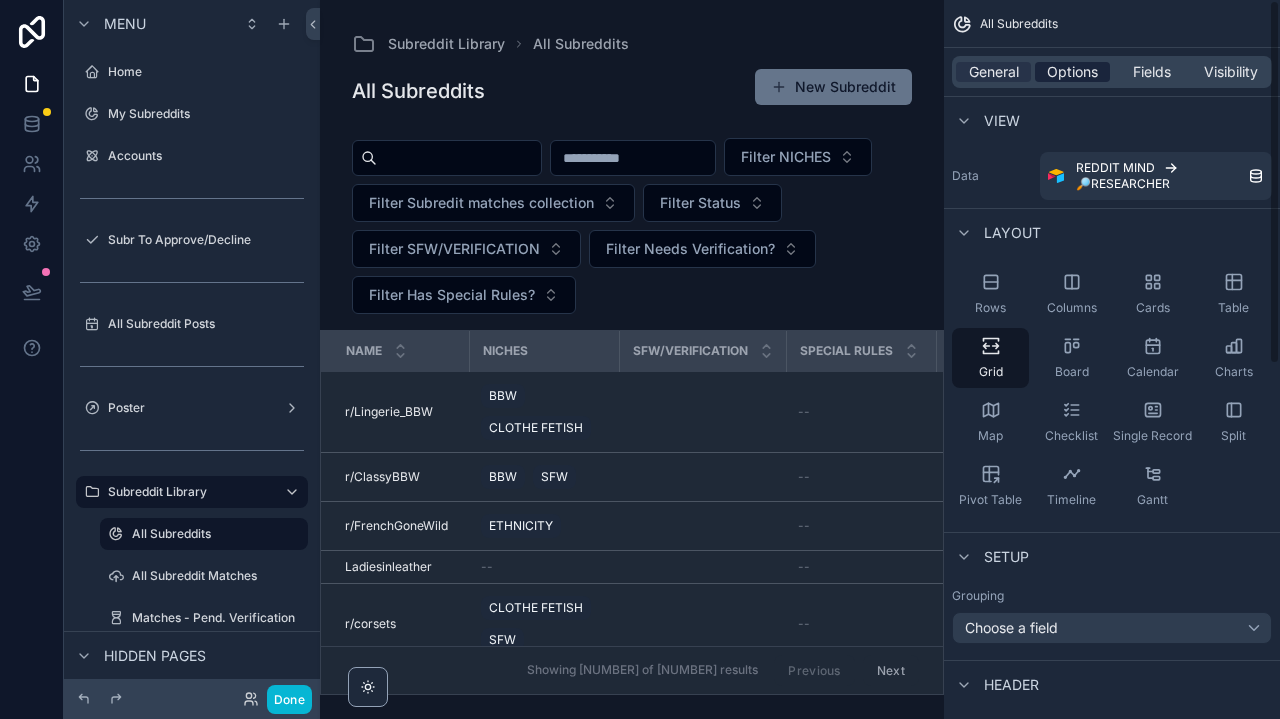 click on "General Options Fields Visibility" at bounding box center (1112, 72) 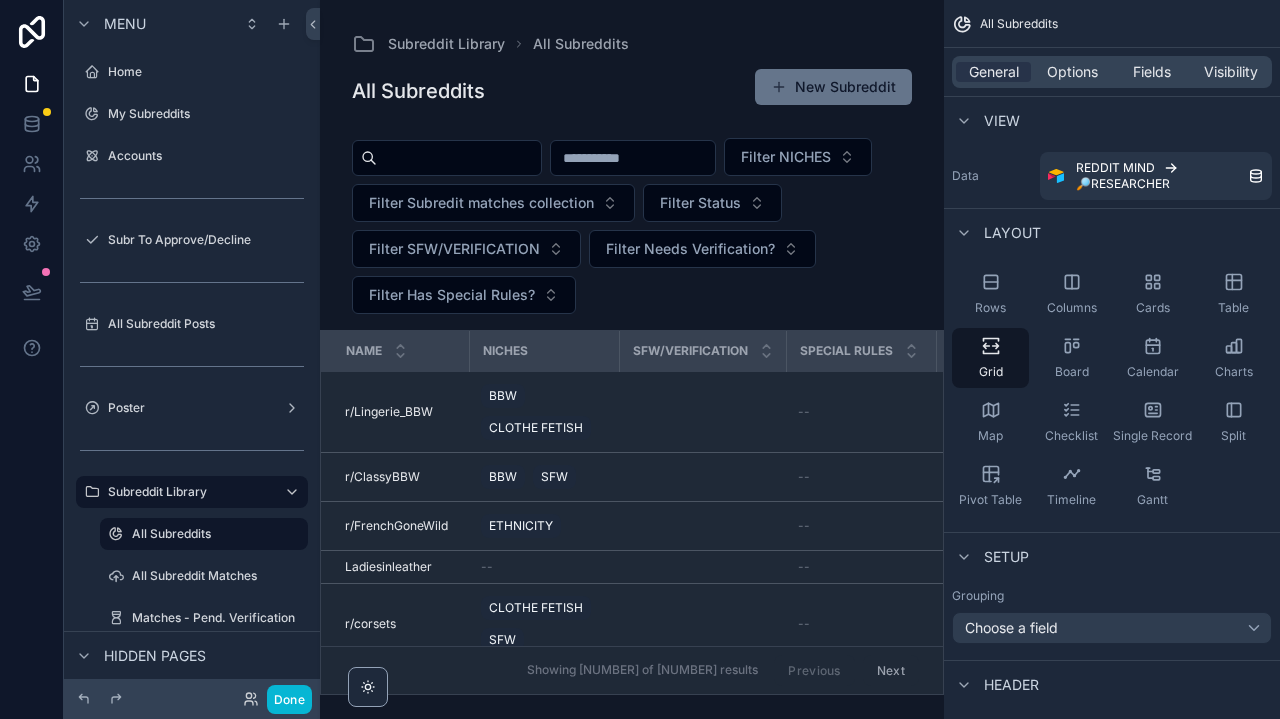 click on "General Options Fields Visibility" at bounding box center [1112, 72] 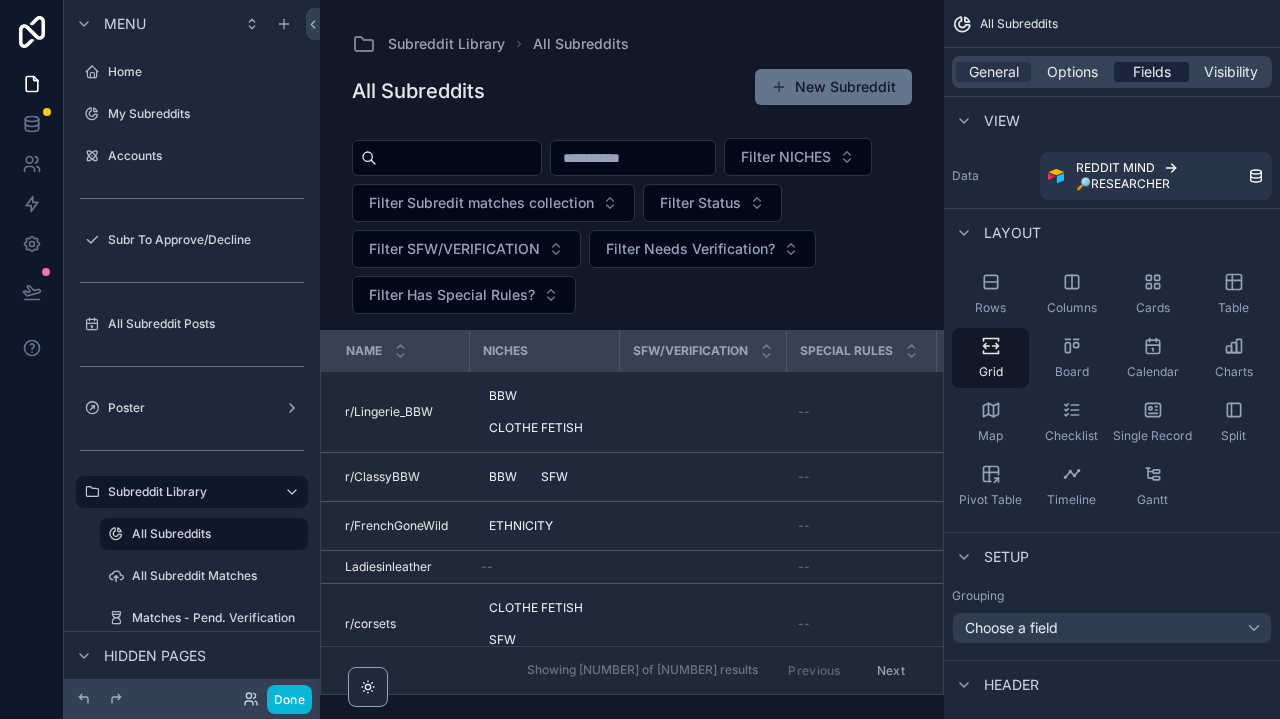 click on "Fields" at bounding box center (1152, 72) 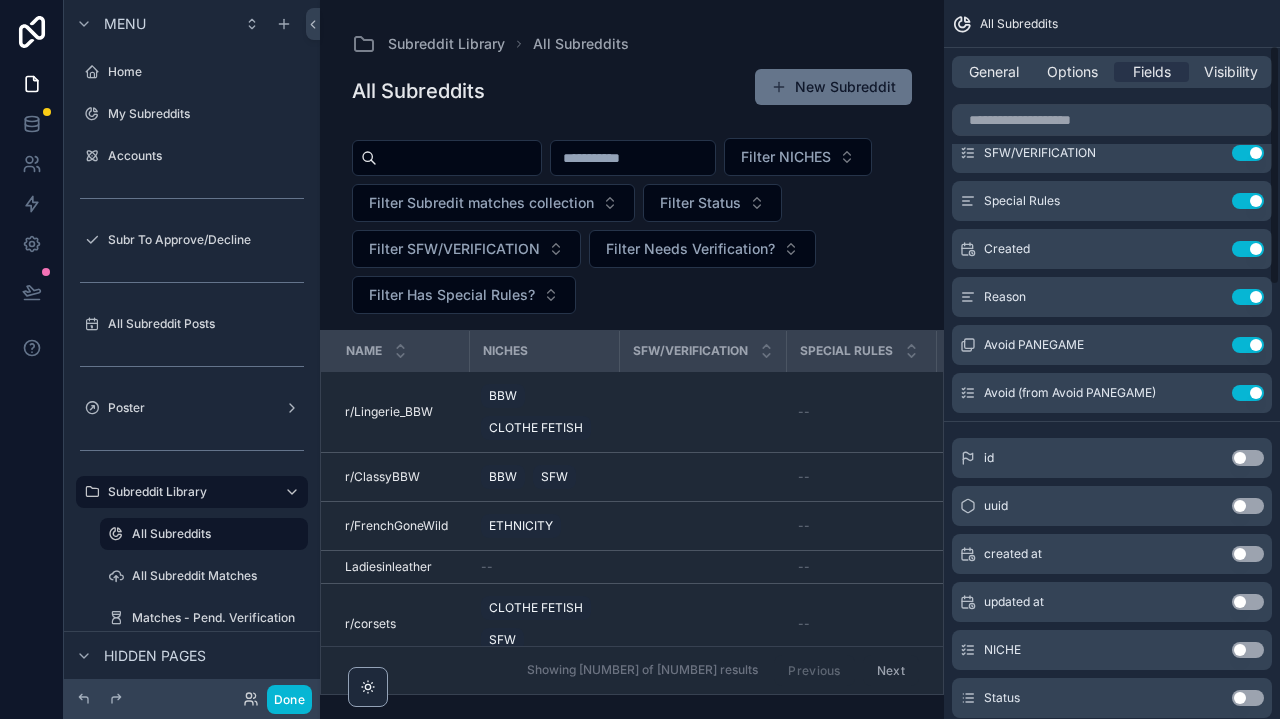 scroll, scrollTop: 137, scrollLeft: 0, axis: vertical 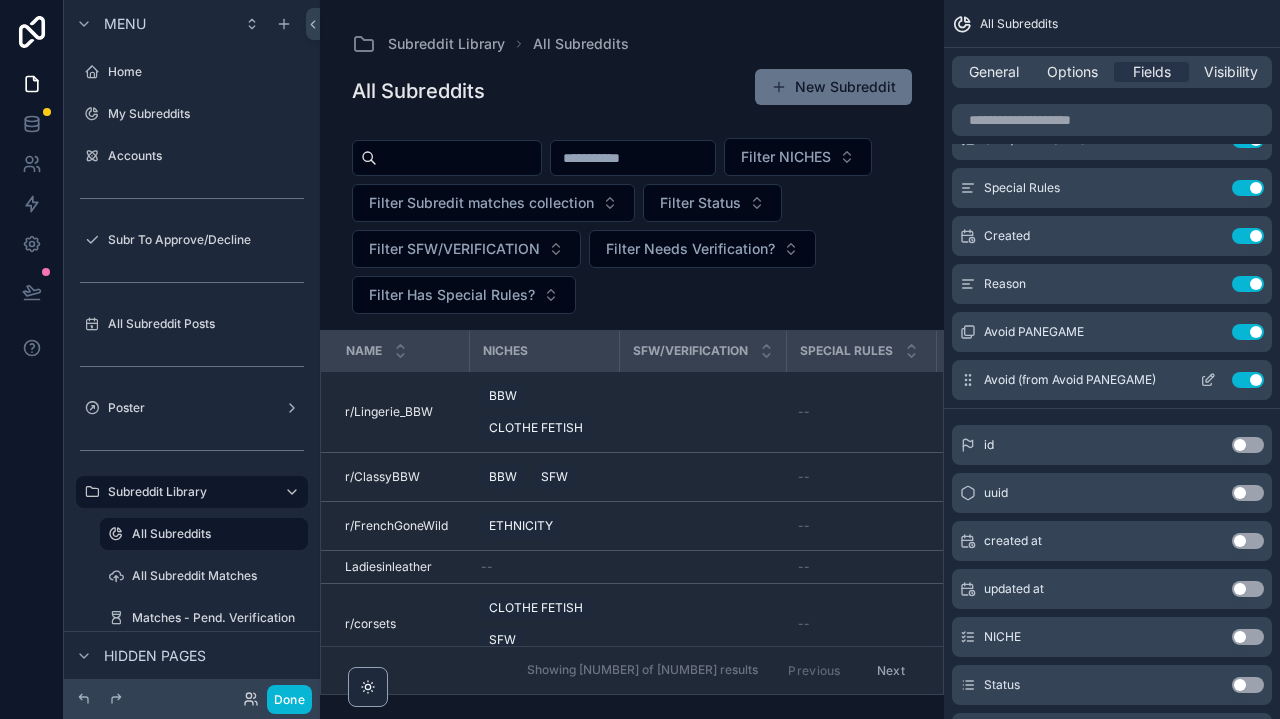 click on "Use setting" at bounding box center [1248, 380] 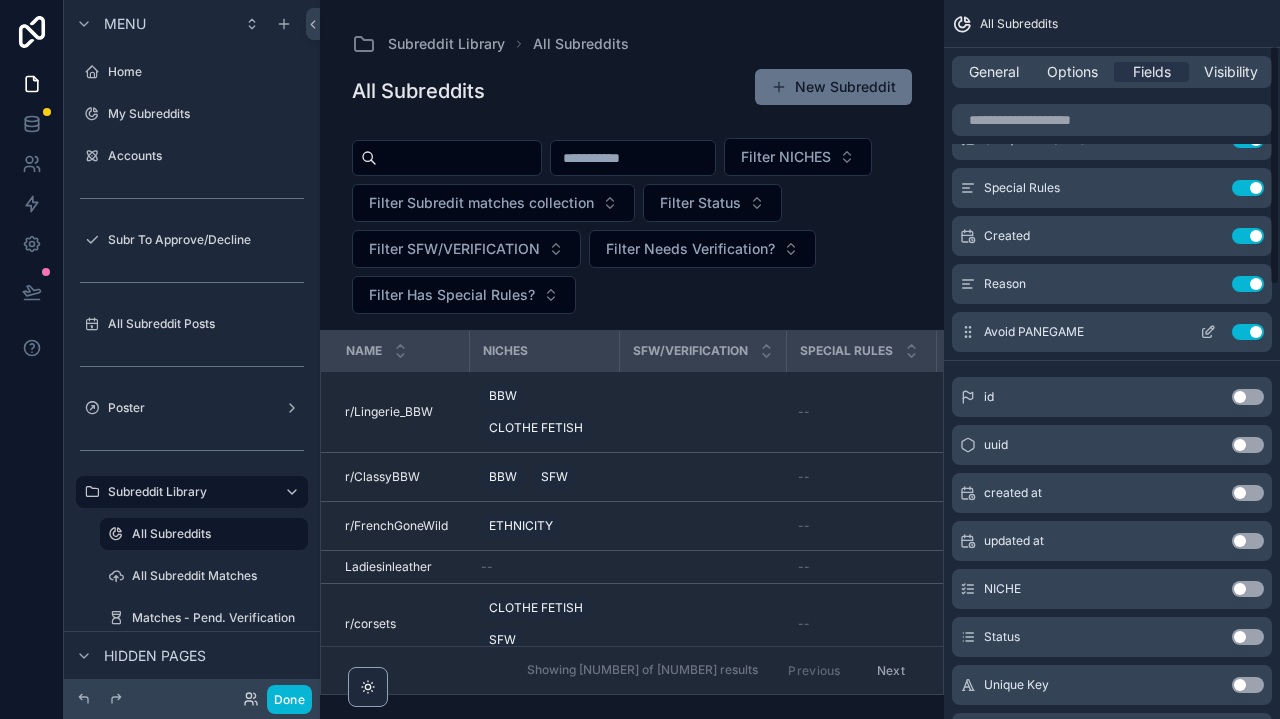 click on "Use setting" at bounding box center [1248, 332] 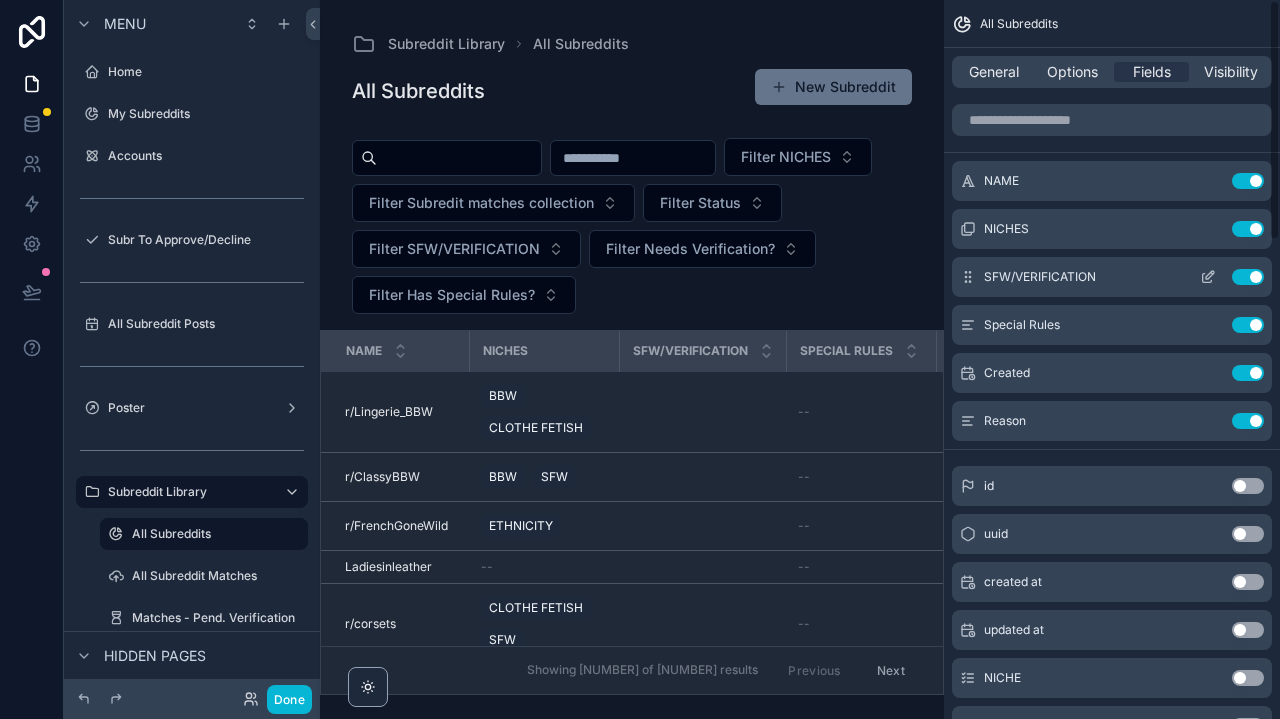 scroll, scrollTop: 0, scrollLeft: 0, axis: both 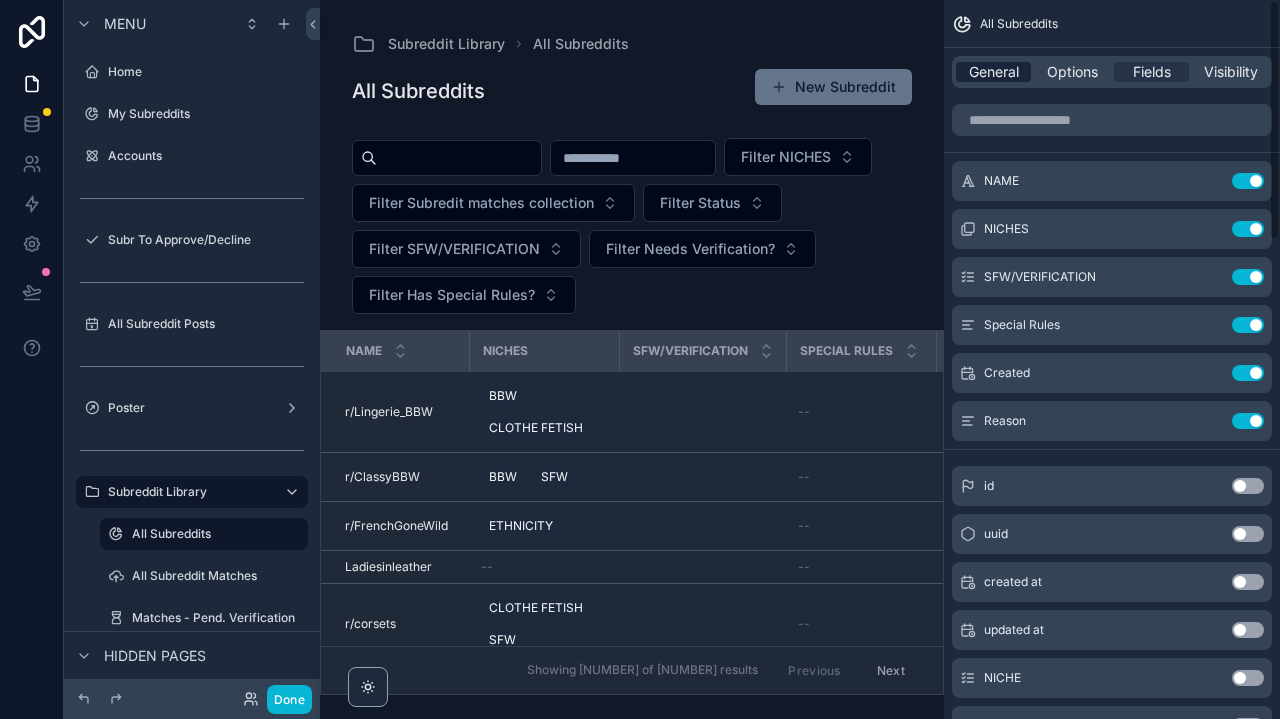 click on "General" at bounding box center [993, 72] 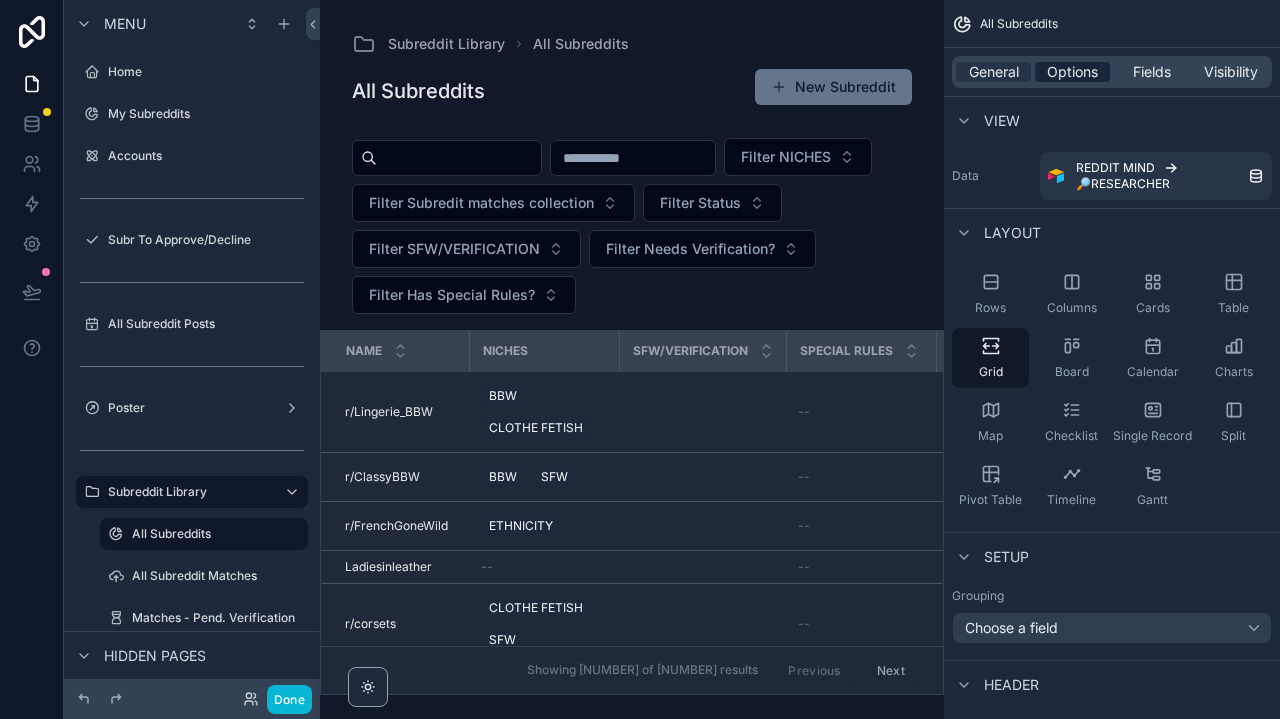 click on "Options" at bounding box center (1072, 72) 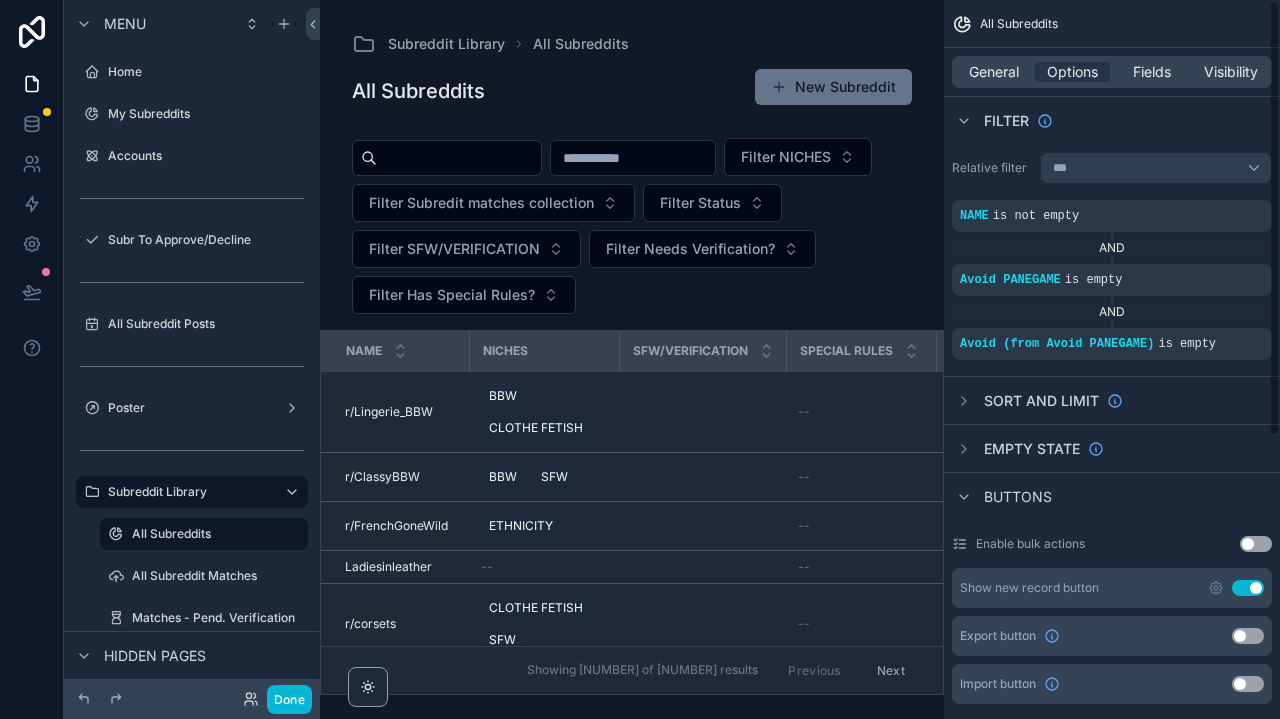 scroll, scrollTop: 0, scrollLeft: 0, axis: both 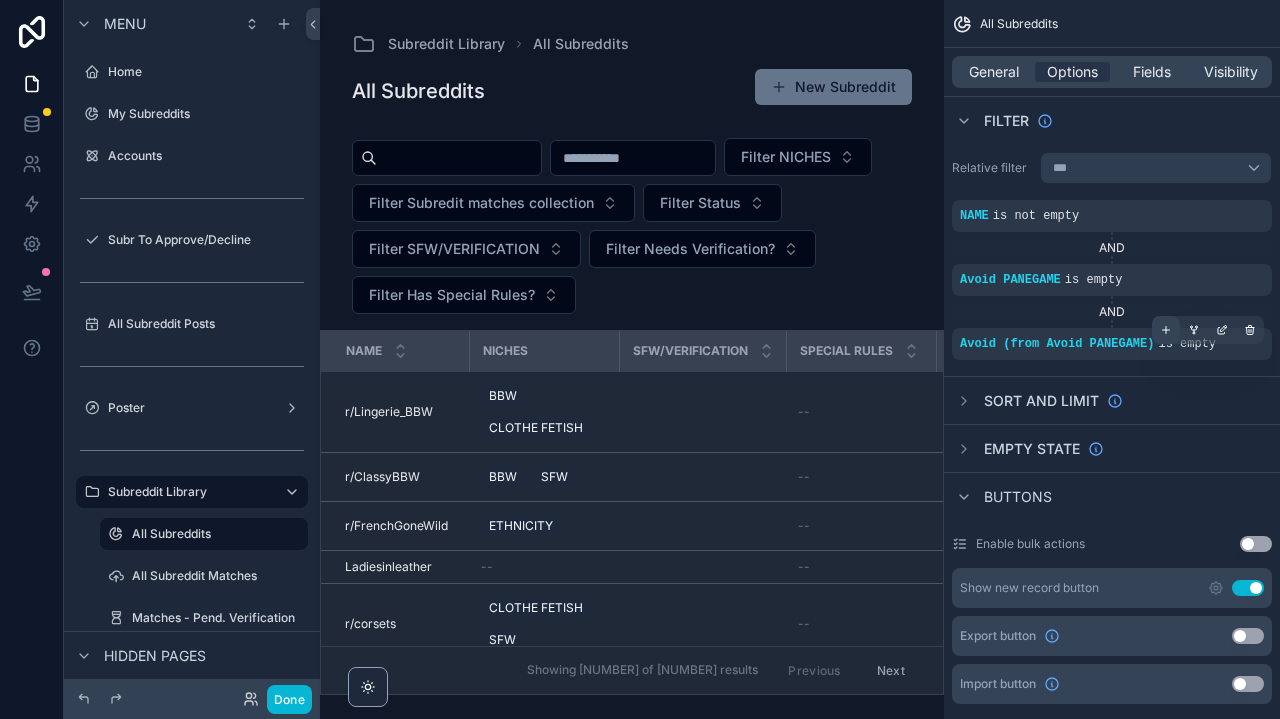 click 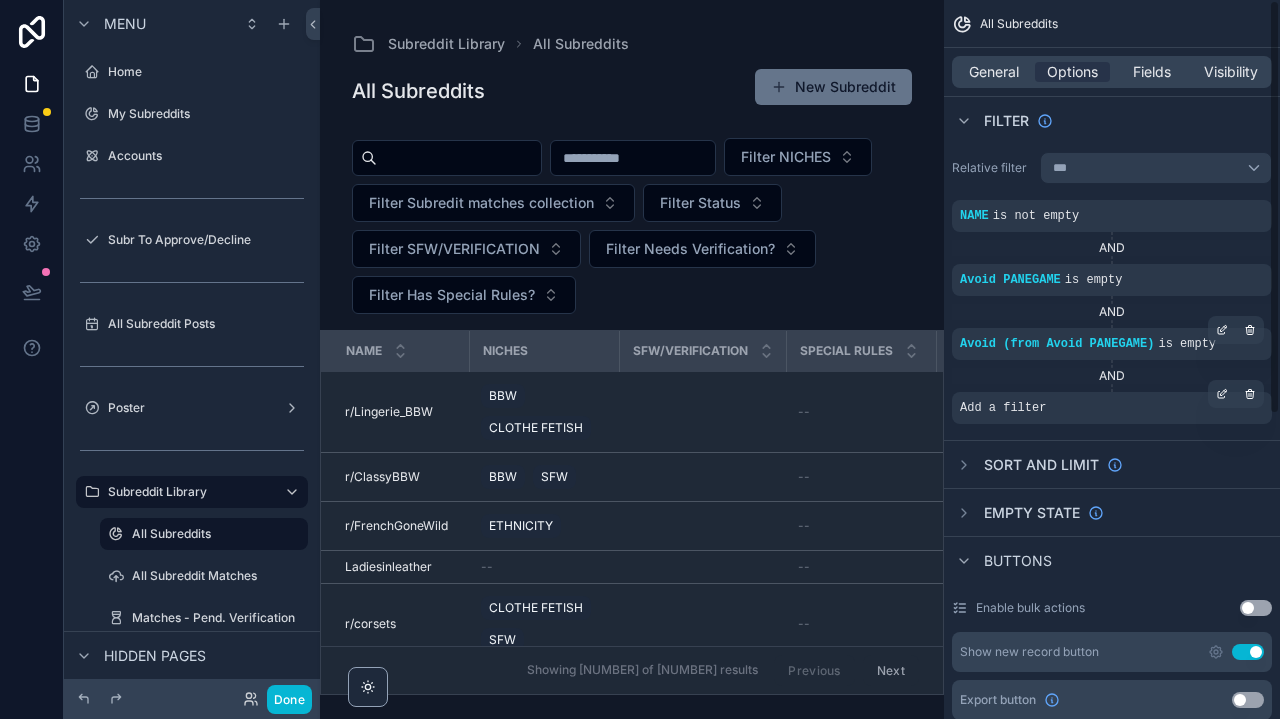 click on "Add a filter" at bounding box center (1112, 408) 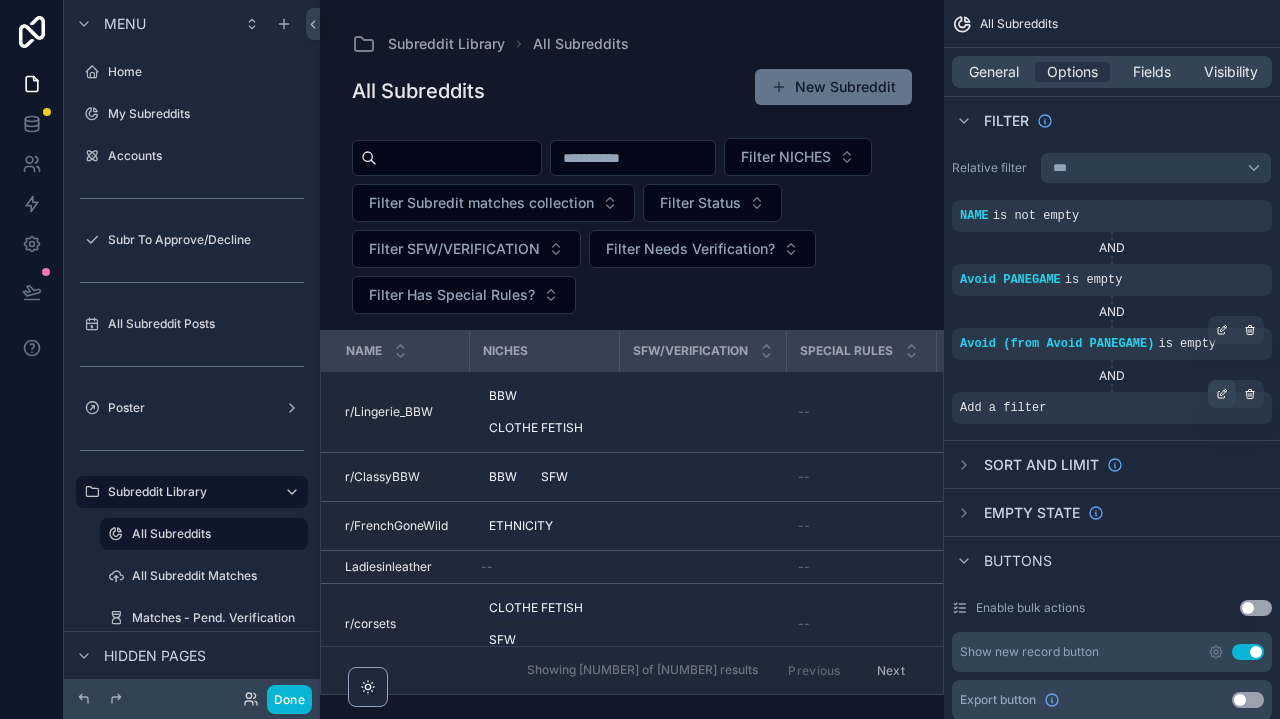 click 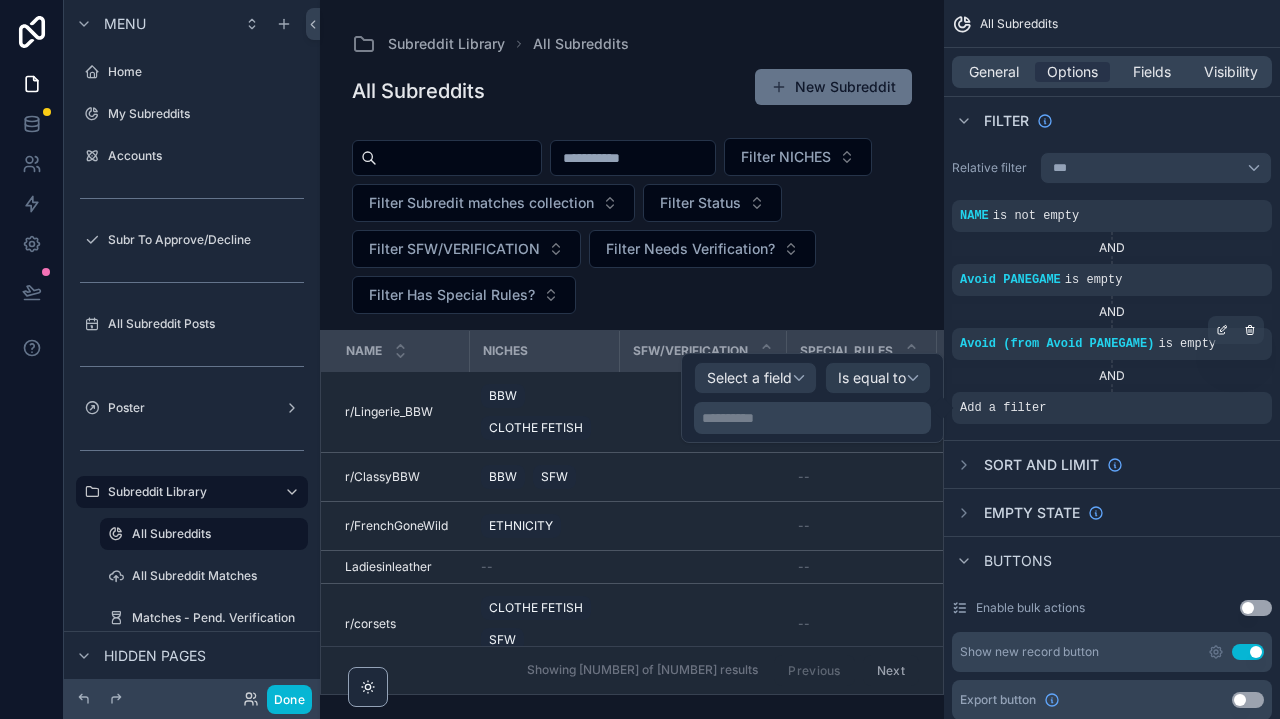 click on "Select a field" at bounding box center [749, 377] 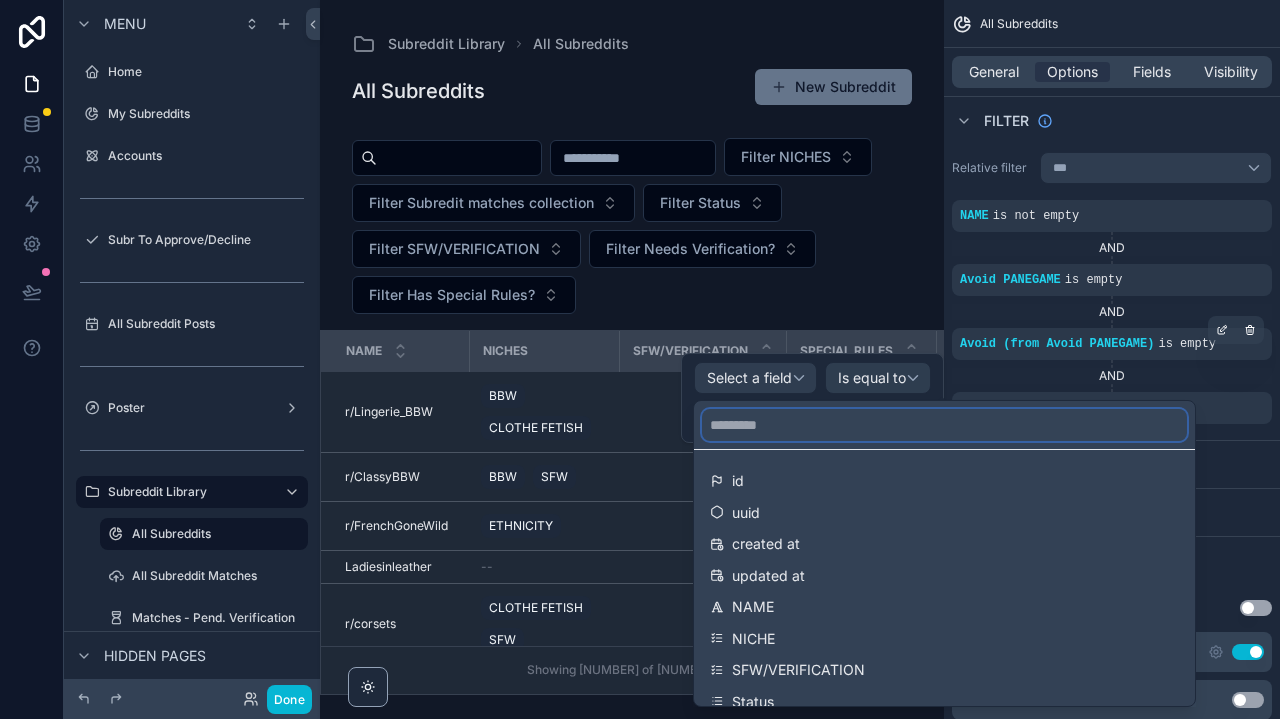 click at bounding box center (944, 425) 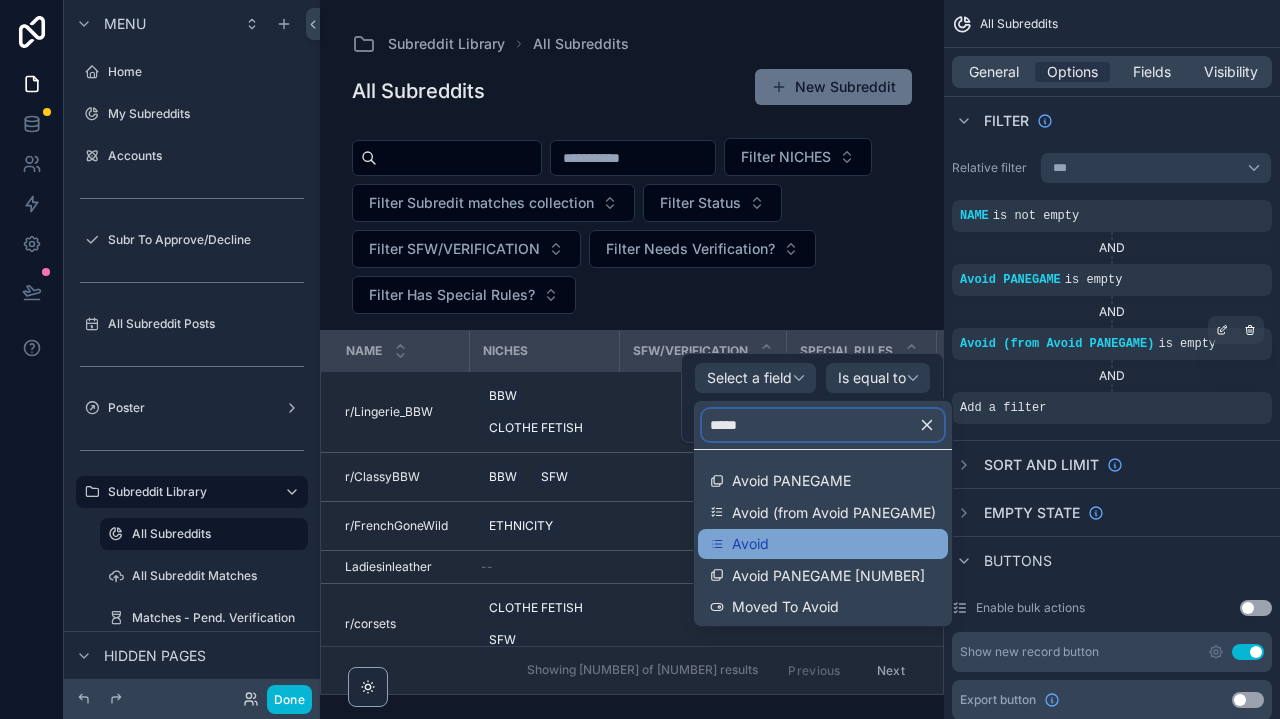 type on "*****" 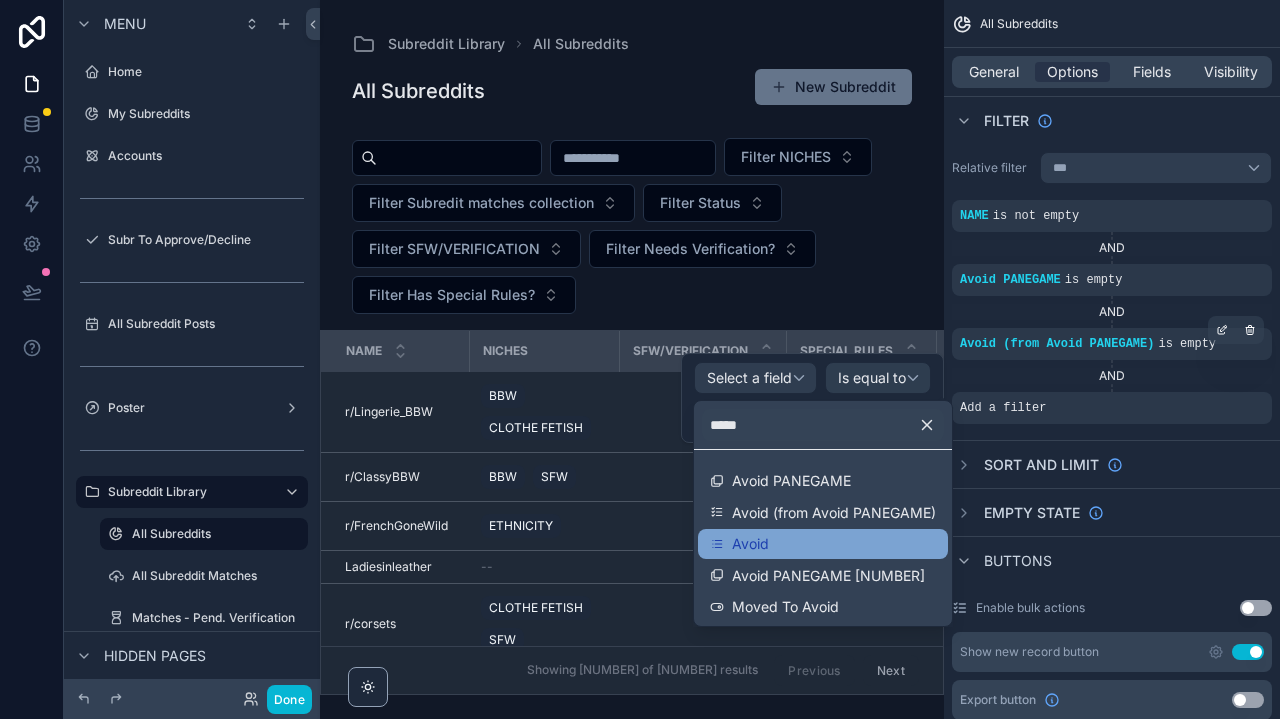 click on "Avoid" at bounding box center [750, 544] 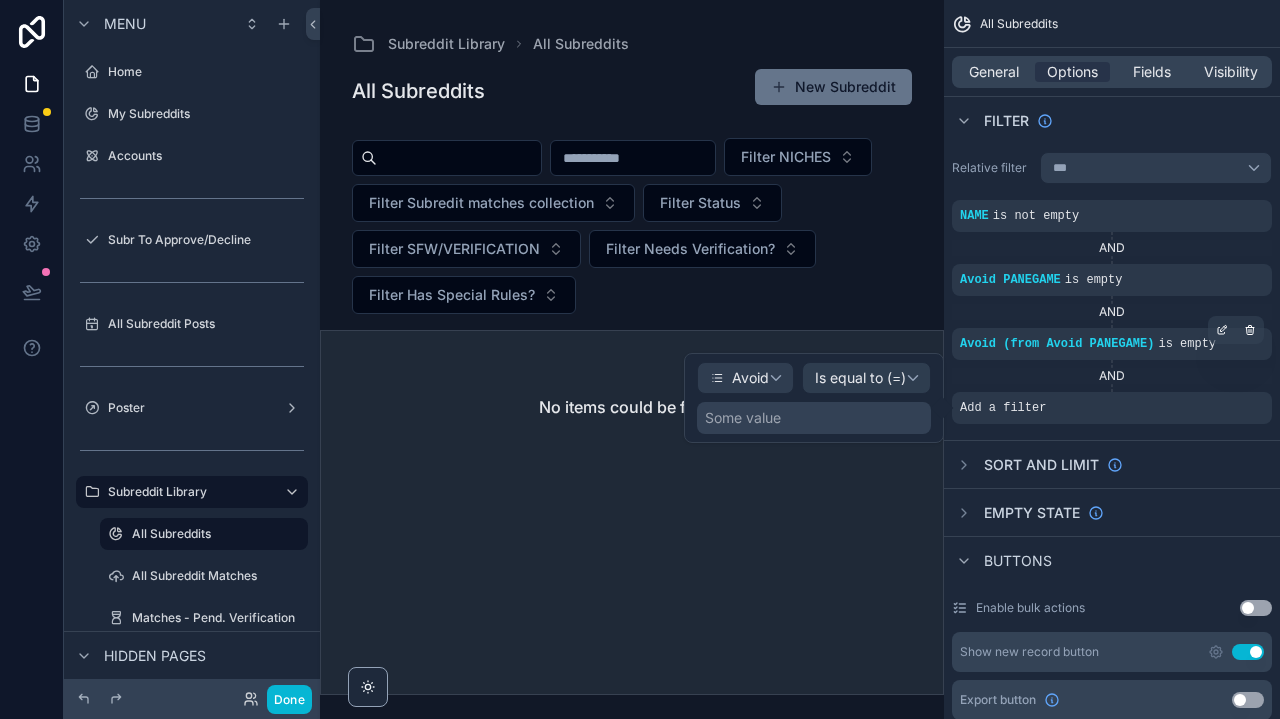 click on "Is equal to (=)" at bounding box center (860, 378) 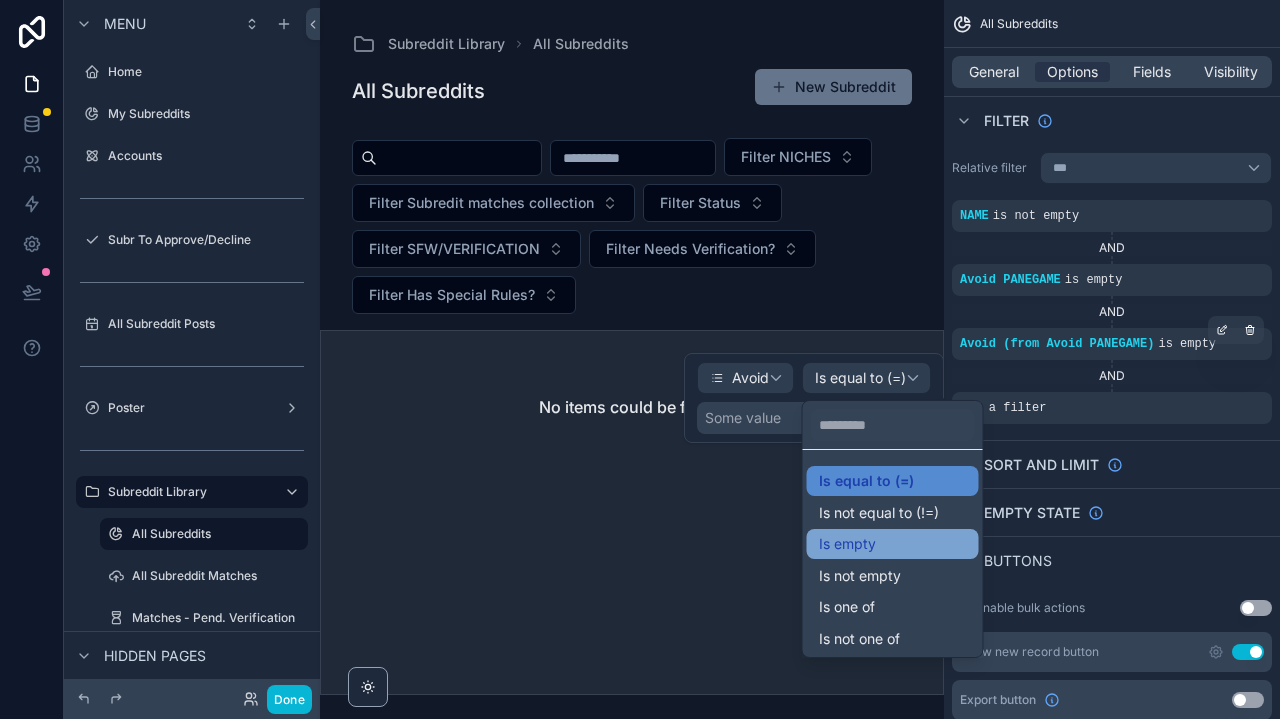 click on "Is empty" at bounding box center [847, 544] 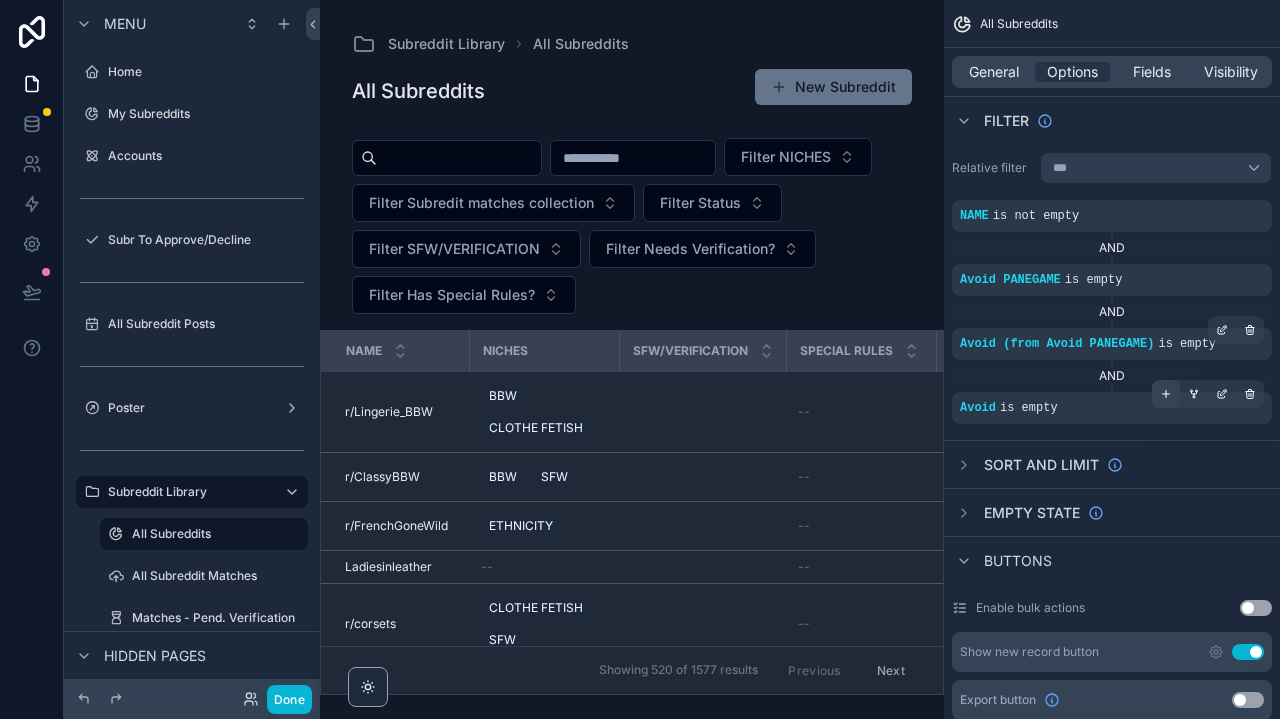 click 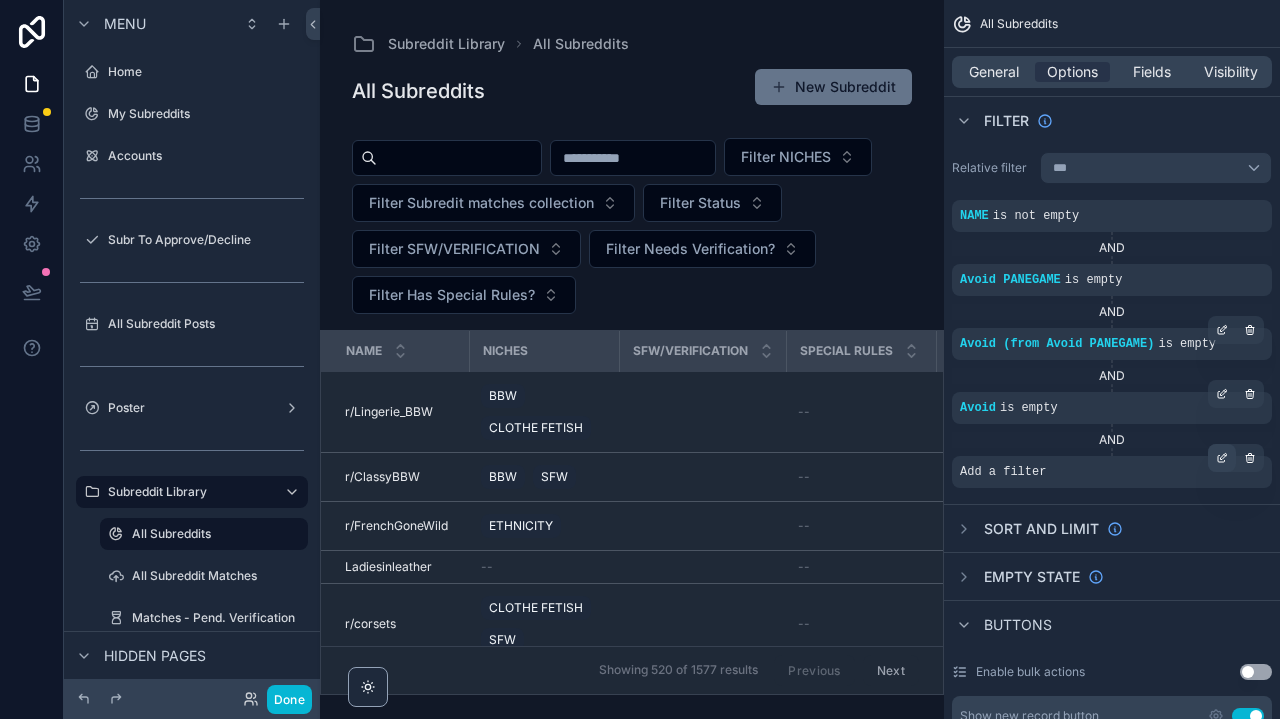 click 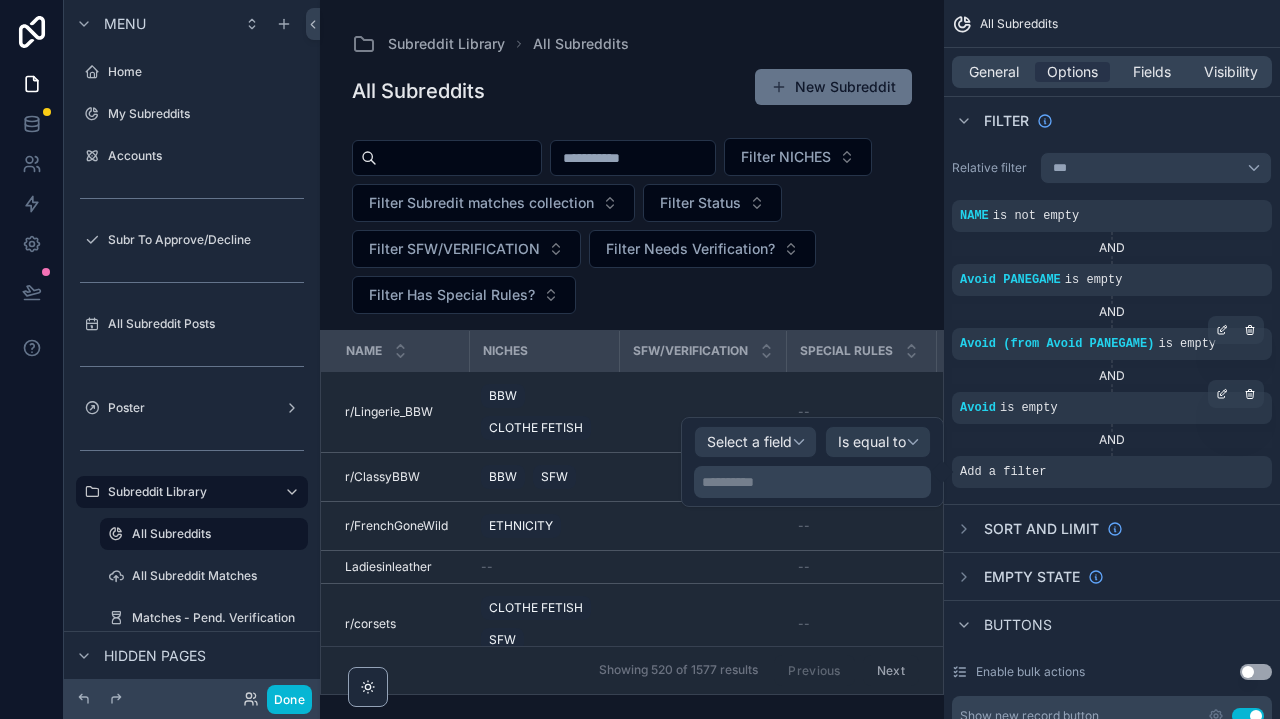 click on "Select a field" at bounding box center (749, 441) 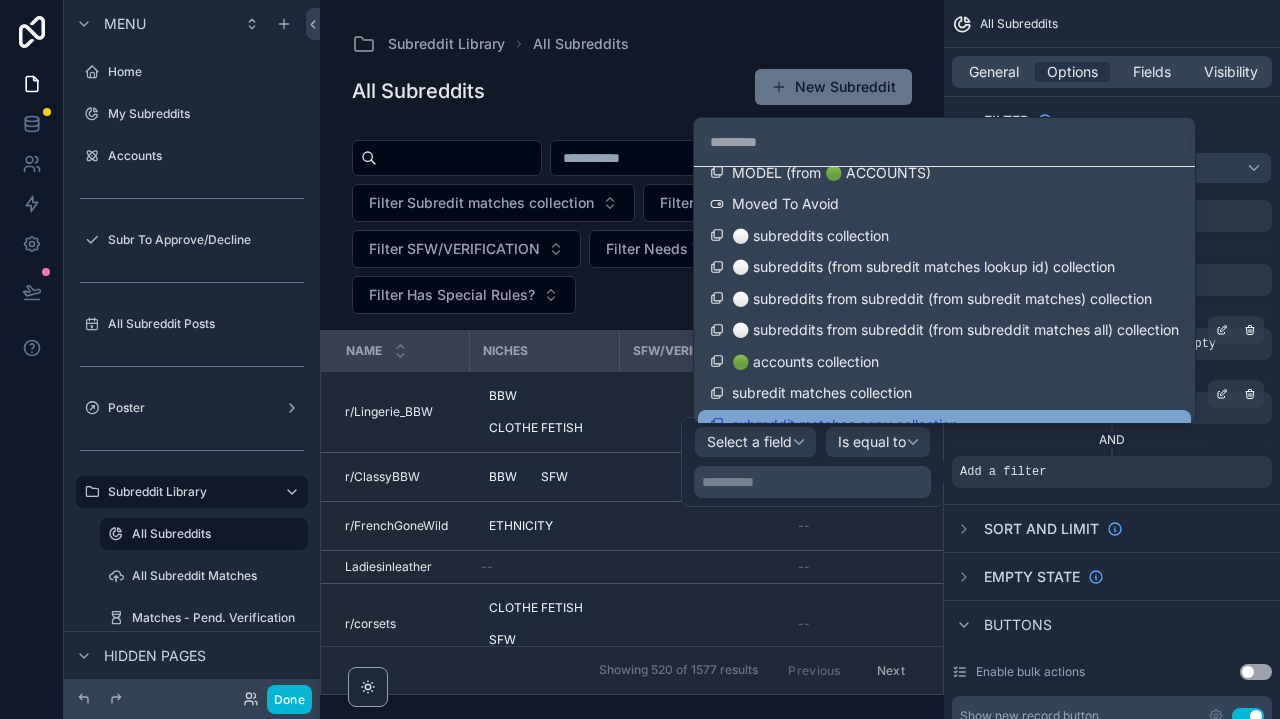 scroll, scrollTop: 944, scrollLeft: 0, axis: vertical 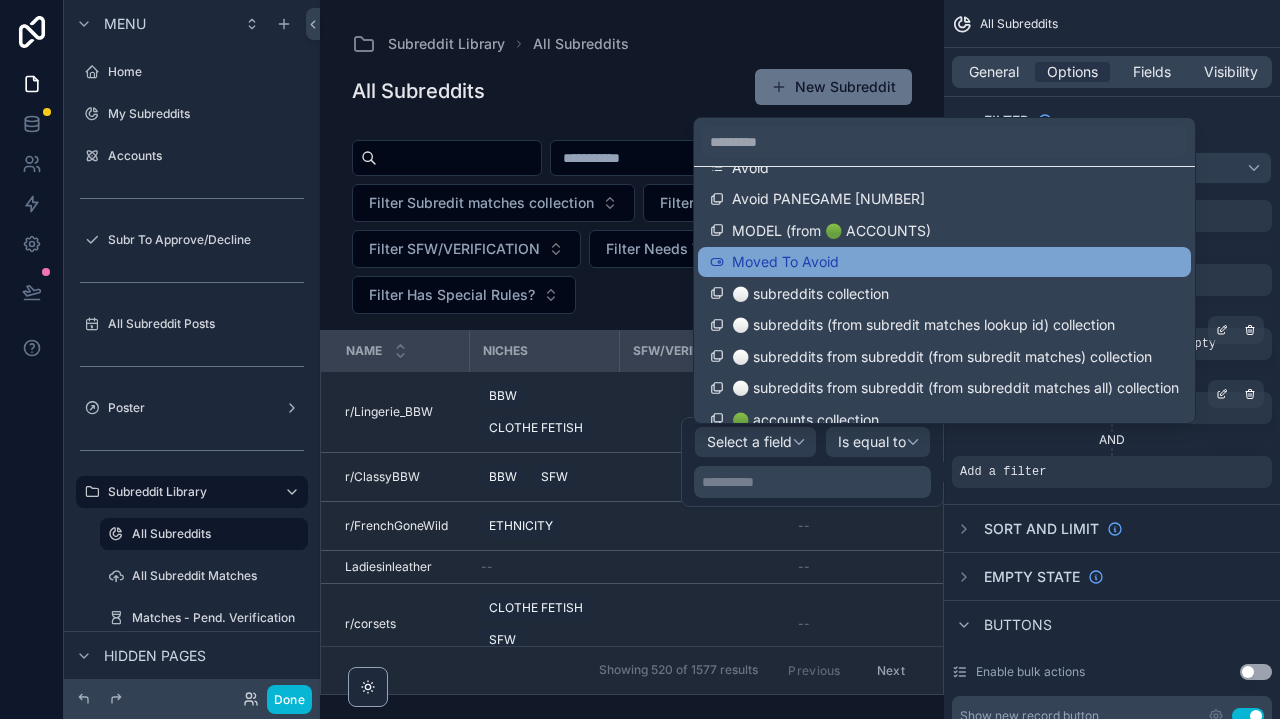 click on "Moved To Avoid" at bounding box center (944, 262) 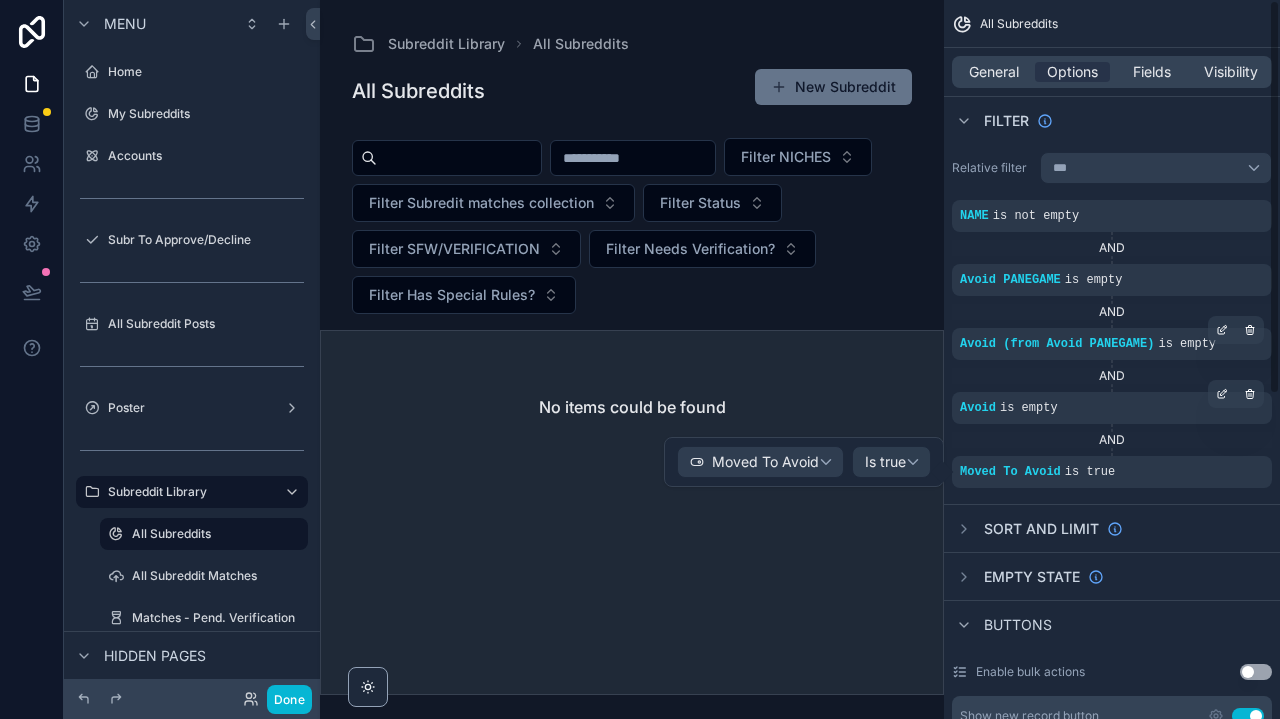click on "Is true" at bounding box center [891, 462] 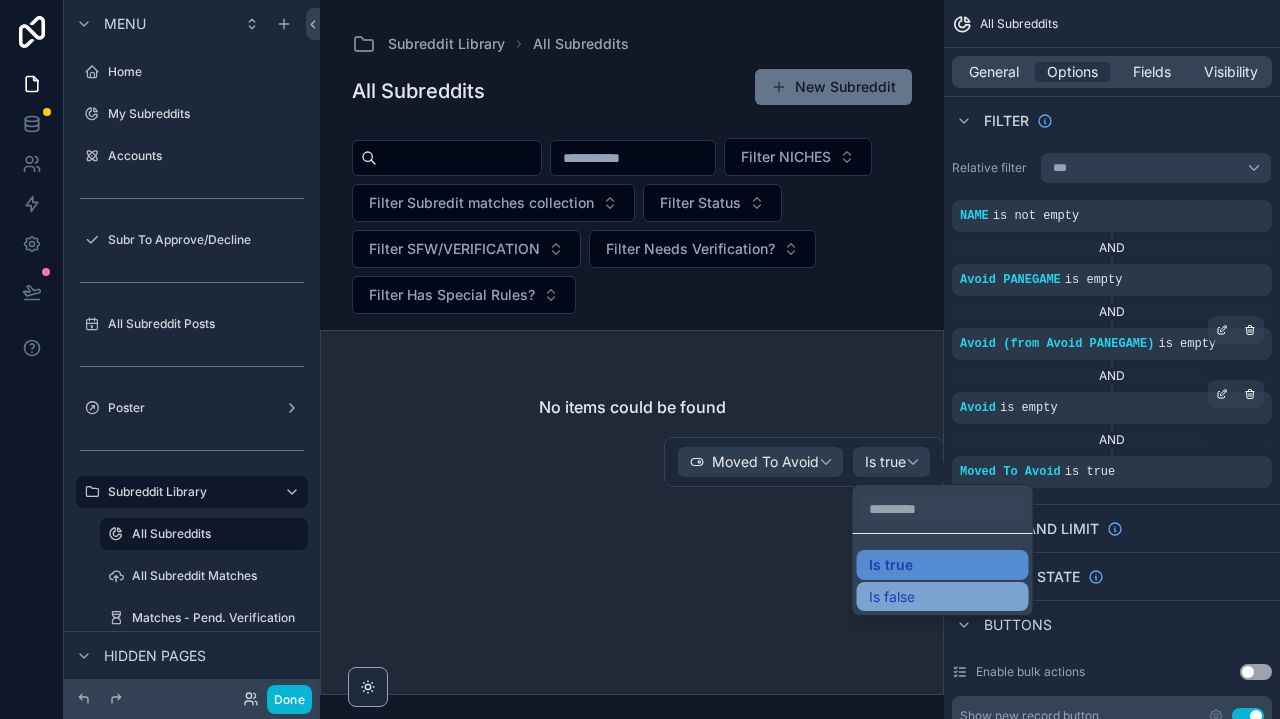 click on "Is false" at bounding box center (943, 597) 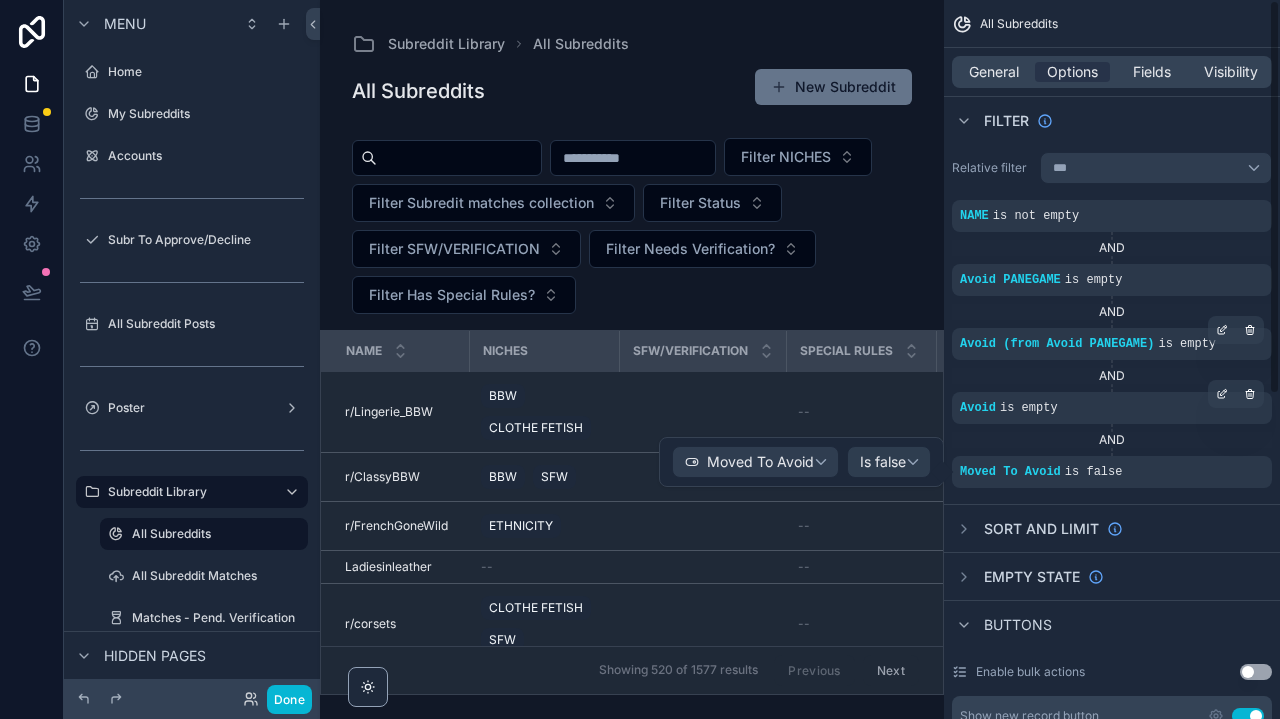 scroll, scrollTop: 0, scrollLeft: 0, axis: both 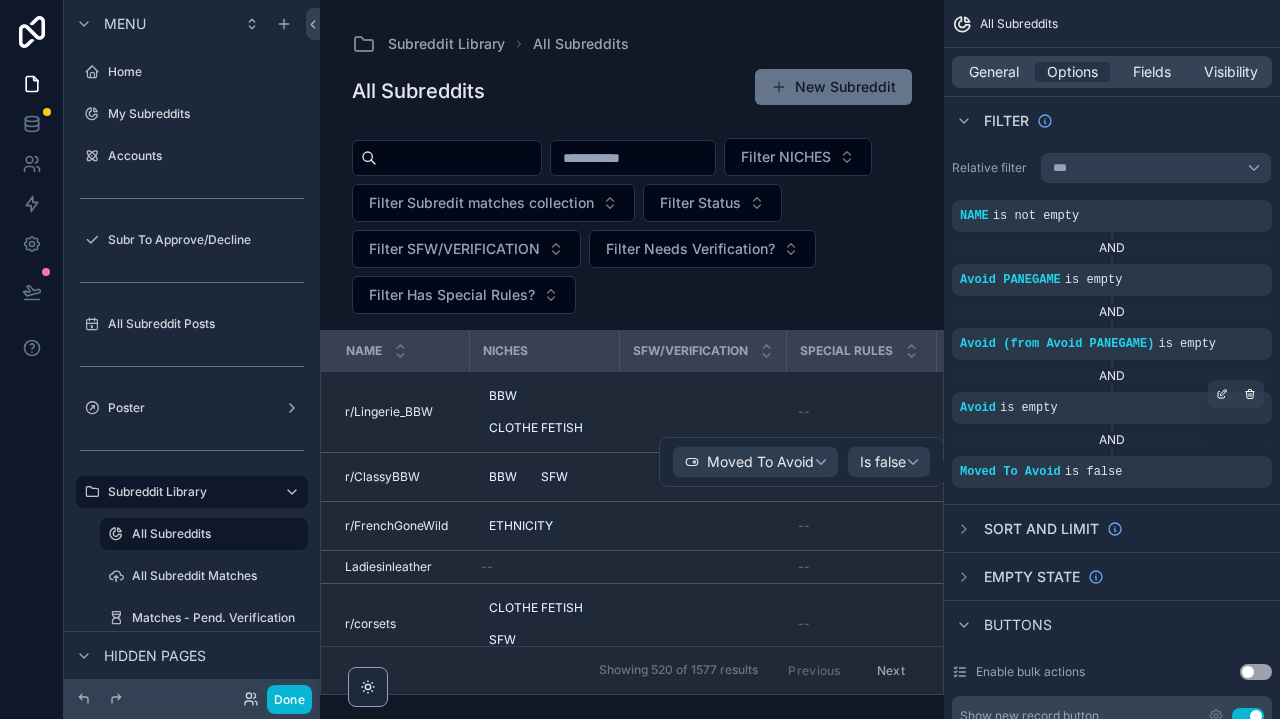 click at bounding box center [632, 359] 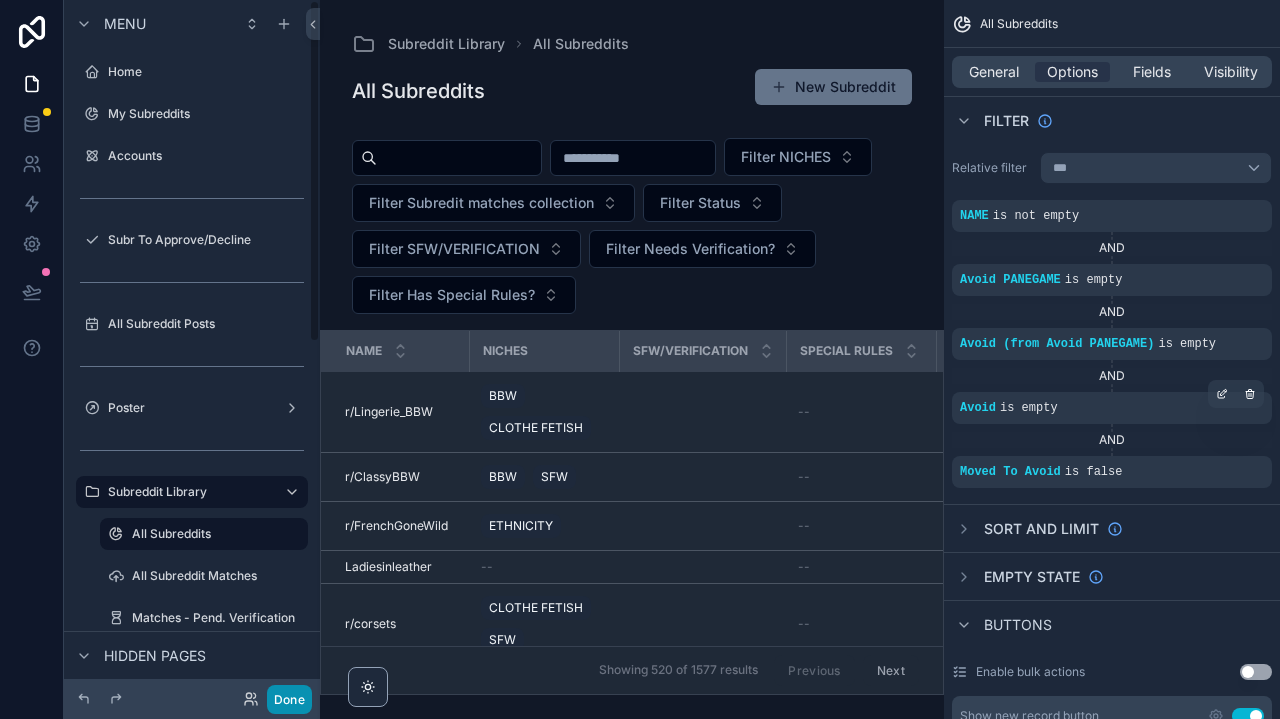 click on "Done" at bounding box center (289, 699) 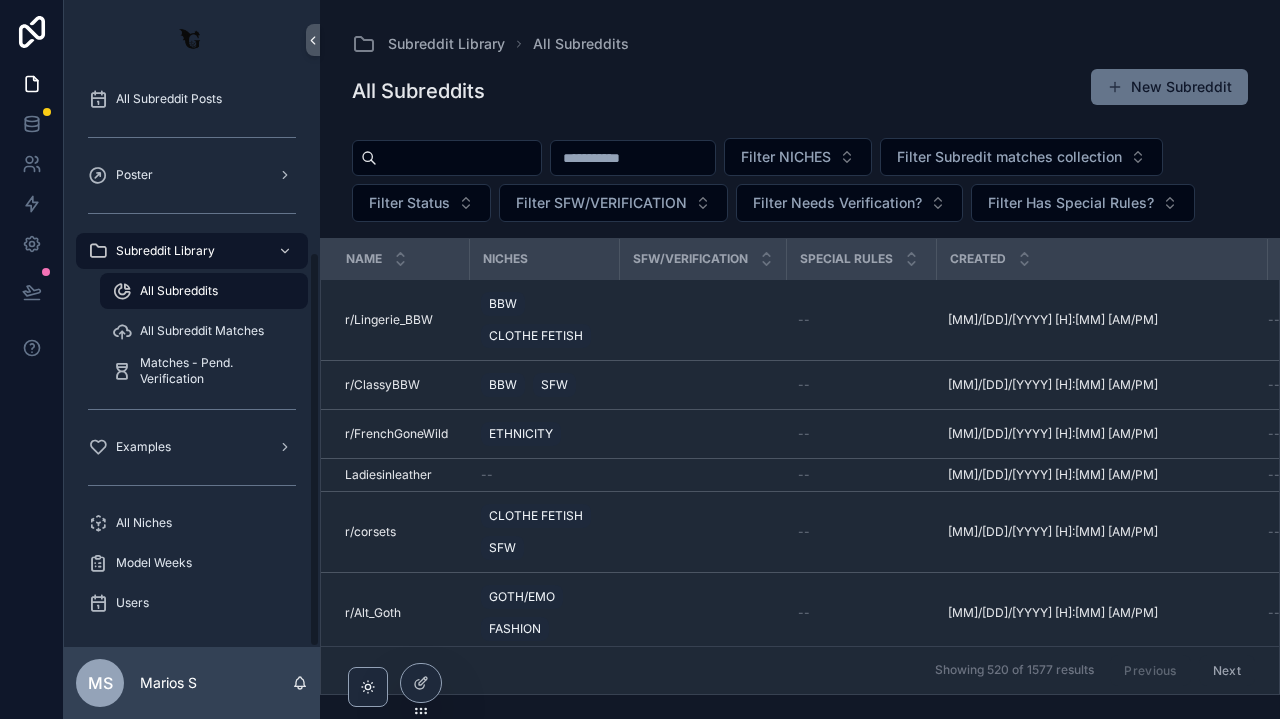 scroll, scrollTop: 245, scrollLeft: 0, axis: vertical 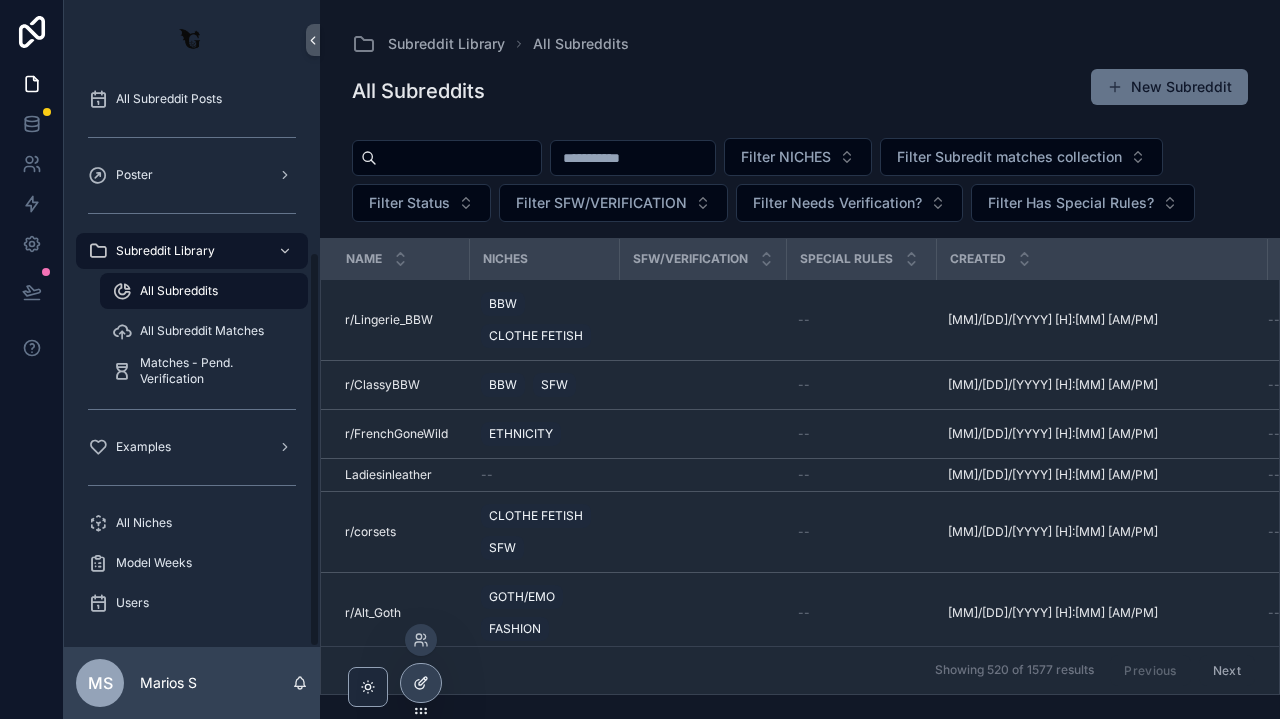 click 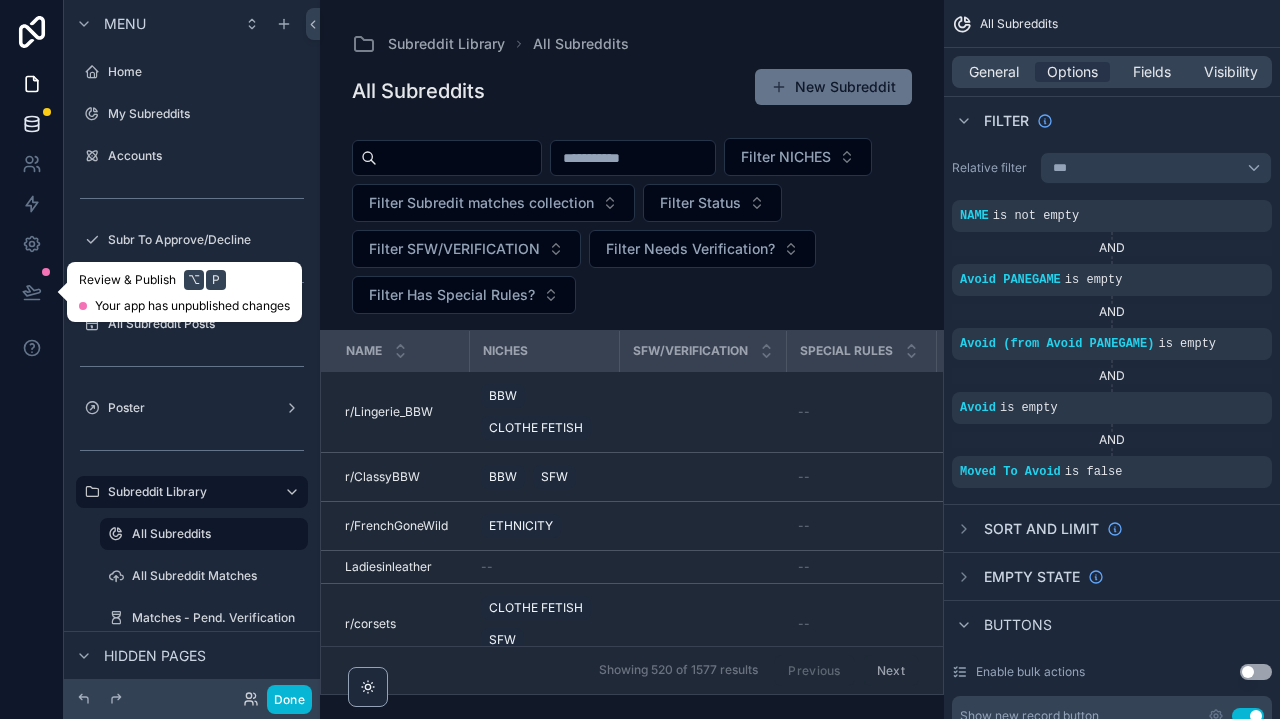 click at bounding box center (31, 124) 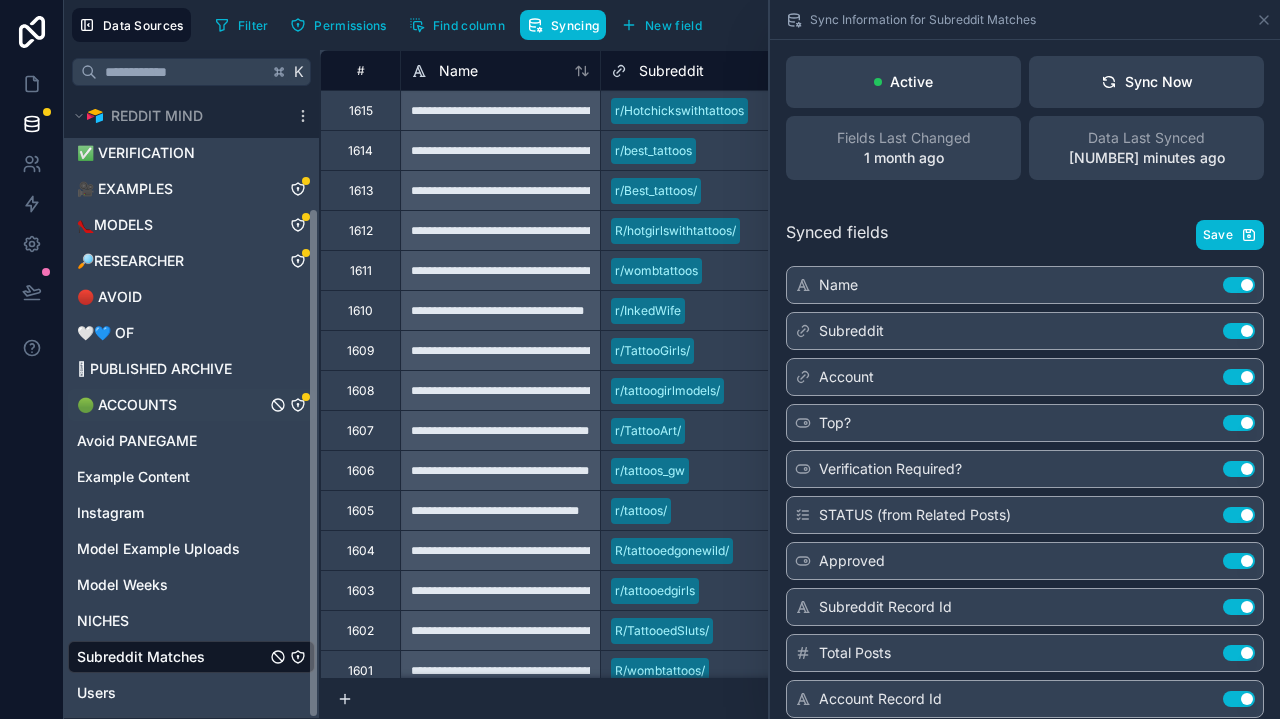 scroll, scrollTop: 138, scrollLeft: 0, axis: vertical 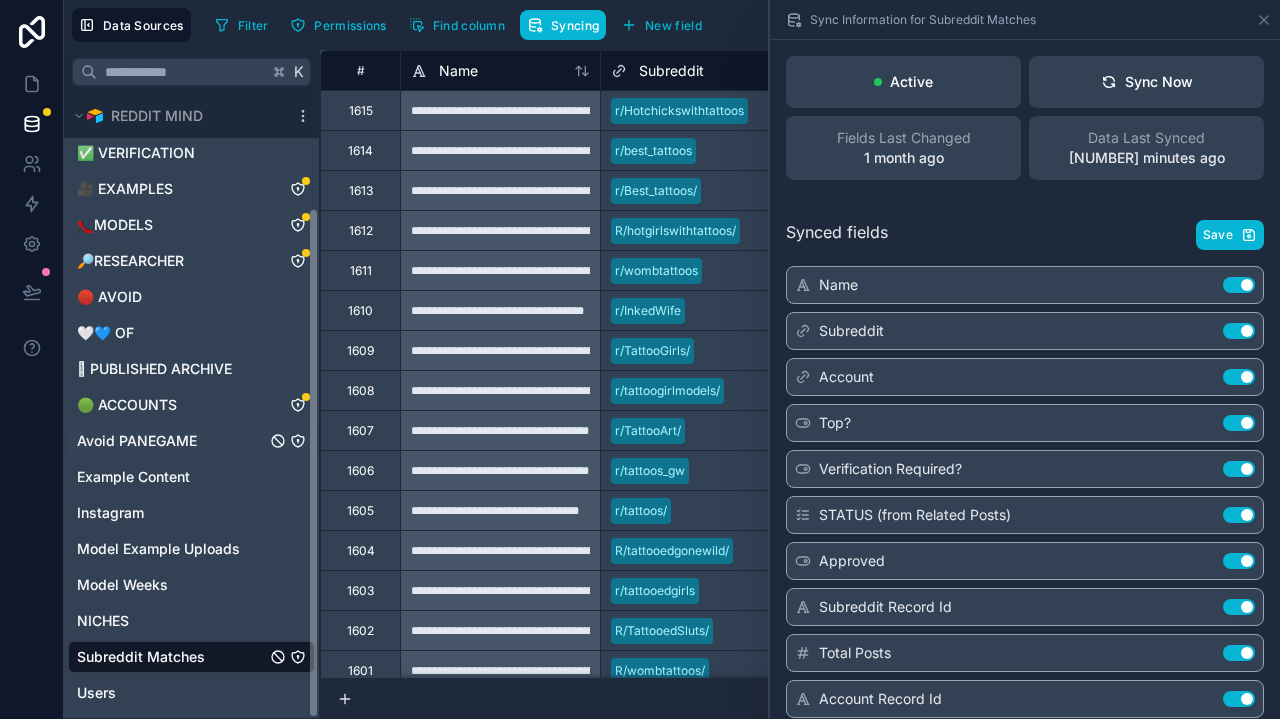 click on "Avoid PANEGAME" at bounding box center [137, 441] 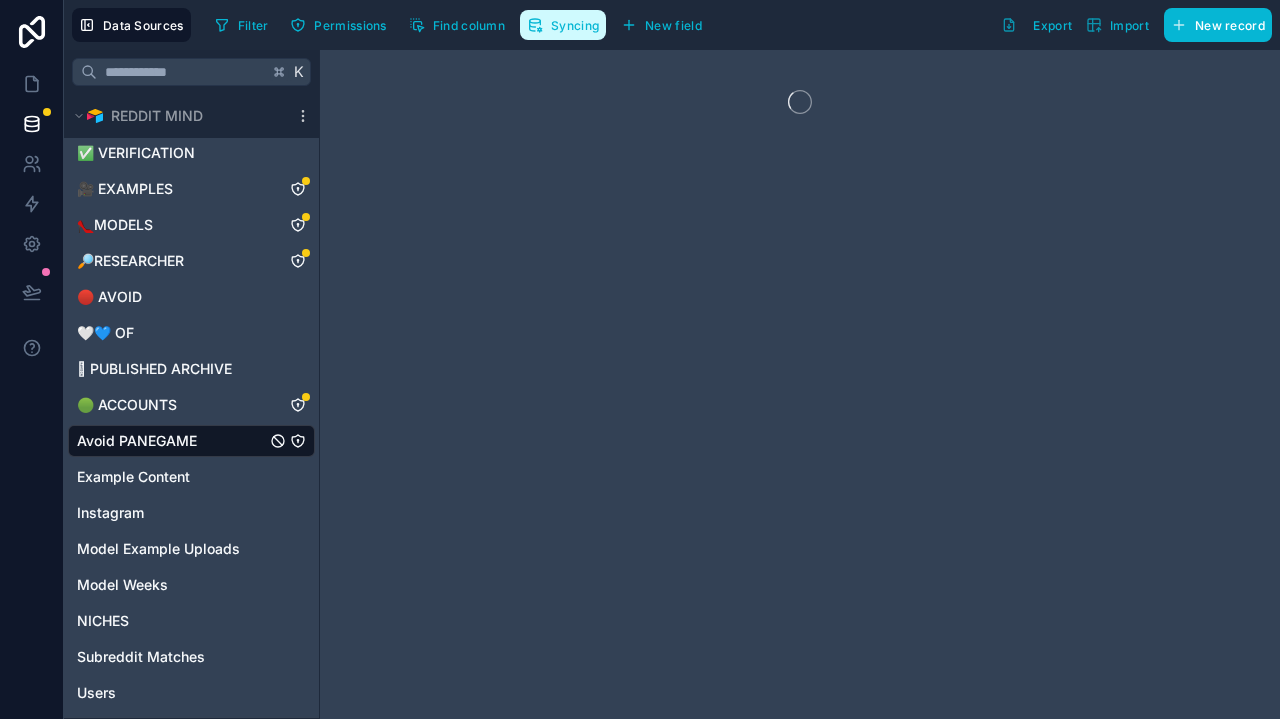 click on "Syncing" at bounding box center [563, 25] 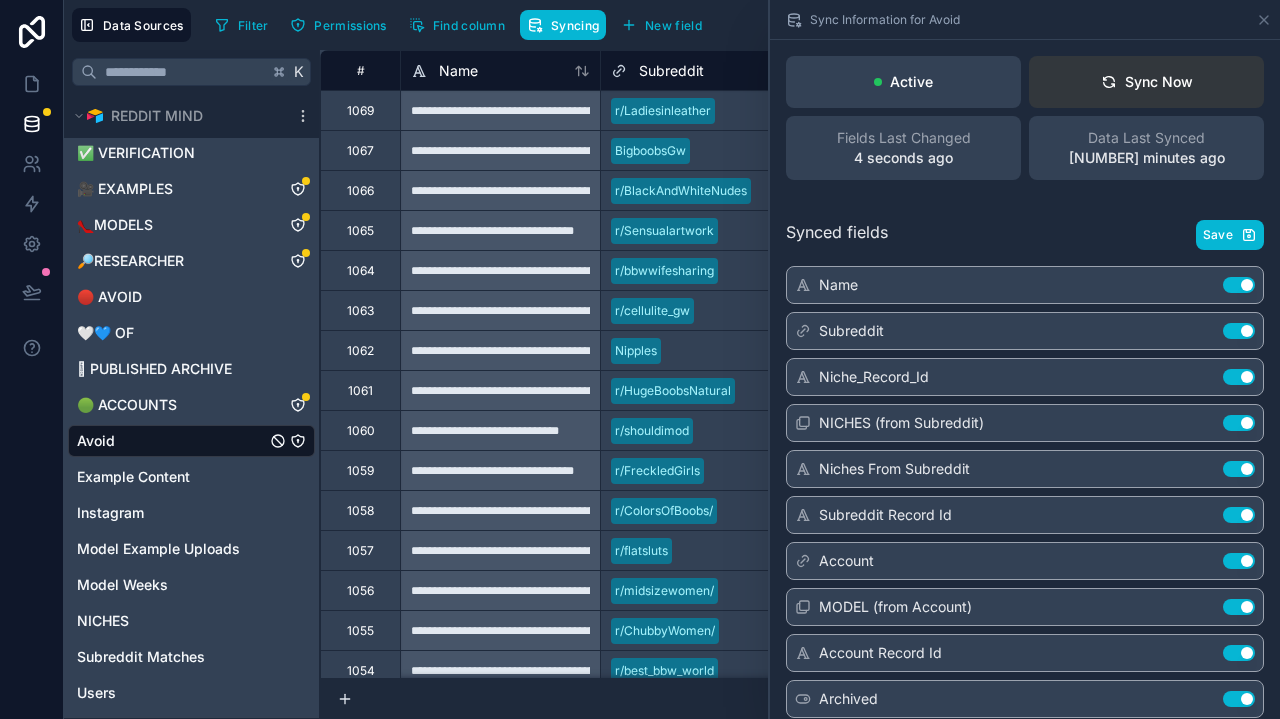 click on "Sync Now" at bounding box center [1146, 82] 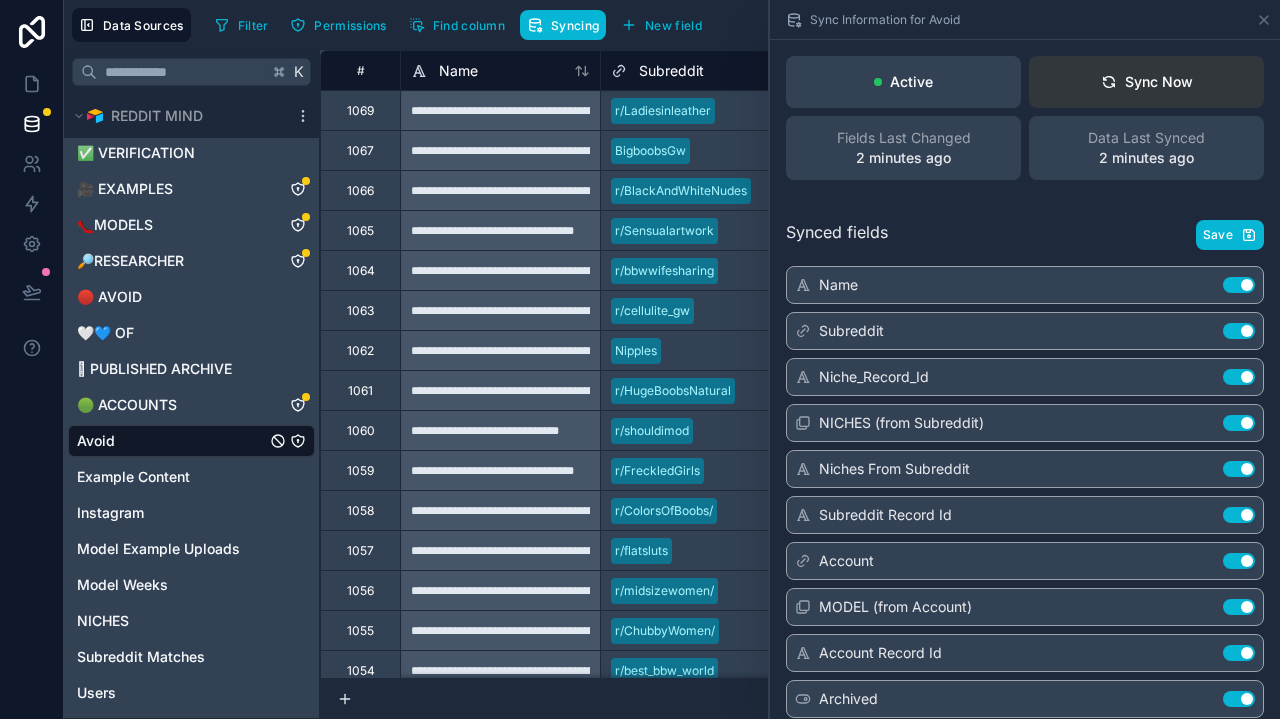 click 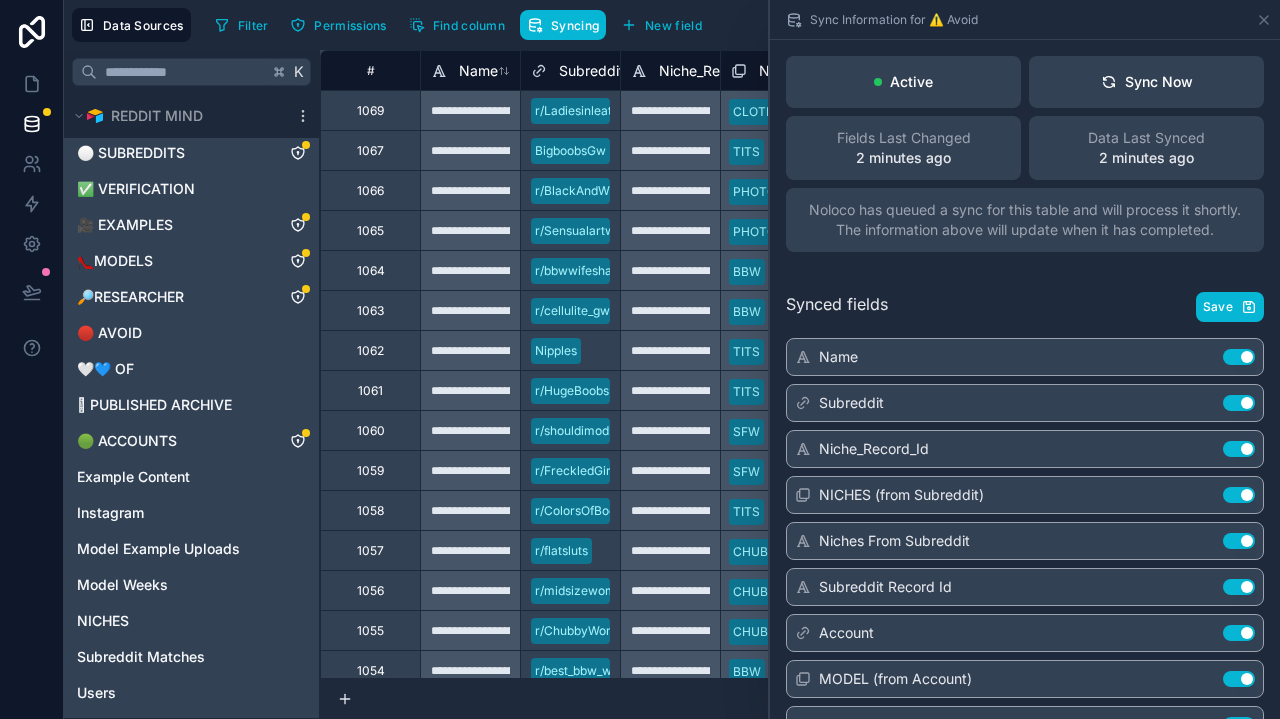 click on "Filter Permissions Find column Syncing New field Export Import New record" at bounding box center (739, 25) 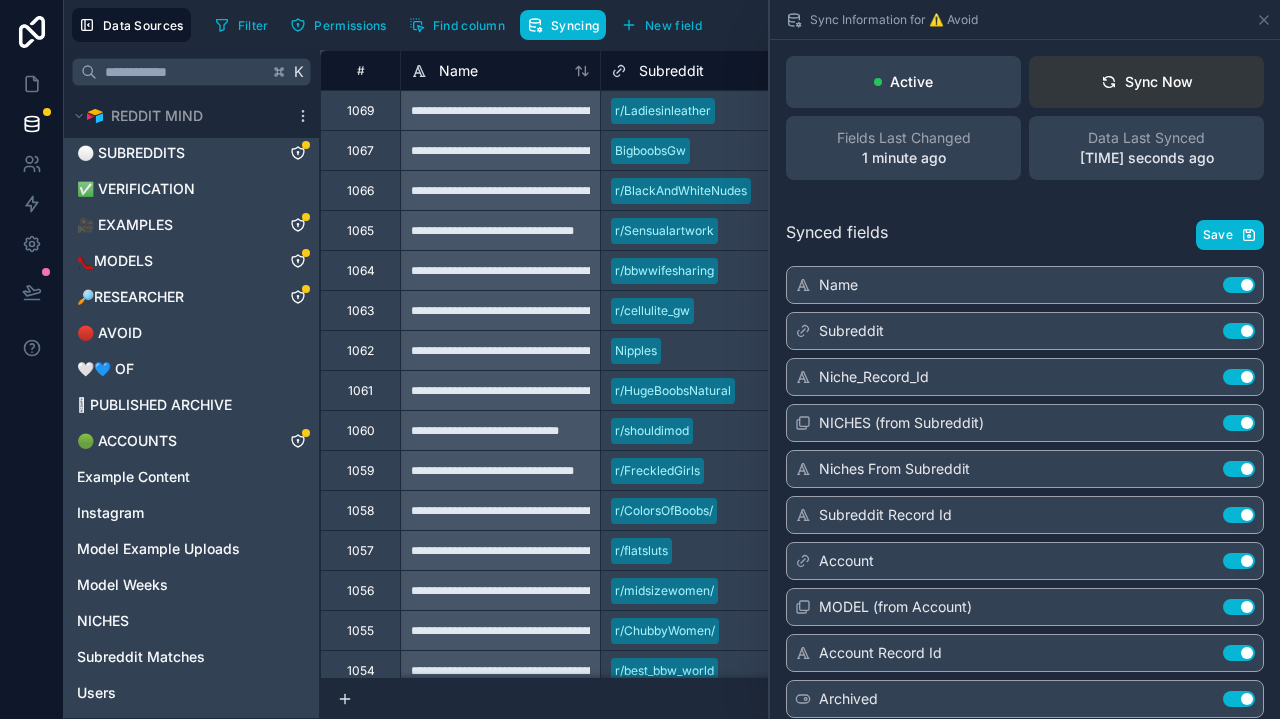 click on "Sync Now" at bounding box center [1146, 82] 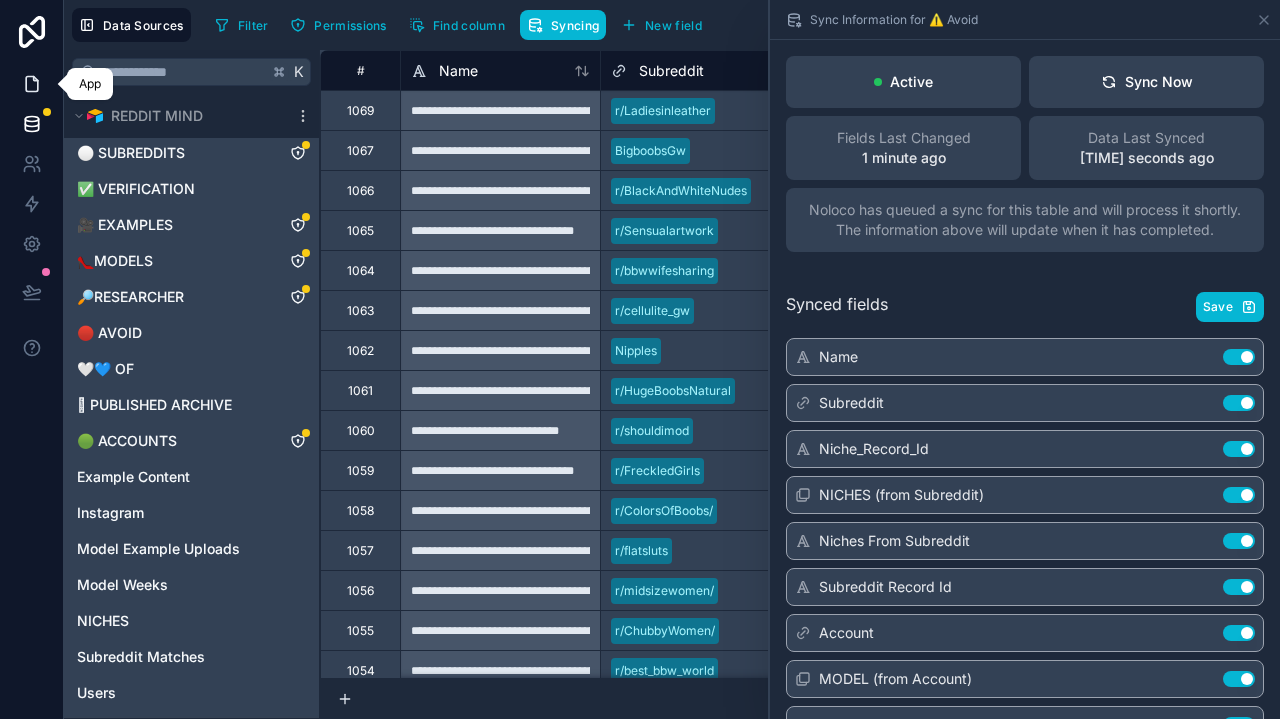 click 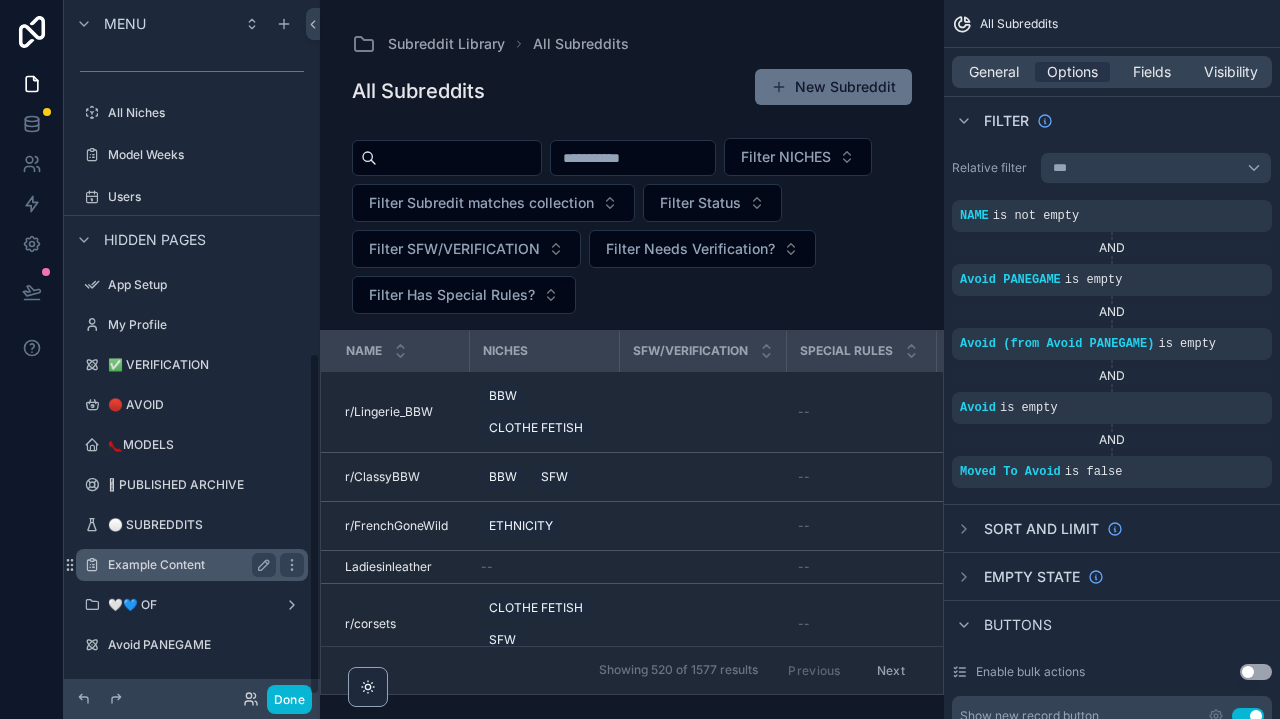scroll, scrollTop: 715, scrollLeft: 0, axis: vertical 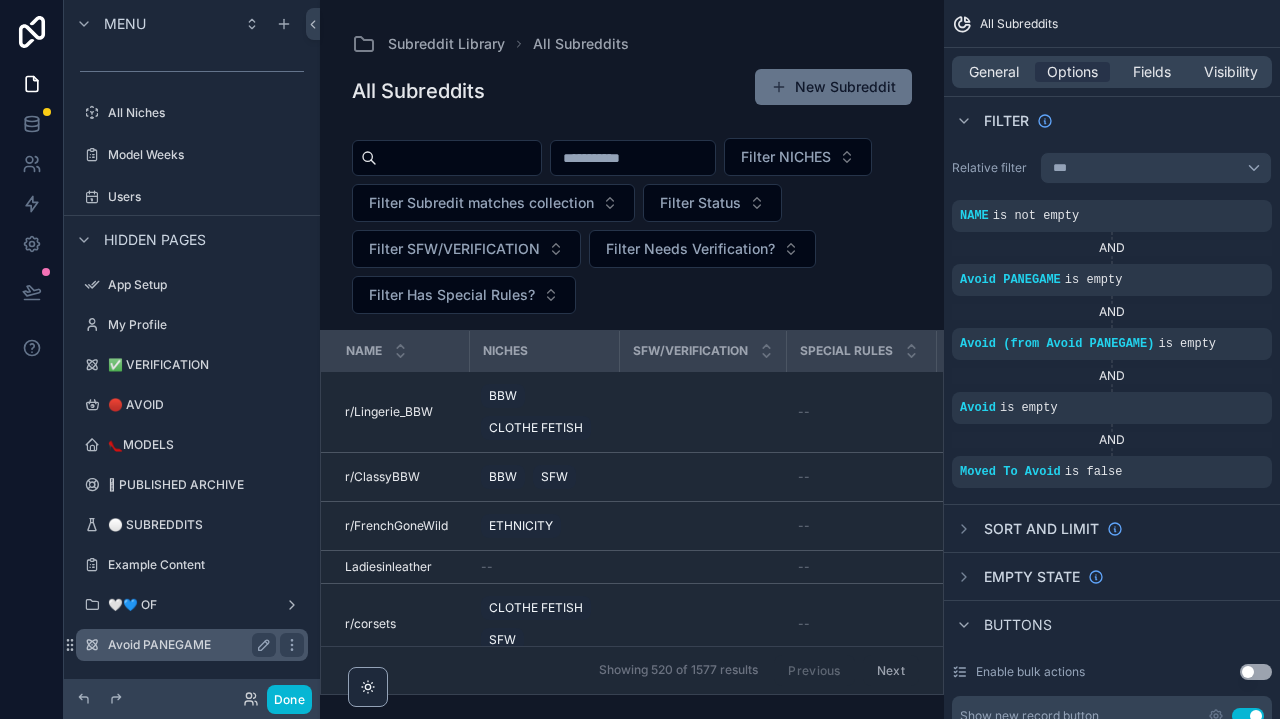 click on "Avoid PANEGAME" at bounding box center [192, 645] 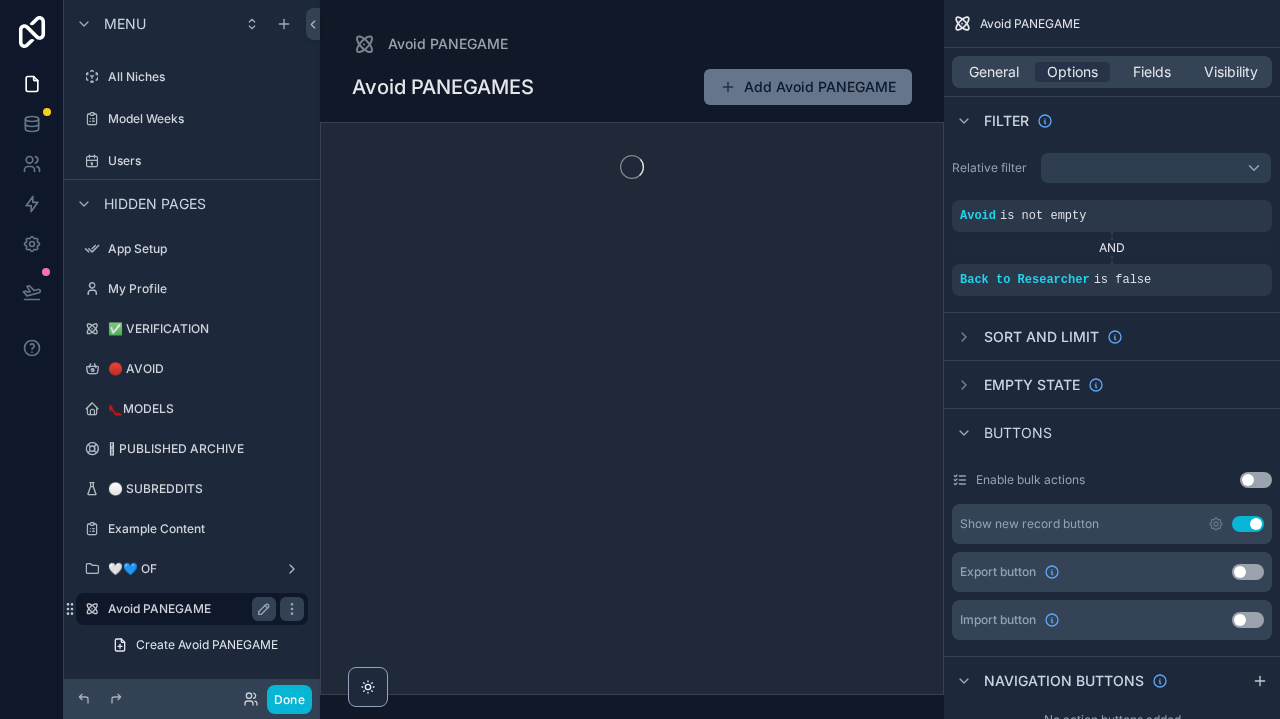 scroll, scrollTop: 625, scrollLeft: 0, axis: vertical 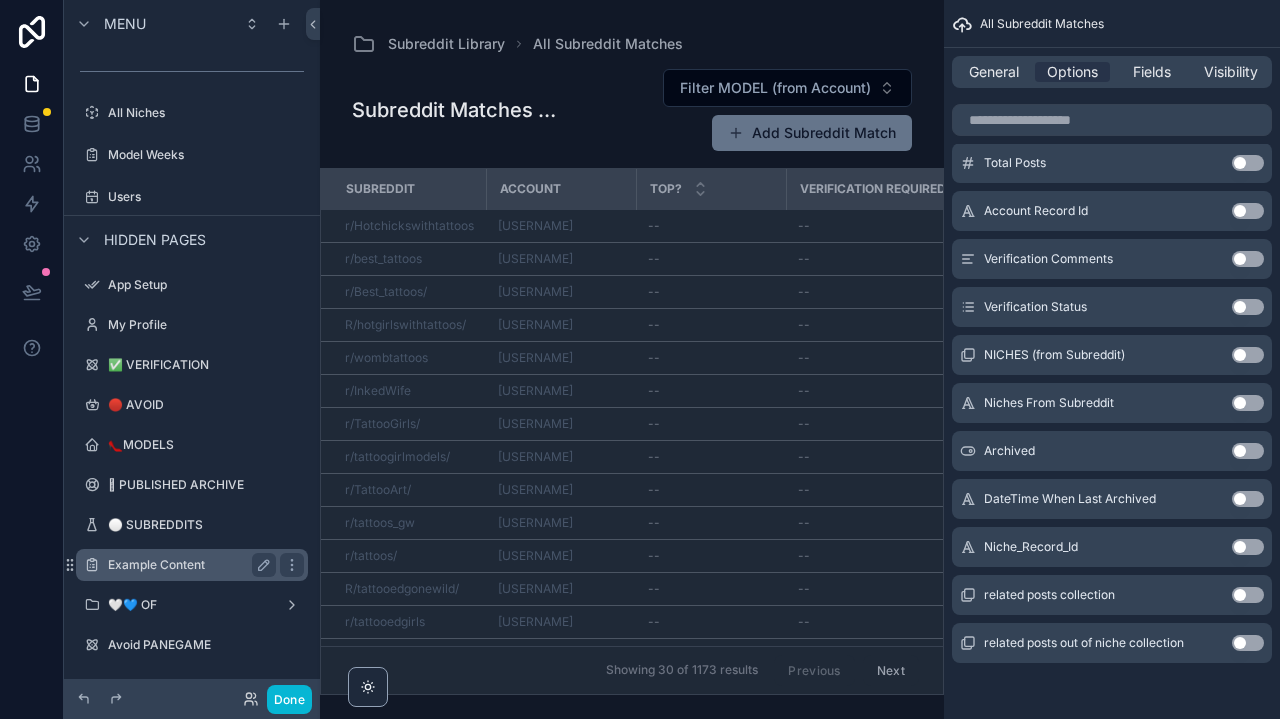 click on "Example Content" at bounding box center [188, 565] 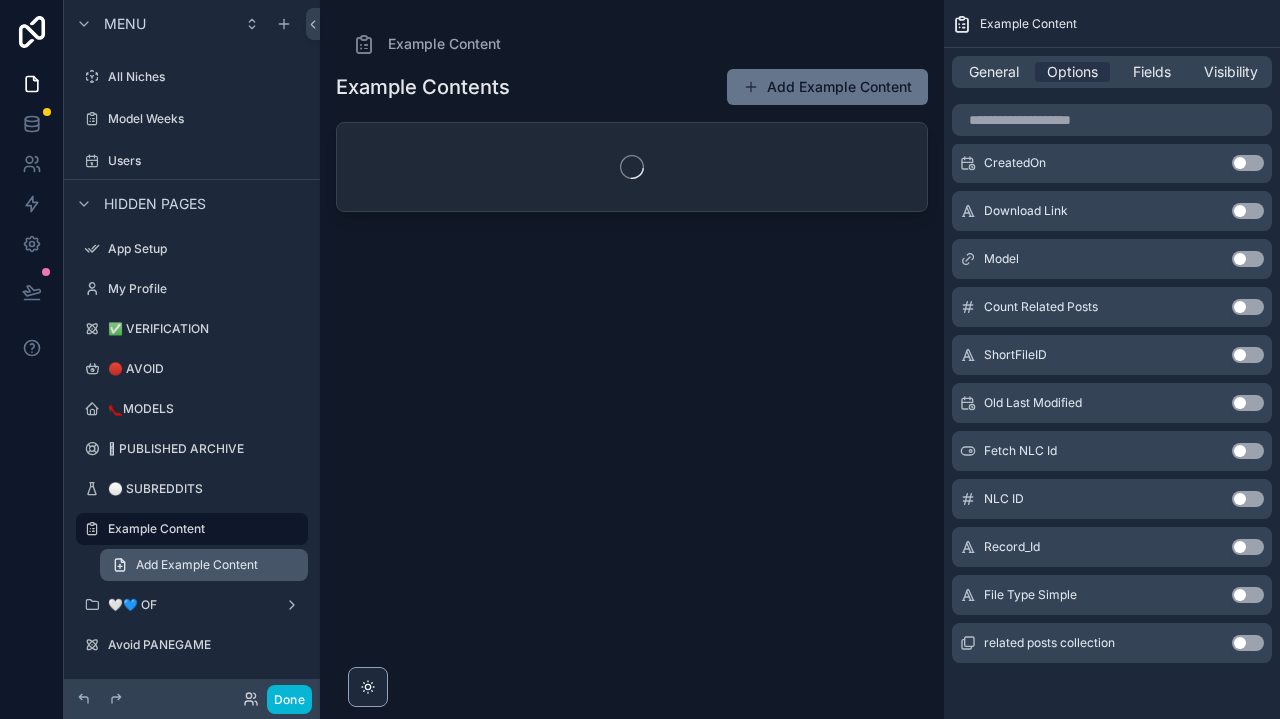 scroll, scrollTop: 625, scrollLeft: 0, axis: vertical 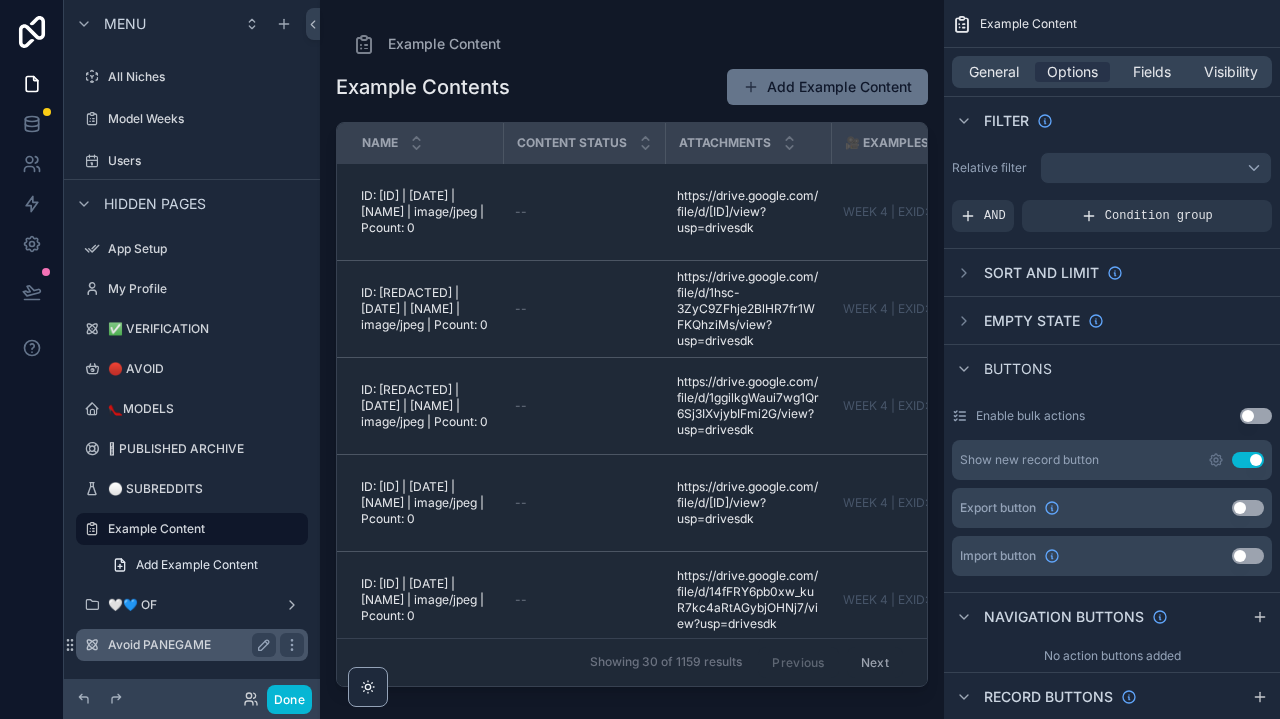 click on "Avoid PANEGAME" at bounding box center (192, 645) 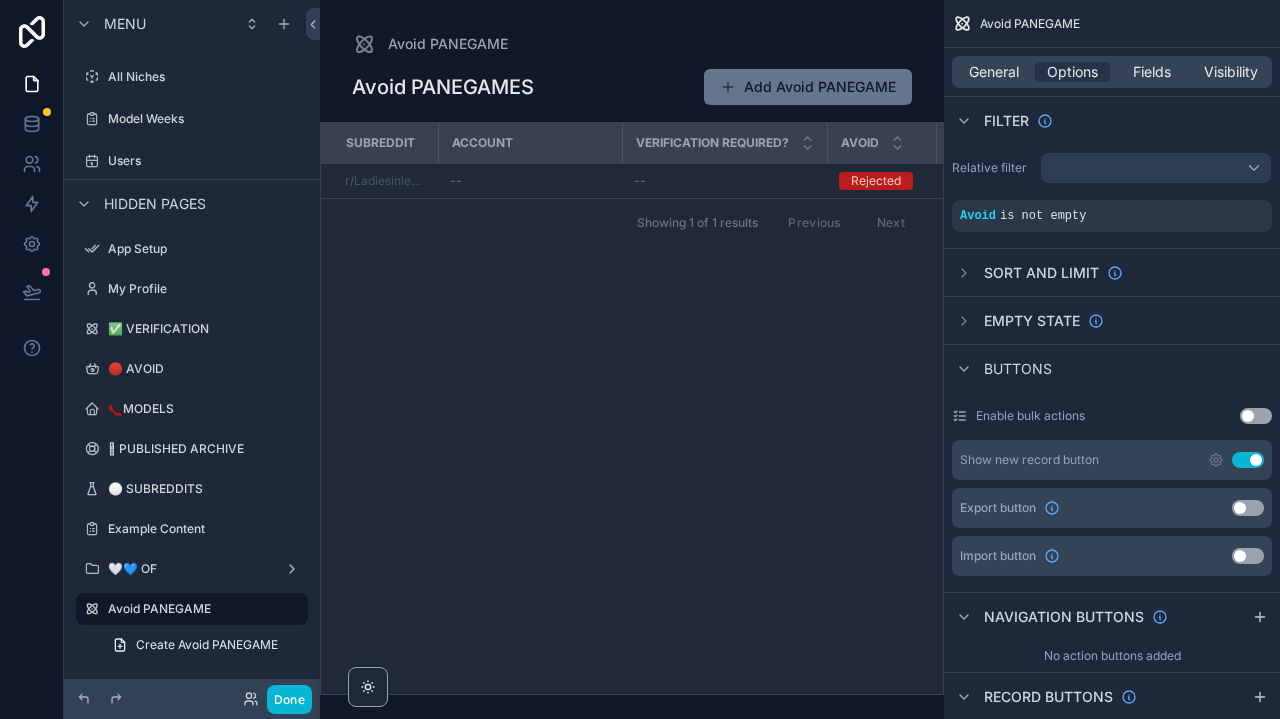 scroll, scrollTop: 0, scrollLeft: 0, axis: both 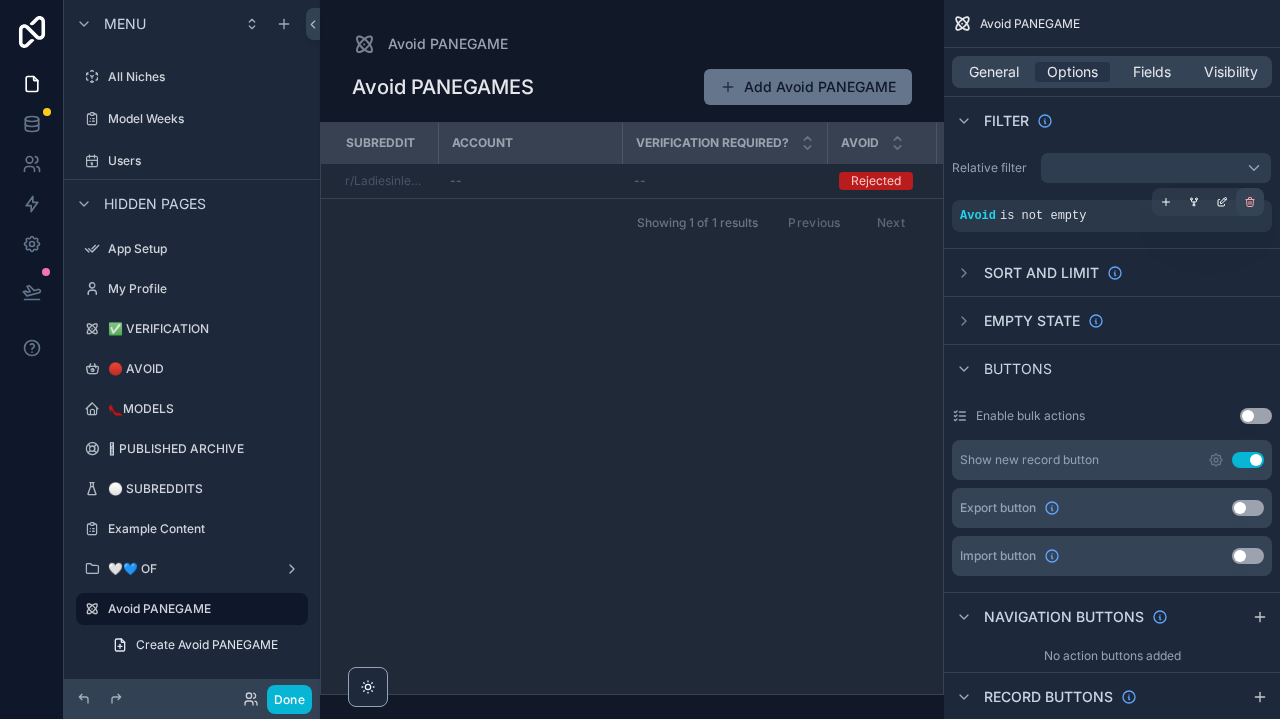 click 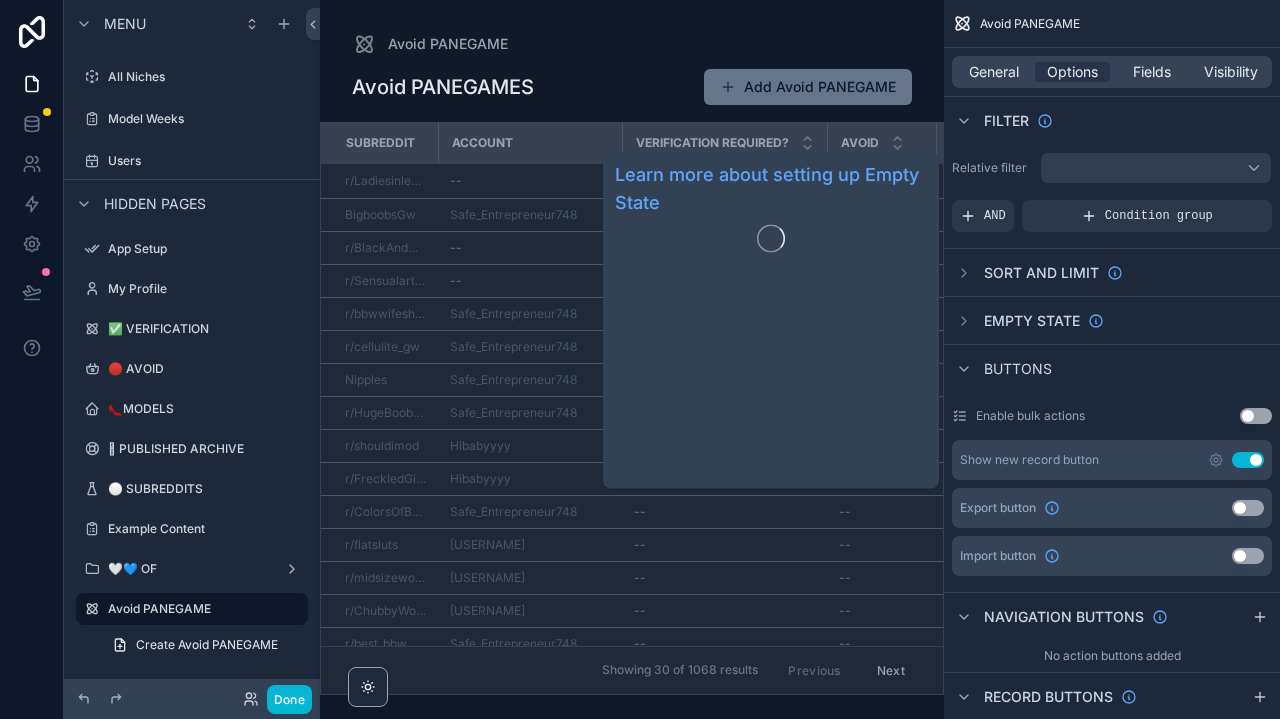 scroll, scrollTop: 0, scrollLeft: 0, axis: both 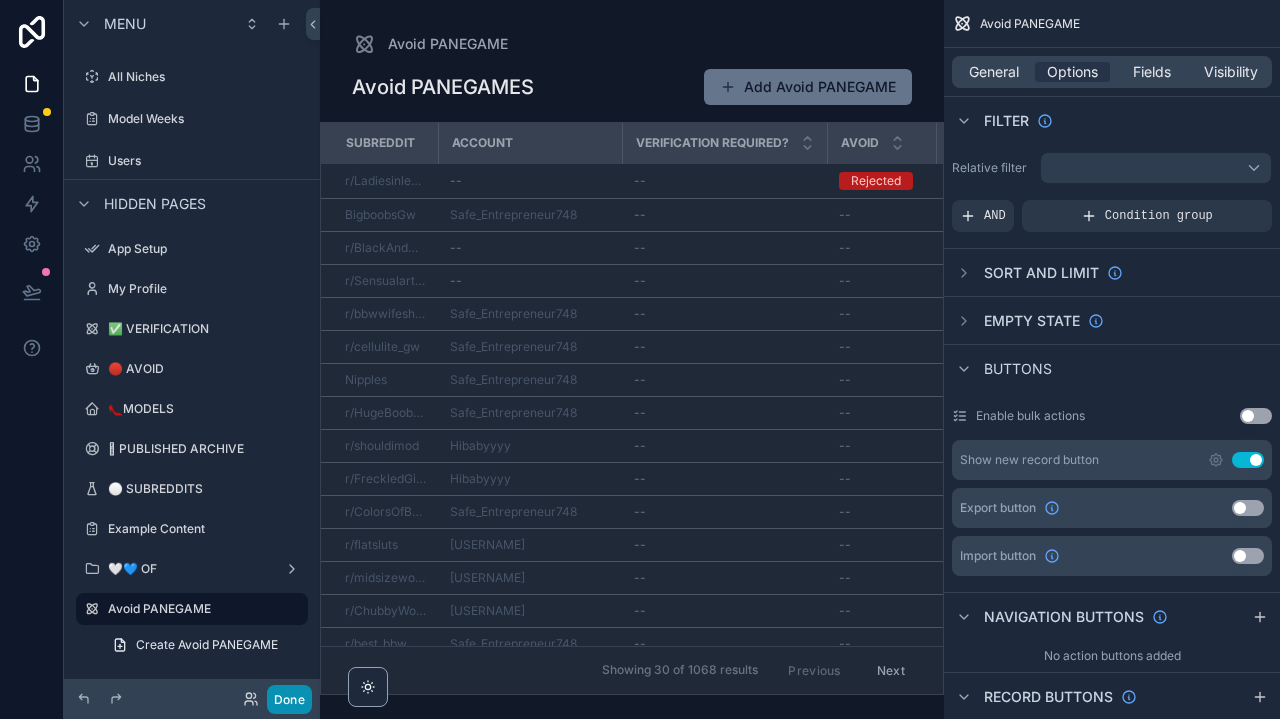 click on "Done" at bounding box center (289, 699) 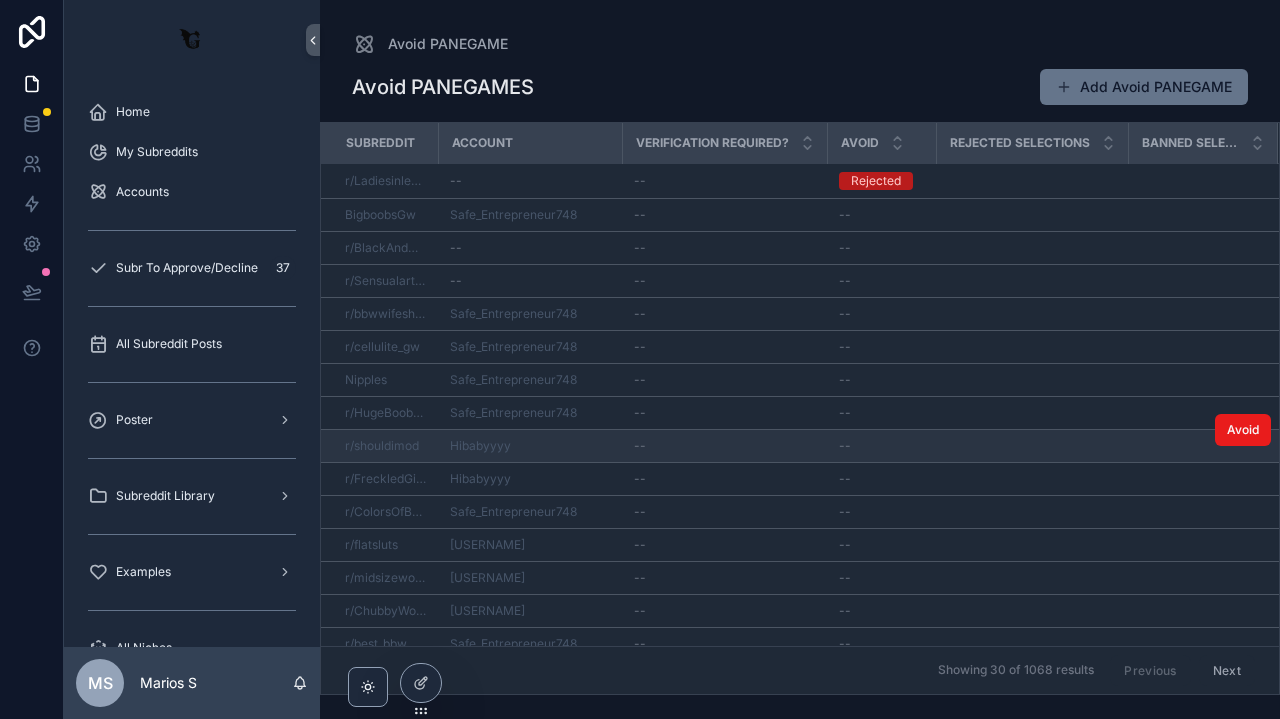 scroll, scrollTop: 0, scrollLeft: 0, axis: both 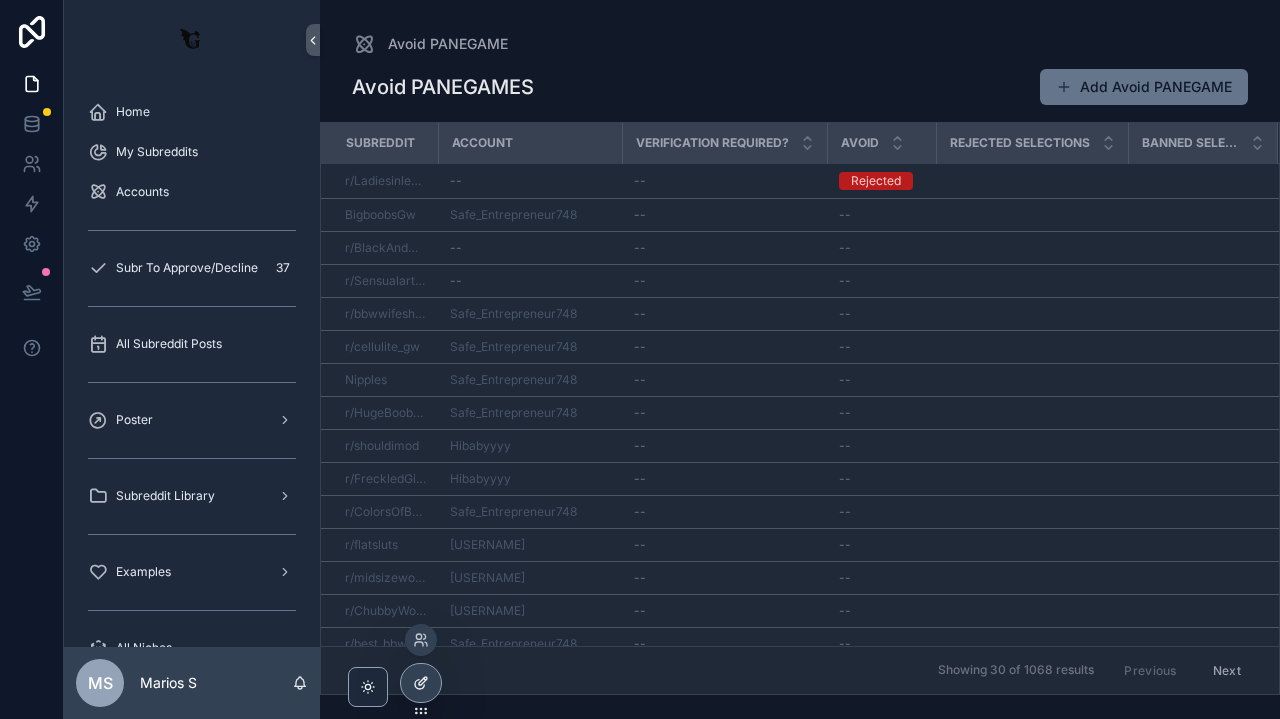 click at bounding box center (421, 683) 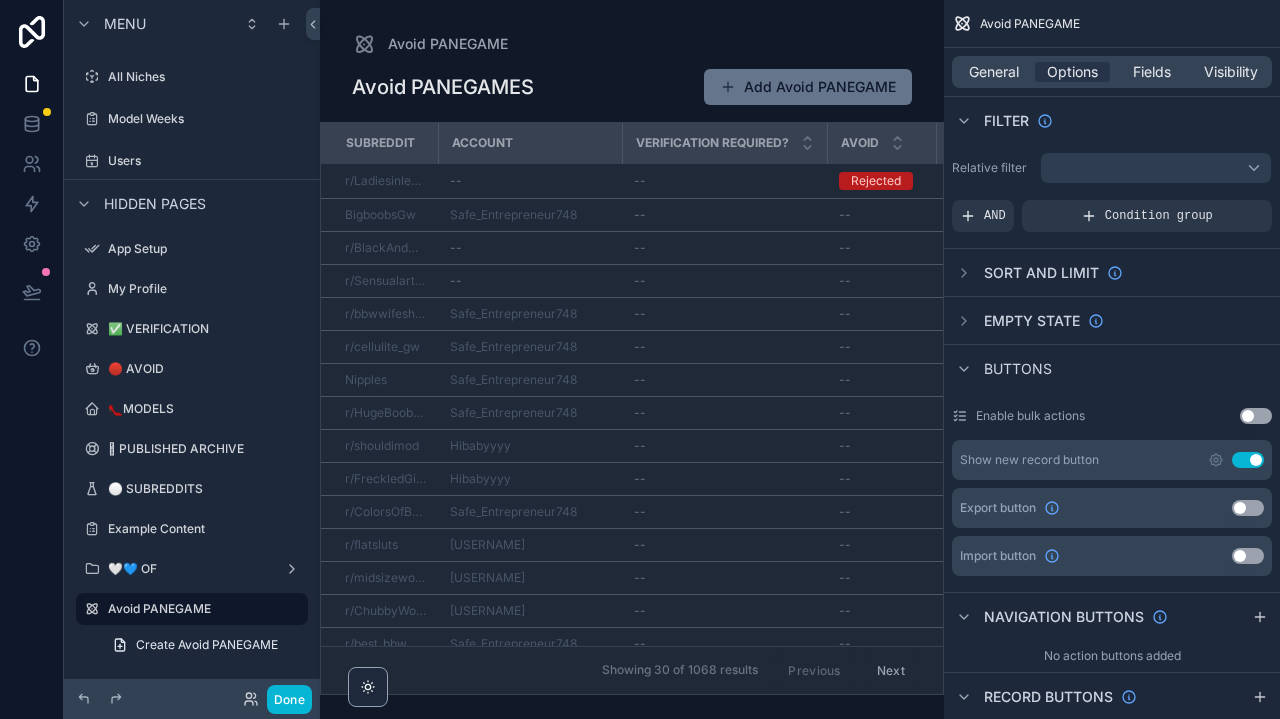 scroll, scrollTop: 625, scrollLeft: 0, axis: vertical 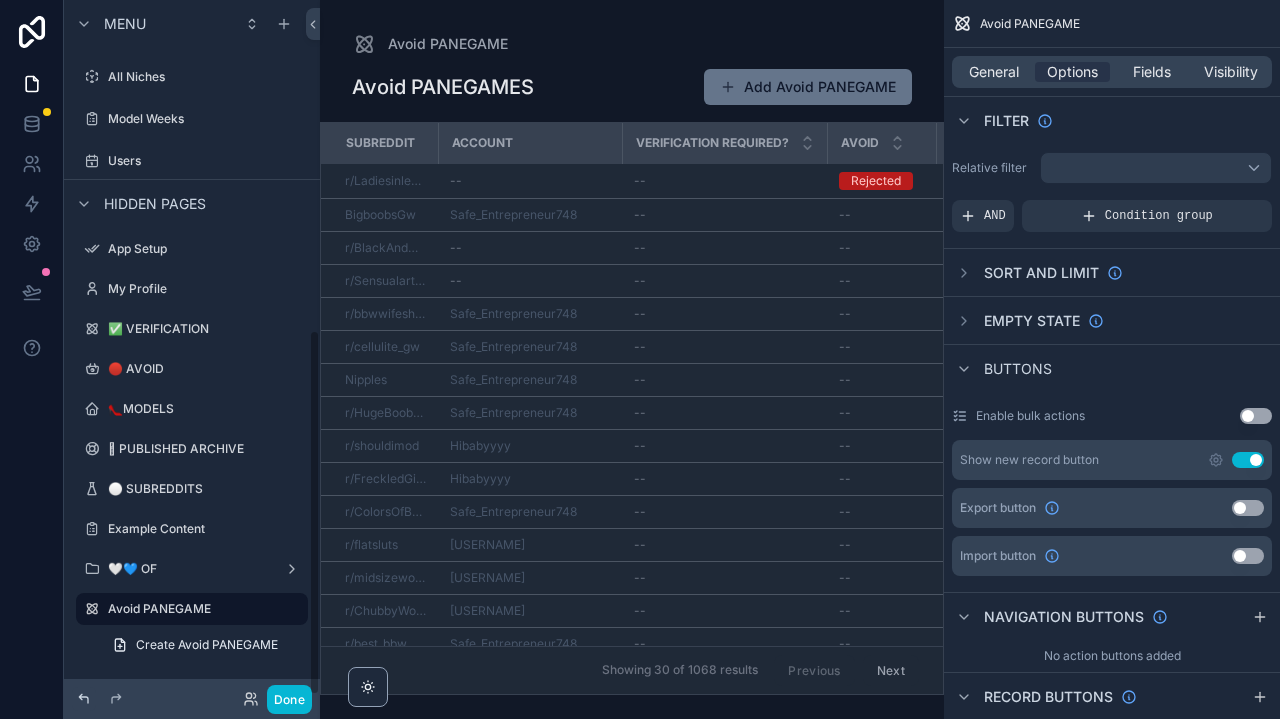 click 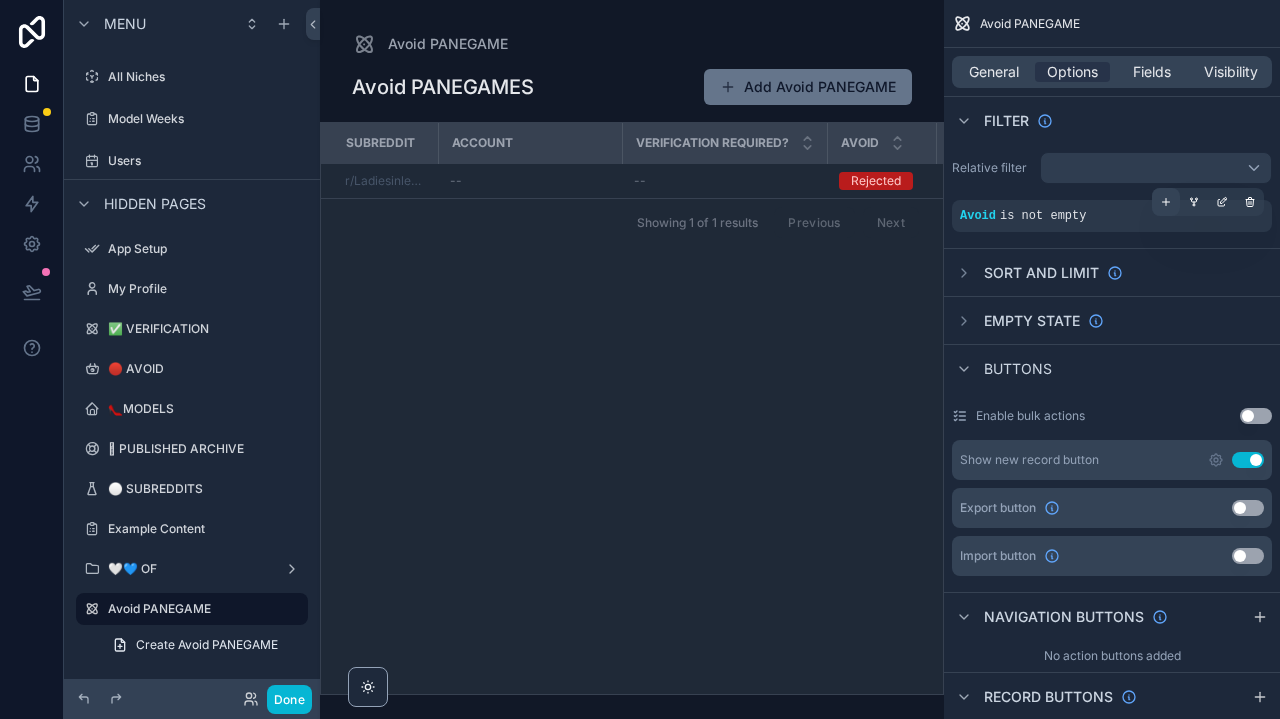 click at bounding box center [1166, 202] 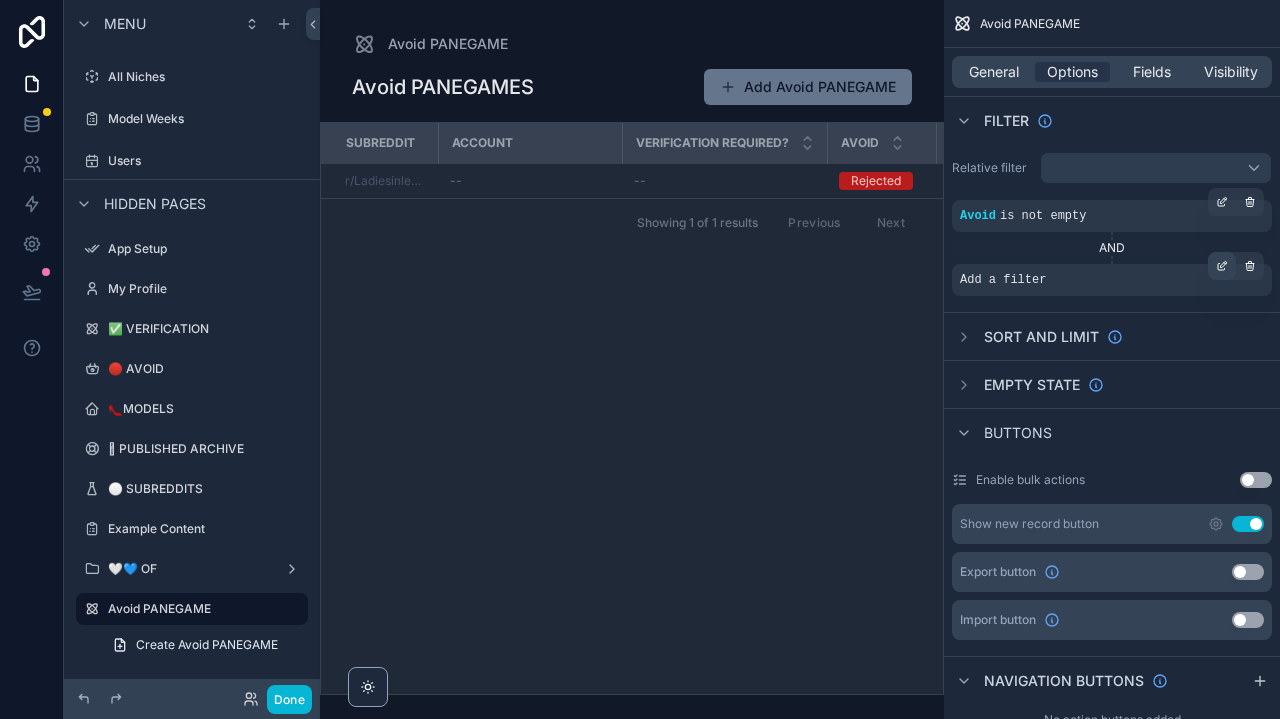 click 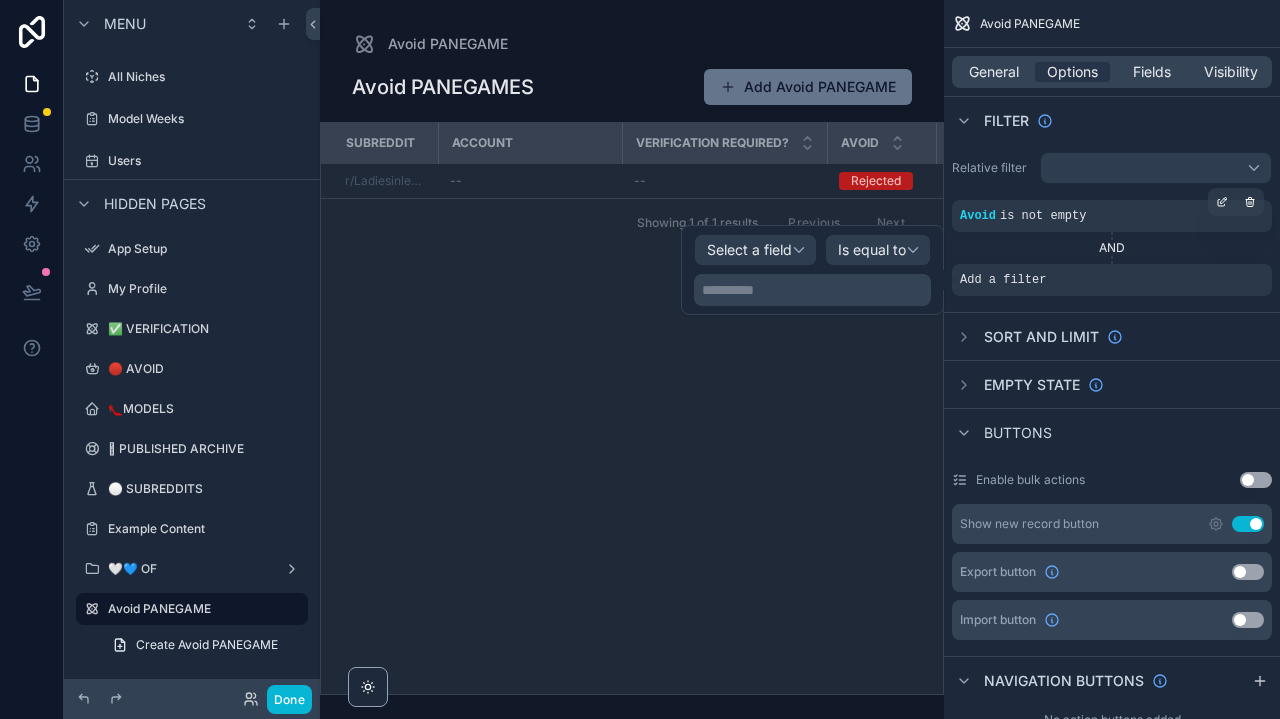 click on "Select a field" at bounding box center (755, 250) 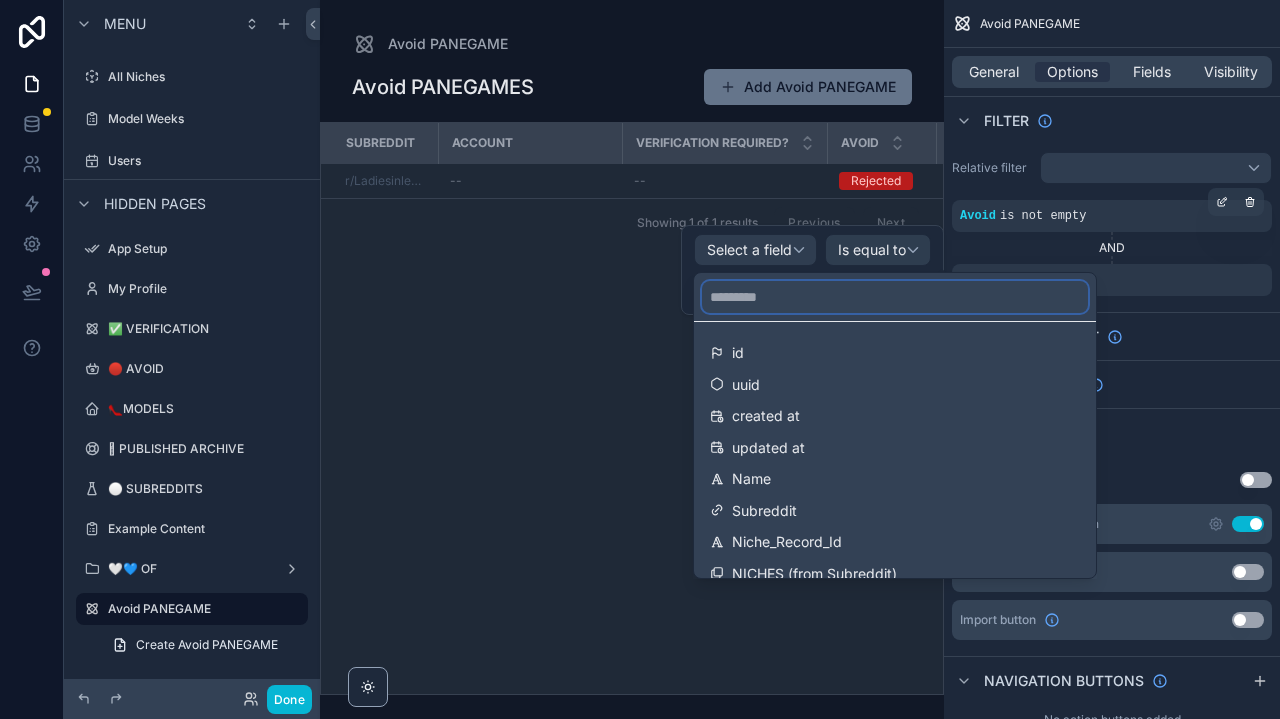 click at bounding box center (895, 297) 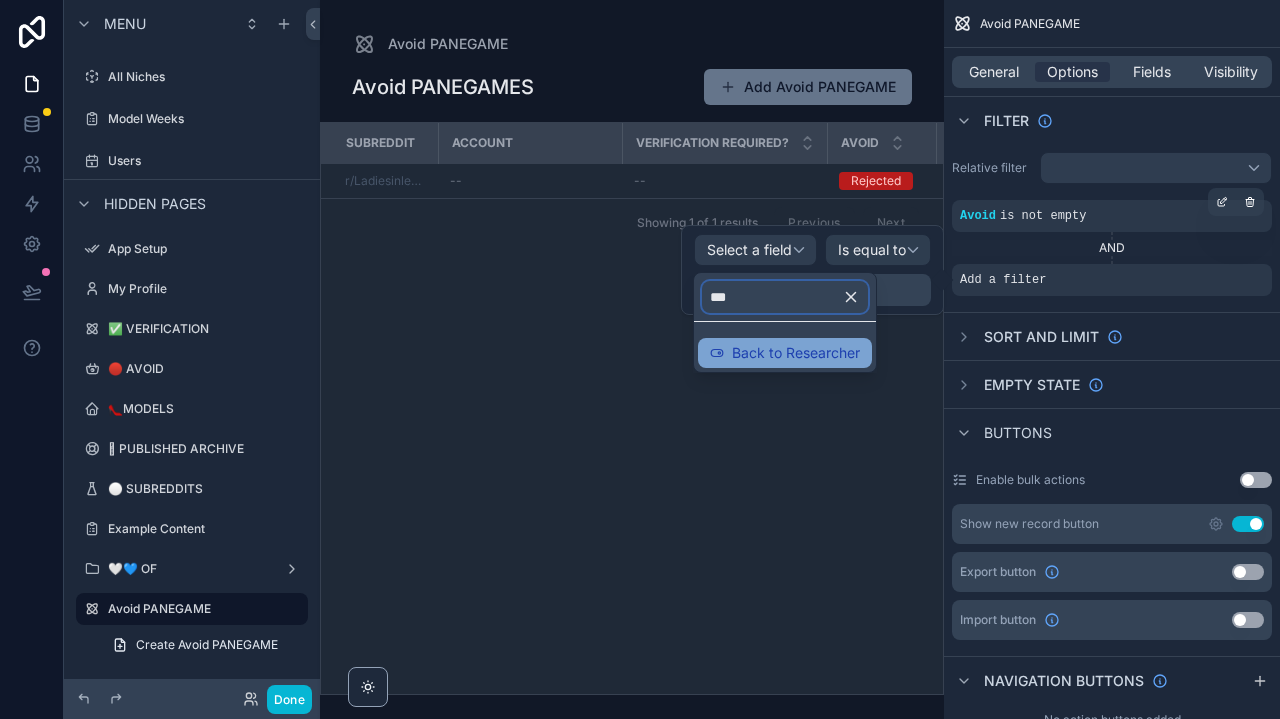 type on "***" 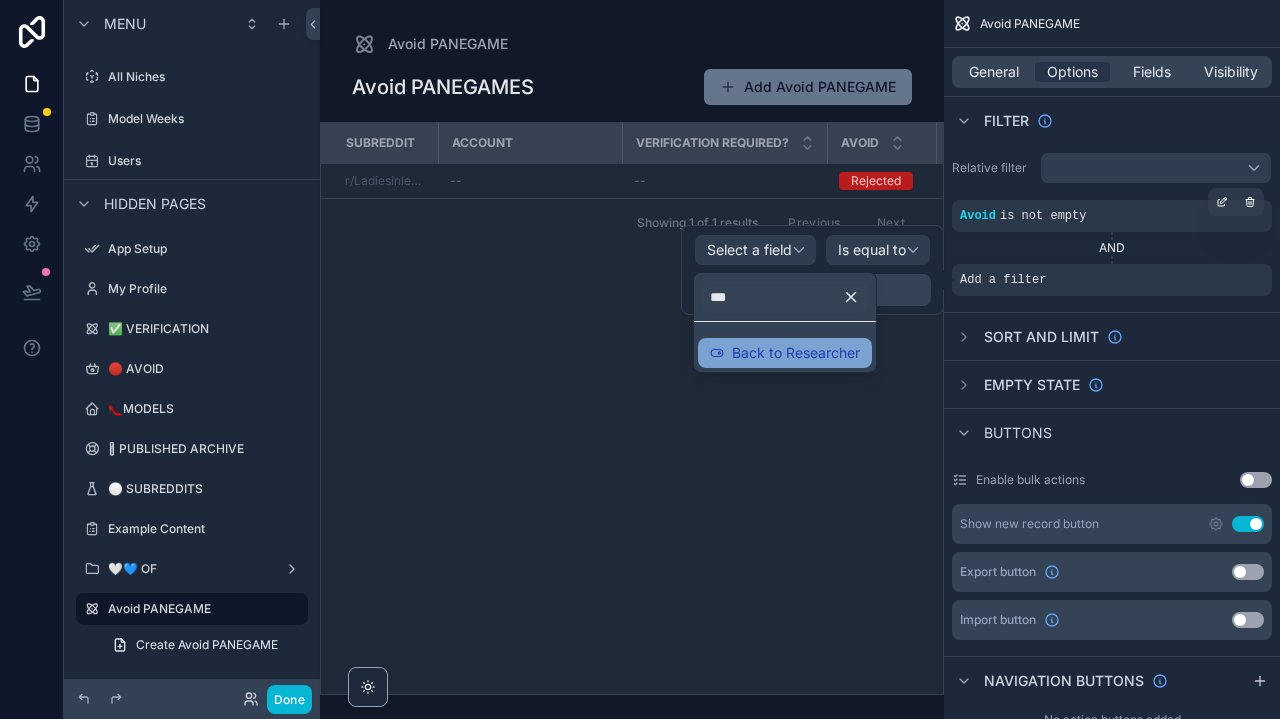 click on "Back to Researcher" at bounding box center (796, 353) 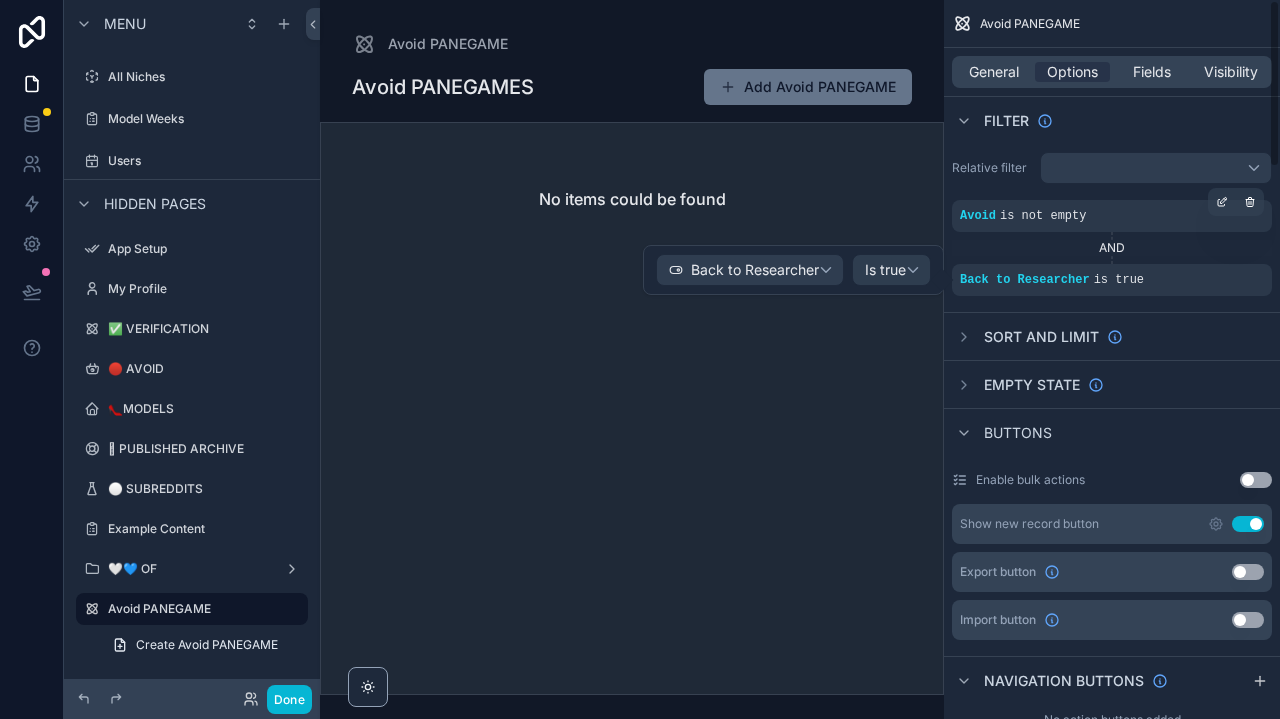 click on "Is true" at bounding box center (891, 270) 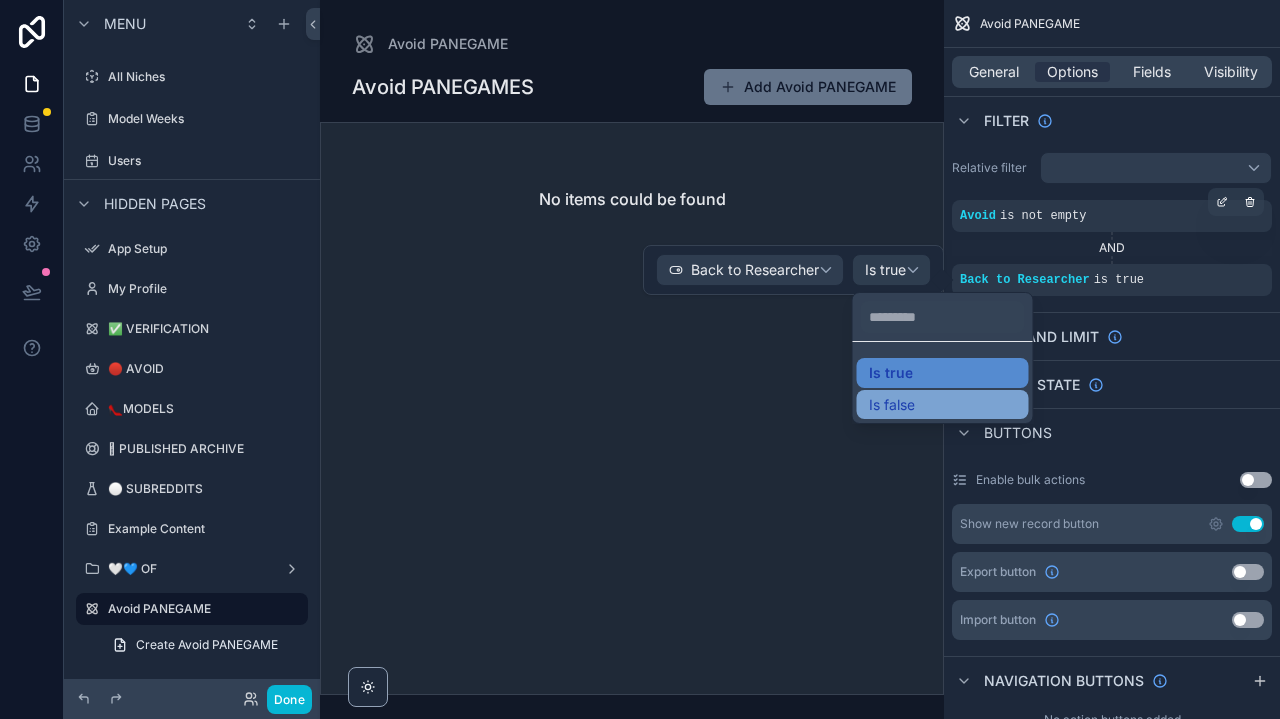 click on "Is false" at bounding box center (892, 405) 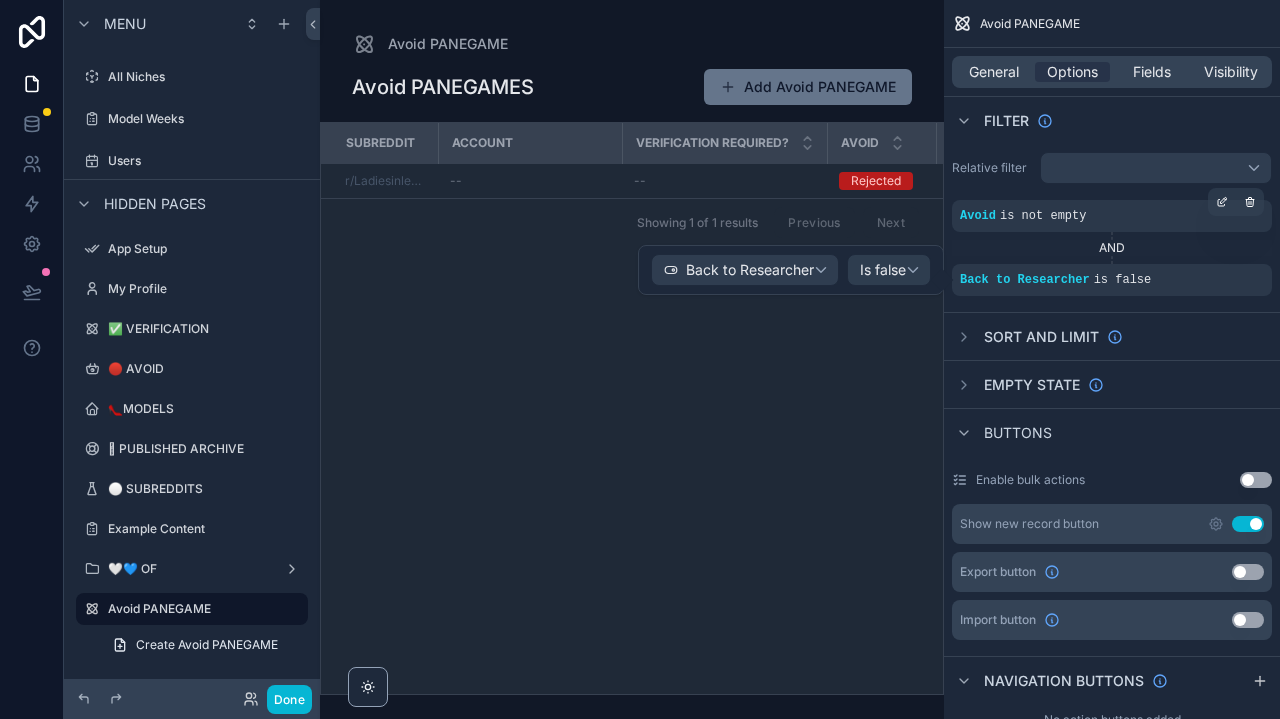 scroll, scrollTop: 0, scrollLeft: 0, axis: both 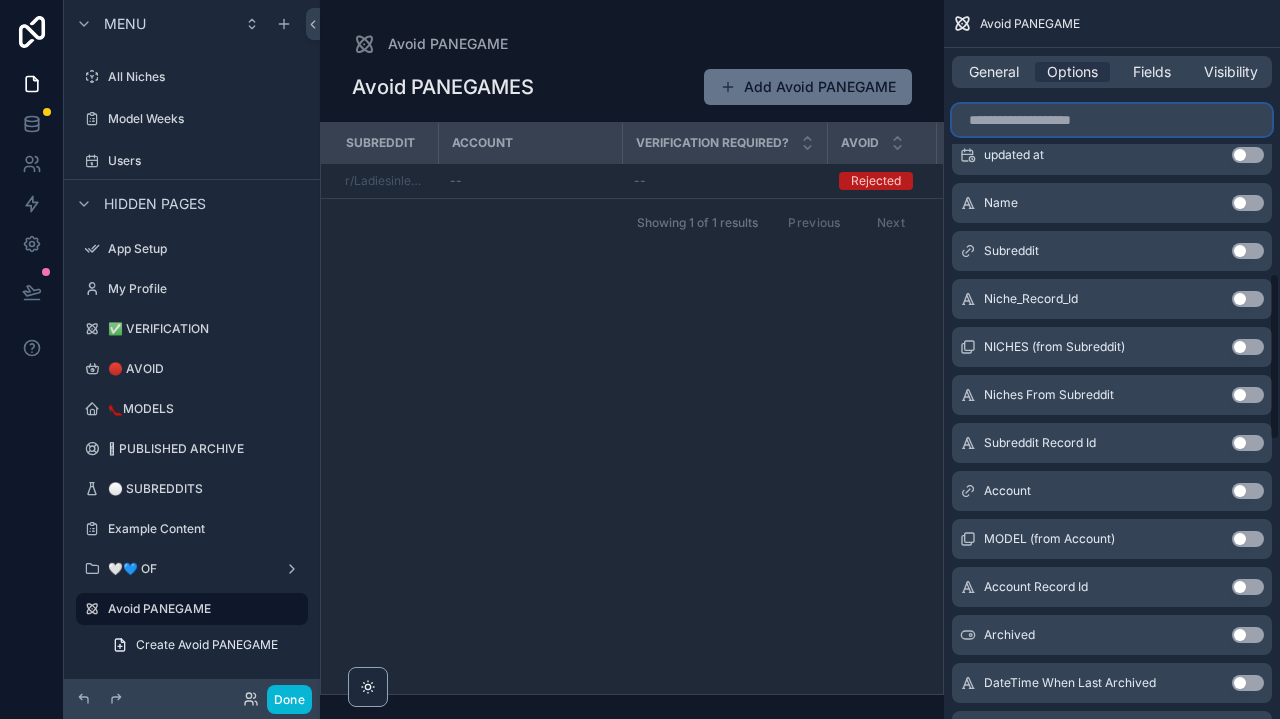 click at bounding box center [1112, 120] 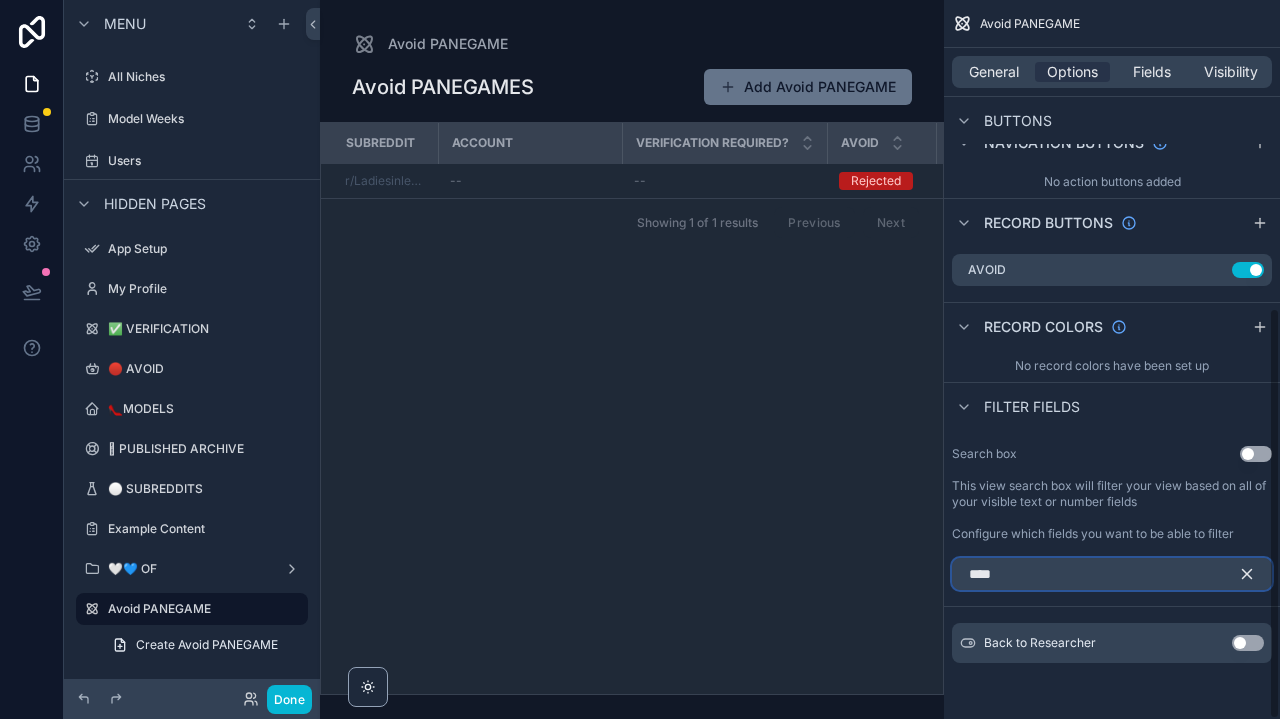 scroll, scrollTop: 538, scrollLeft: 0, axis: vertical 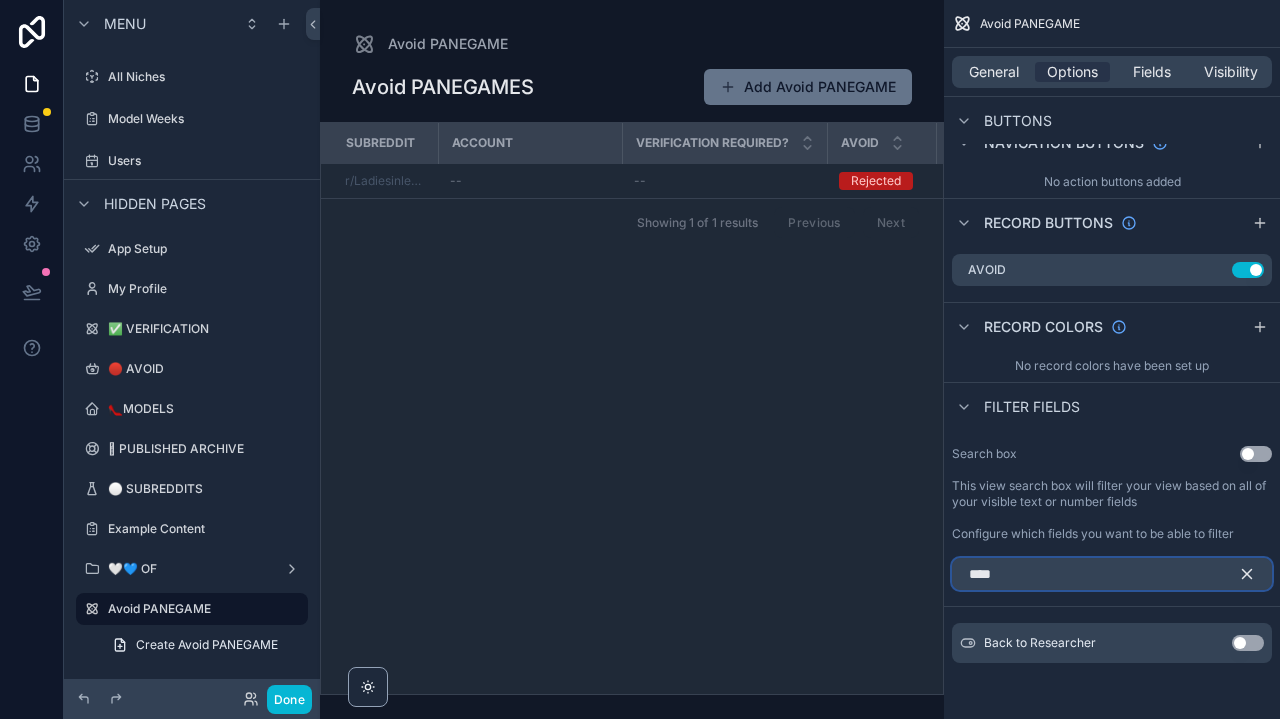 type on "****" 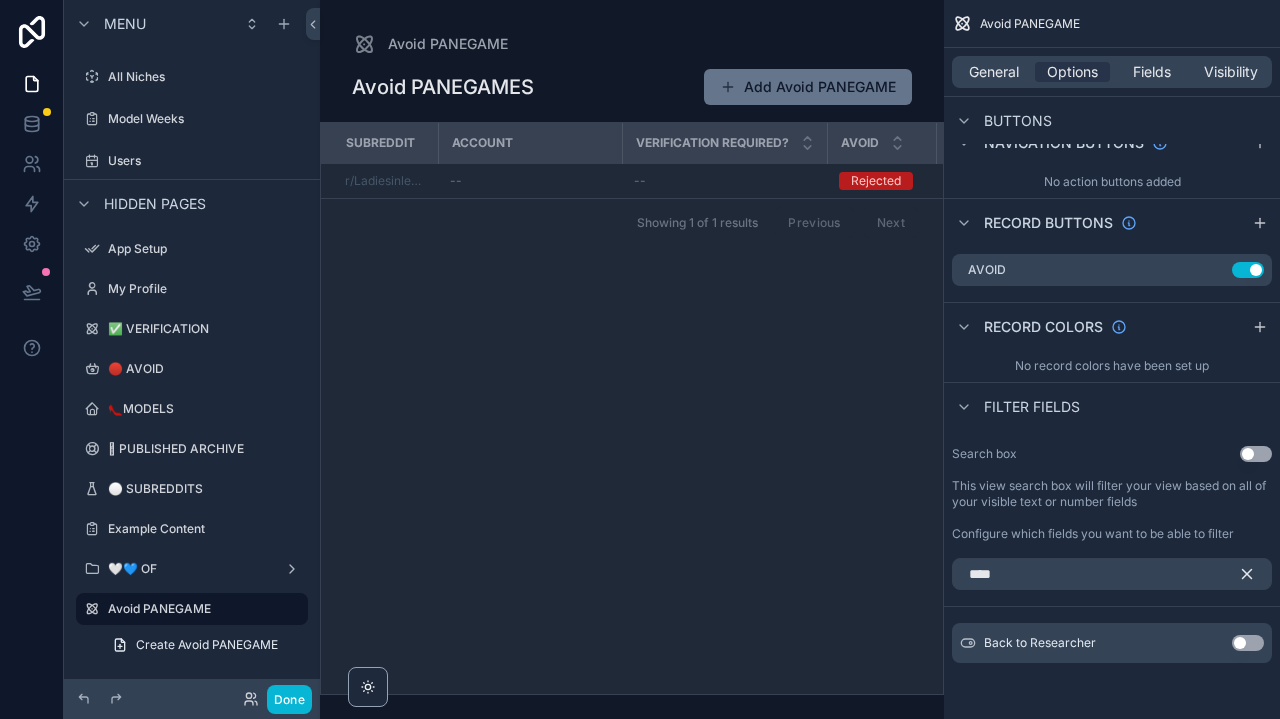 click on "Use setting" at bounding box center [1248, 643] 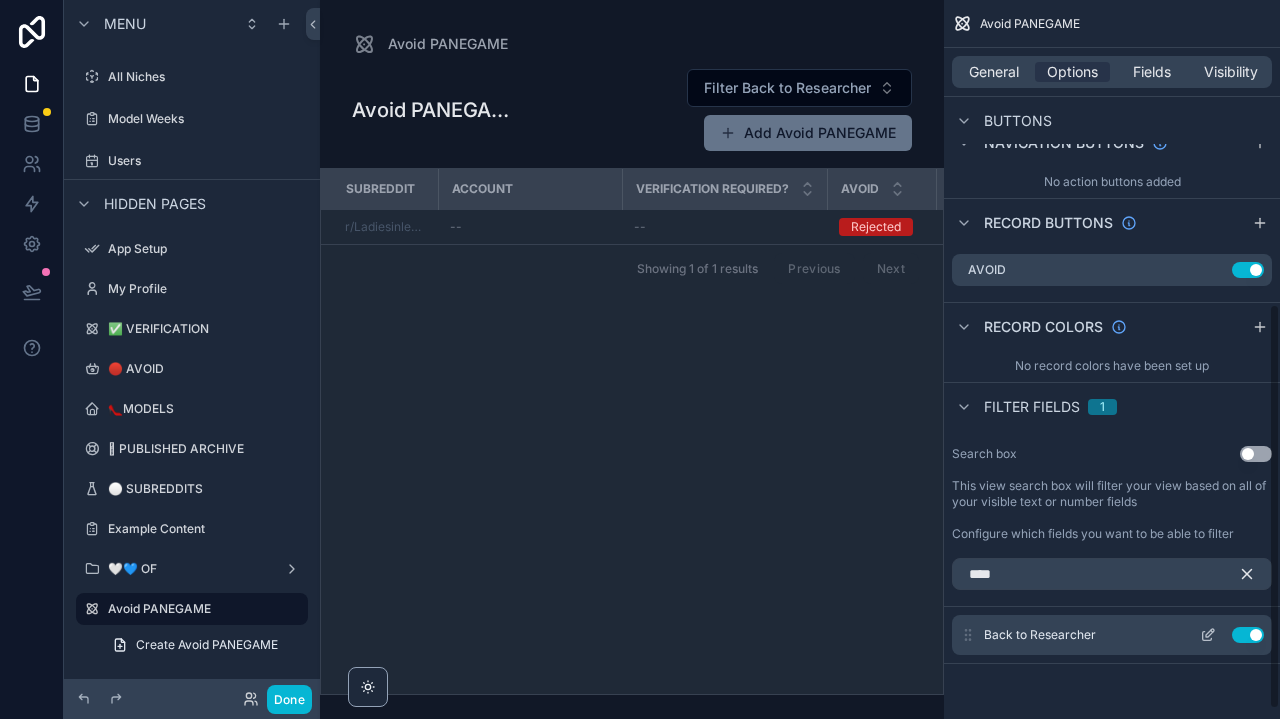 scroll, scrollTop: 0, scrollLeft: 0, axis: both 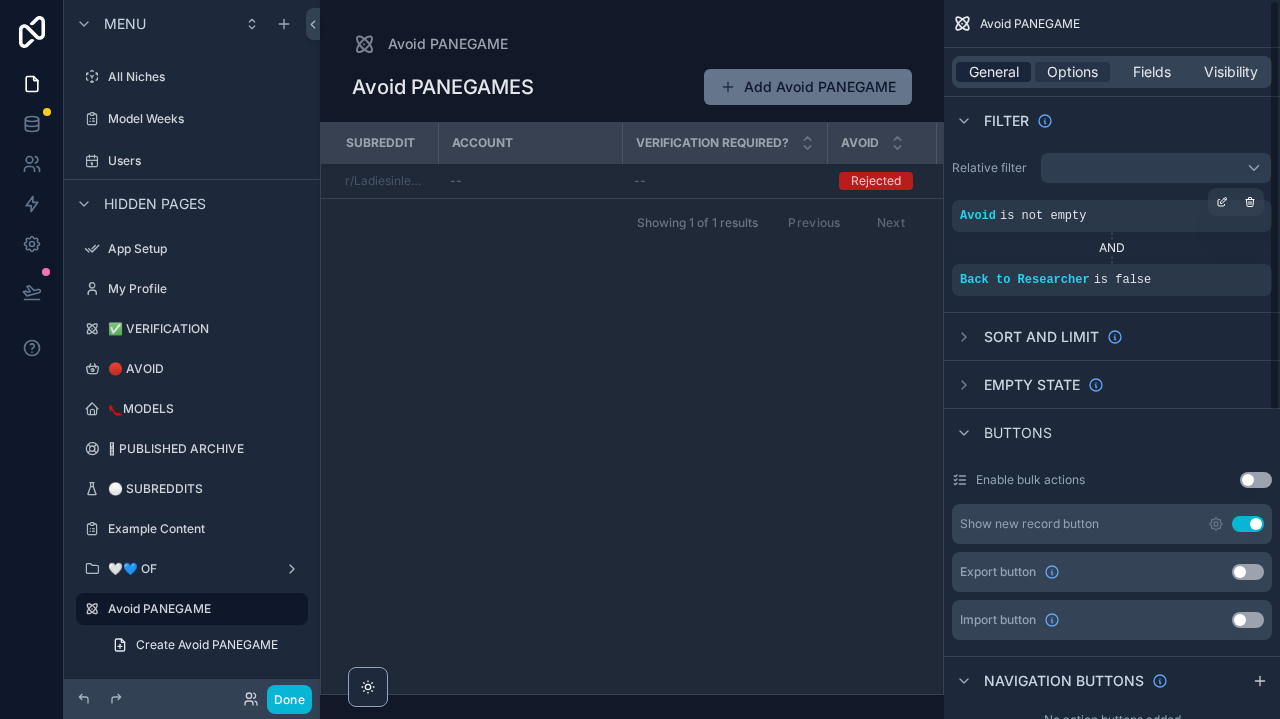 click on "General" at bounding box center (994, 72) 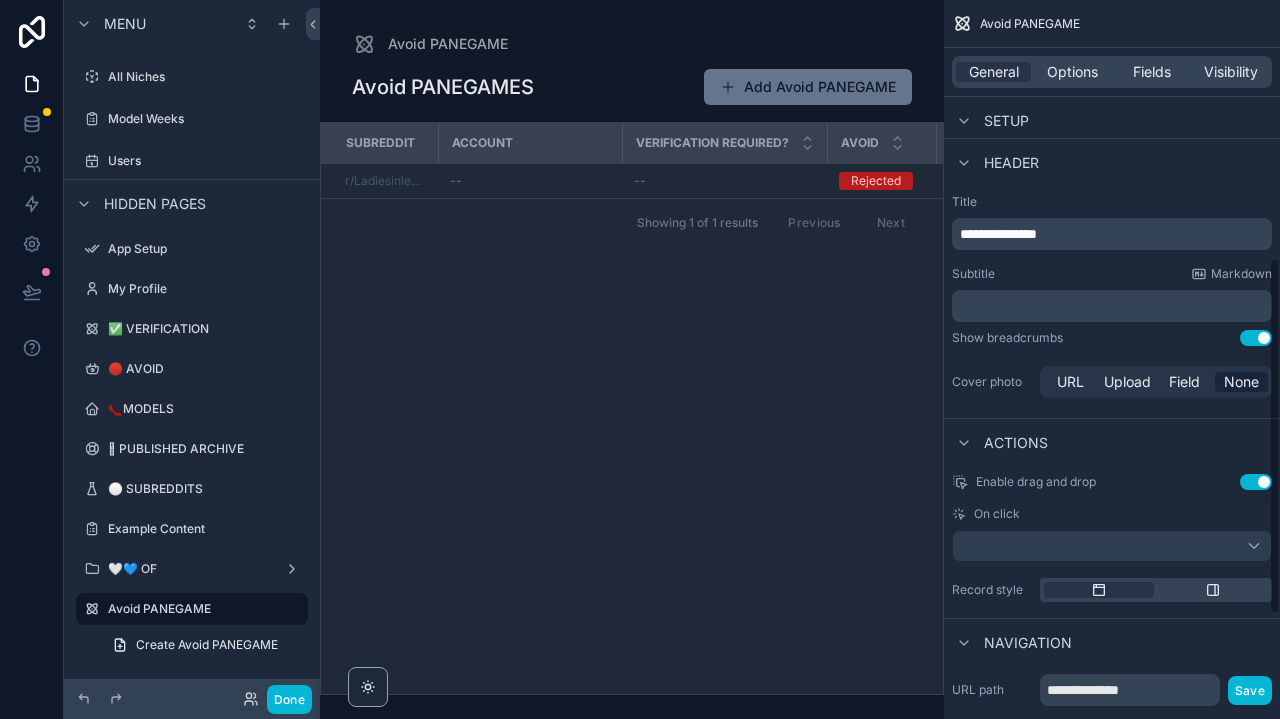scroll, scrollTop: 510, scrollLeft: 0, axis: vertical 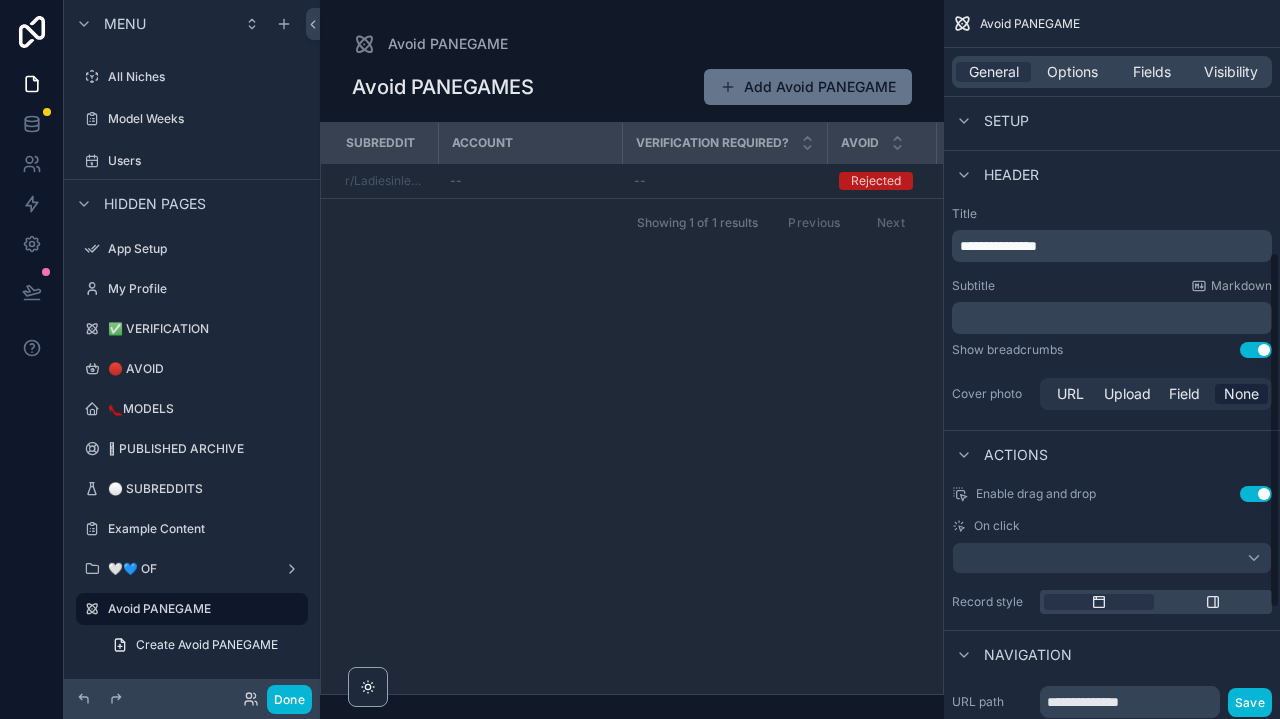 click on "General Options Fields Visibility" at bounding box center [1112, 72] 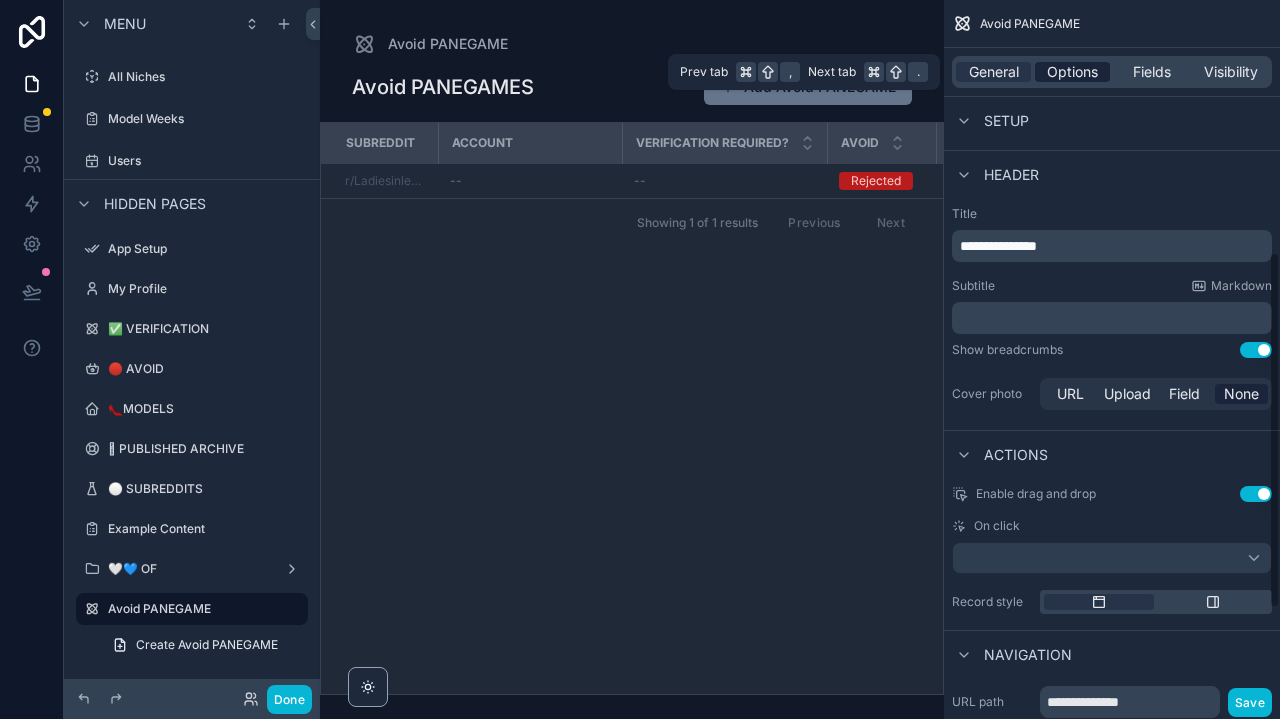 click on "Options" at bounding box center (1072, 72) 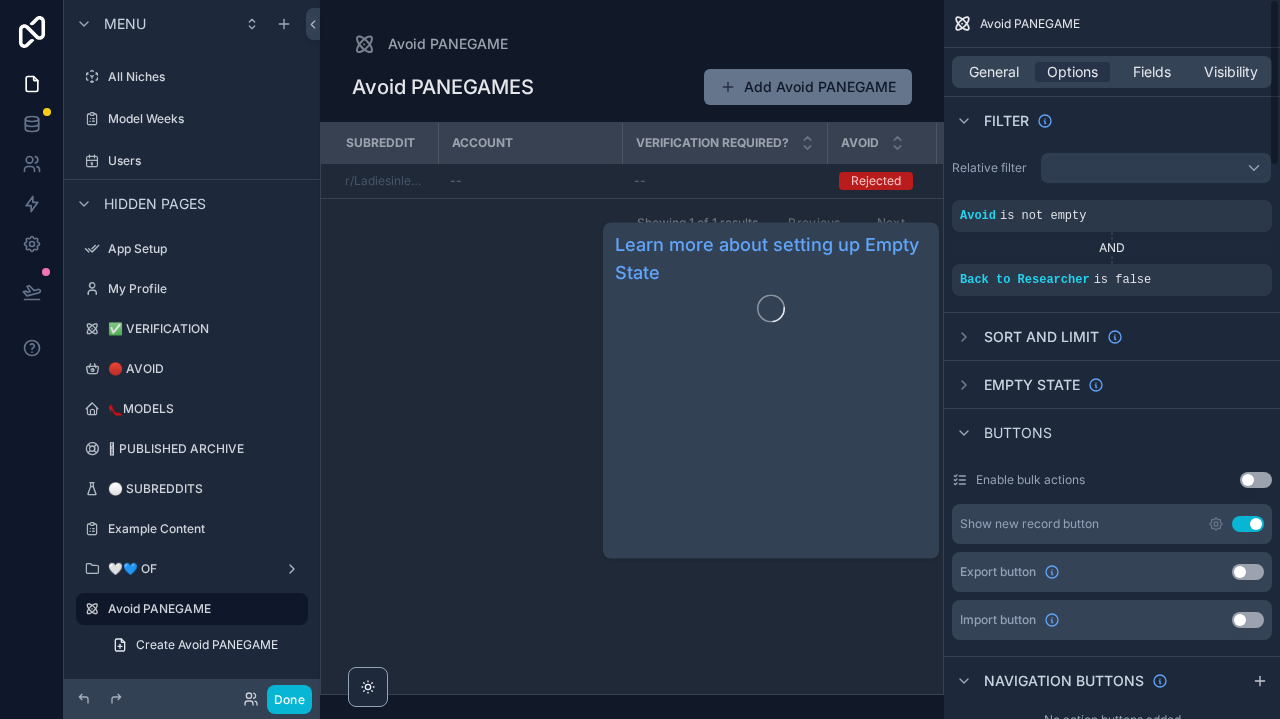 scroll, scrollTop: 0, scrollLeft: 0, axis: both 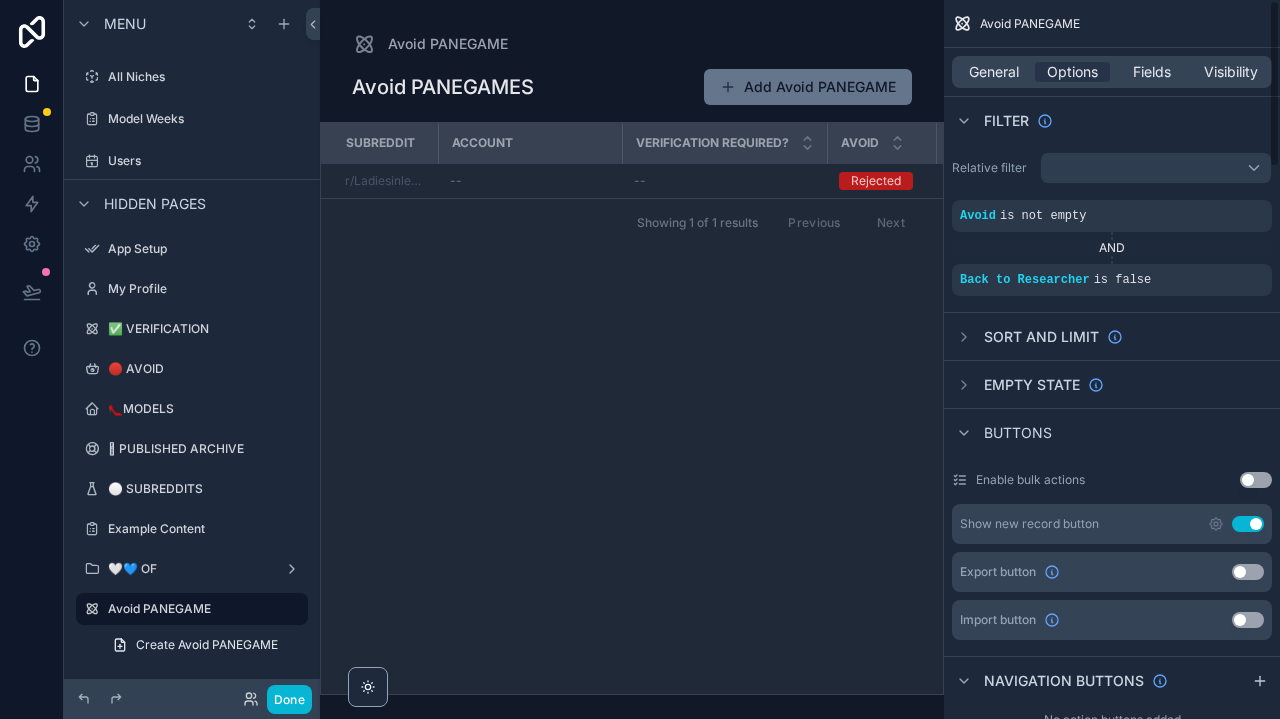 click on "General Options Fields Visibility" at bounding box center [1112, 72] 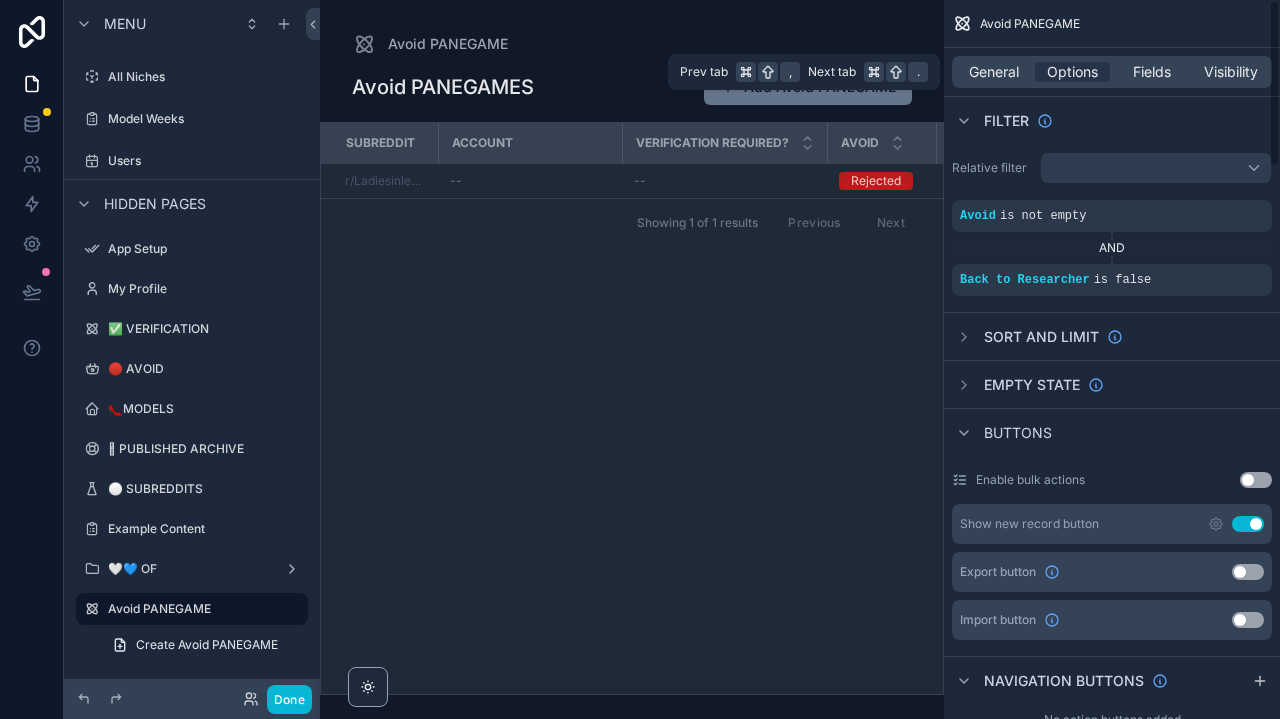 click on "General Options Fields Visibility" at bounding box center [1112, 72] 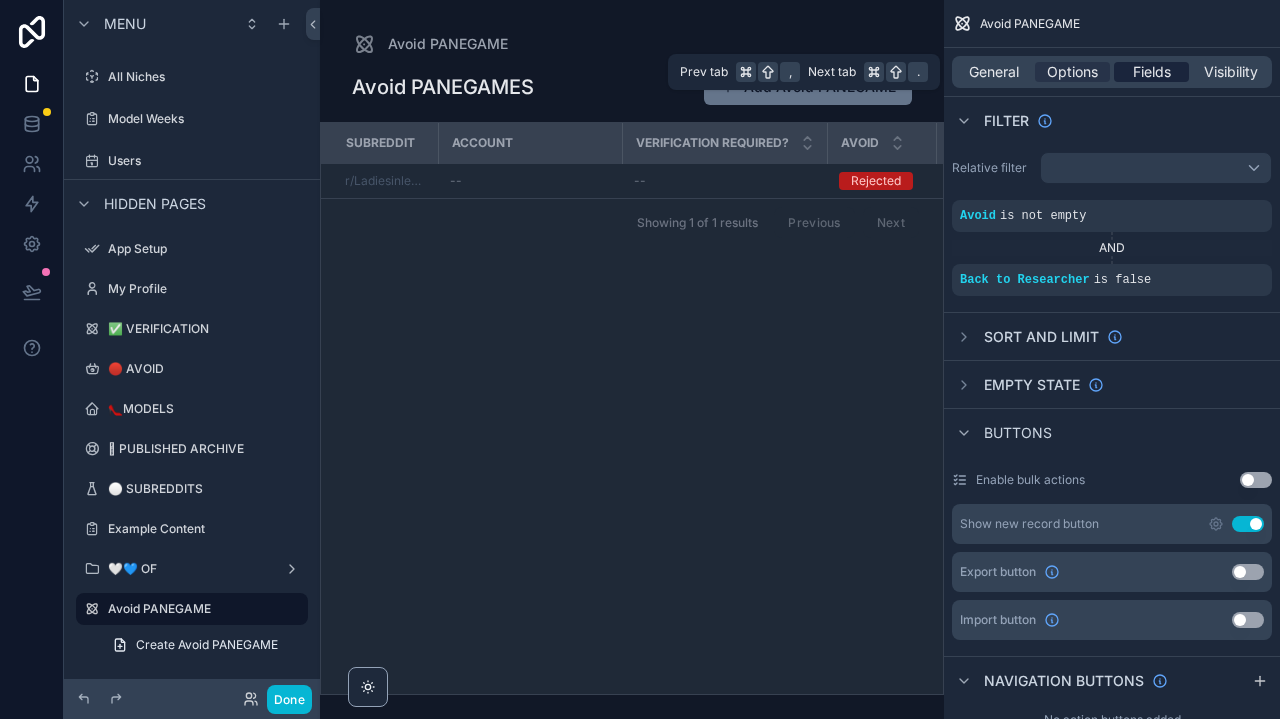 click on "Fields" at bounding box center [1152, 72] 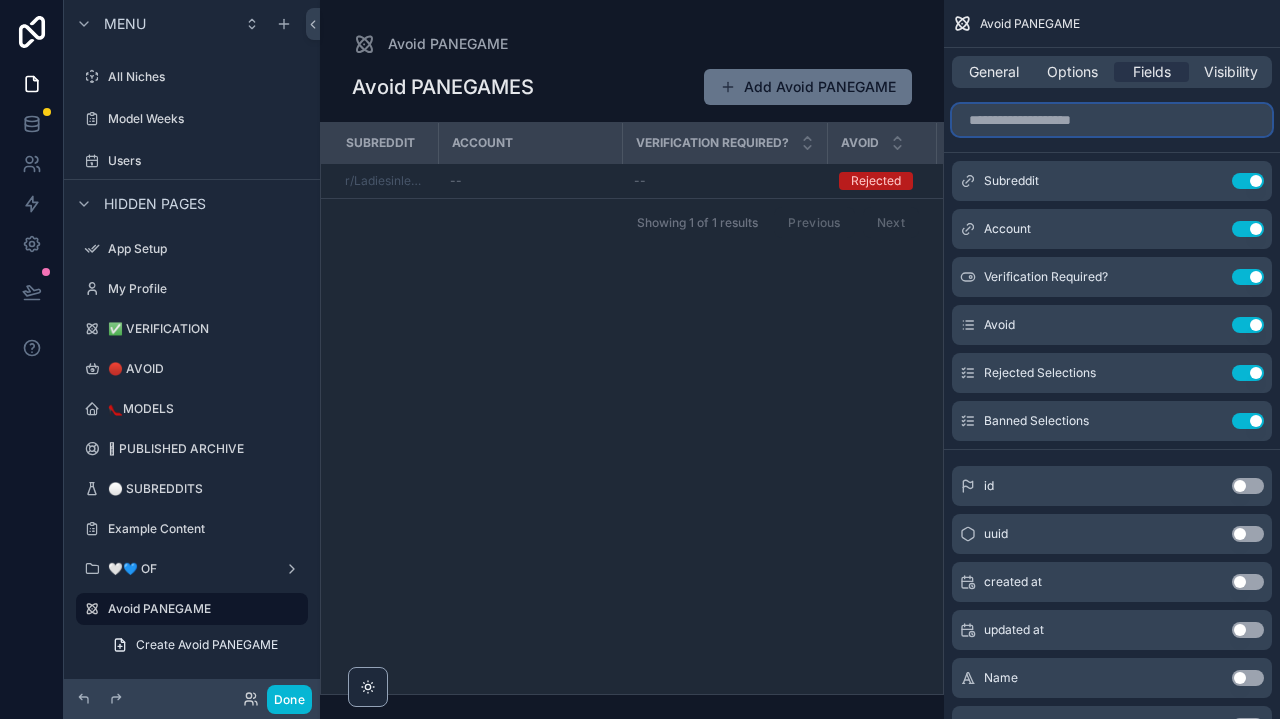 click at bounding box center (1112, 120) 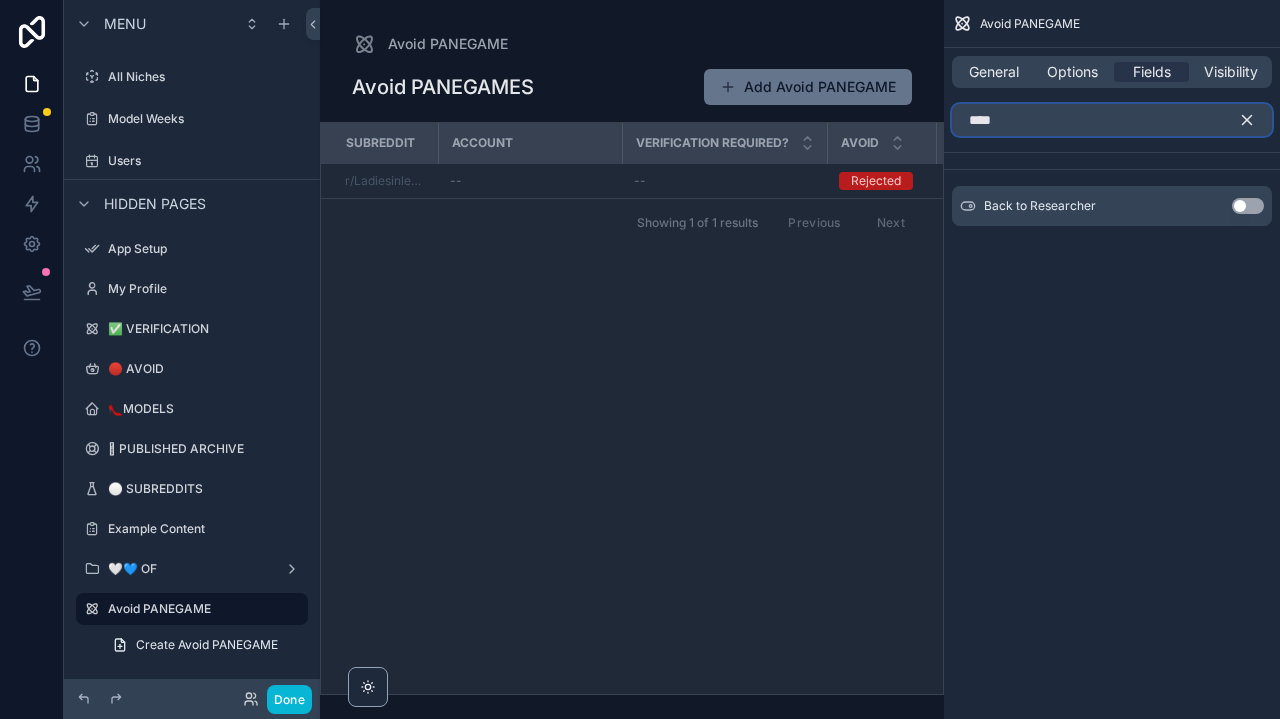 type on "****" 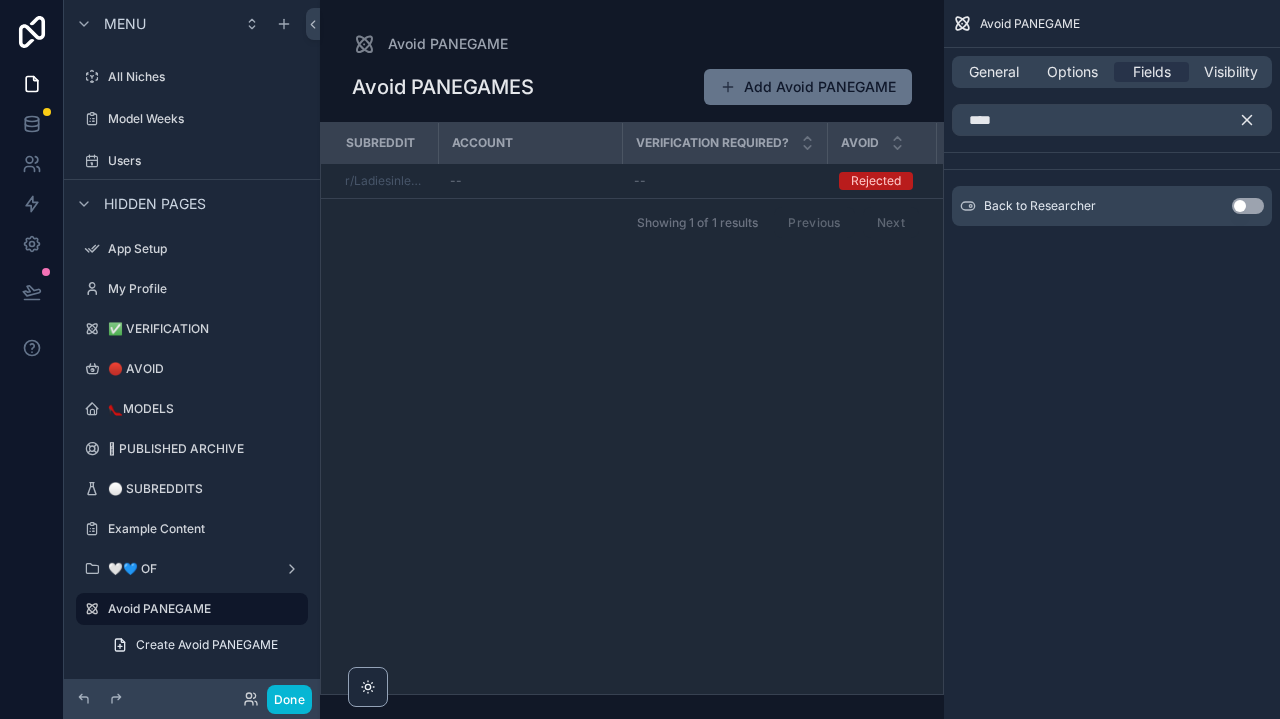 click on "Back to Researcher Use setting" at bounding box center [1112, 202] 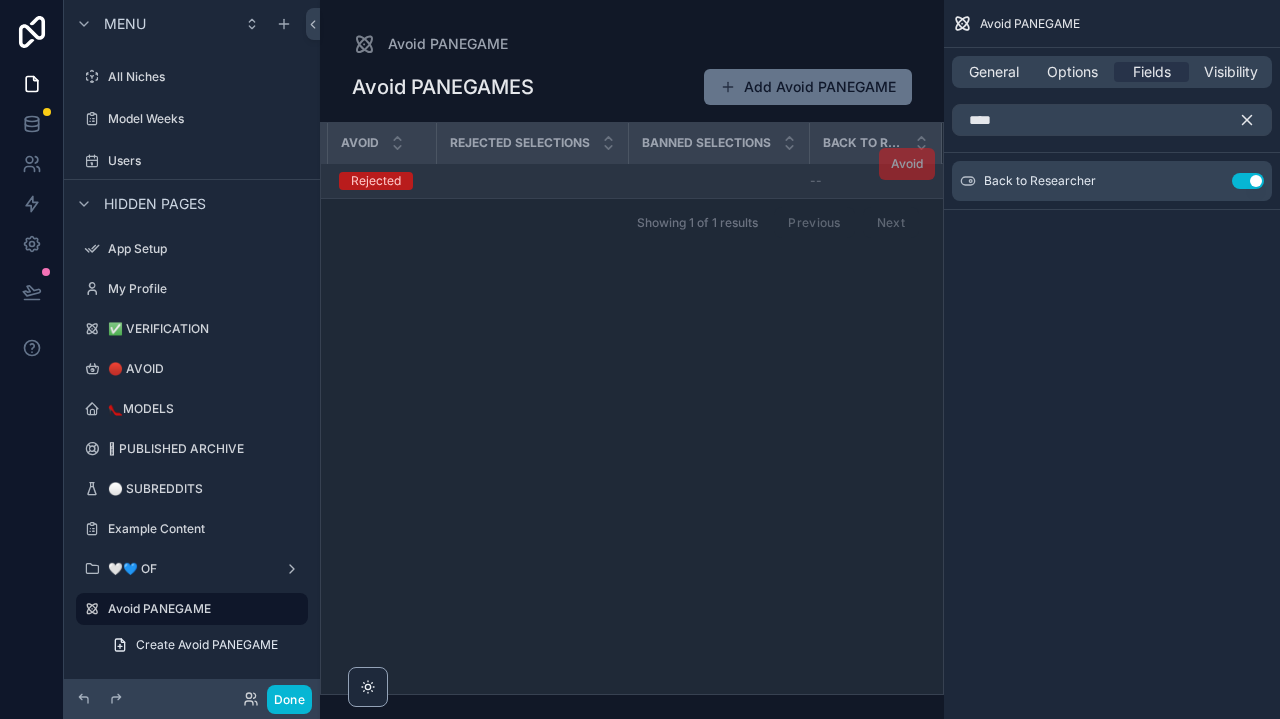 scroll, scrollTop: 0, scrollLeft: 503, axis: horizontal 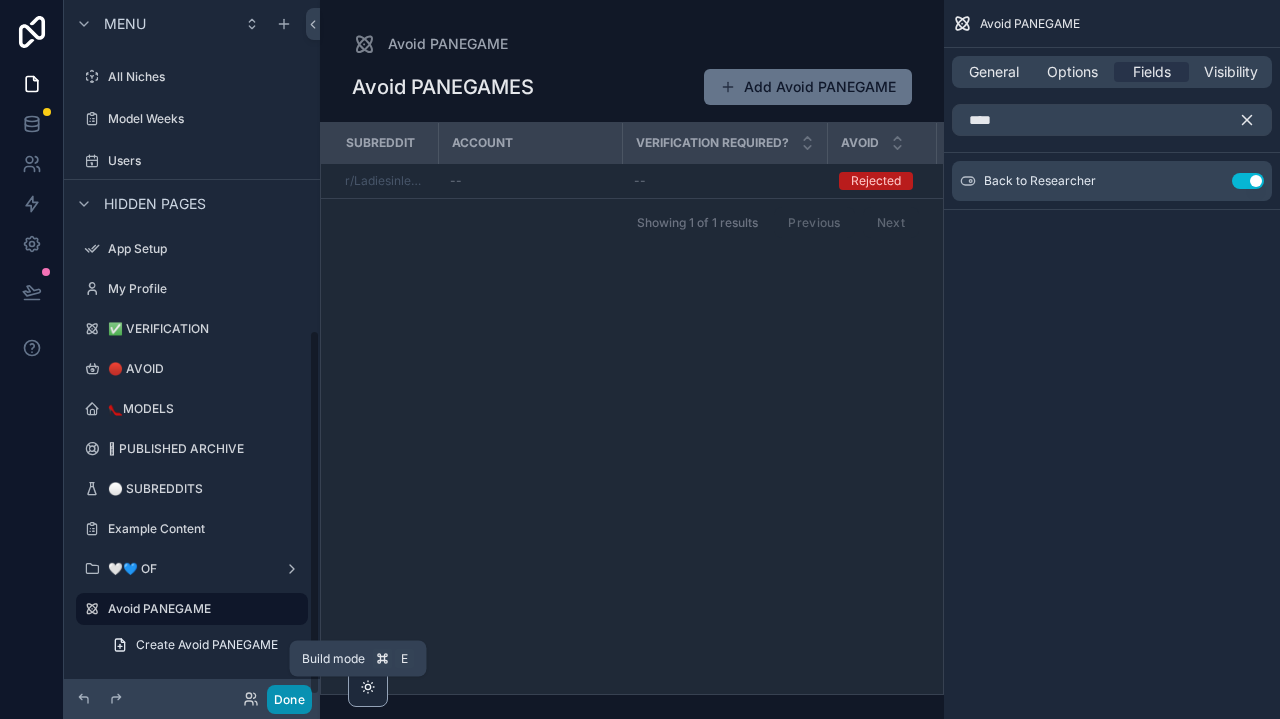 click on "Done" at bounding box center (289, 699) 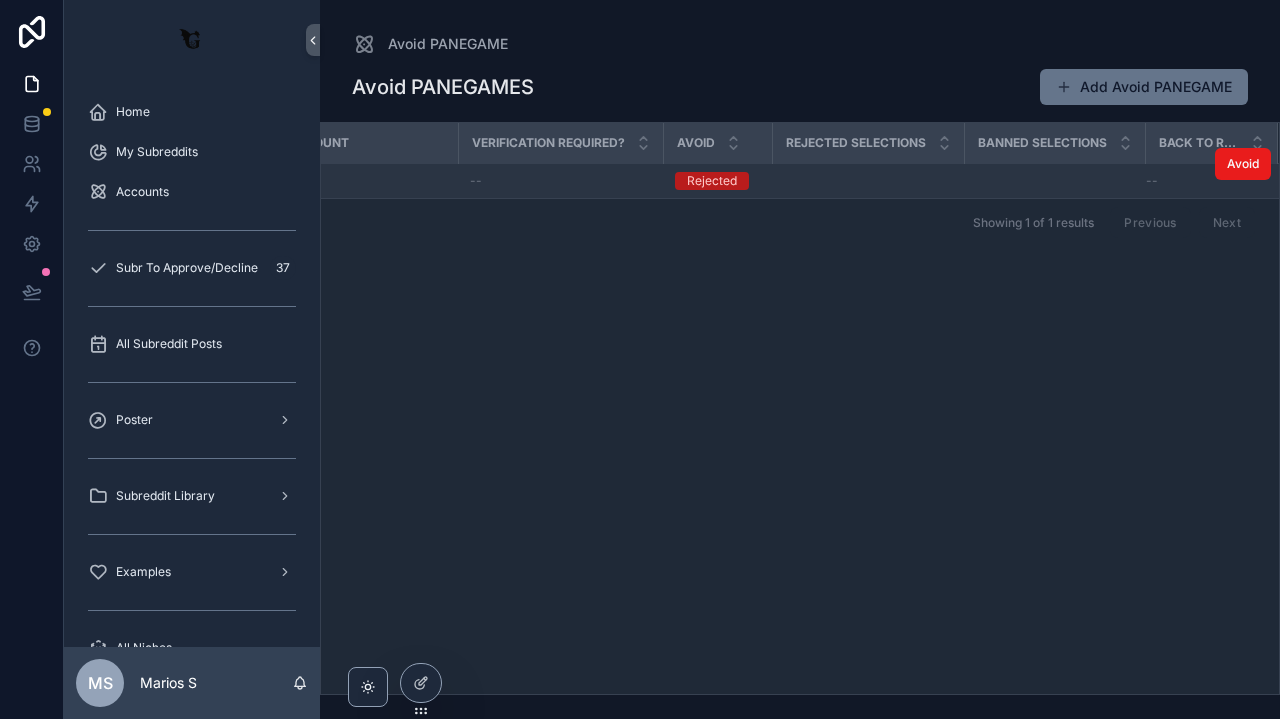 click at bounding box center (1054, 181) 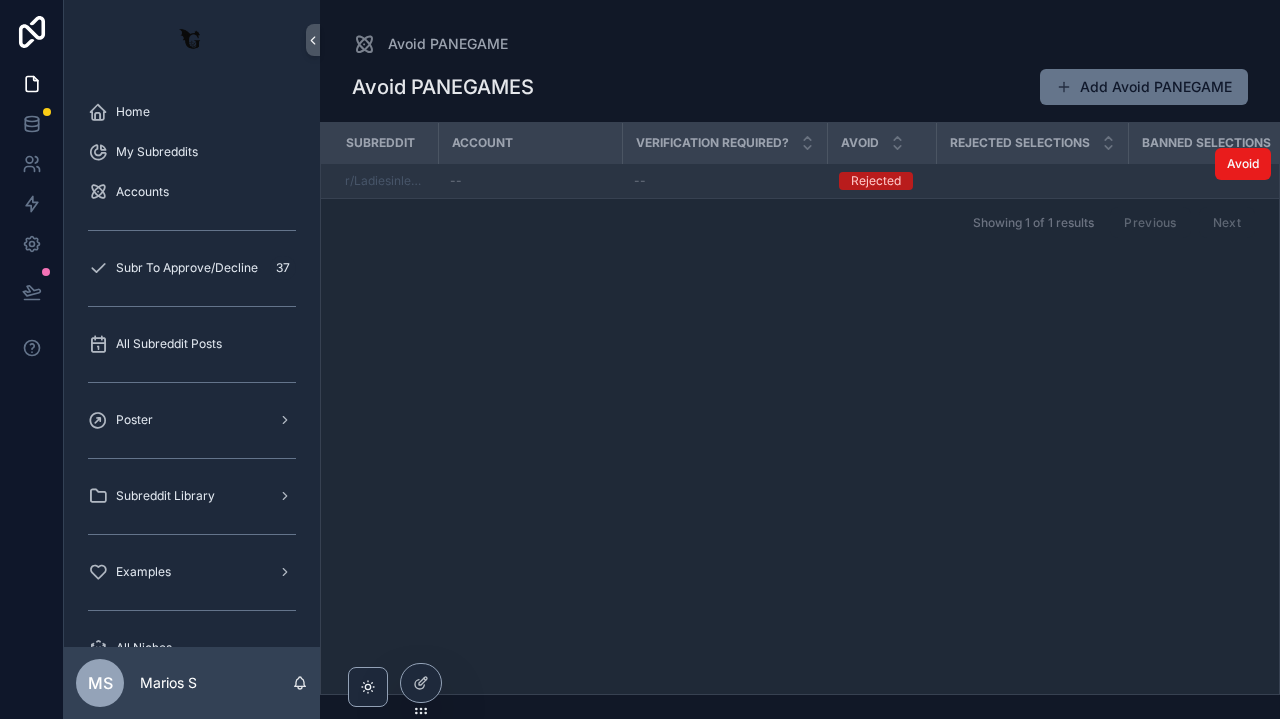 scroll, scrollTop: 0, scrollLeft: 0, axis: both 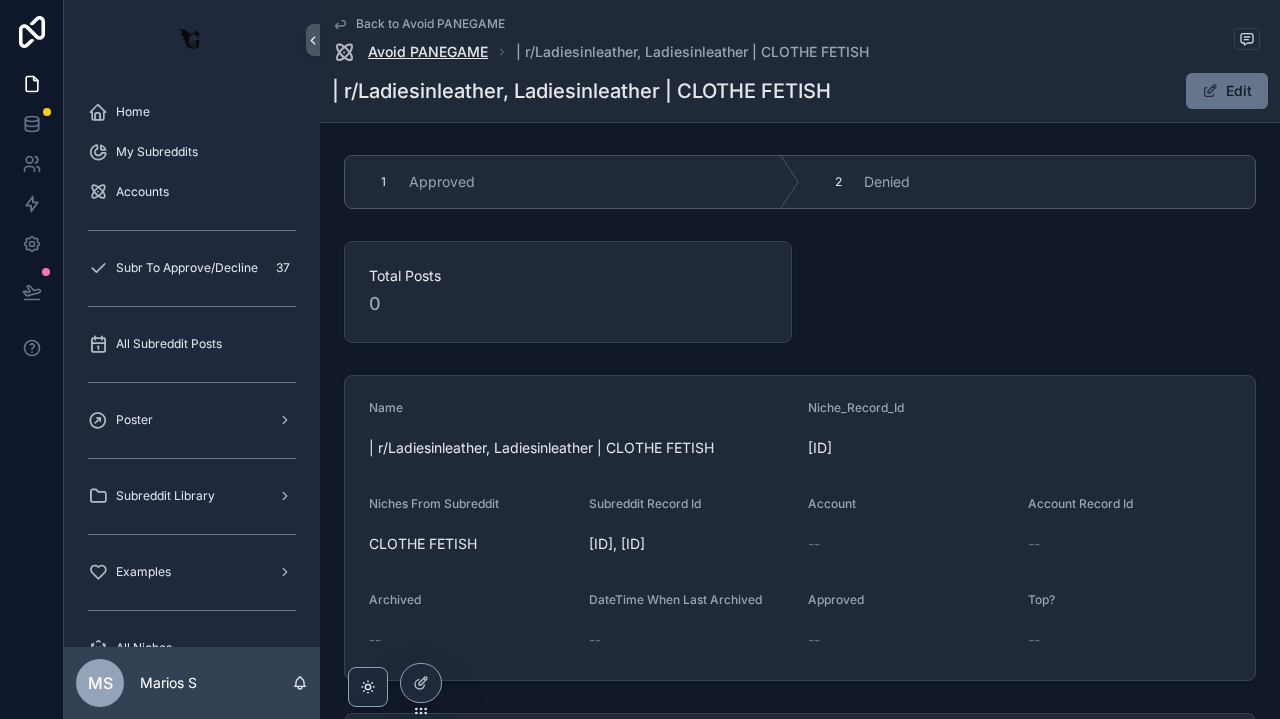 click on "Avoid PANEGAME" at bounding box center (428, 52) 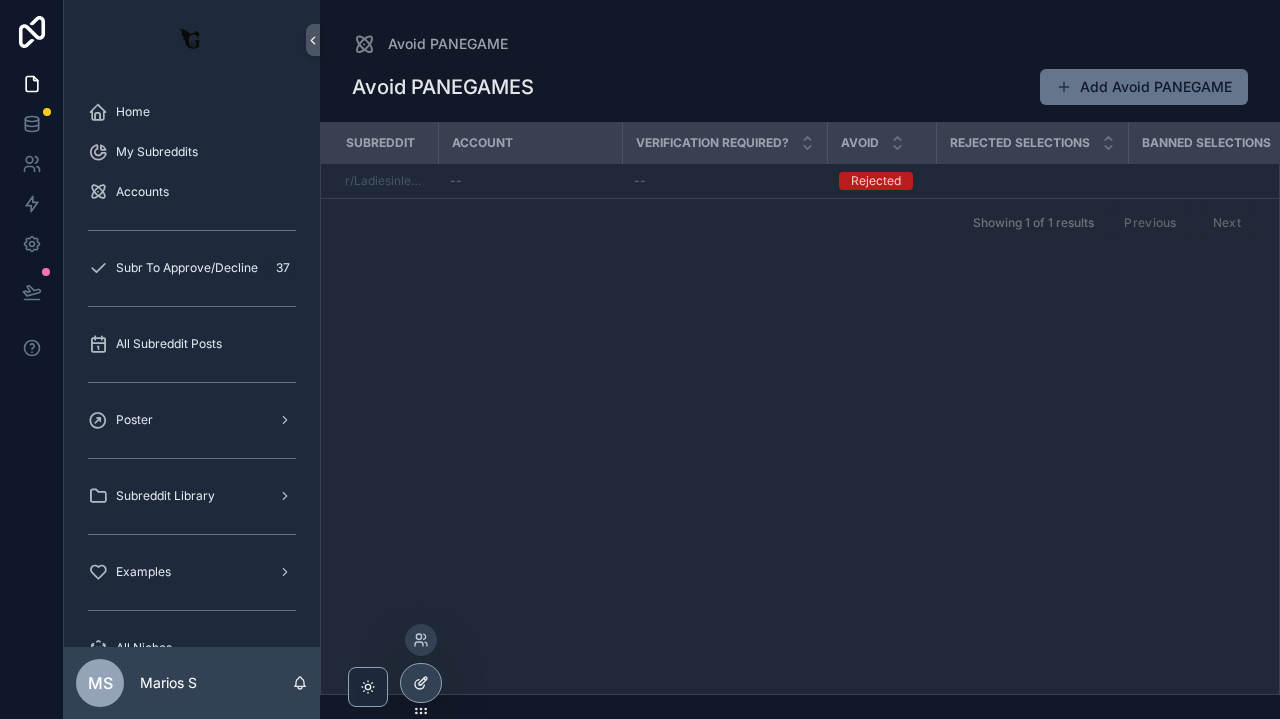 click at bounding box center (421, 683) 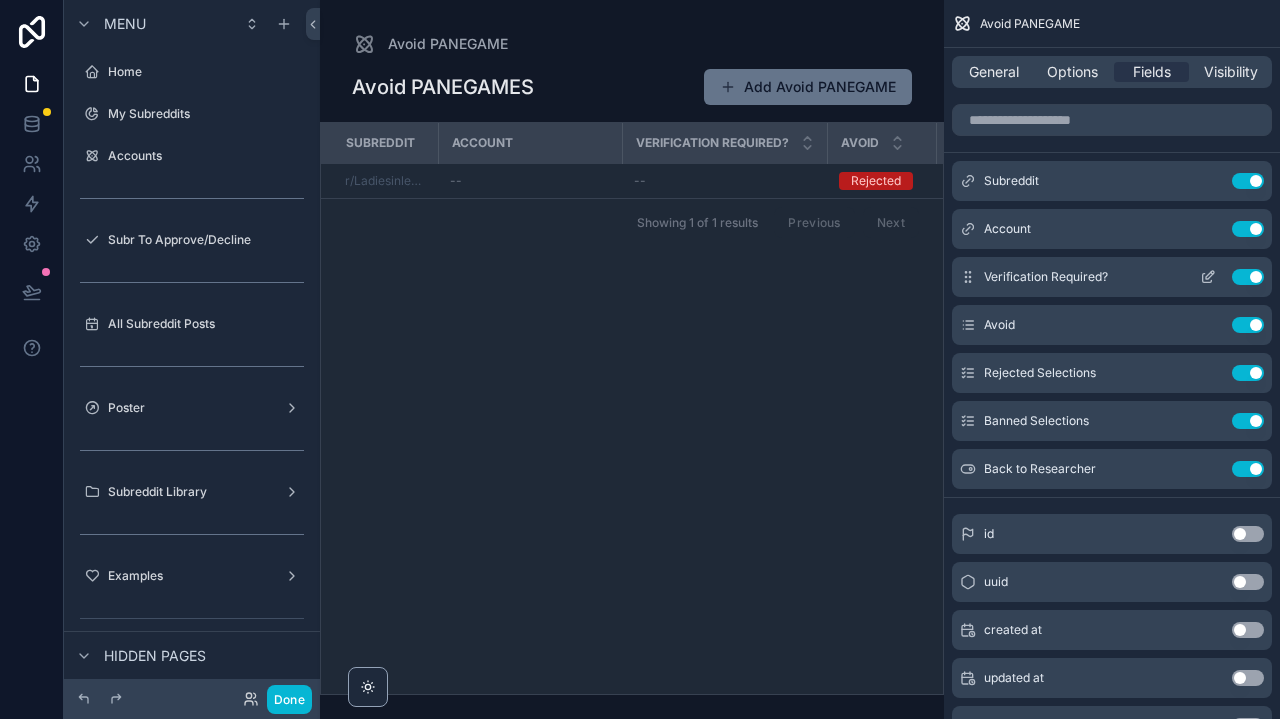 scroll, scrollTop: 625, scrollLeft: 0, axis: vertical 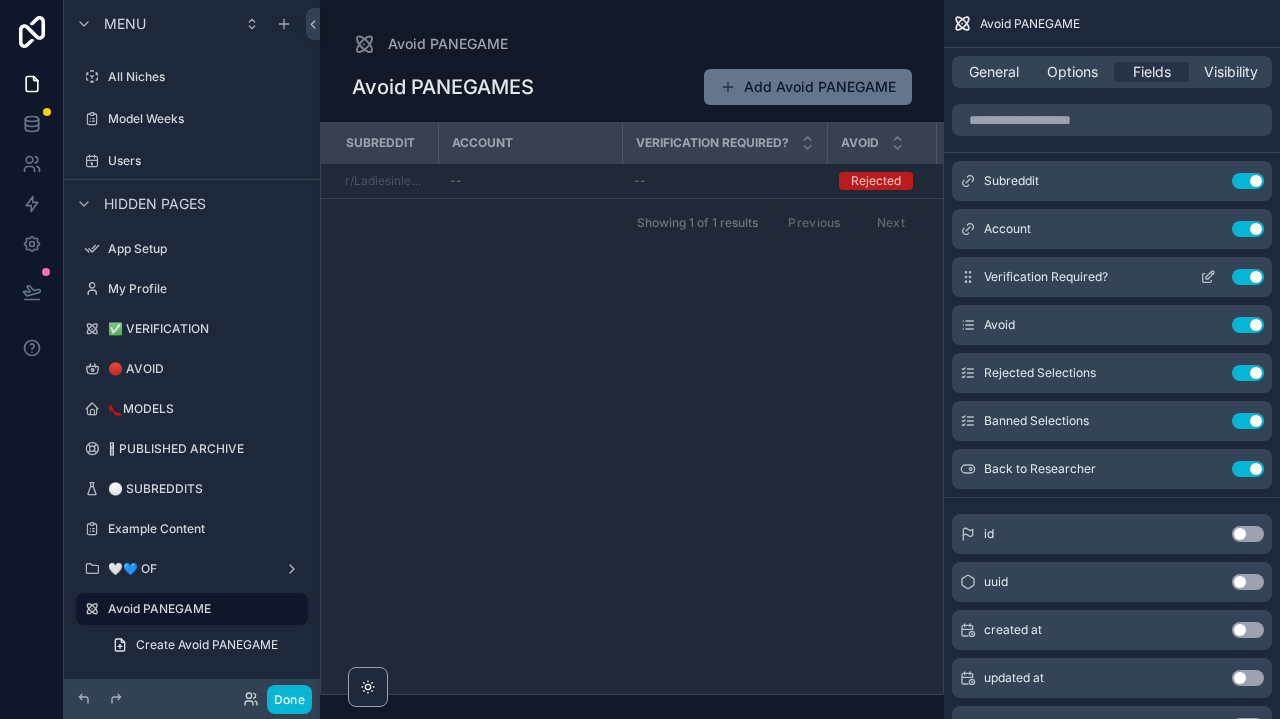 click on "Verification Required? Use setting" at bounding box center [1112, 277] 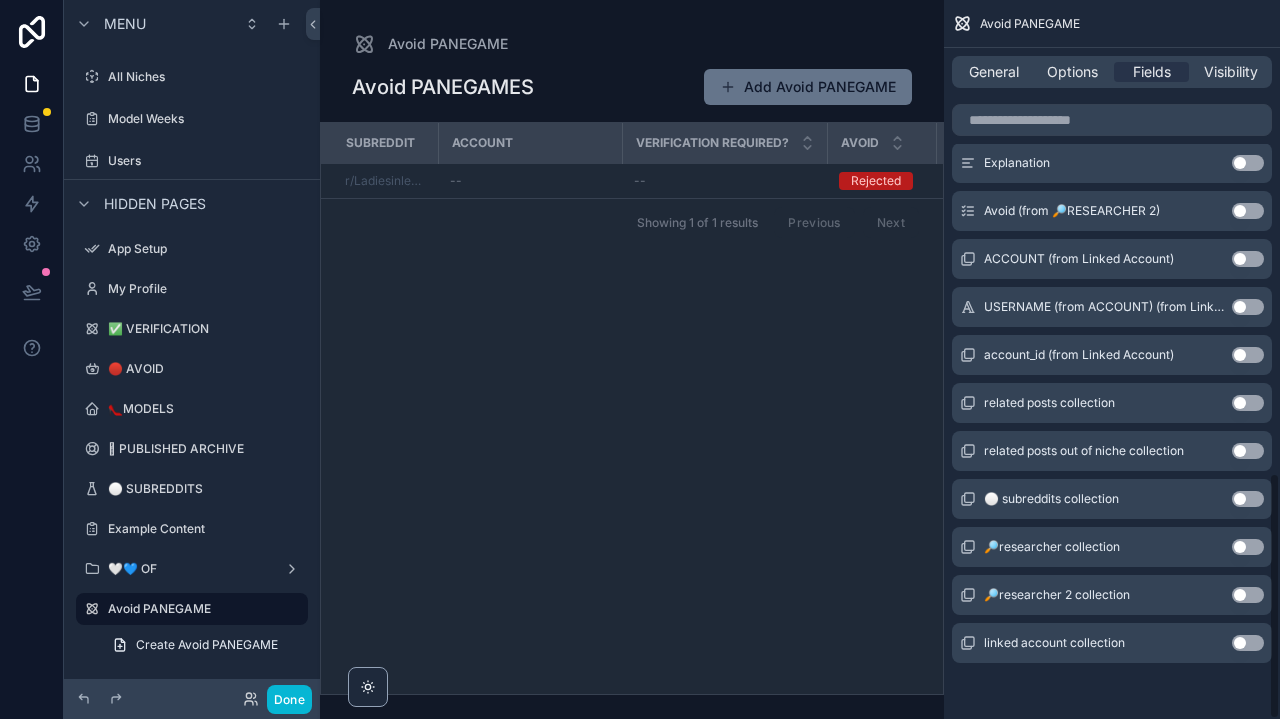 scroll, scrollTop: 1379, scrollLeft: 0, axis: vertical 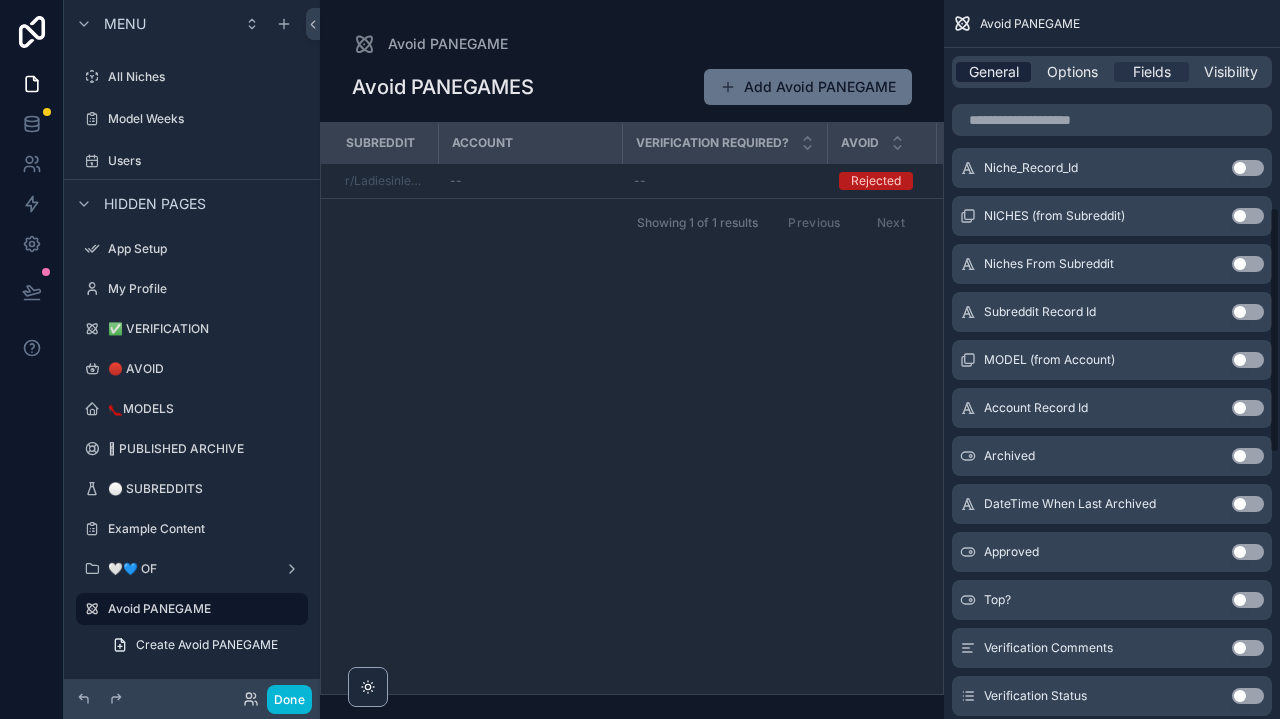 click on "General" at bounding box center (994, 72) 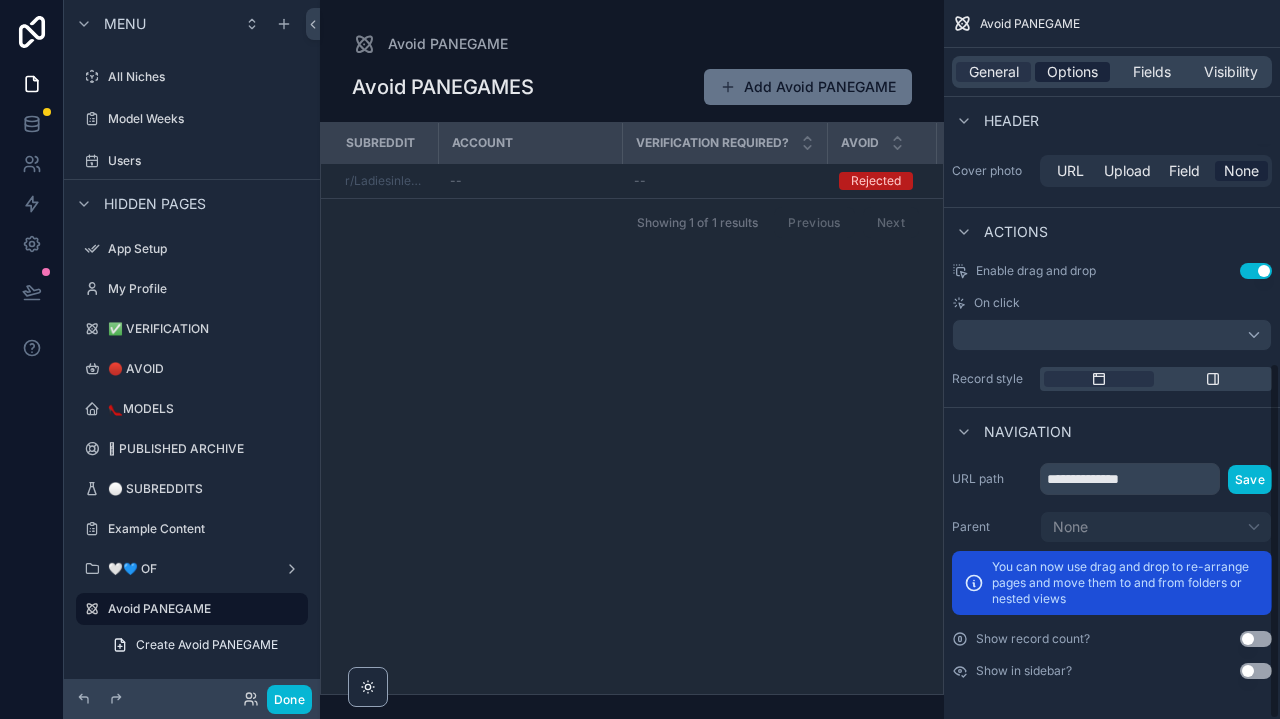 scroll 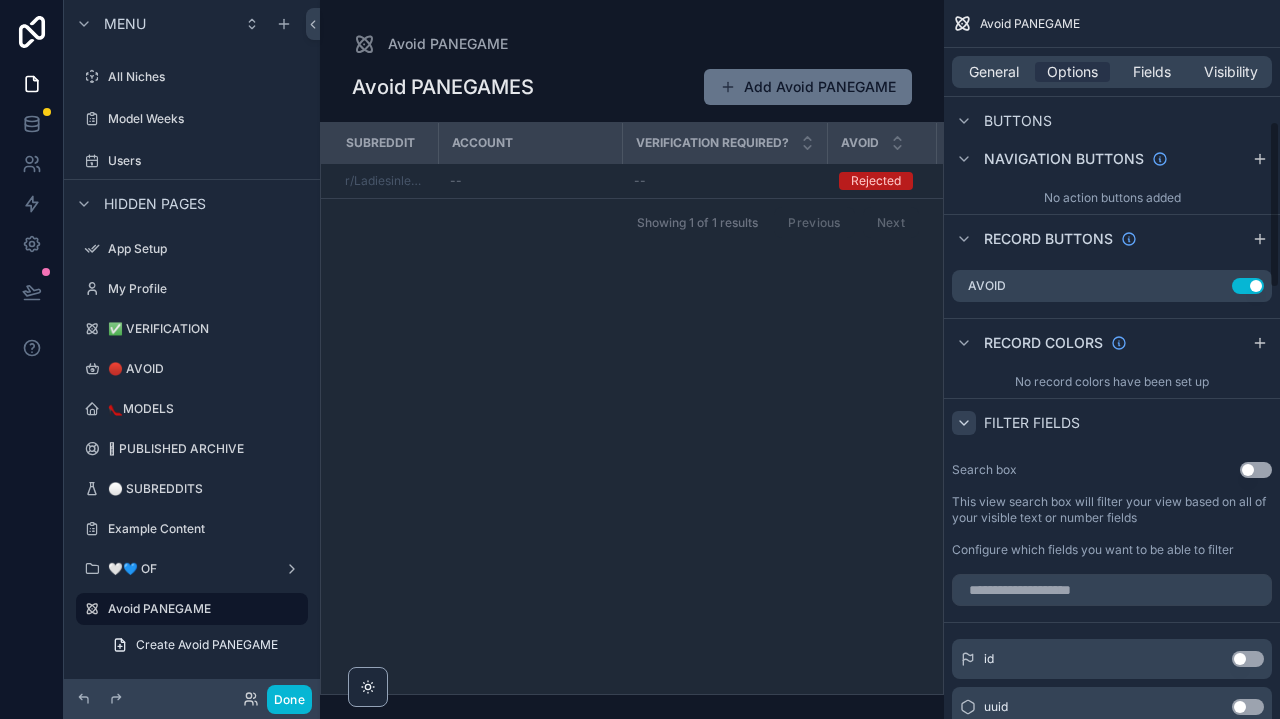 click at bounding box center [964, 423] 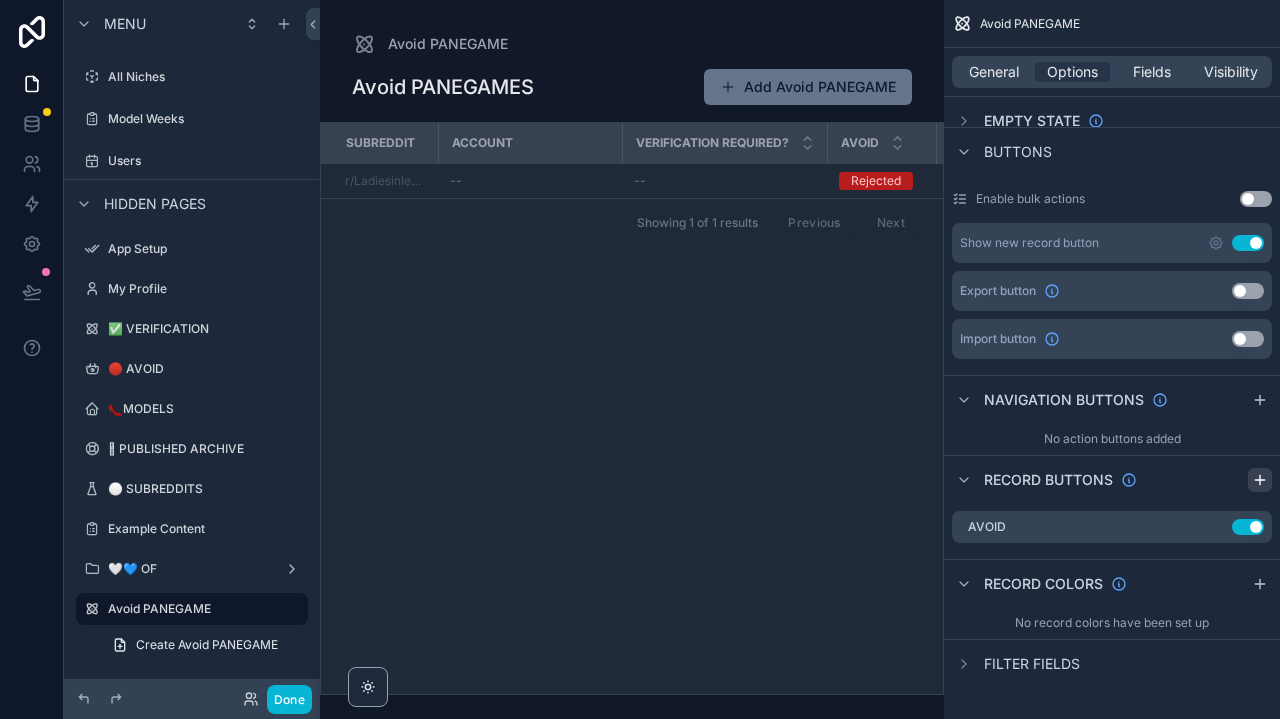 click 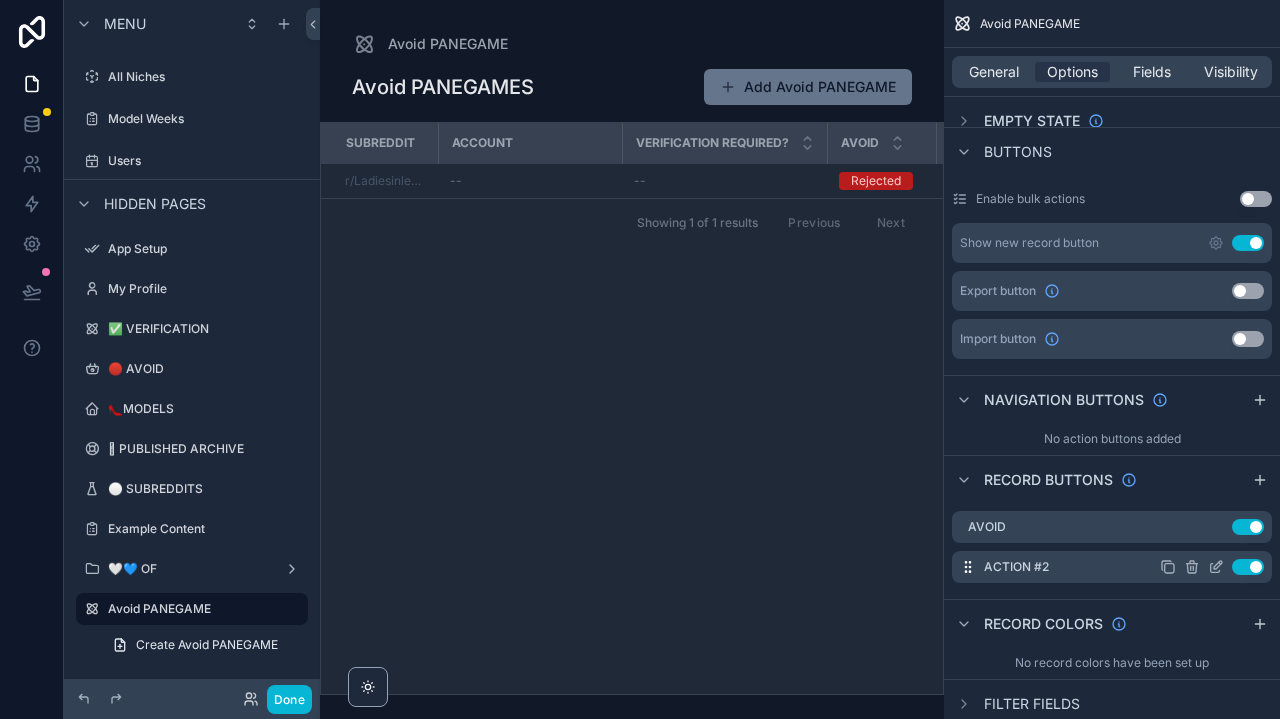 click 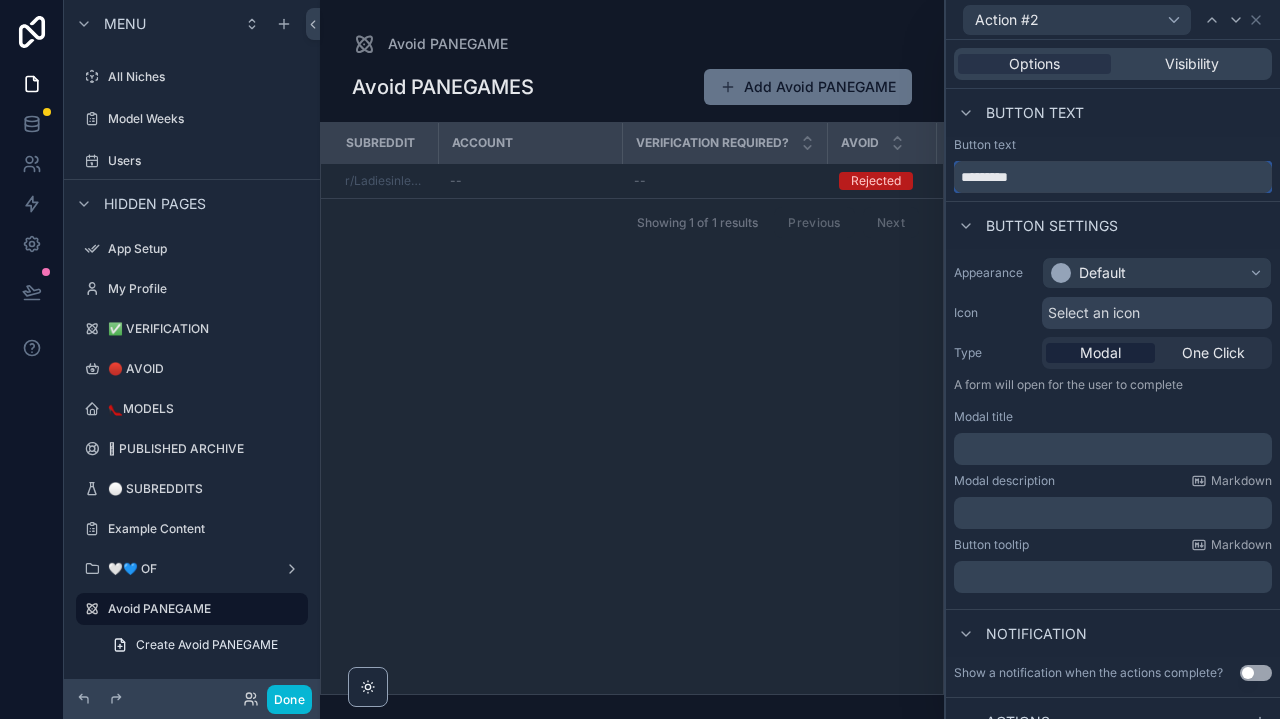 click on "*********" at bounding box center (1113, 177) 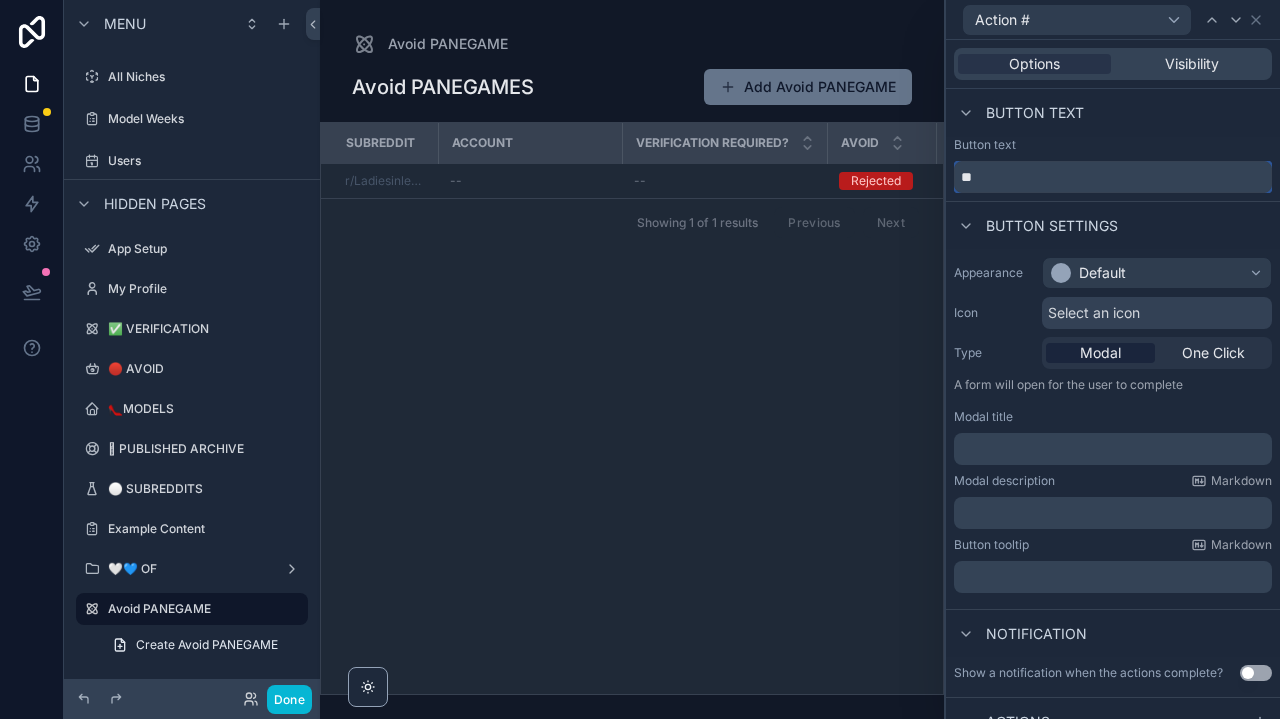 type on "*" 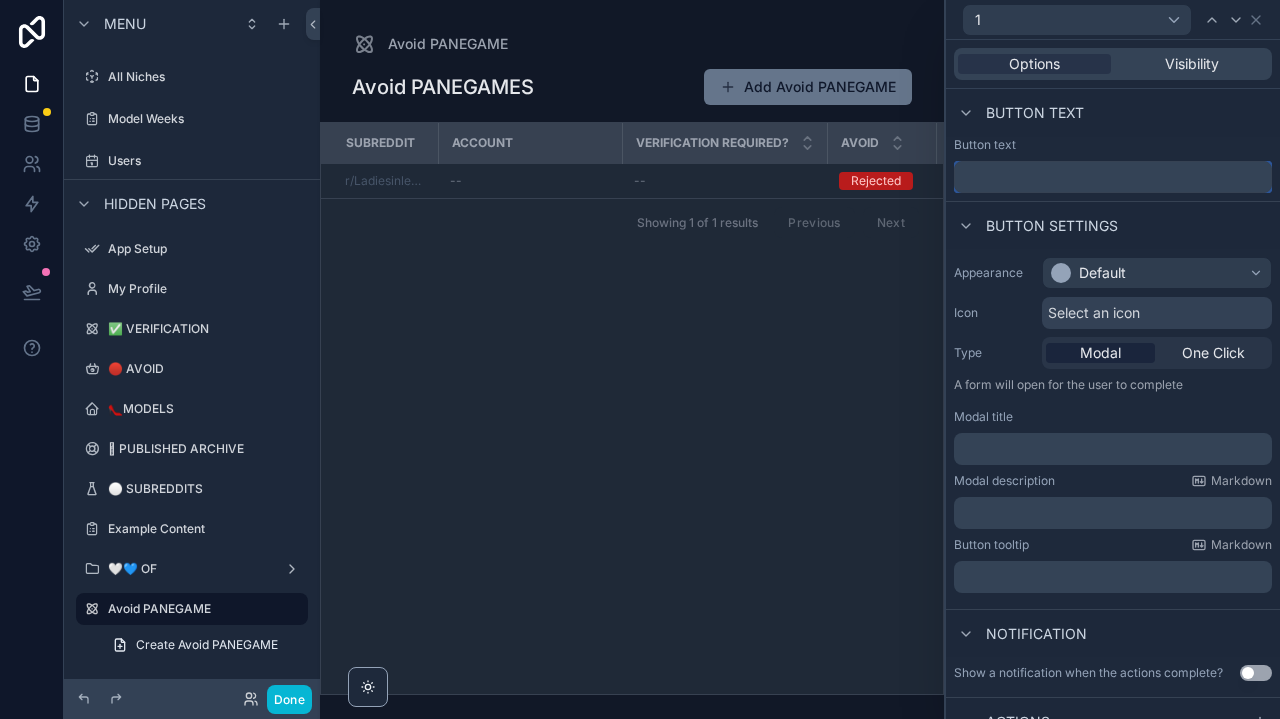 type on "*" 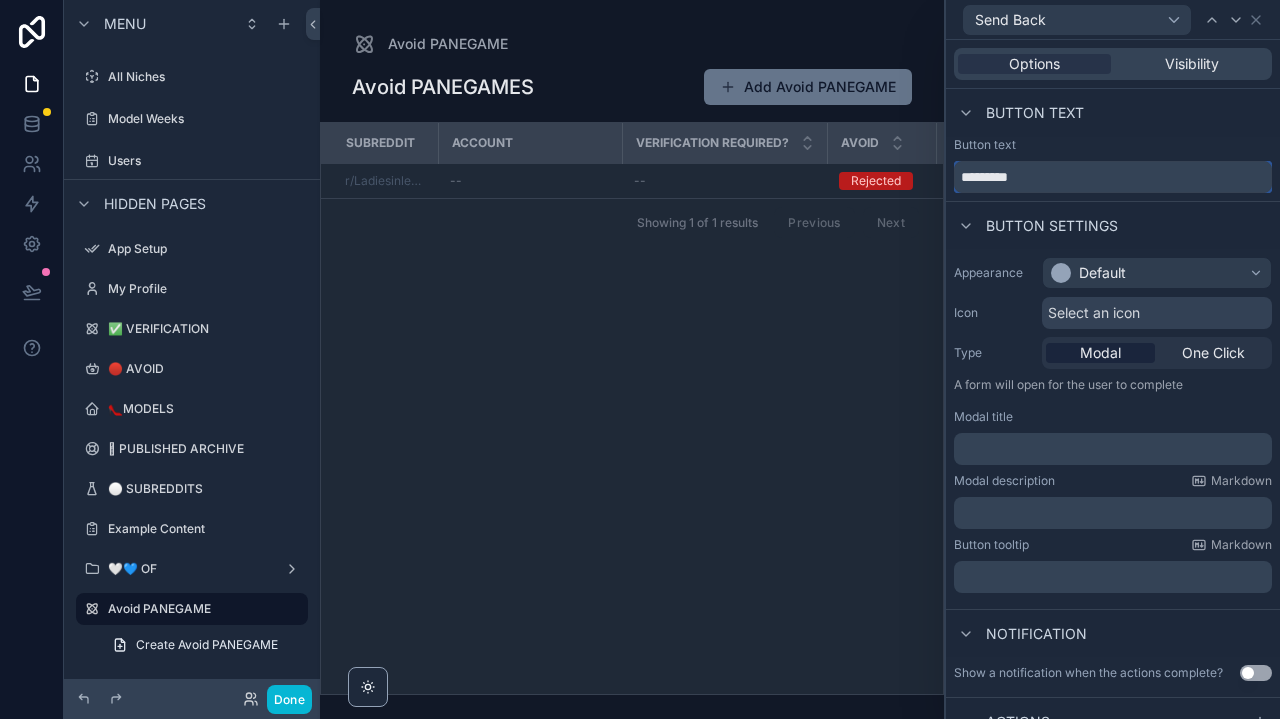 type on "*********" 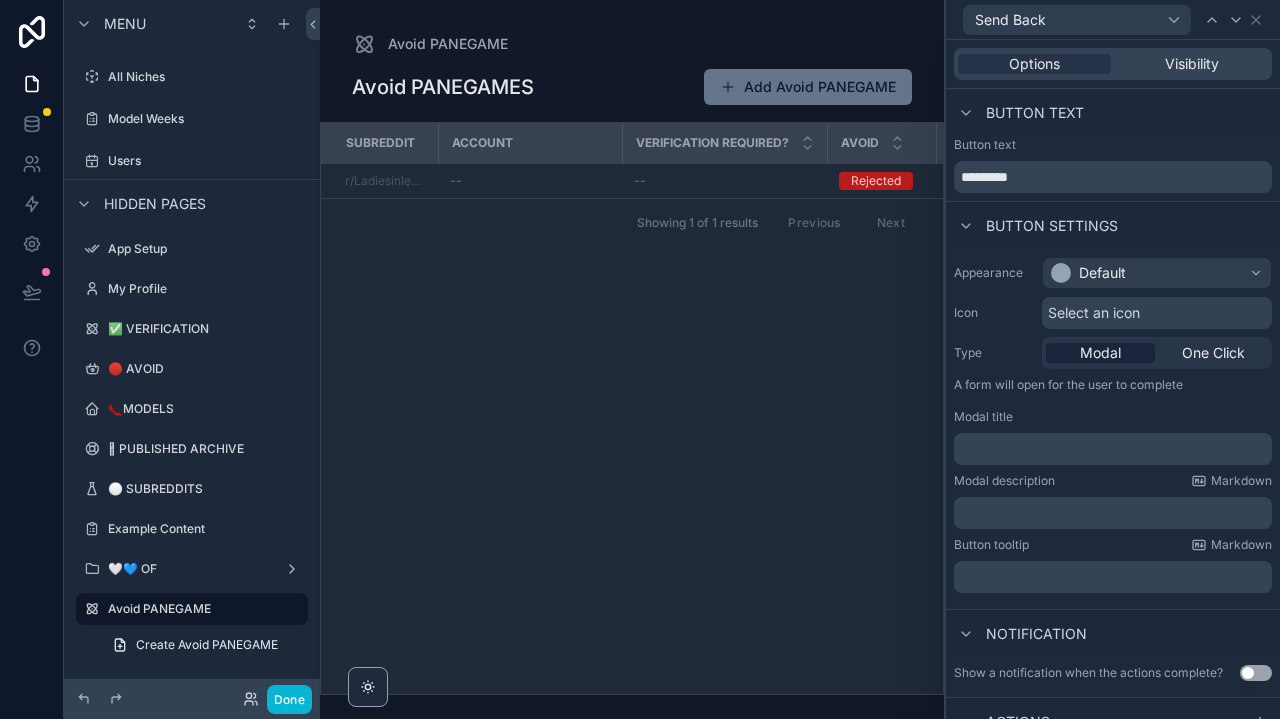 click on "Default" at bounding box center [1088, 273] 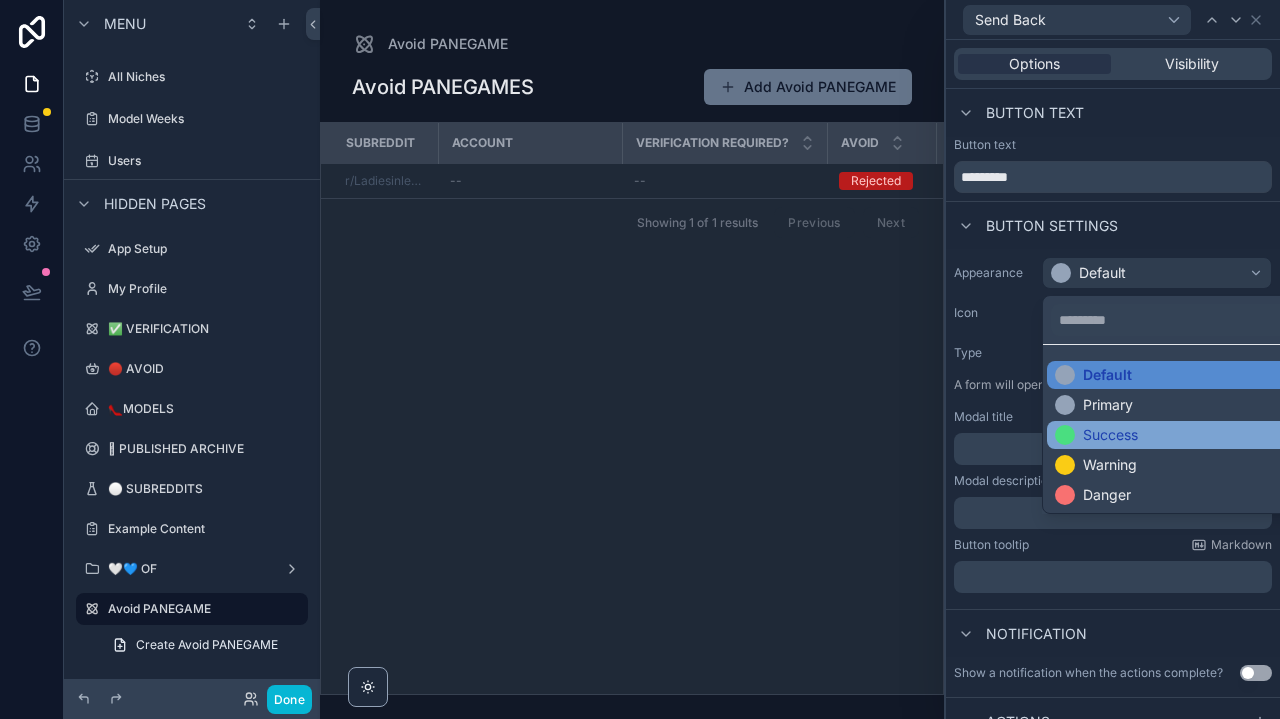 click on "Success" at bounding box center (1181, 435) 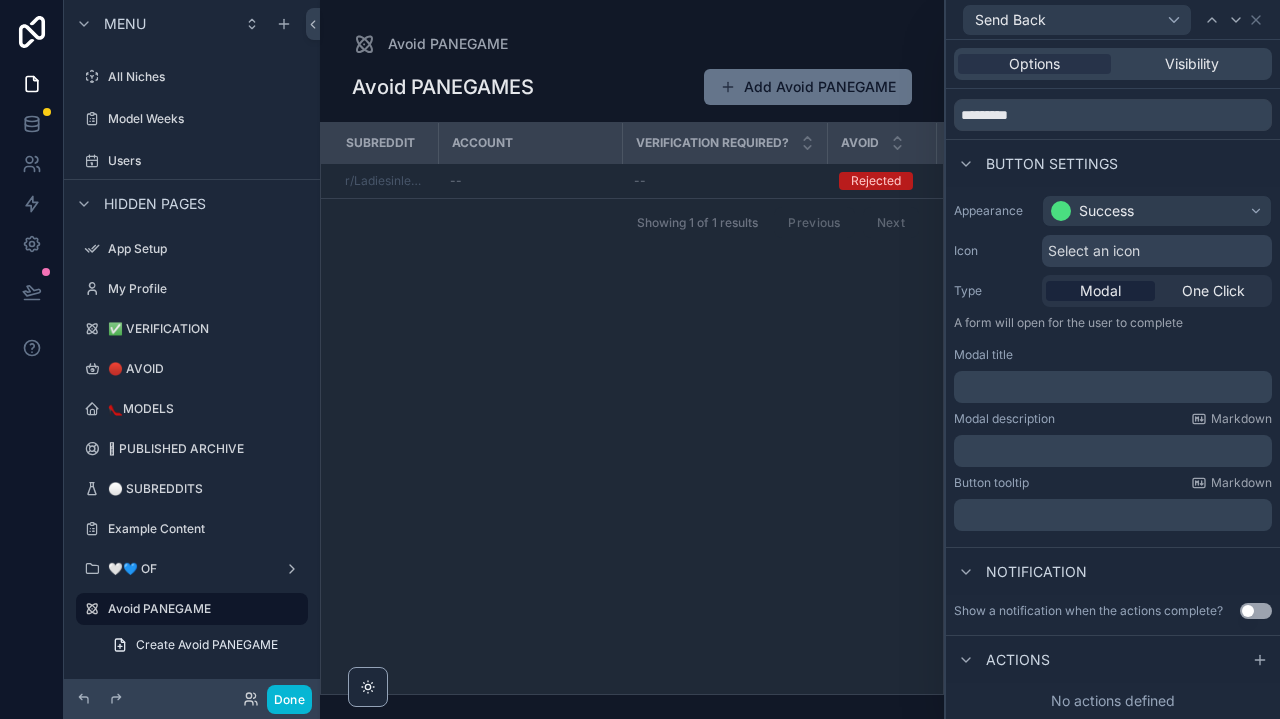 scroll, scrollTop: 62, scrollLeft: 0, axis: vertical 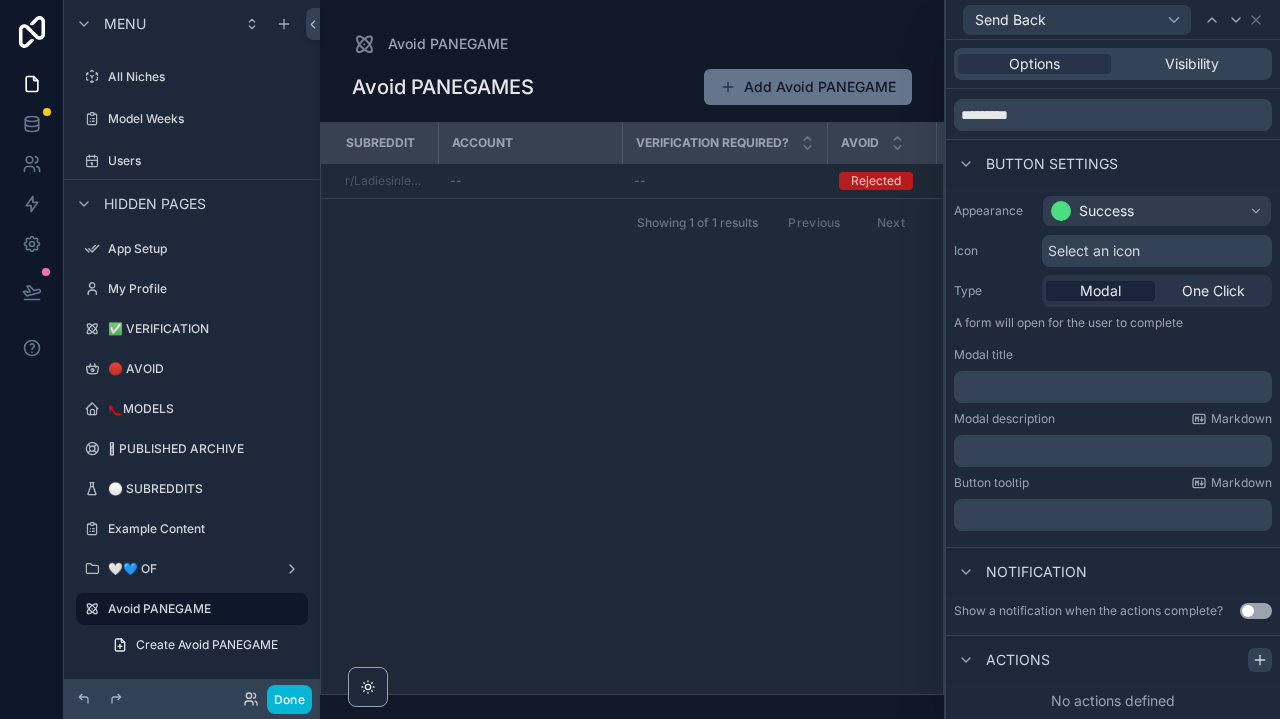 click 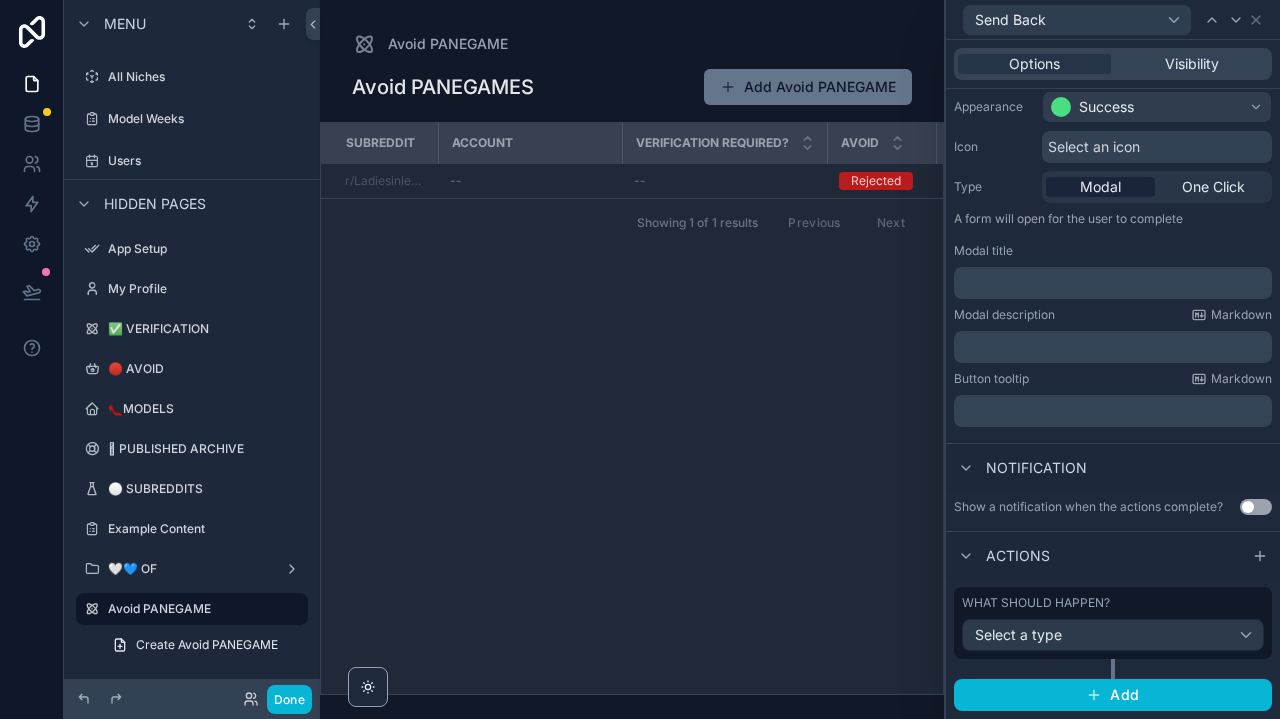 scroll, scrollTop: 165, scrollLeft: 0, axis: vertical 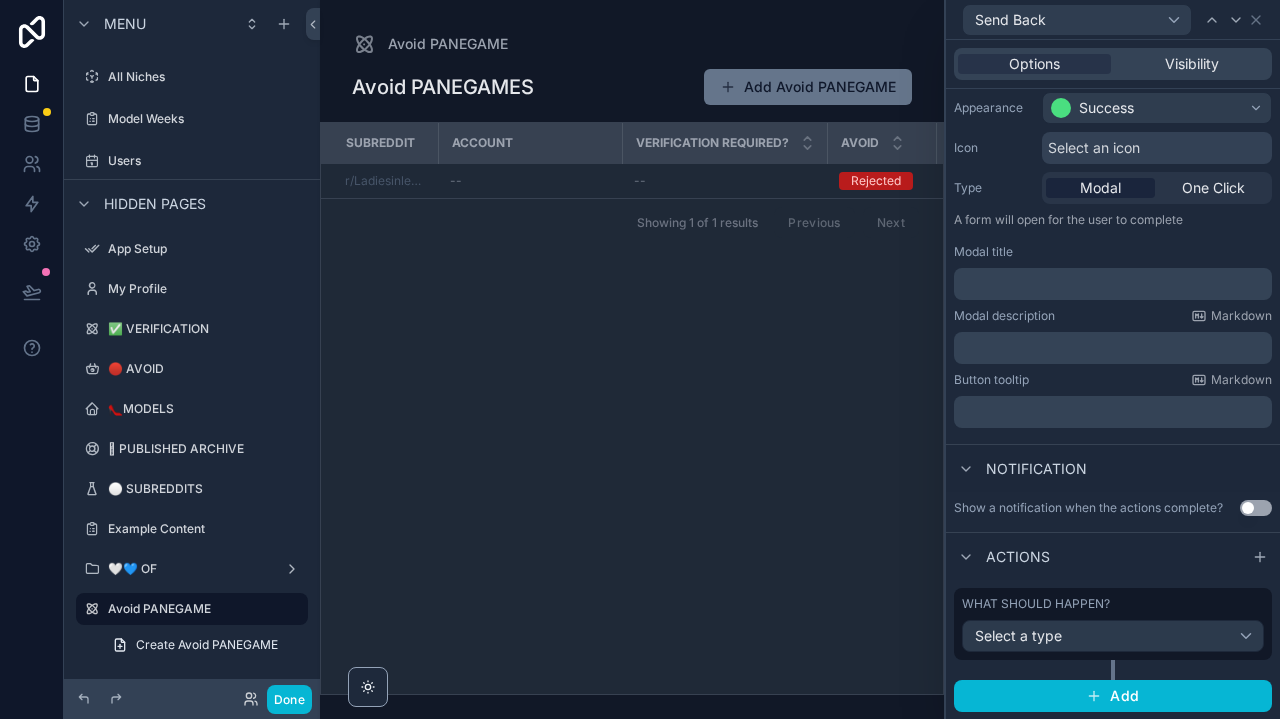 click on "Select a type" at bounding box center (1113, 636) 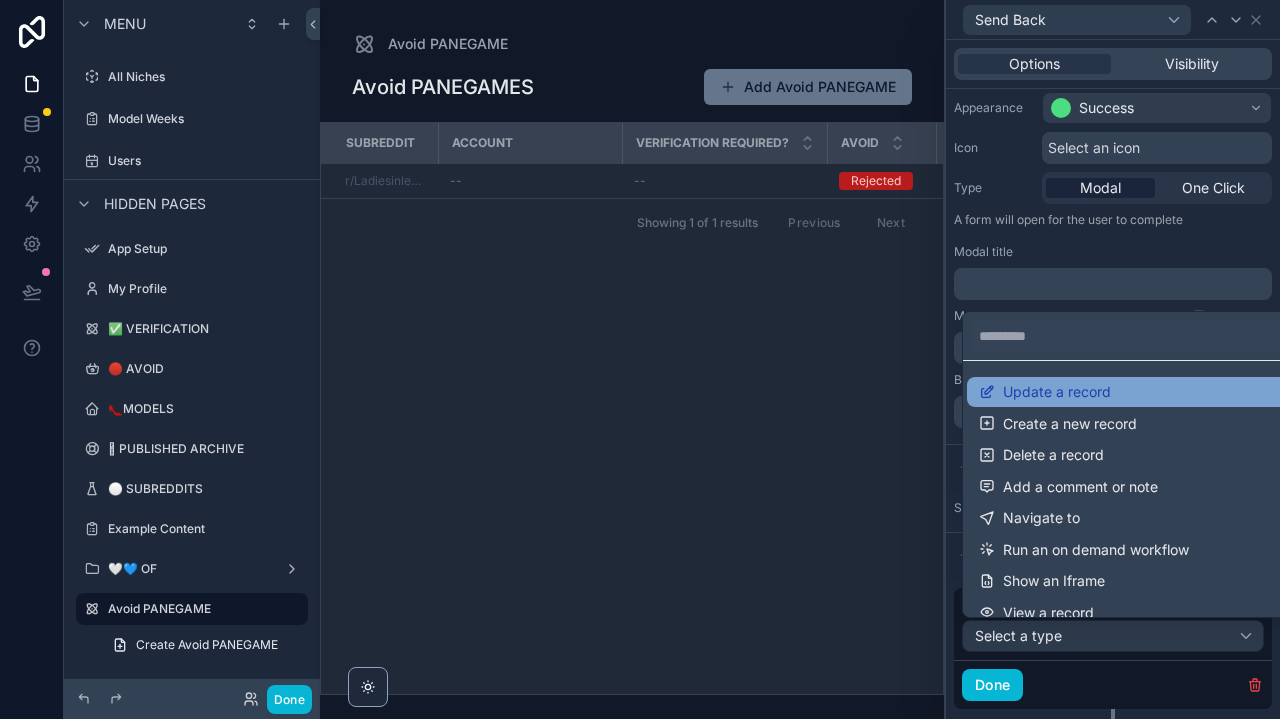 click on "Update a record" at bounding box center [1057, 392] 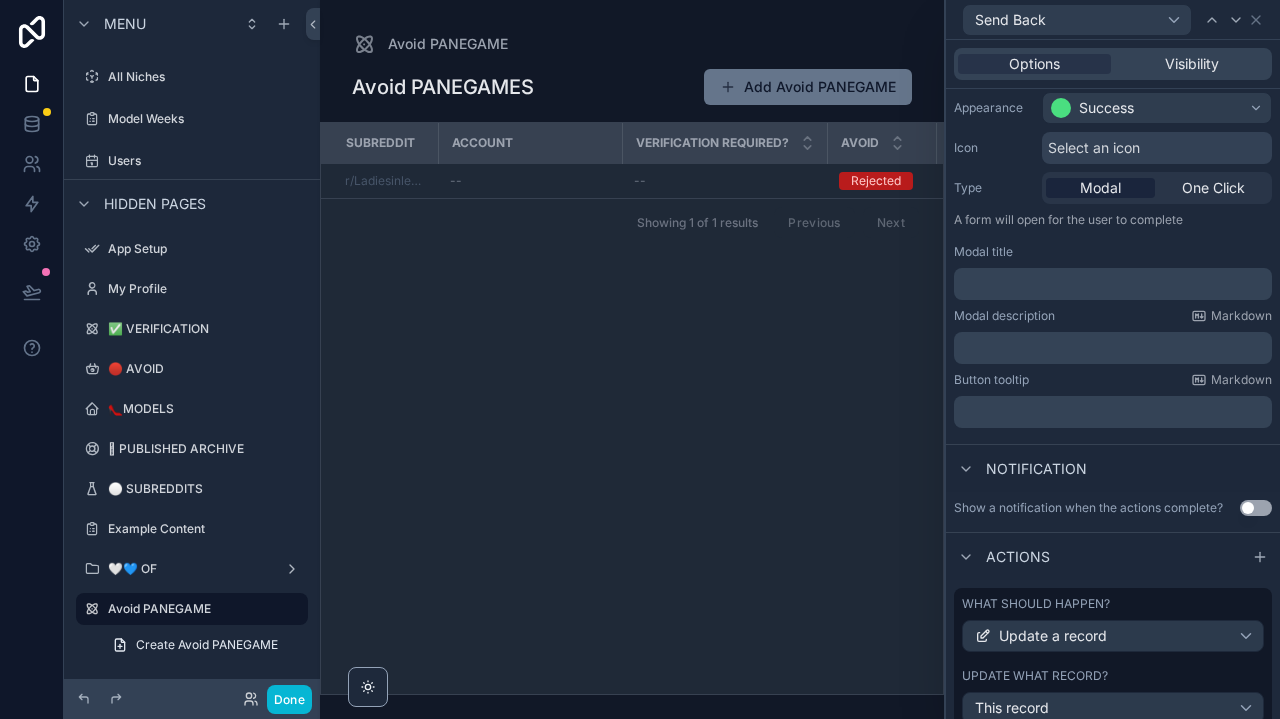 scroll, scrollTop: 462, scrollLeft: 0, axis: vertical 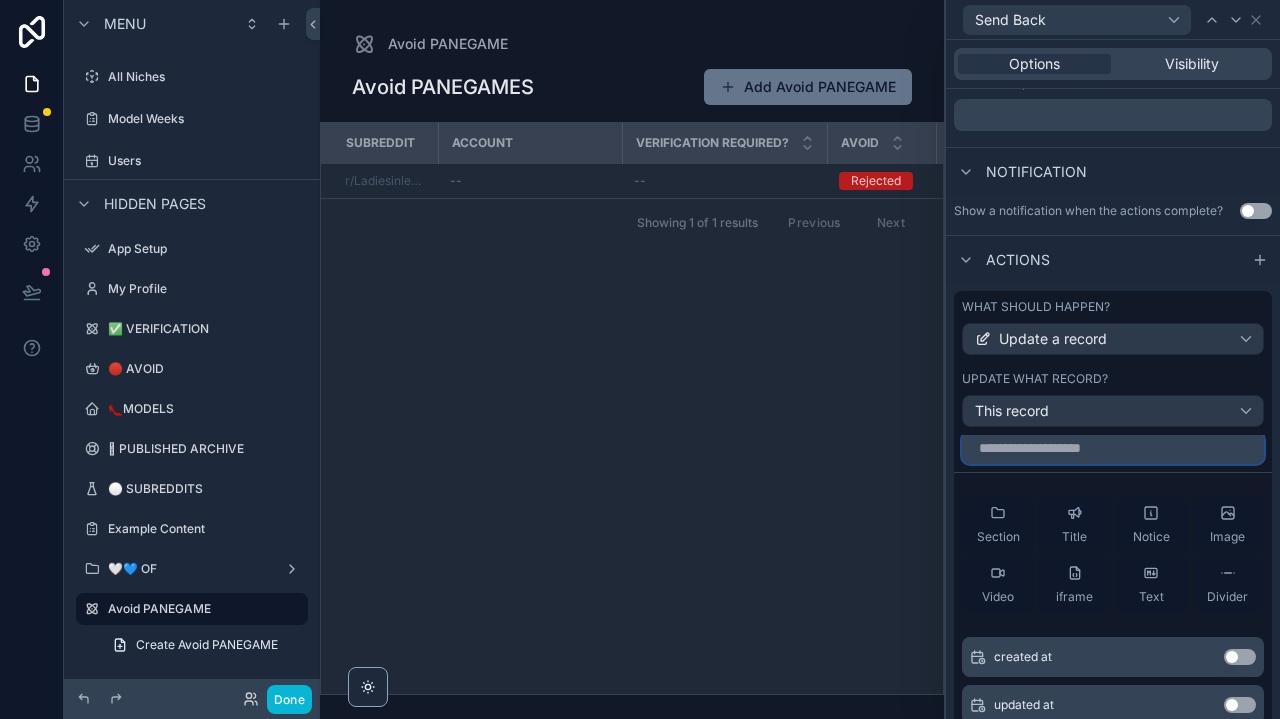 click at bounding box center (1113, 448) 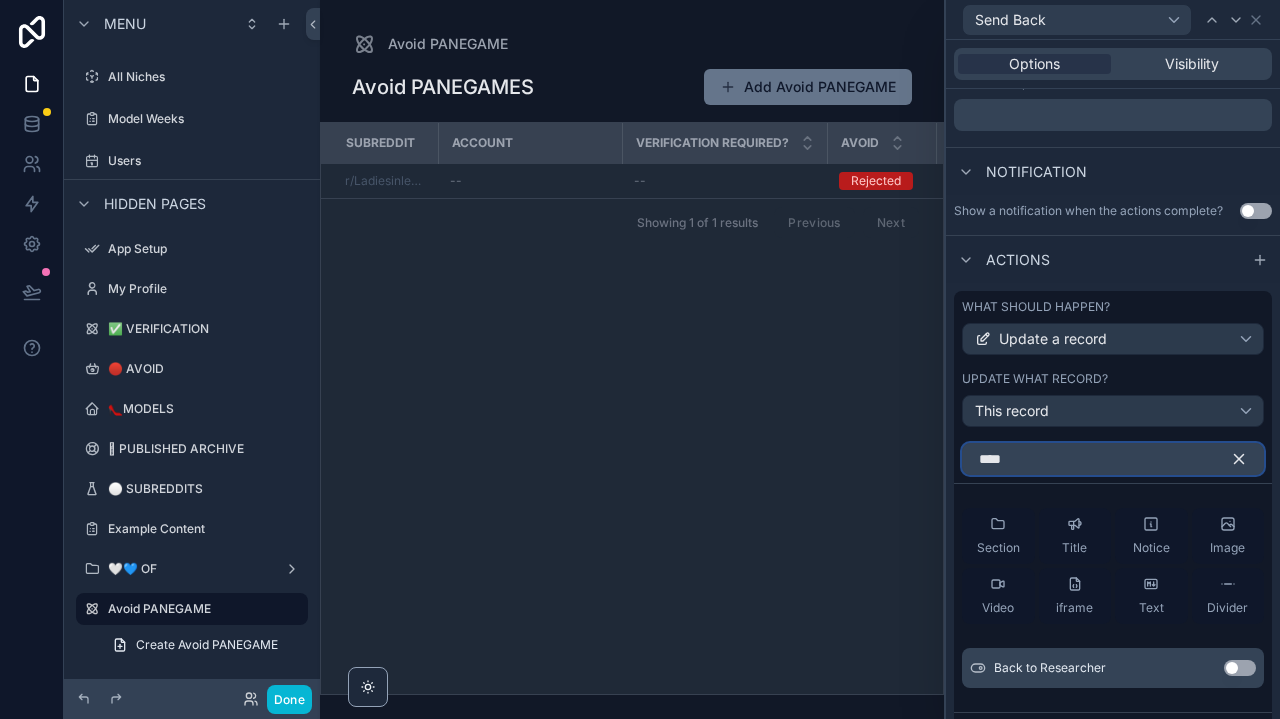 scroll, scrollTop: 0, scrollLeft: 0, axis: both 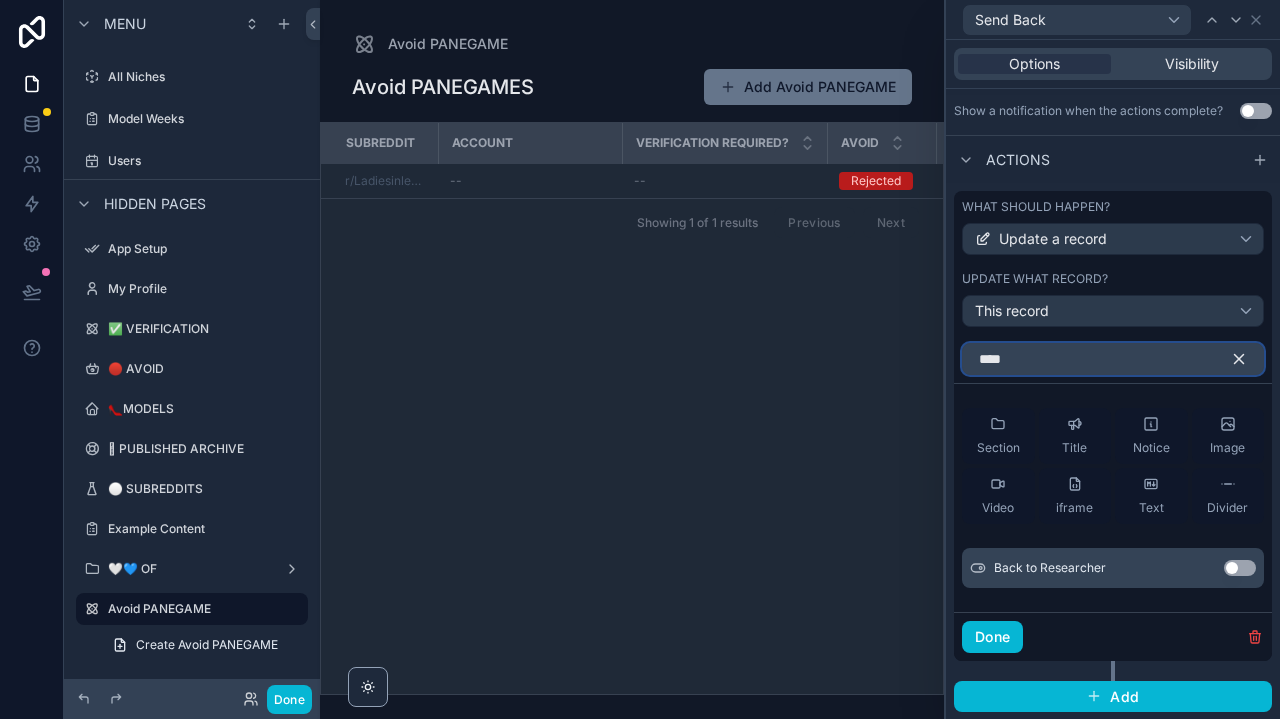 type on "****" 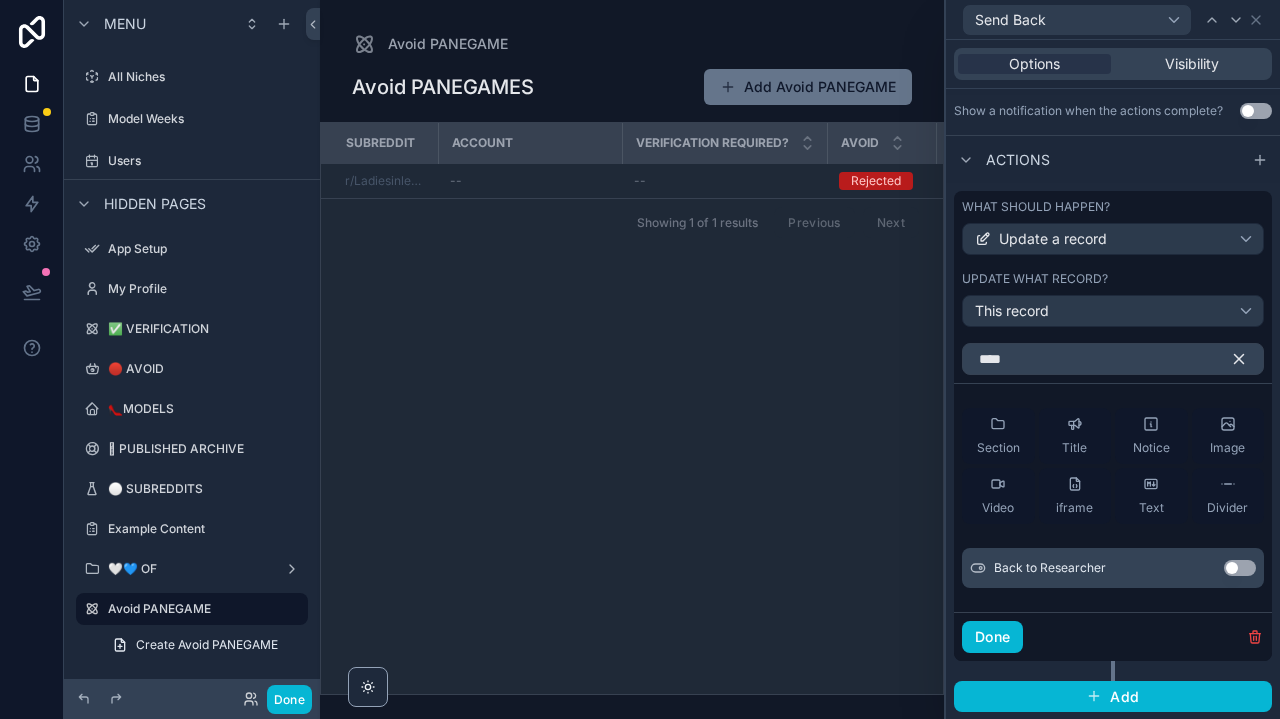 click on "Back to Researcher Use setting" at bounding box center (1113, 568) 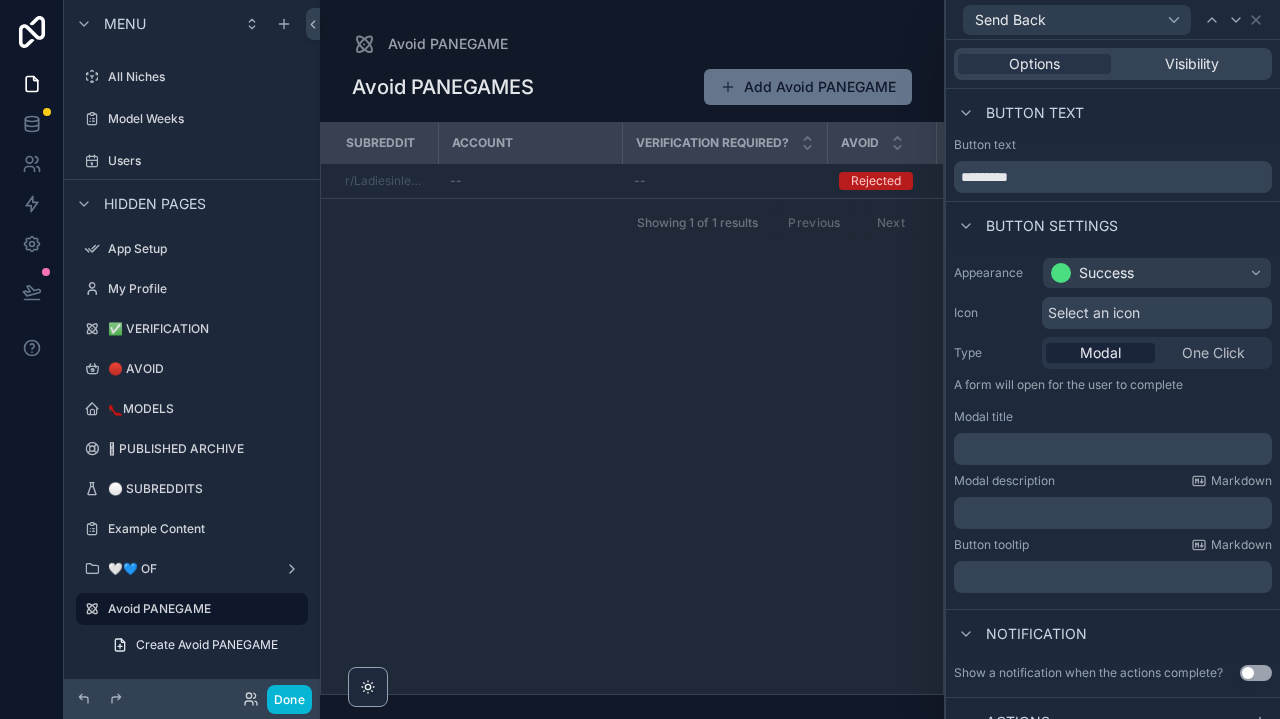 scroll, scrollTop: 0, scrollLeft: 0, axis: both 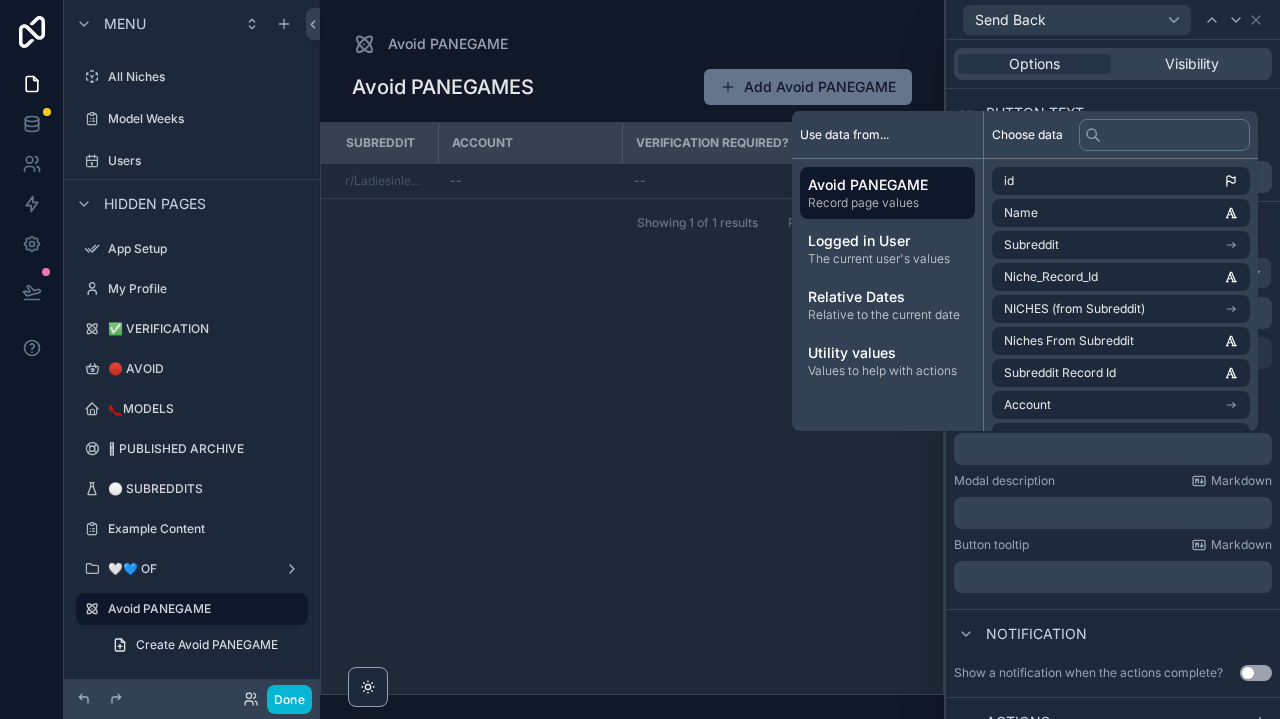 type 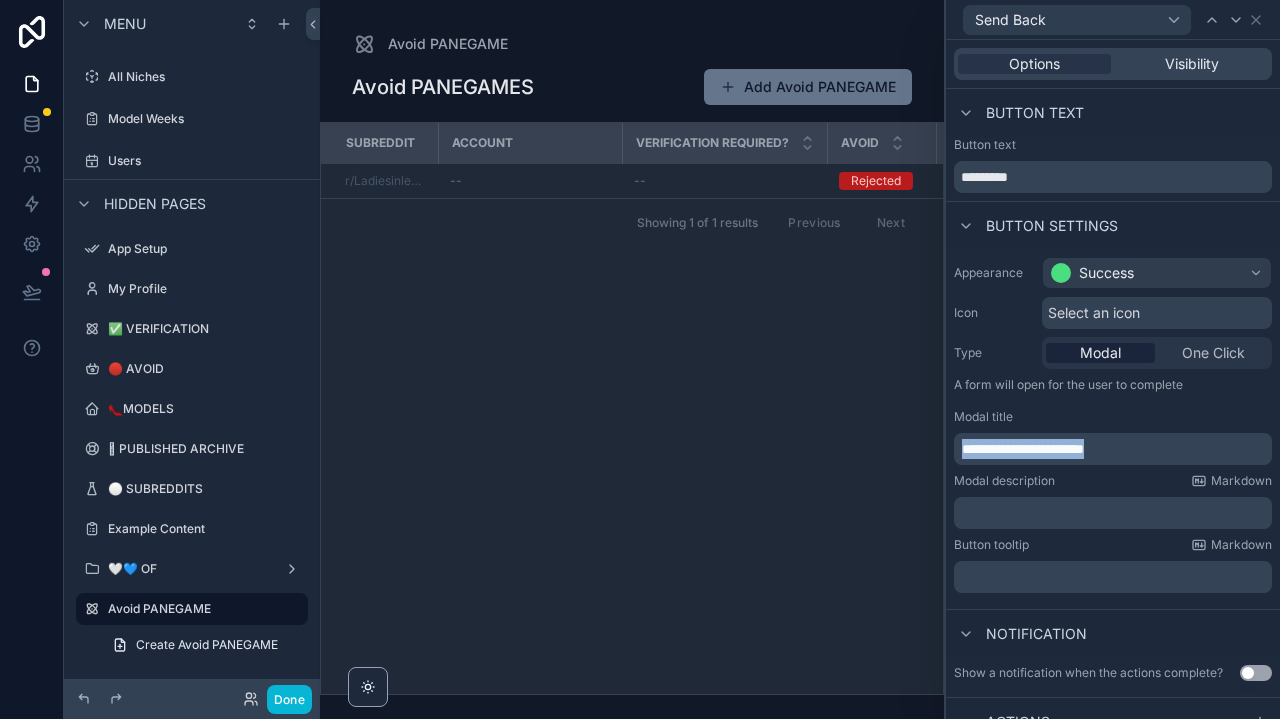 drag, startPoint x: 1158, startPoint y: 455, endPoint x: 937, endPoint y: 443, distance: 221.32555 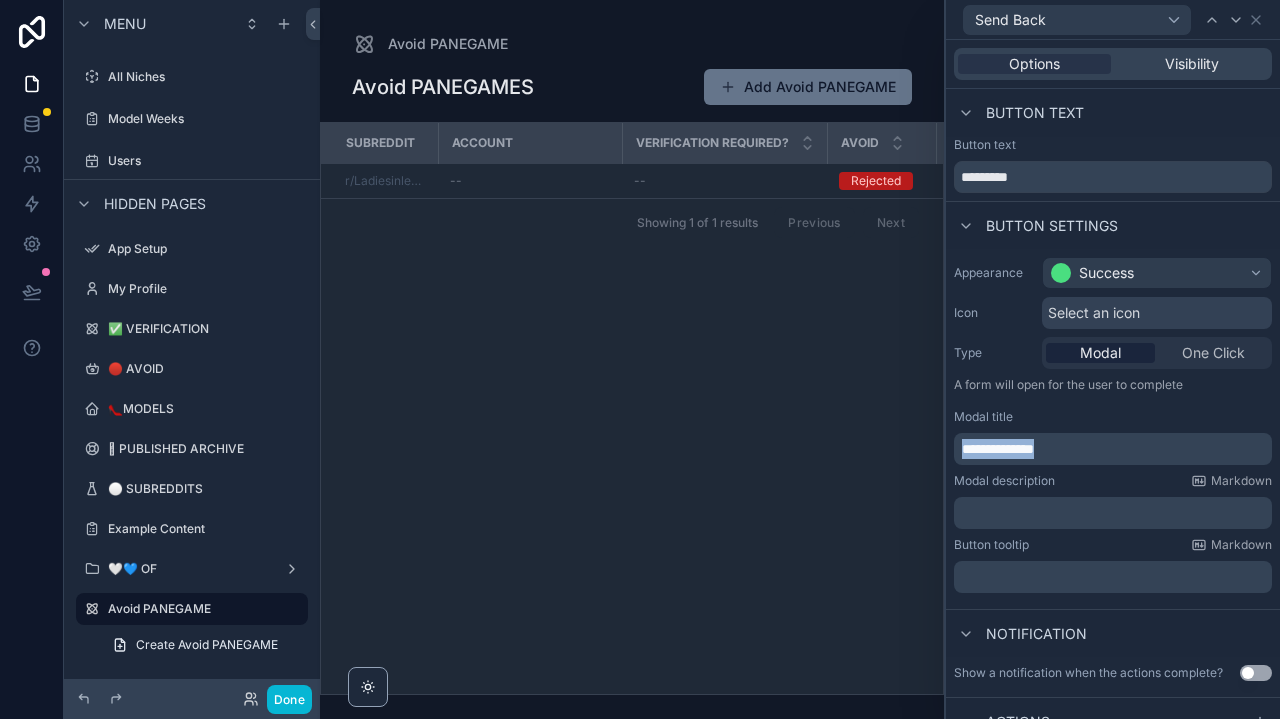 drag, startPoint x: 1095, startPoint y: 451, endPoint x: 932, endPoint y: 440, distance: 163.37074 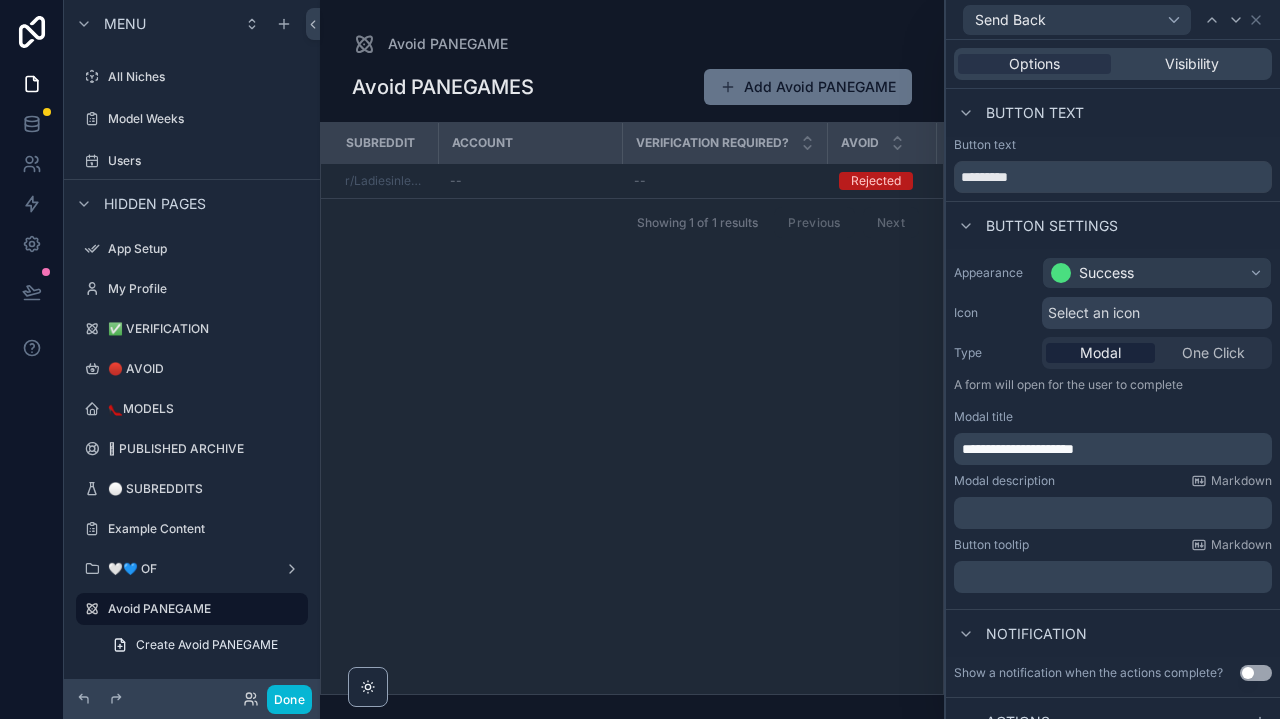 drag, startPoint x: 1145, startPoint y: 445, endPoint x: 929, endPoint y: 466, distance: 217.01843 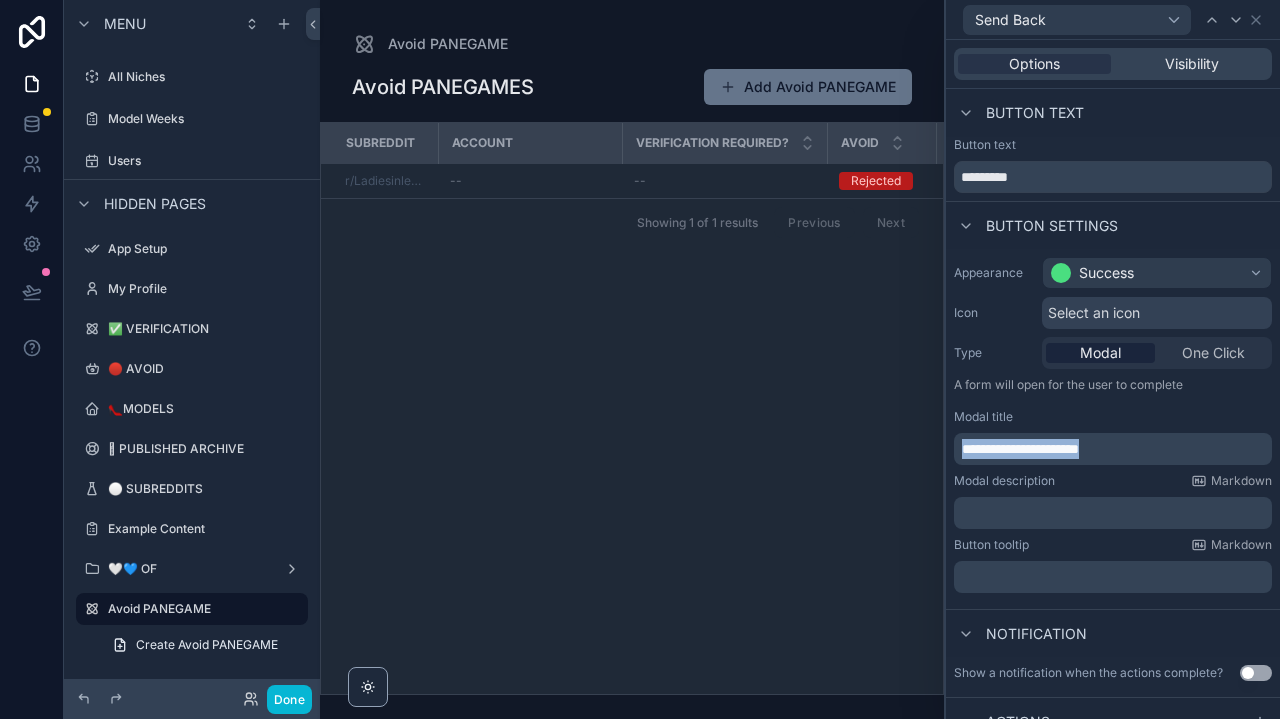 drag, startPoint x: 1164, startPoint y: 452, endPoint x: 934, endPoint y: 450, distance: 230.0087 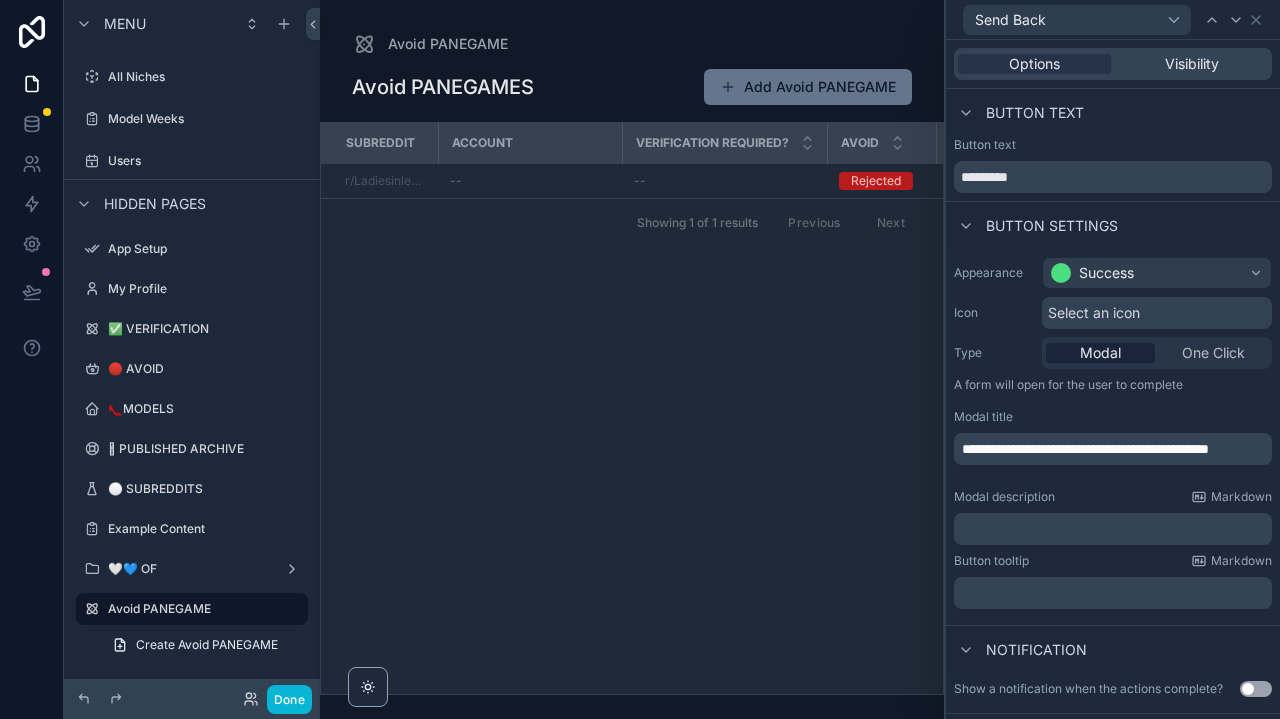 click on "﻿" at bounding box center (1113, 529) 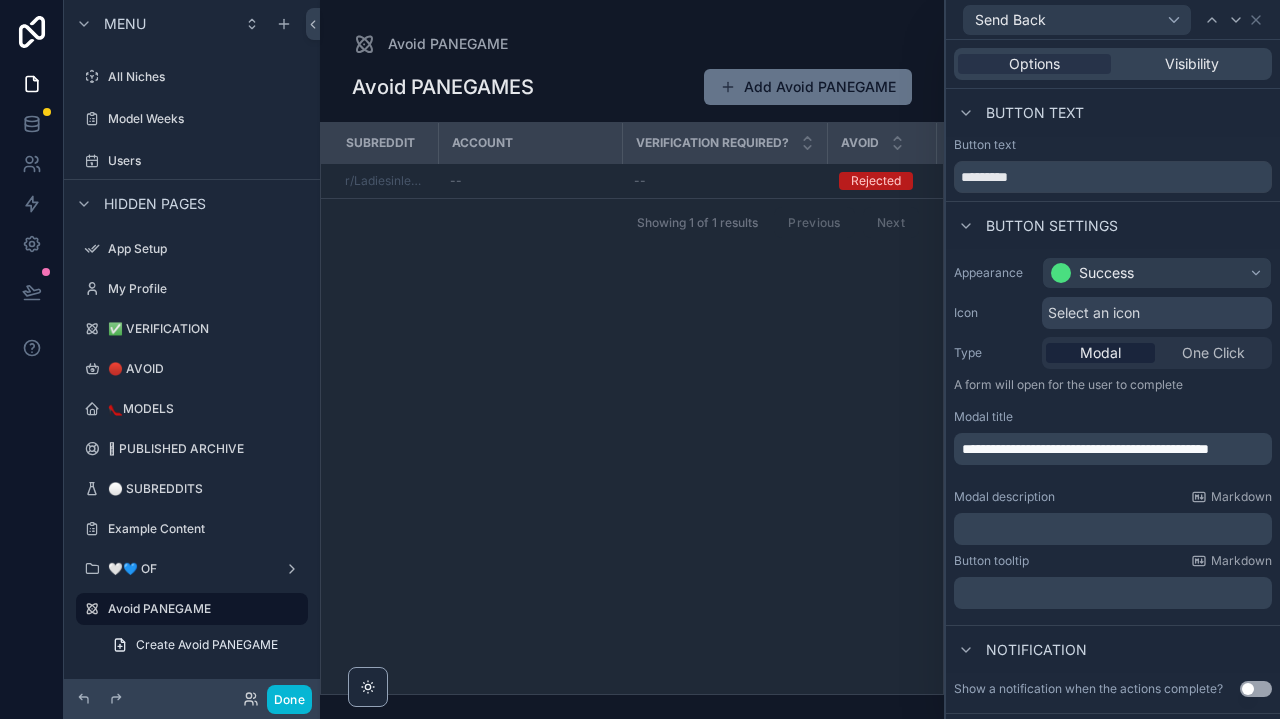 scroll, scrollTop: 0, scrollLeft: 0, axis: both 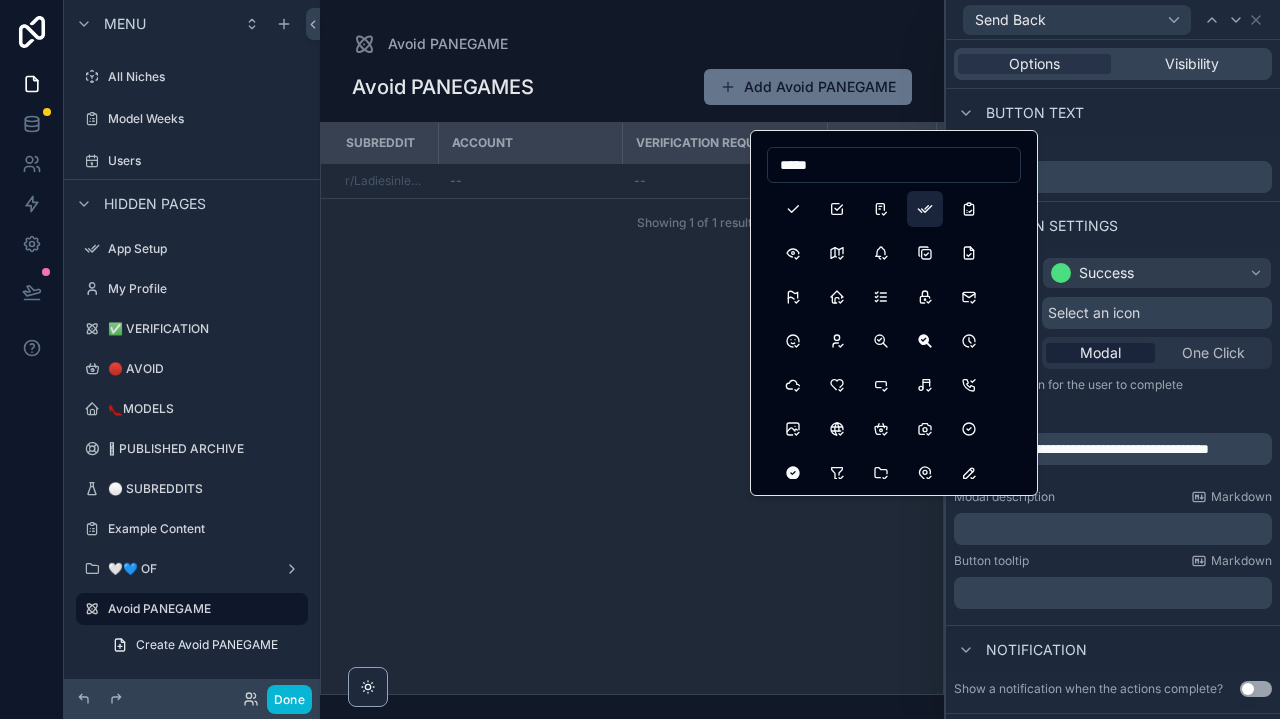 type on "*****" 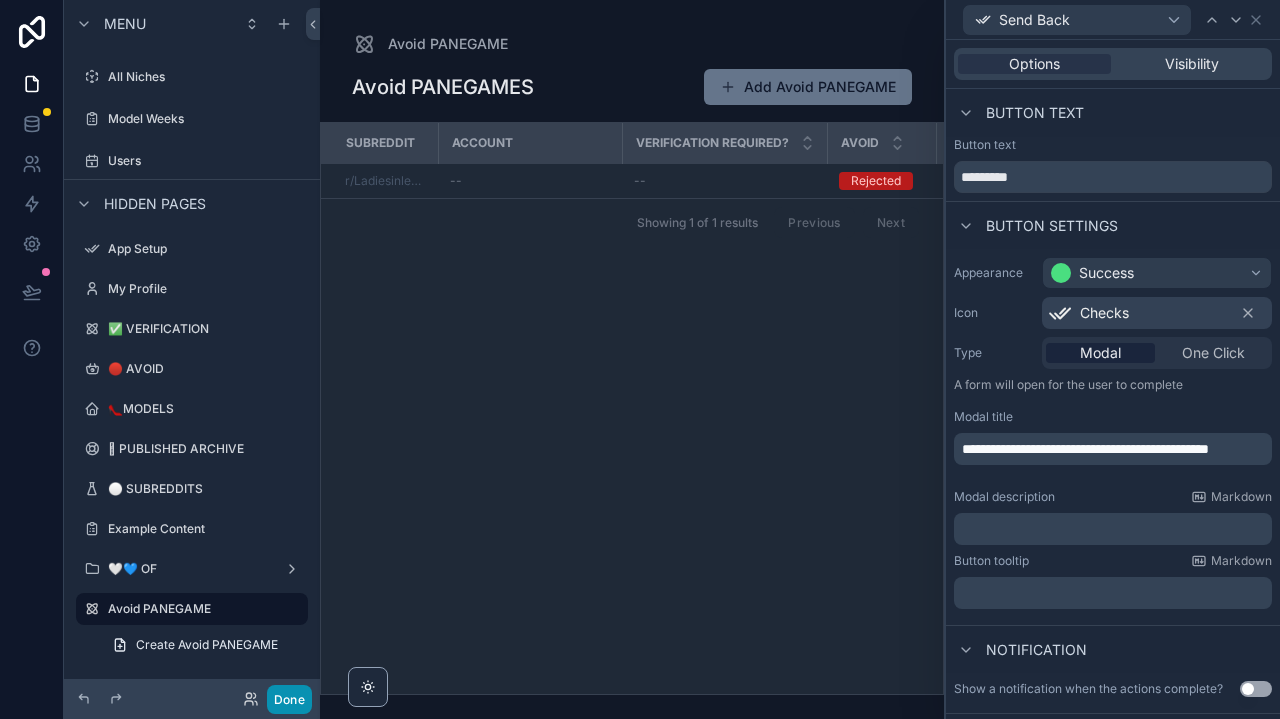 click on "Done" at bounding box center [289, 699] 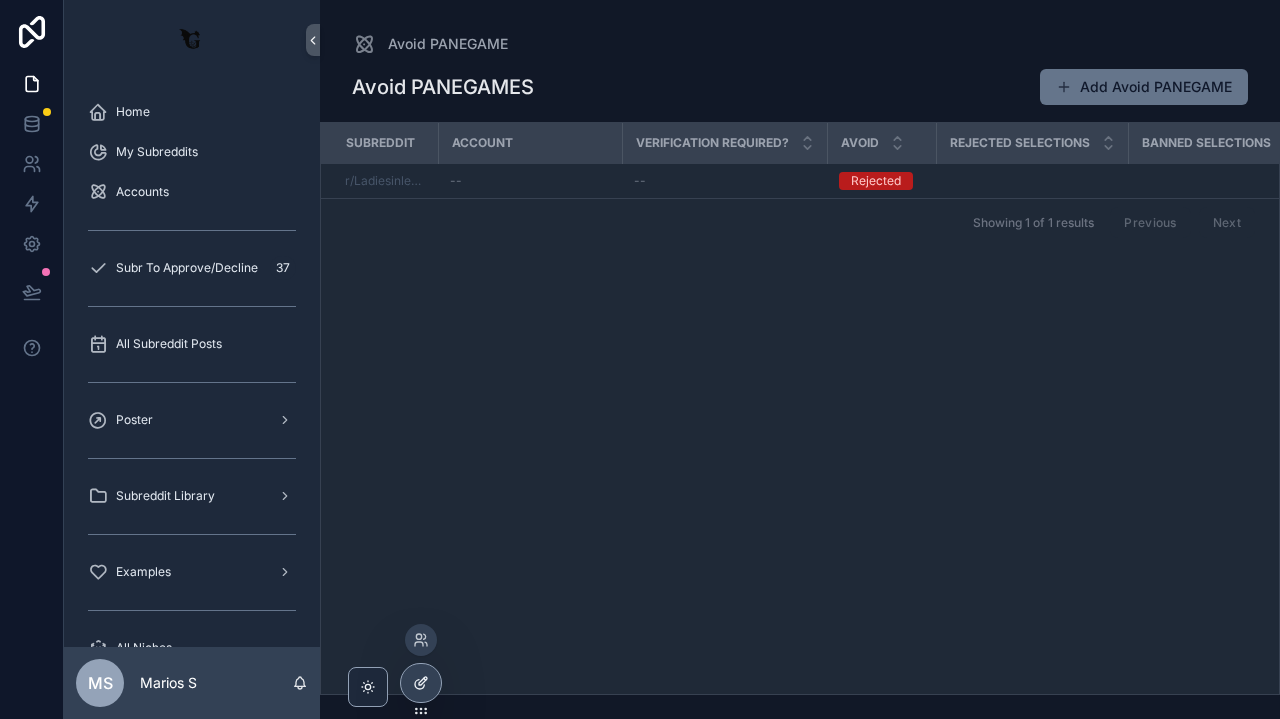 click 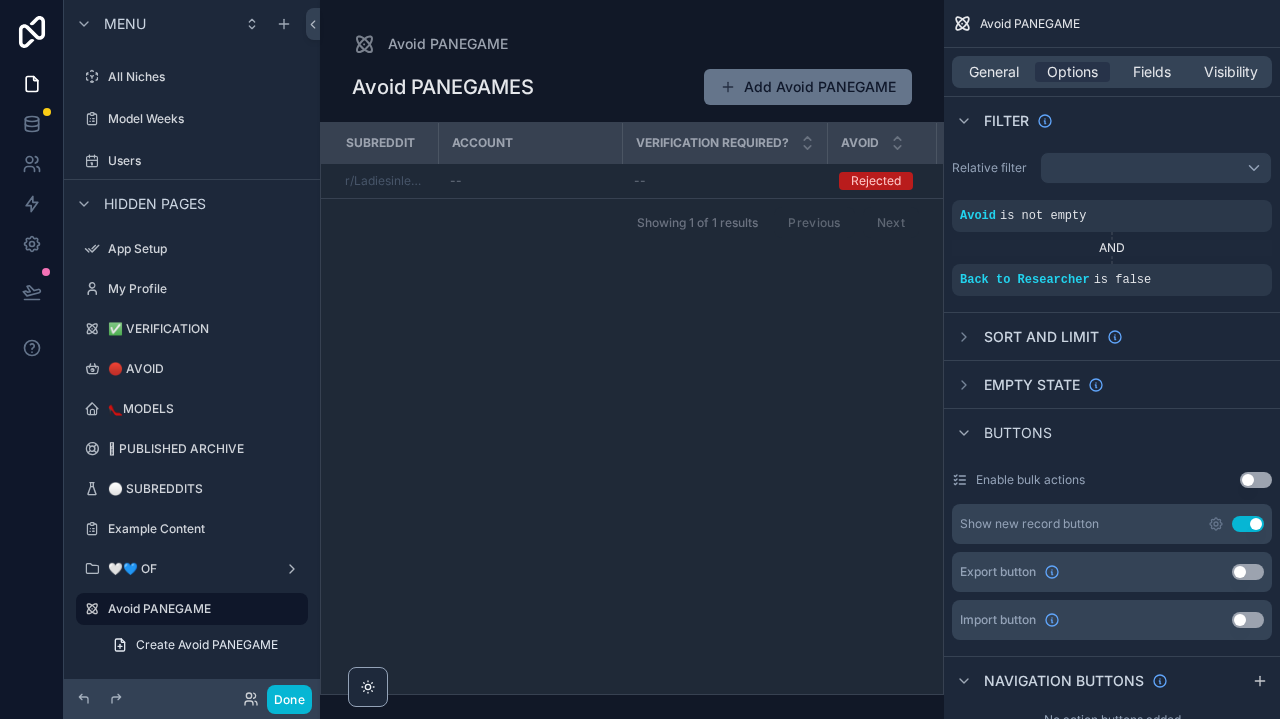 scroll, scrollTop: 625, scrollLeft: 0, axis: vertical 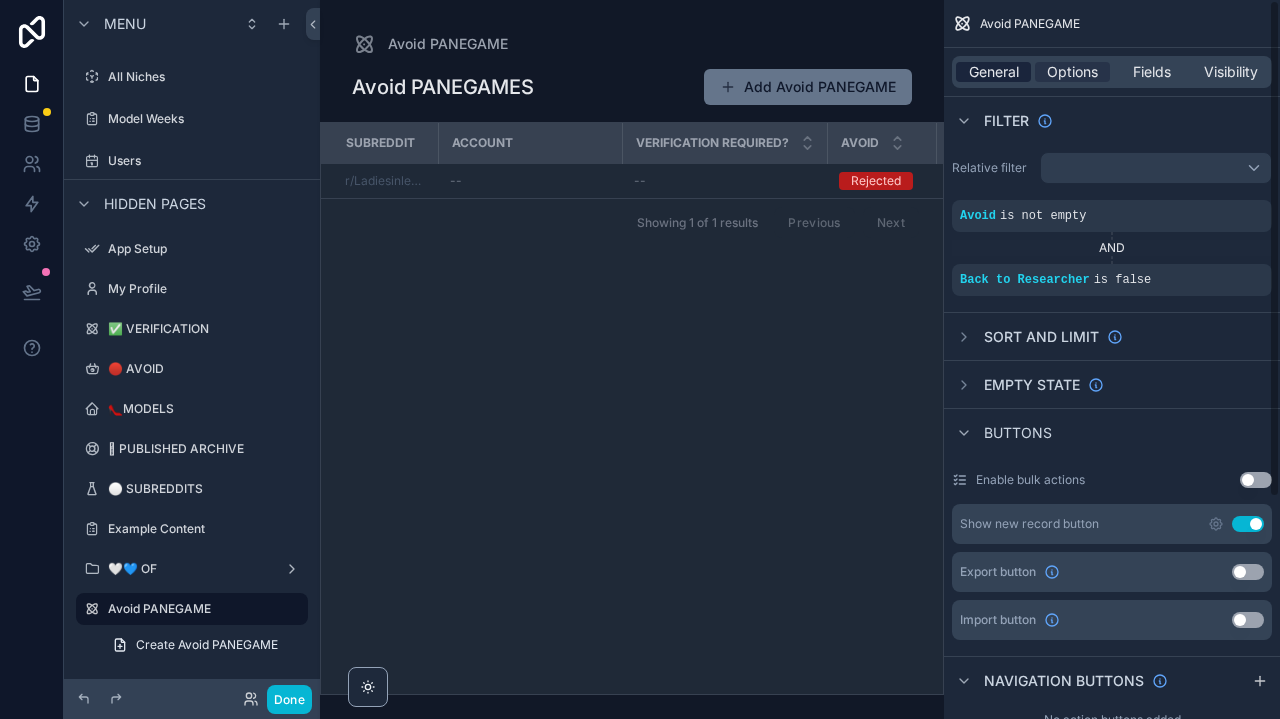 click on "General" at bounding box center [994, 72] 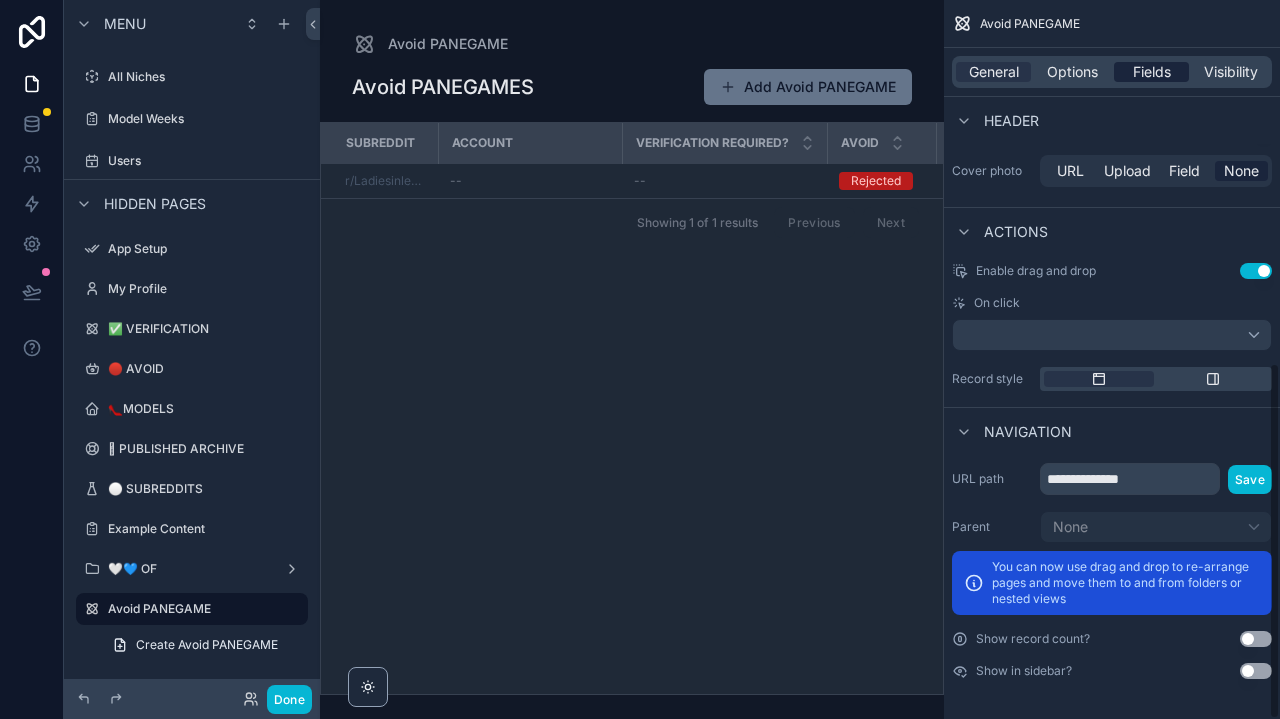 click on "Fields" at bounding box center [1151, 72] 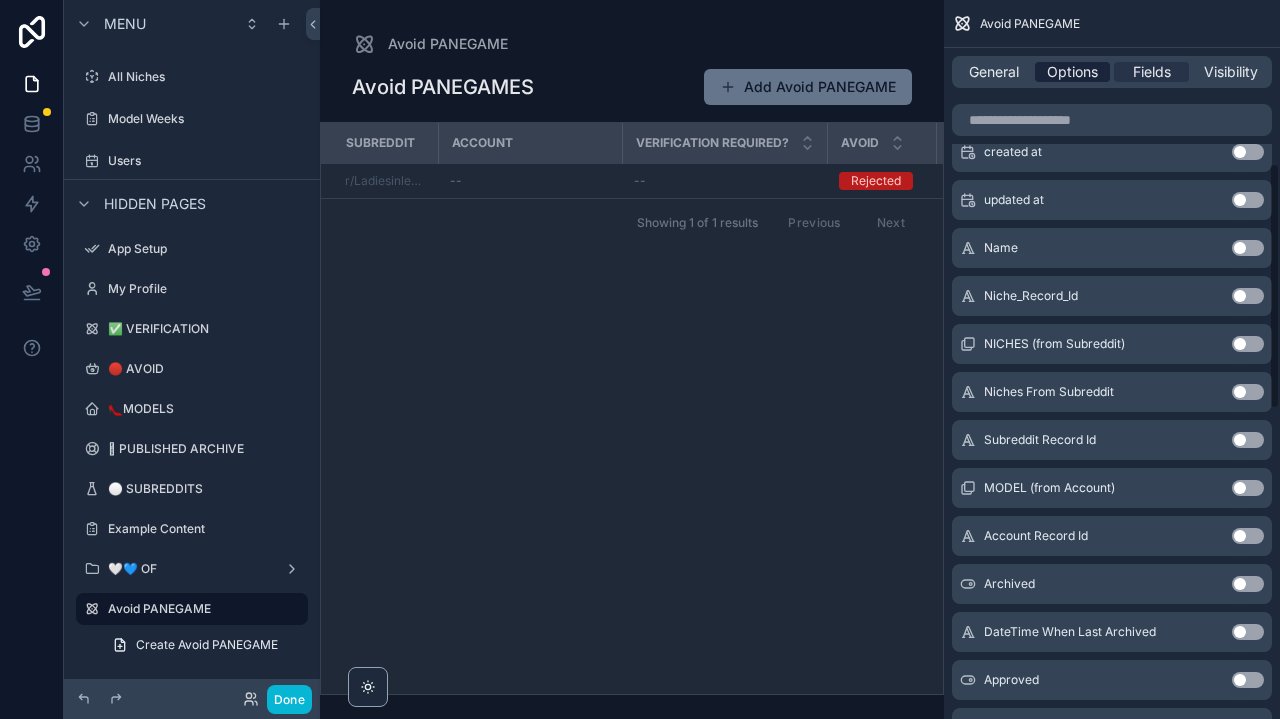 click on "Options" at bounding box center (1072, 72) 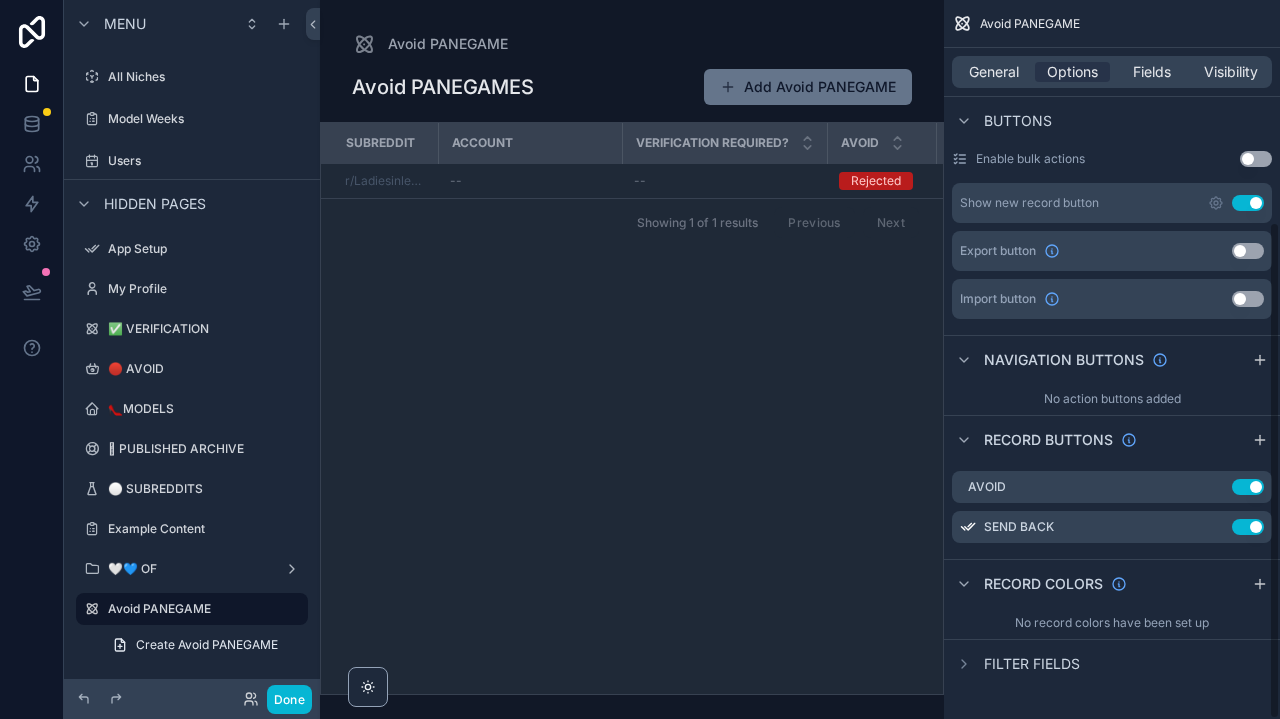 scroll, scrollTop: 321, scrollLeft: 0, axis: vertical 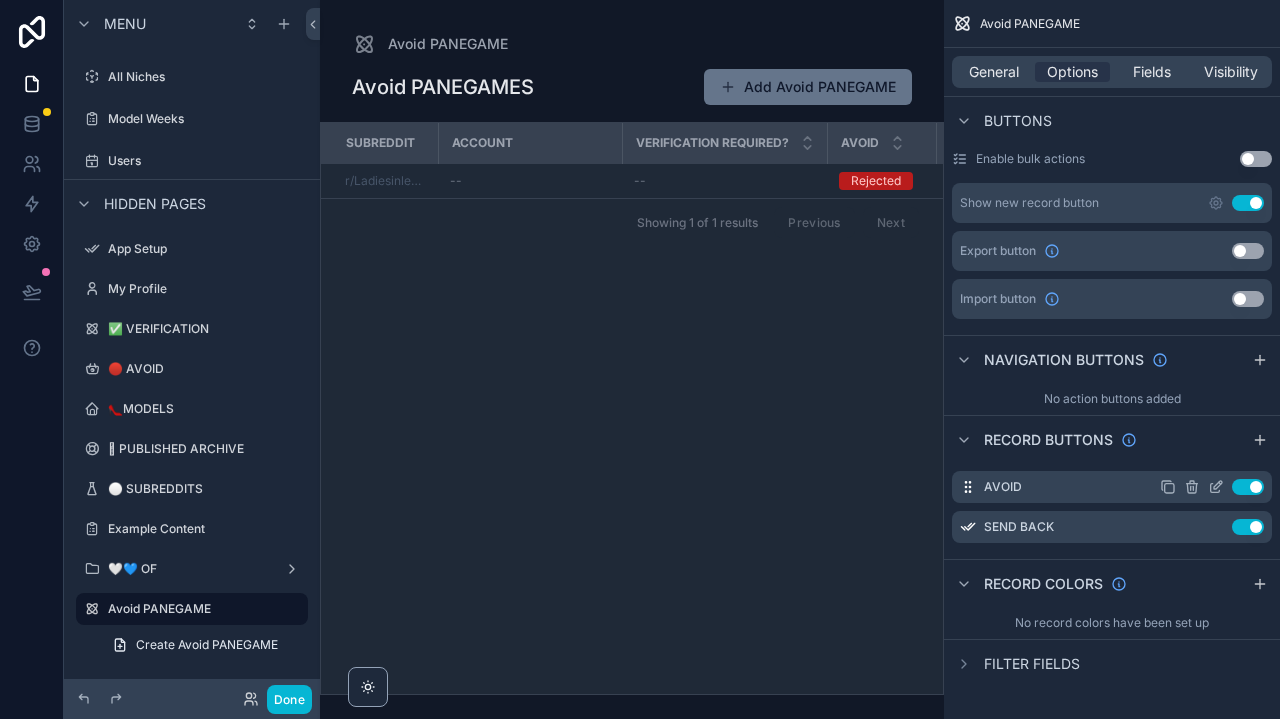 click 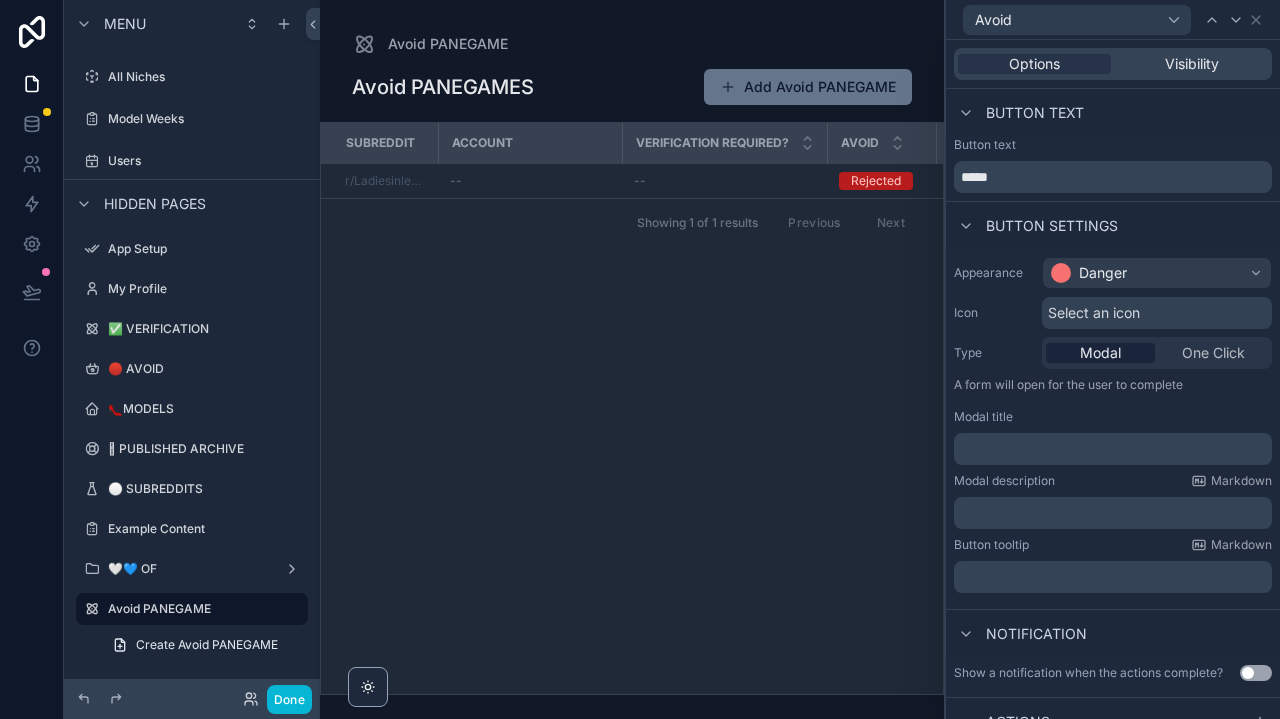 click on "Select an icon" at bounding box center [1094, 313] 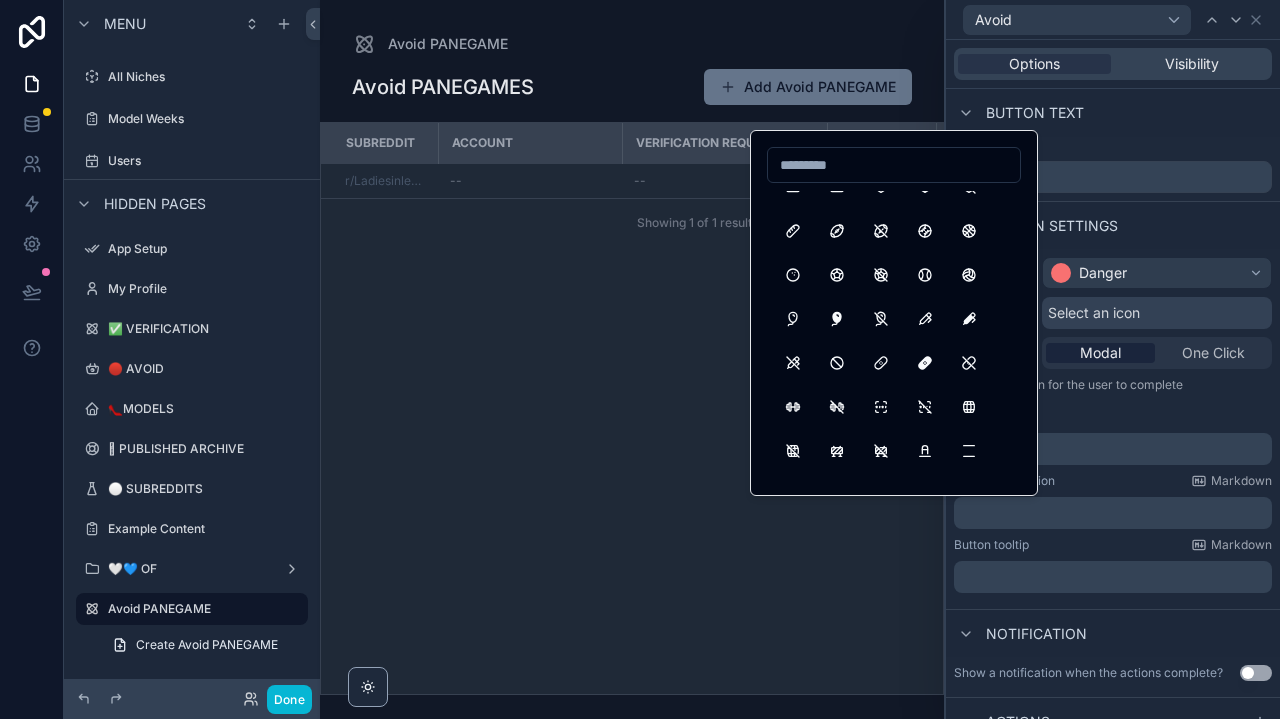 scroll, scrollTop: 3687, scrollLeft: 0, axis: vertical 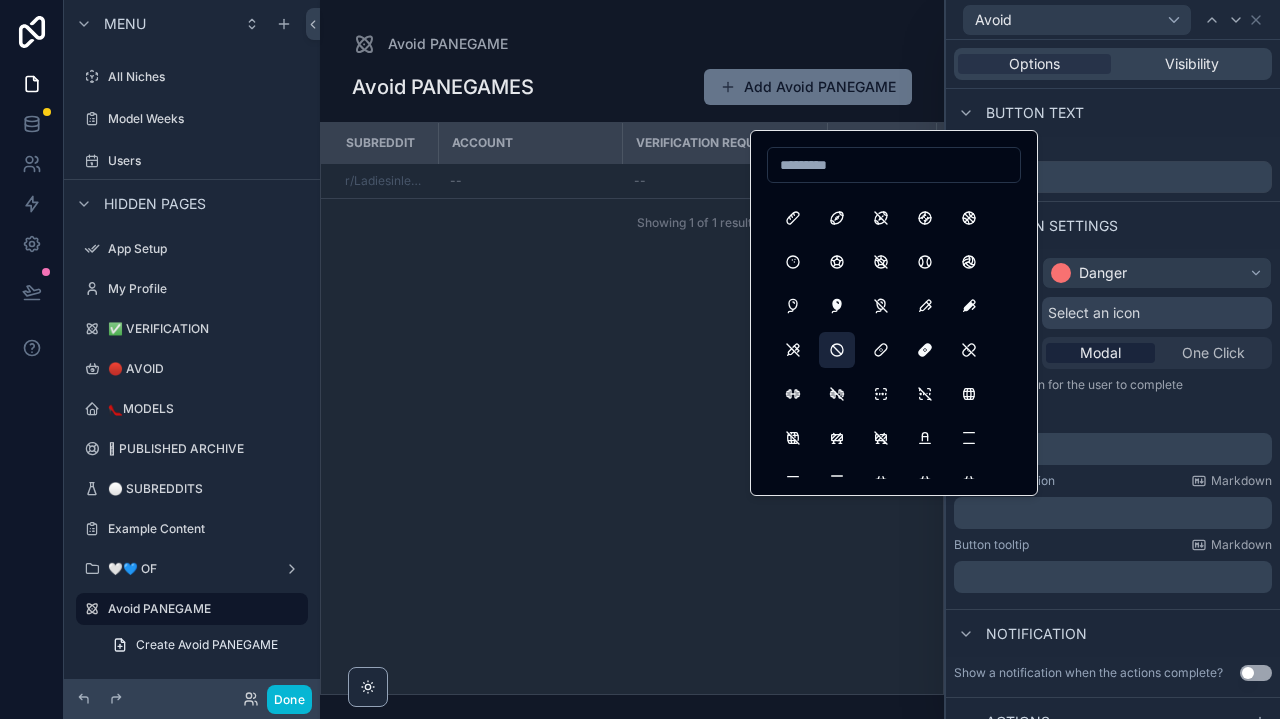click at bounding box center [837, 350] 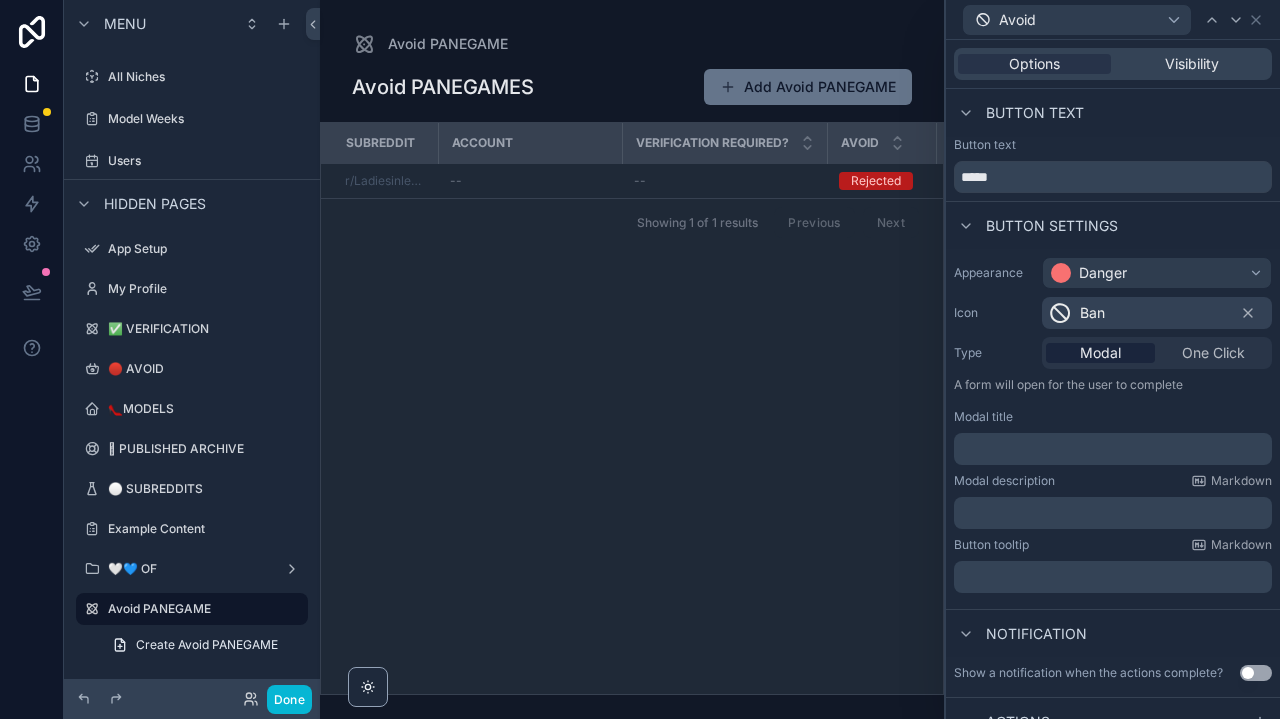 scroll, scrollTop: 105, scrollLeft: 0, axis: vertical 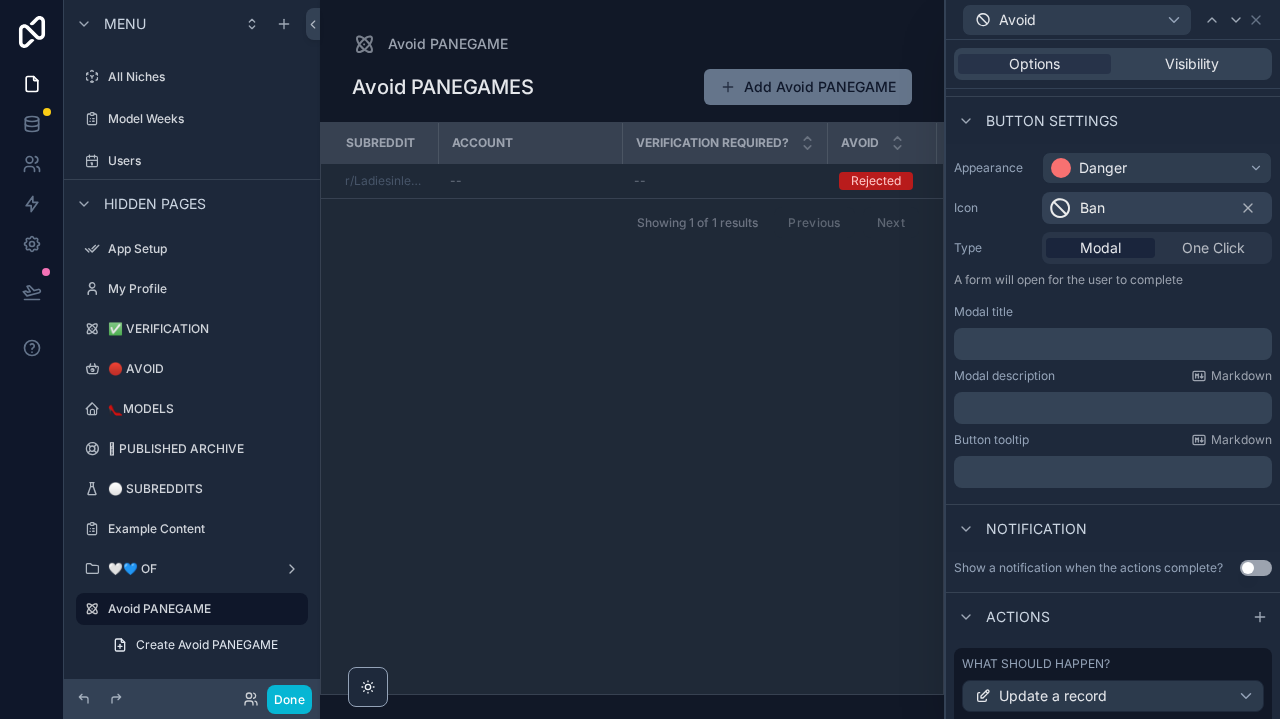 click on "﻿" at bounding box center [1113, 344] 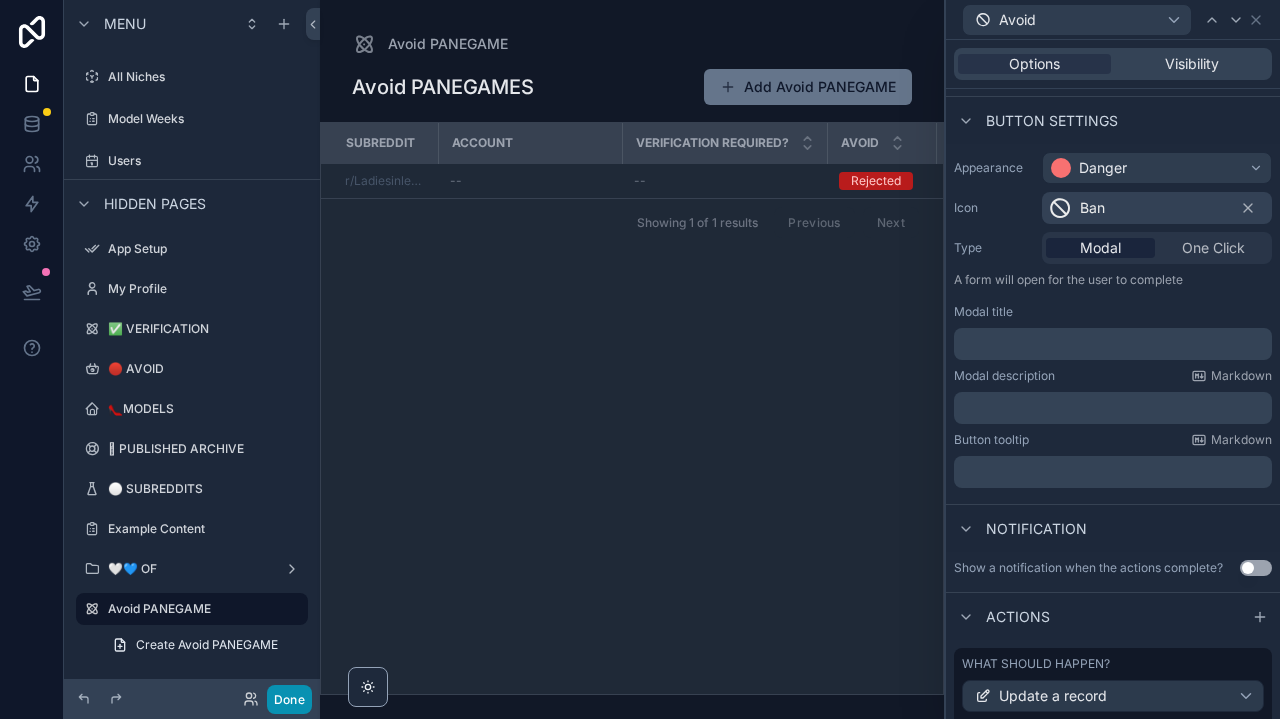 click on "Done" at bounding box center (289, 699) 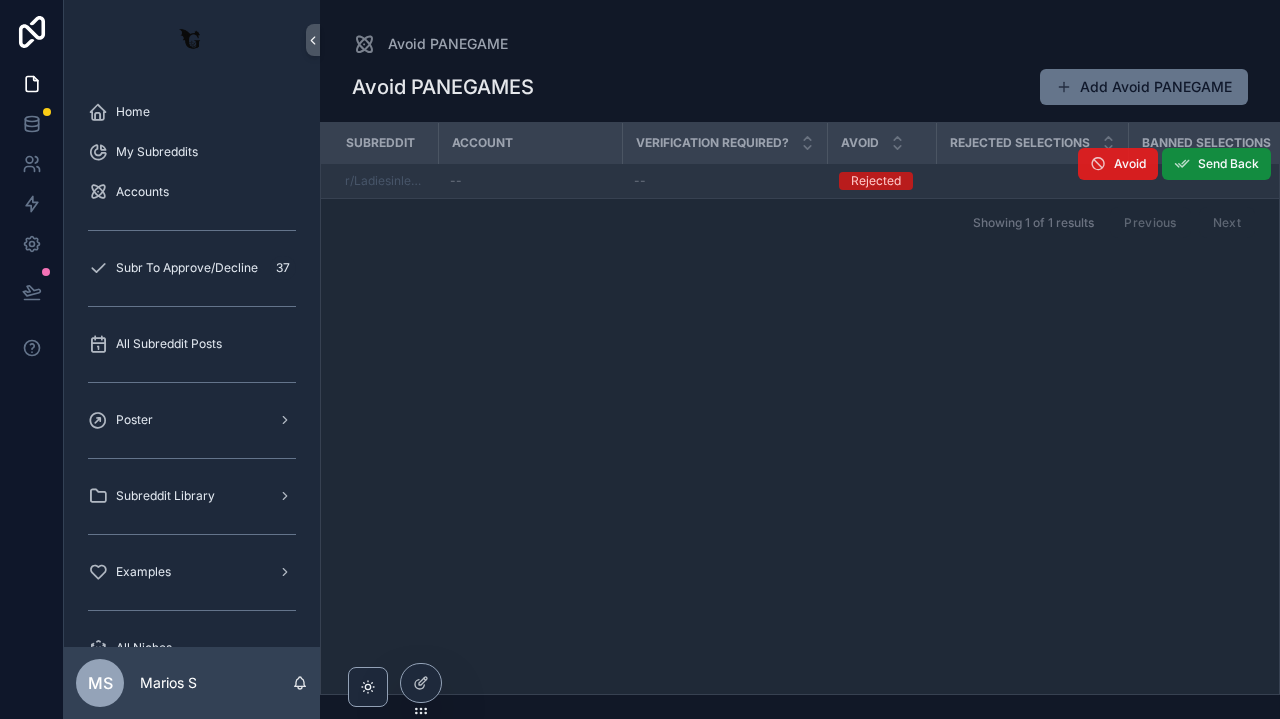 click on "Avoid" at bounding box center [1130, 164] 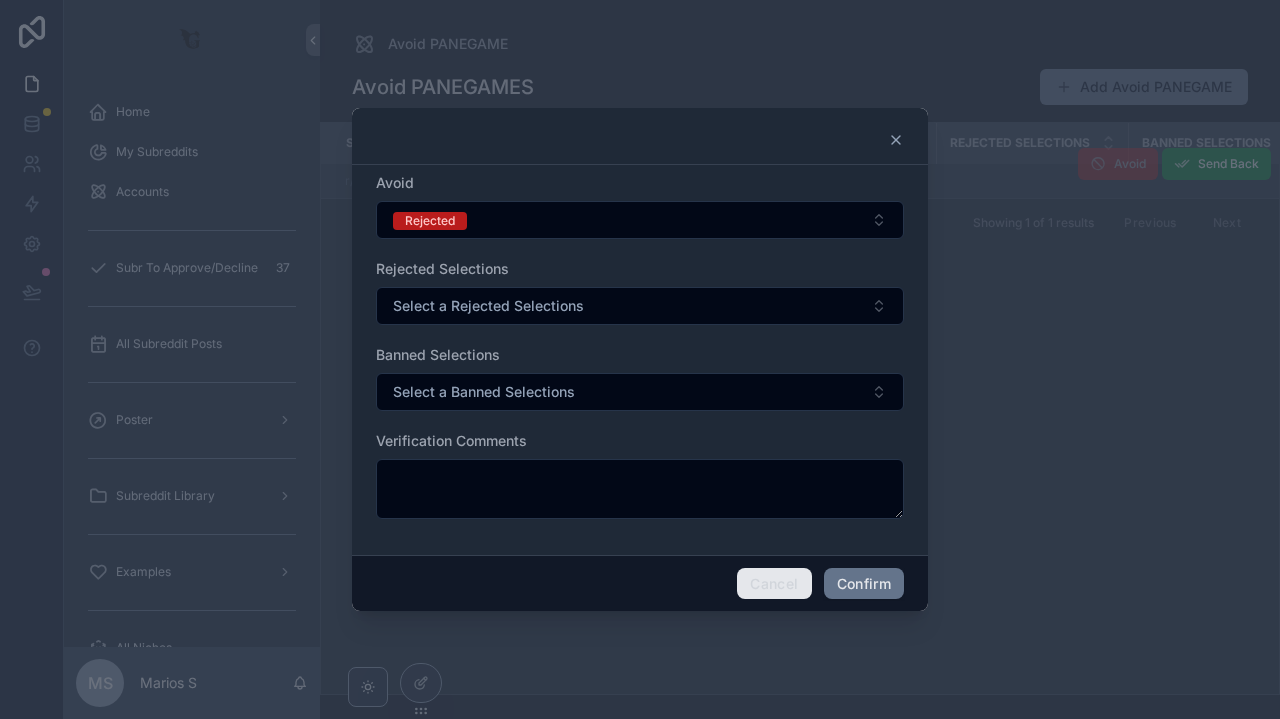 click on "Cancel" at bounding box center [774, 584] 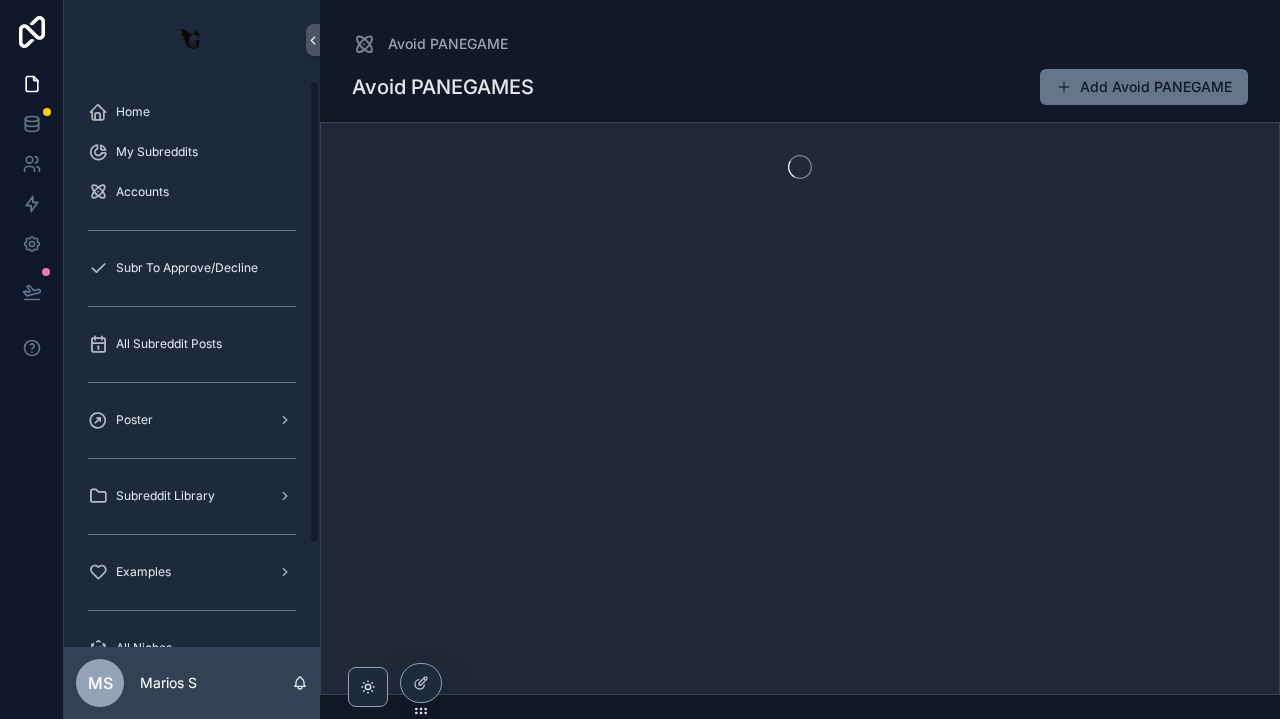 scroll, scrollTop: 0, scrollLeft: 0, axis: both 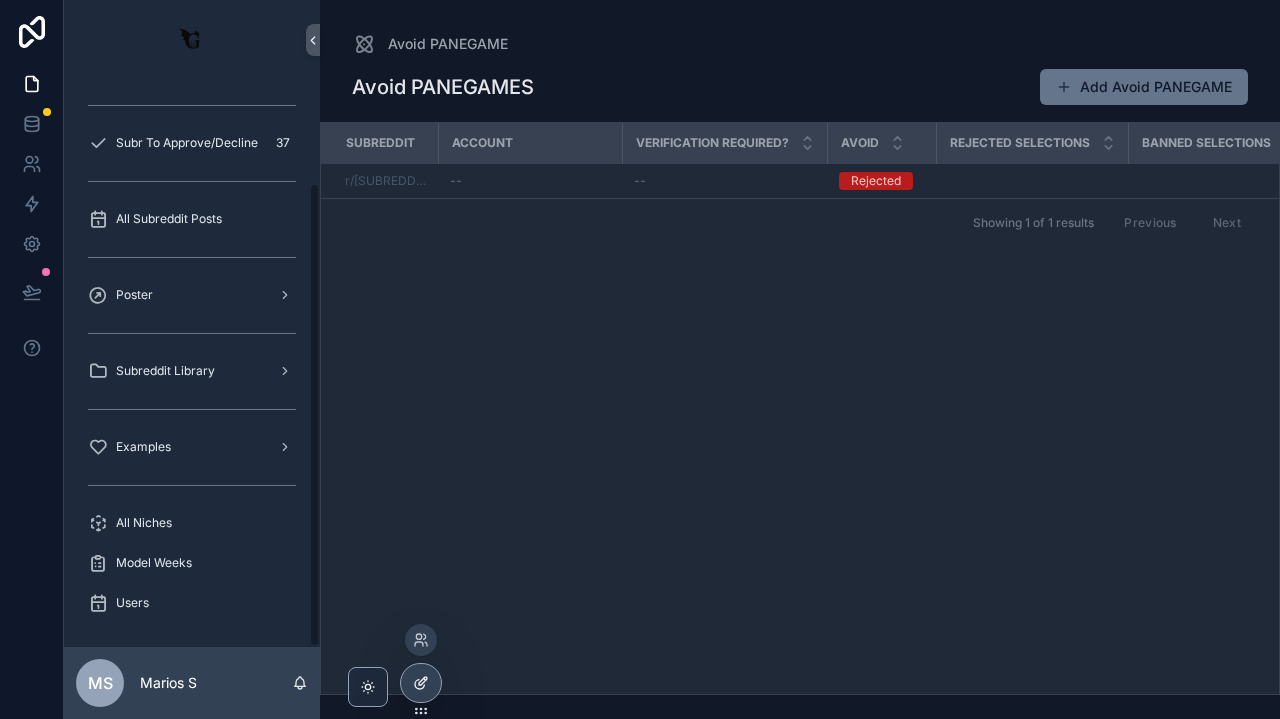 click 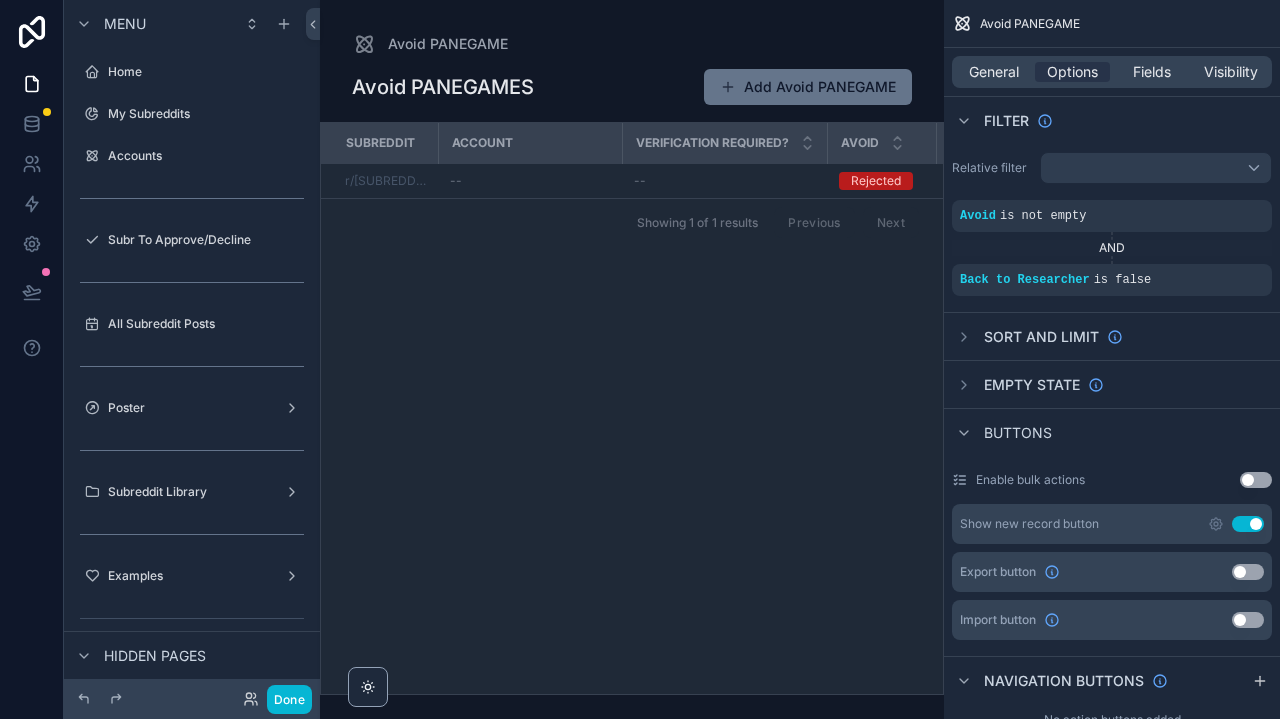 scroll, scrollTop: 625, scrollLeft: 0, axis: vertical 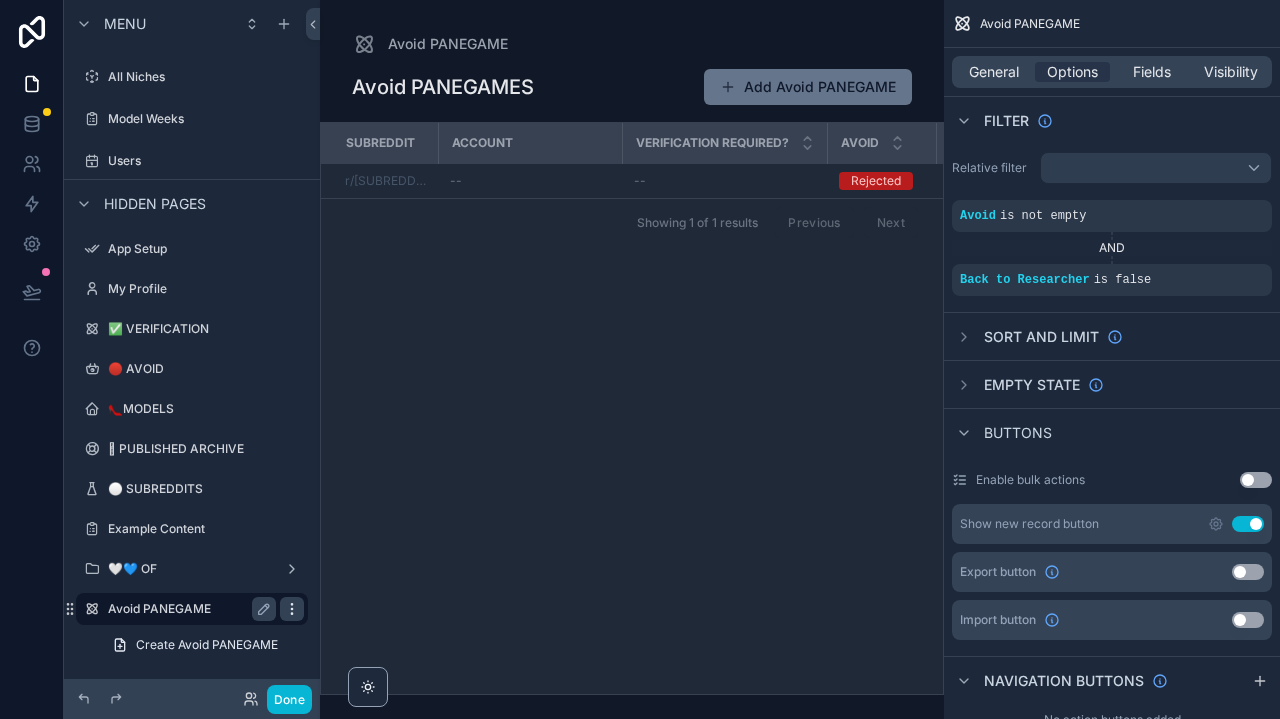 click 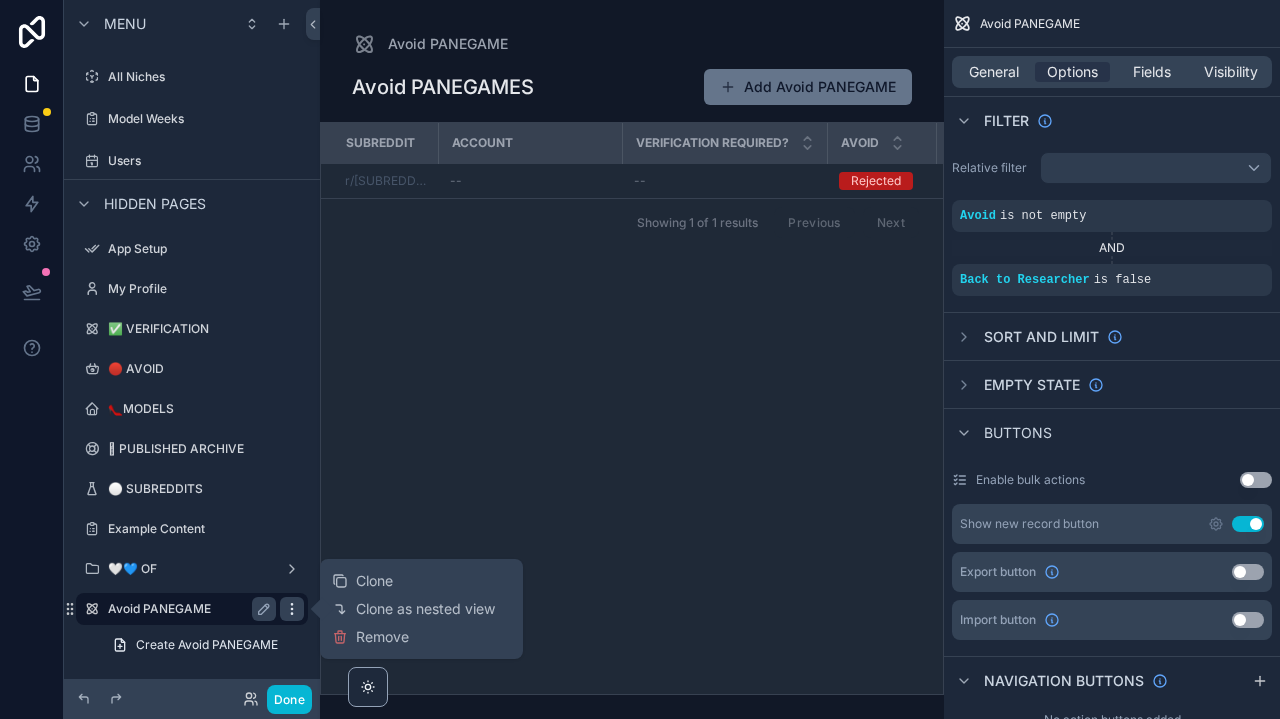 click 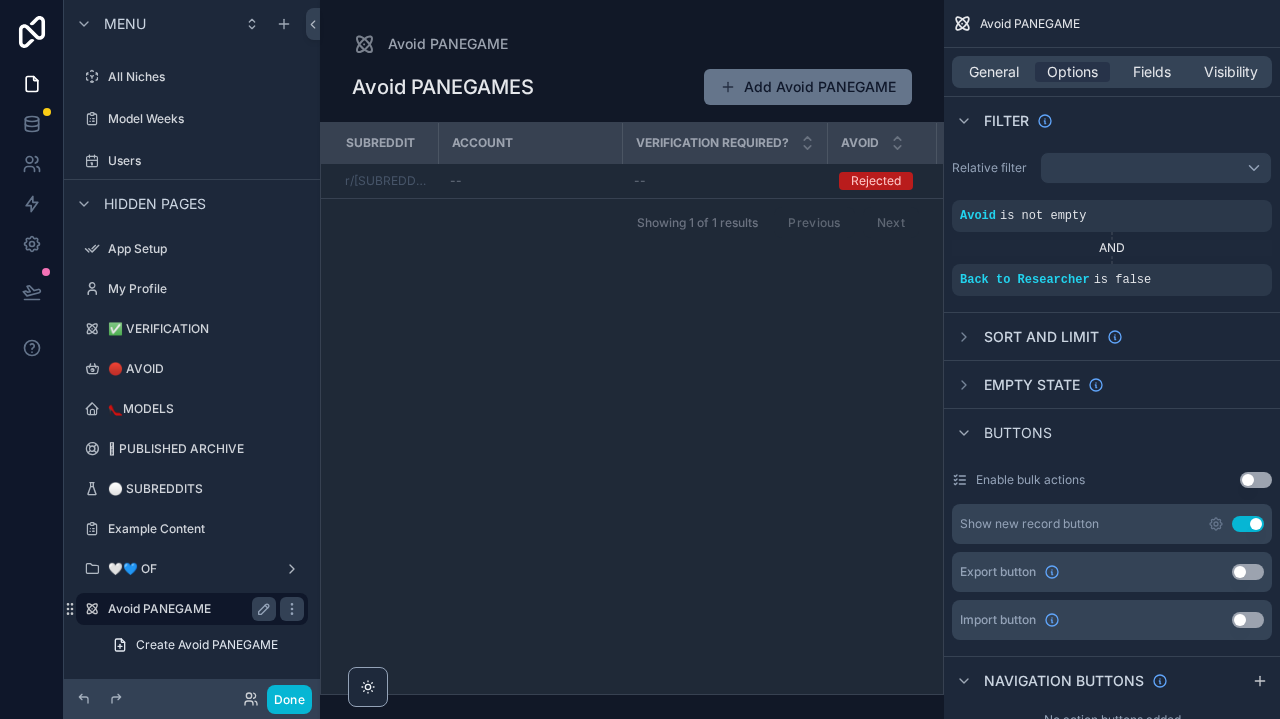 click on "Avoid PANEGAME" at bounding box center [188, 609] 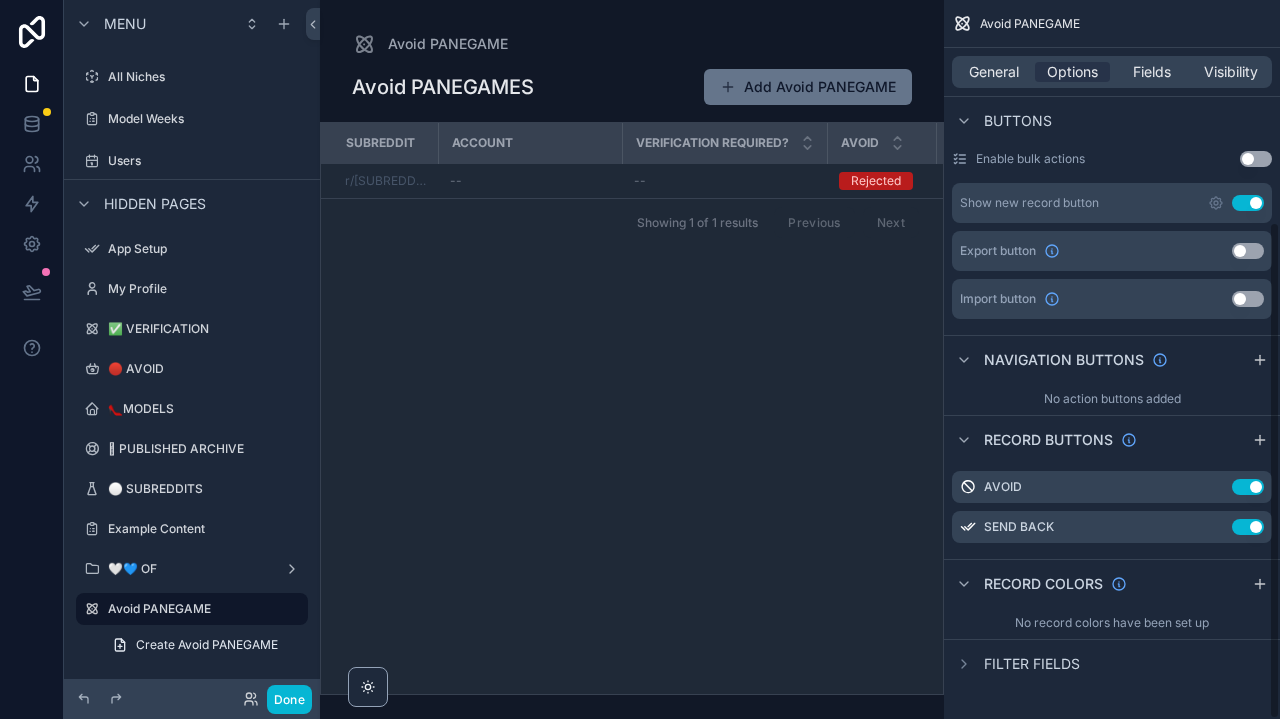 scroll, scrollTop: 321, scrollLeft: 0, axis: vertical 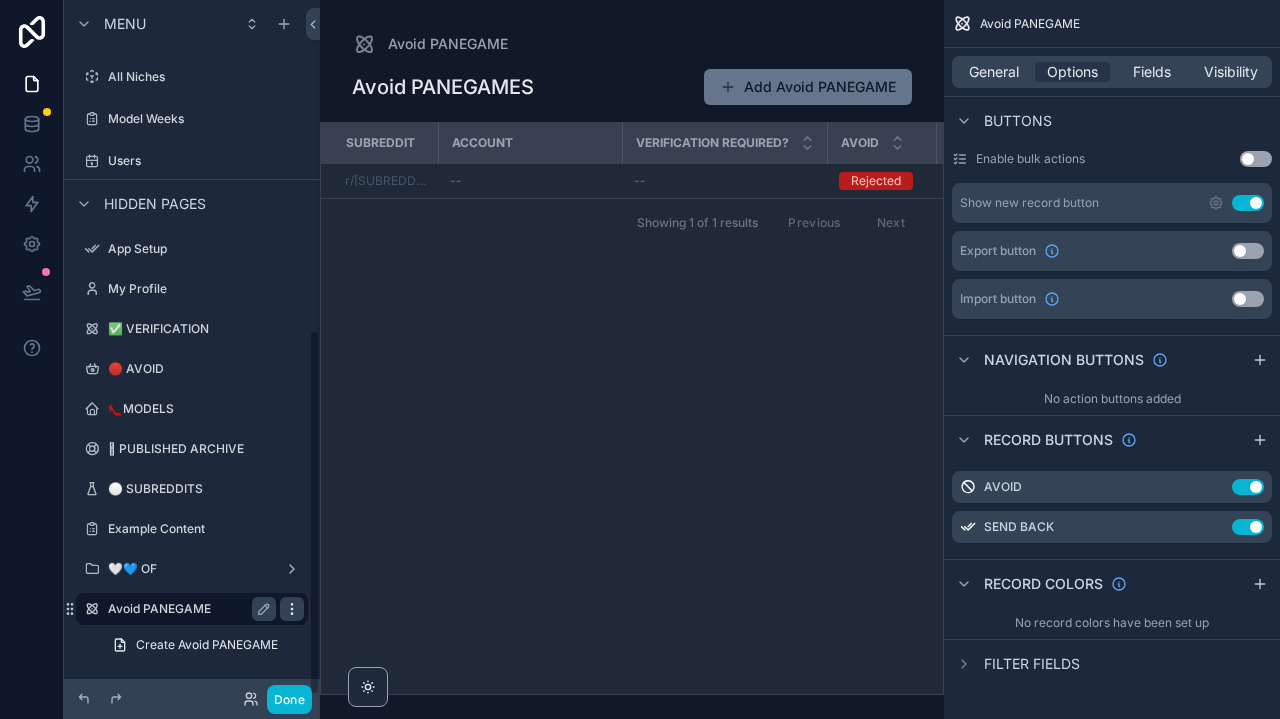 click 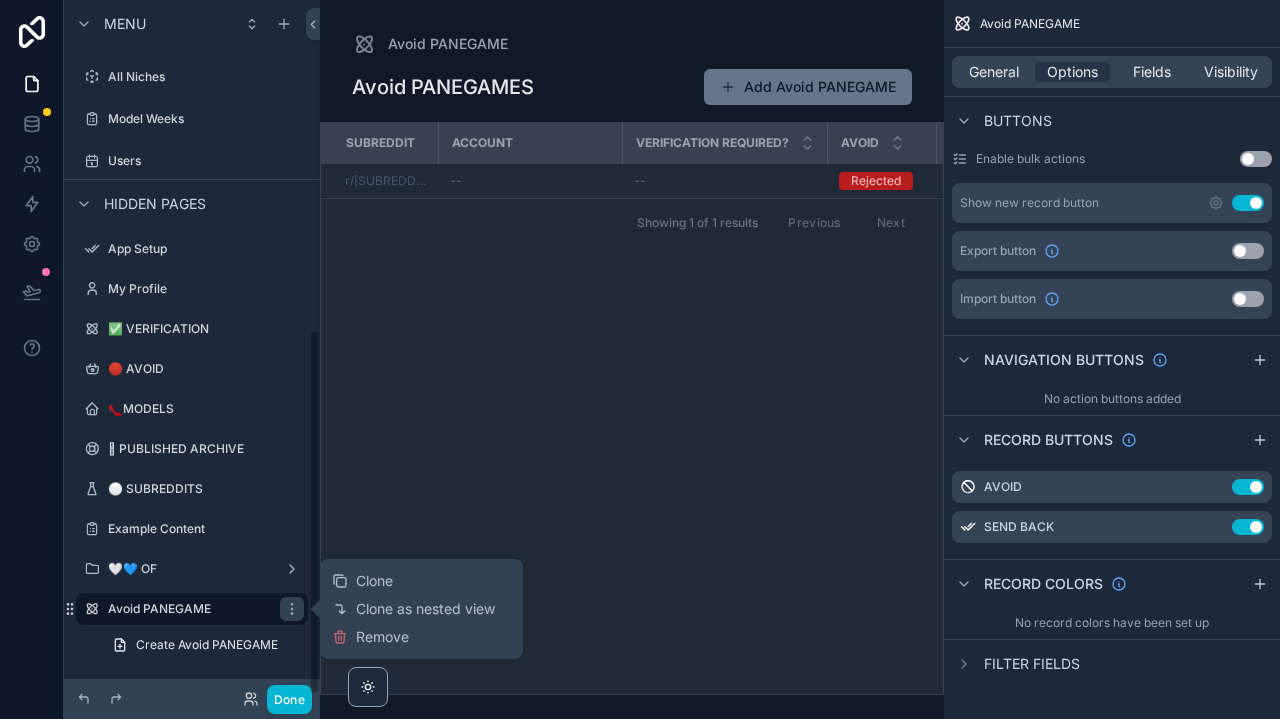 click at bounding box center [632, 359] 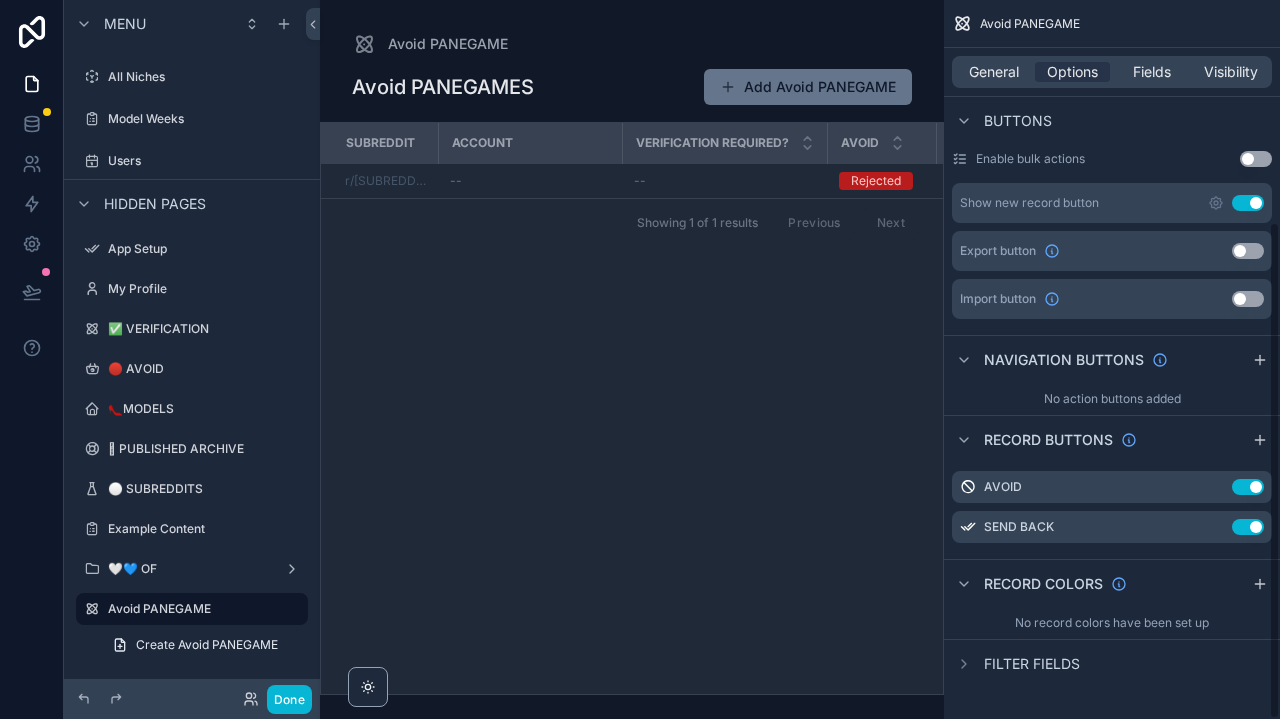 click on "General Options Fields Visibility" at bounding box center [1112, 72] 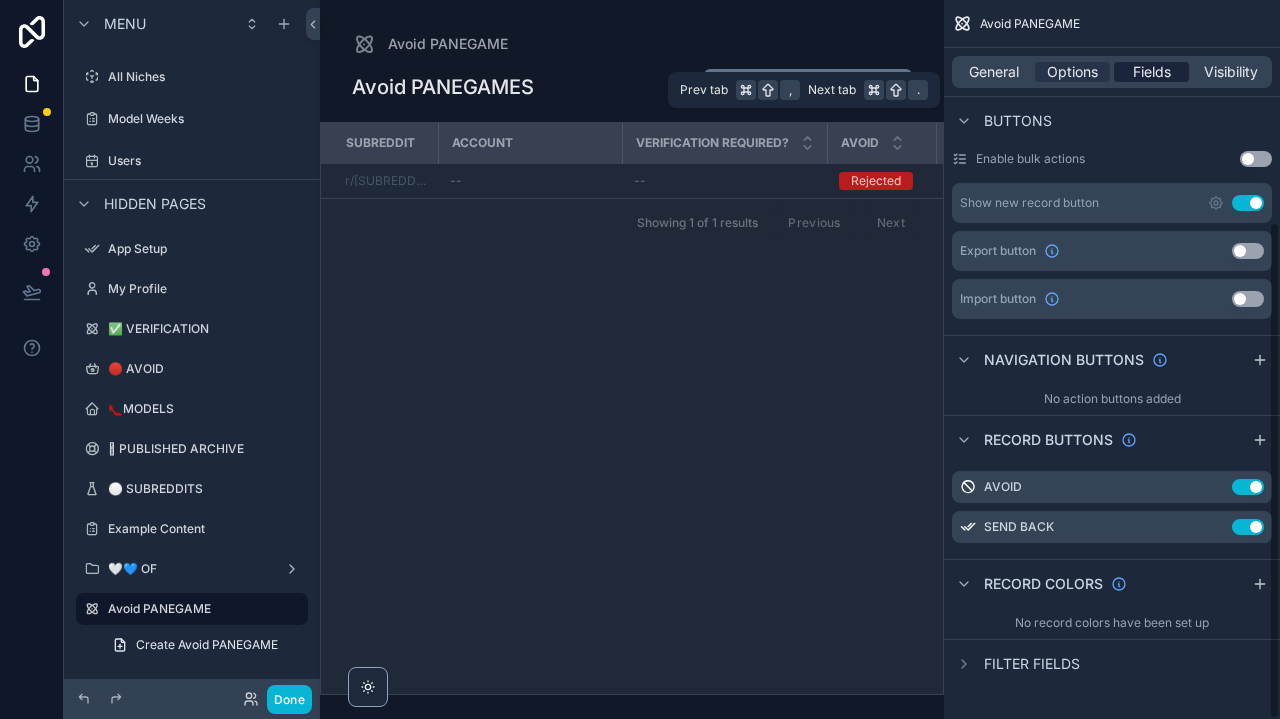 click on "Fields" at bounding box center [1152, 72] 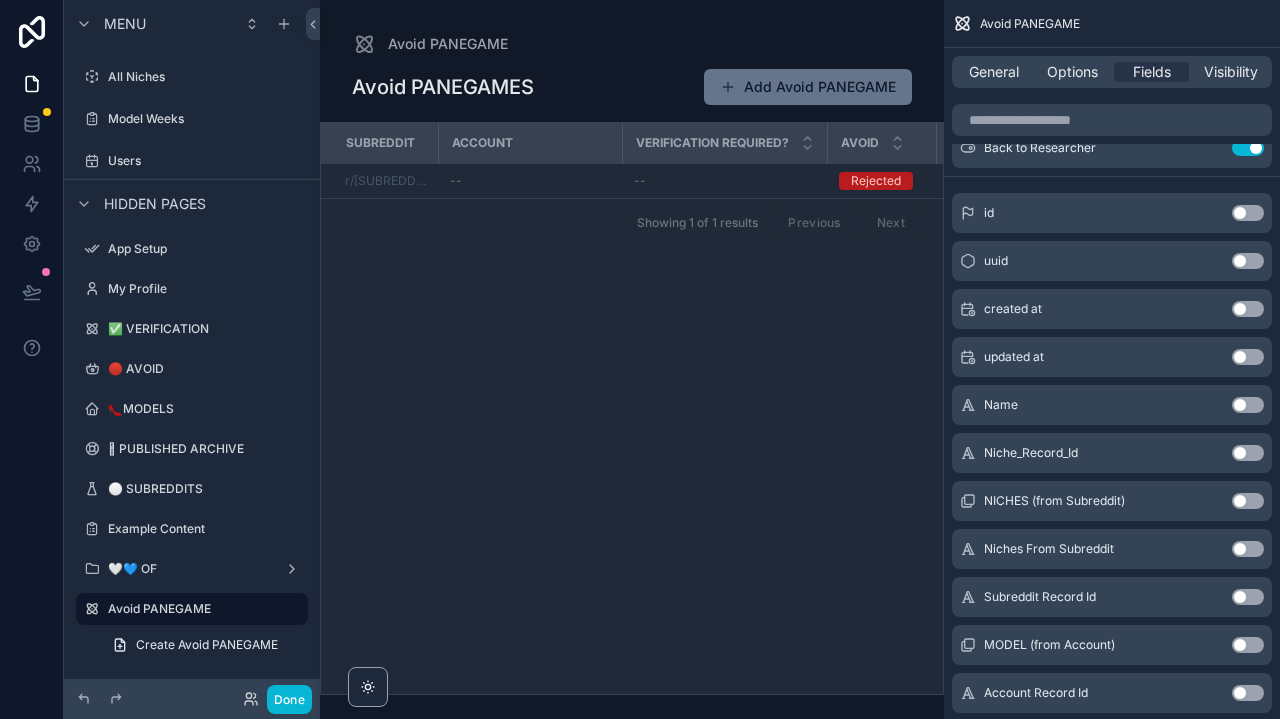 click on "Avoid PANEGAME" at bounding box center (1030, 24) 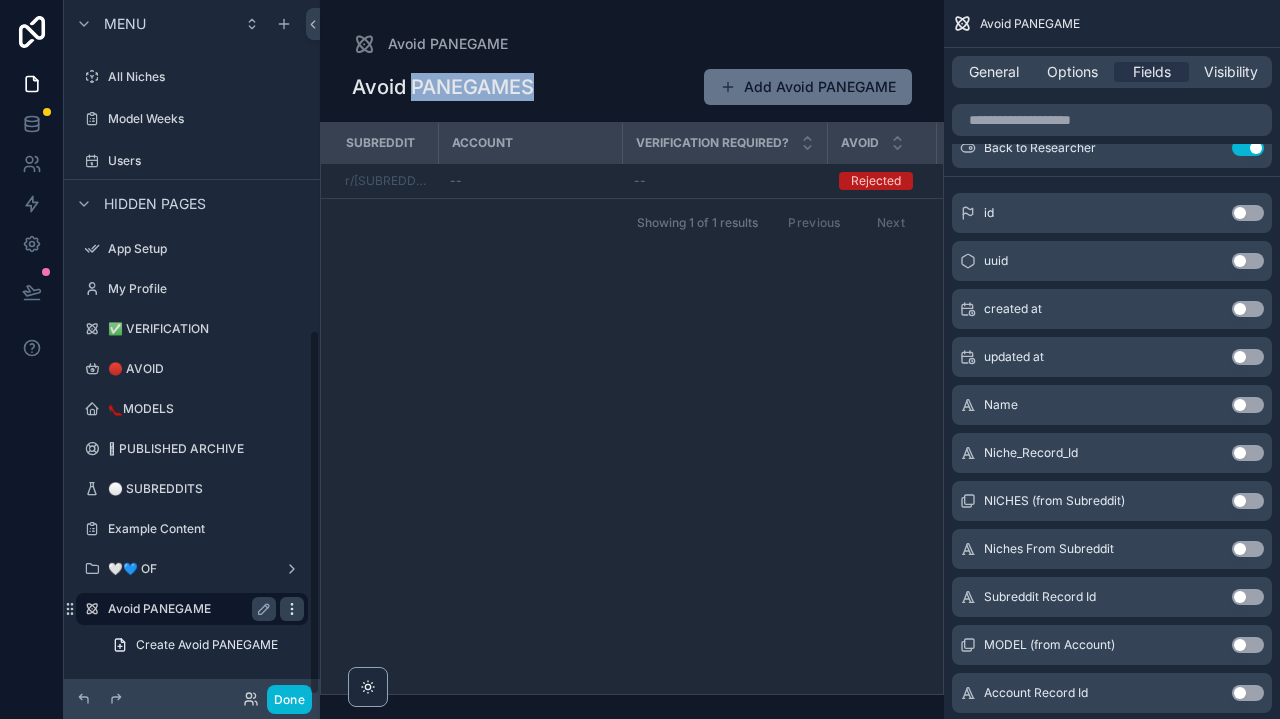 click 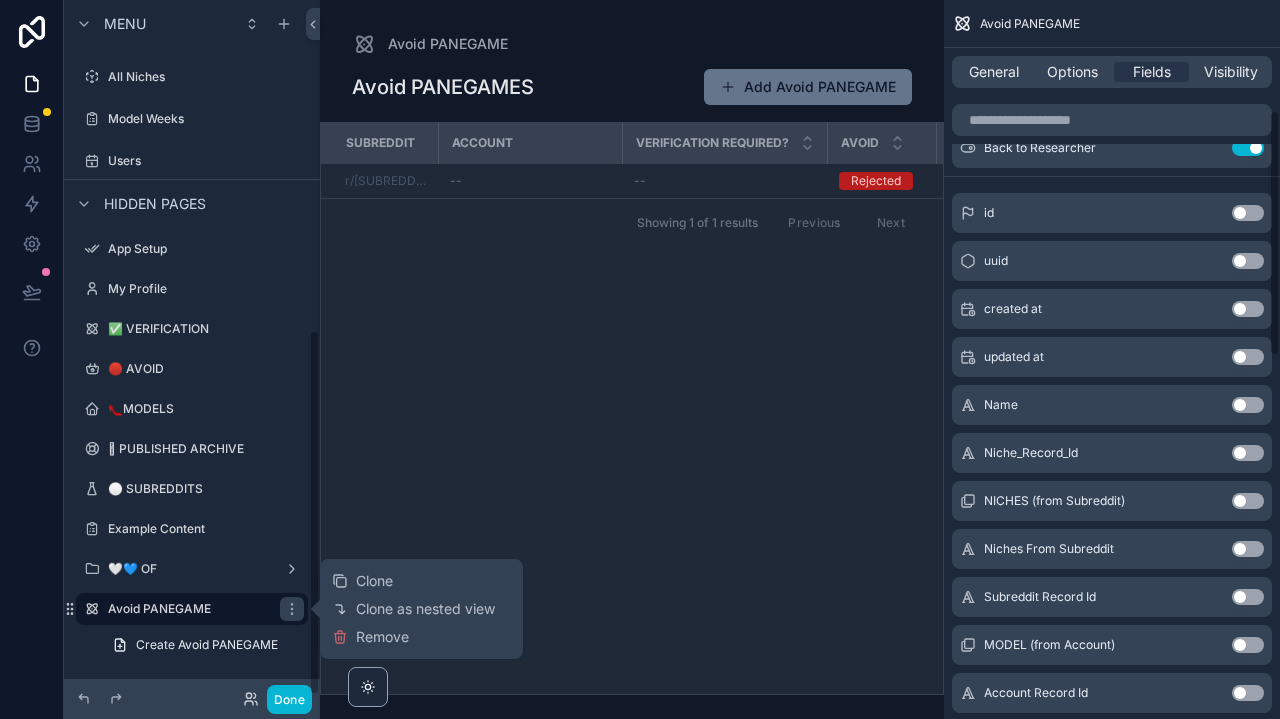 click on "Niche_Record_Id Use setting" at bounding box center [1112, 453] 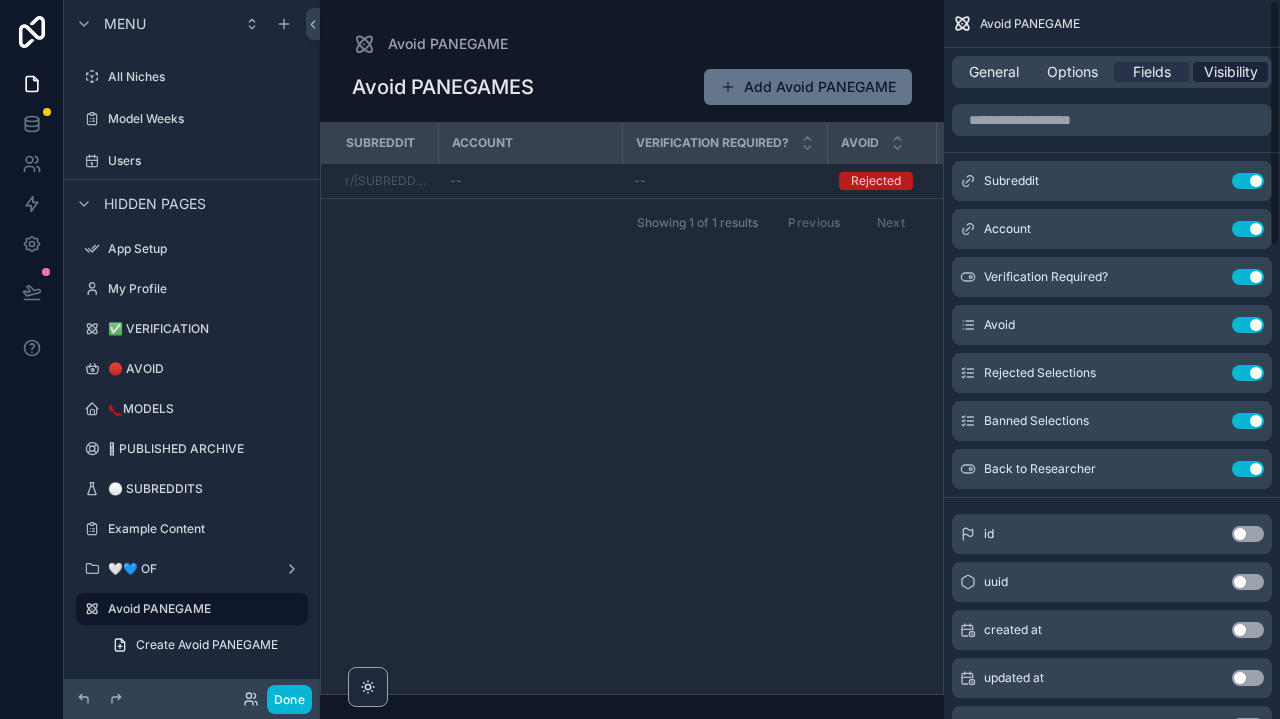 scroll, scrollTop: 0, scrollLeft: 0, axis: both 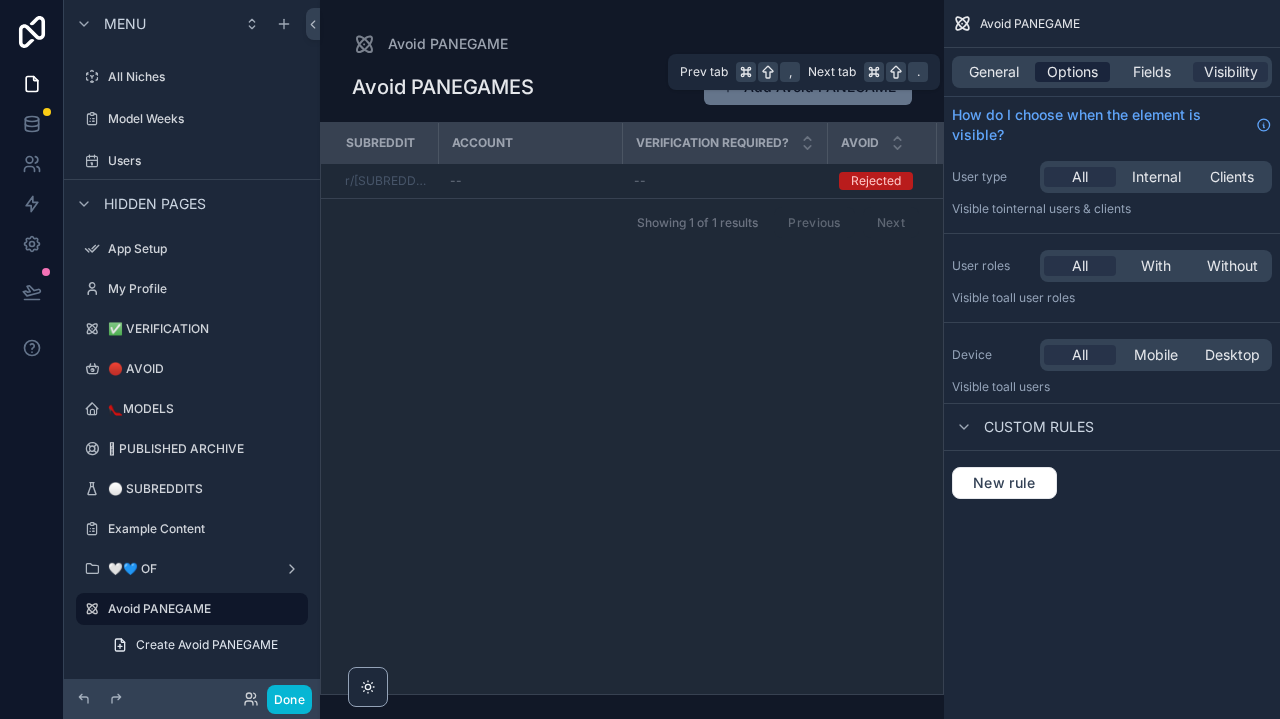 click on "Options" at bounding box center (1072, 72) 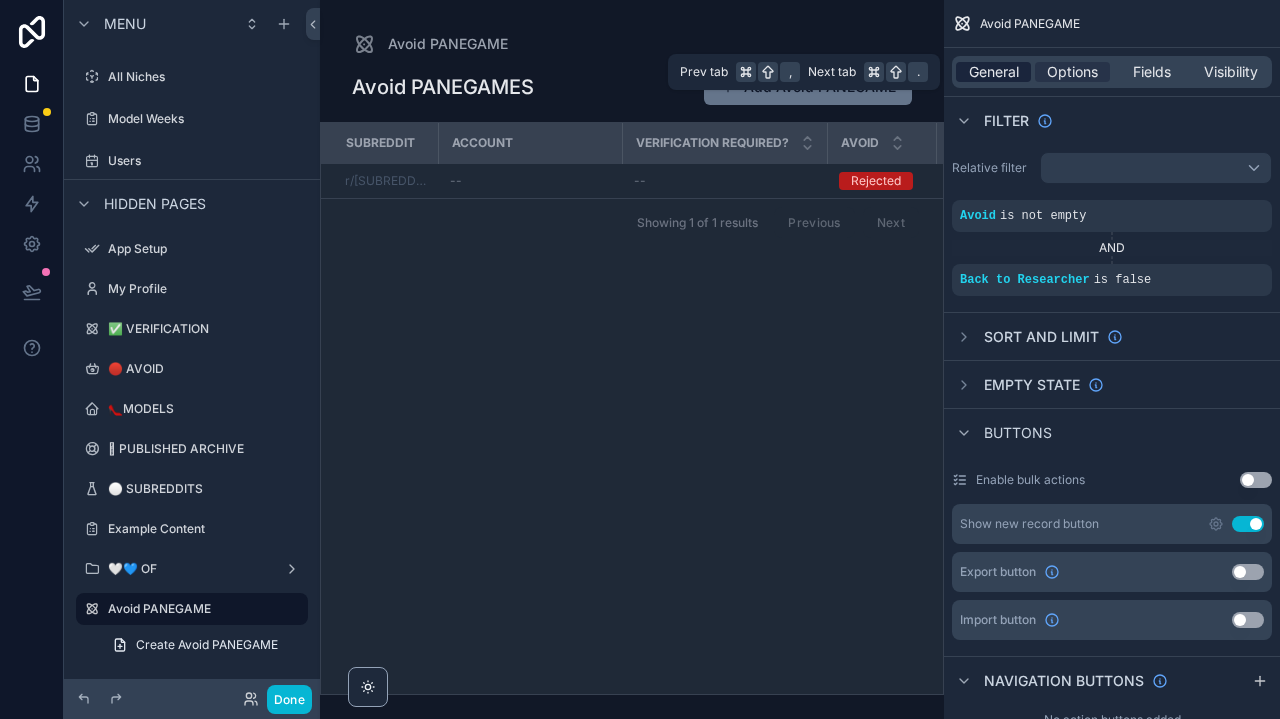click on "General" at bounding box center (994, 72) 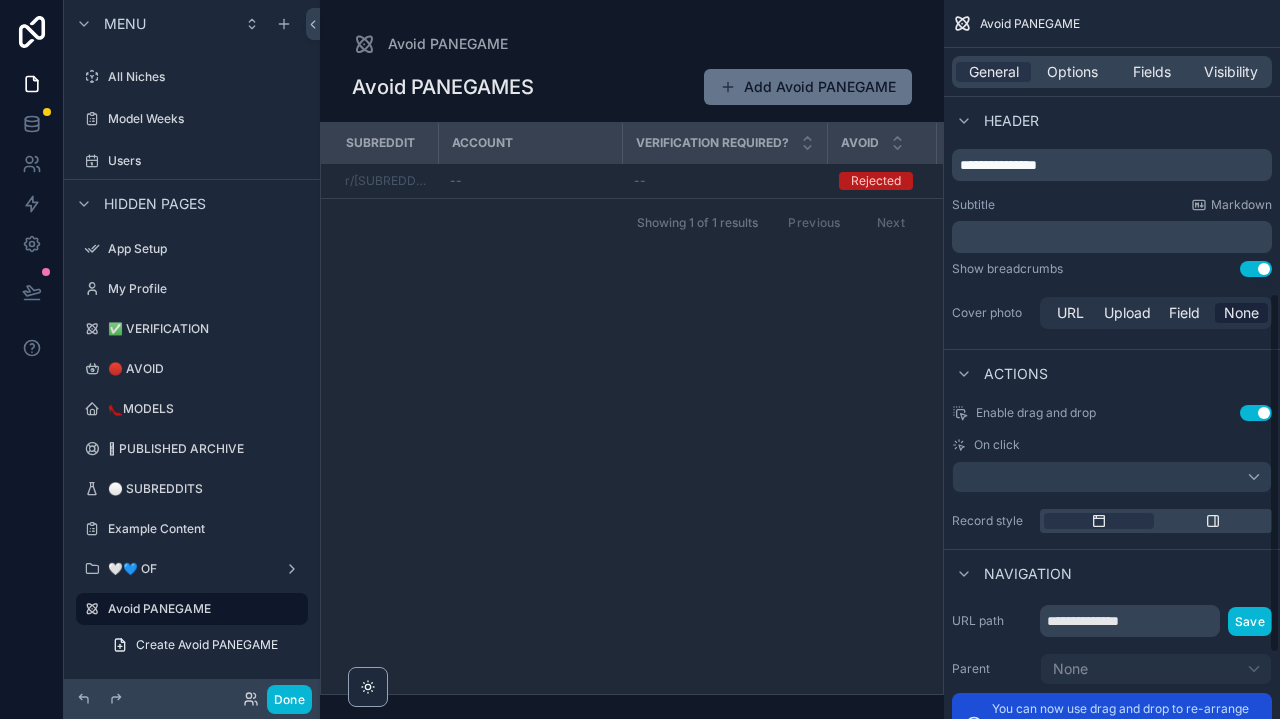 scroll, scrollTop: 596, scrollLeft: 0, axis: vertical 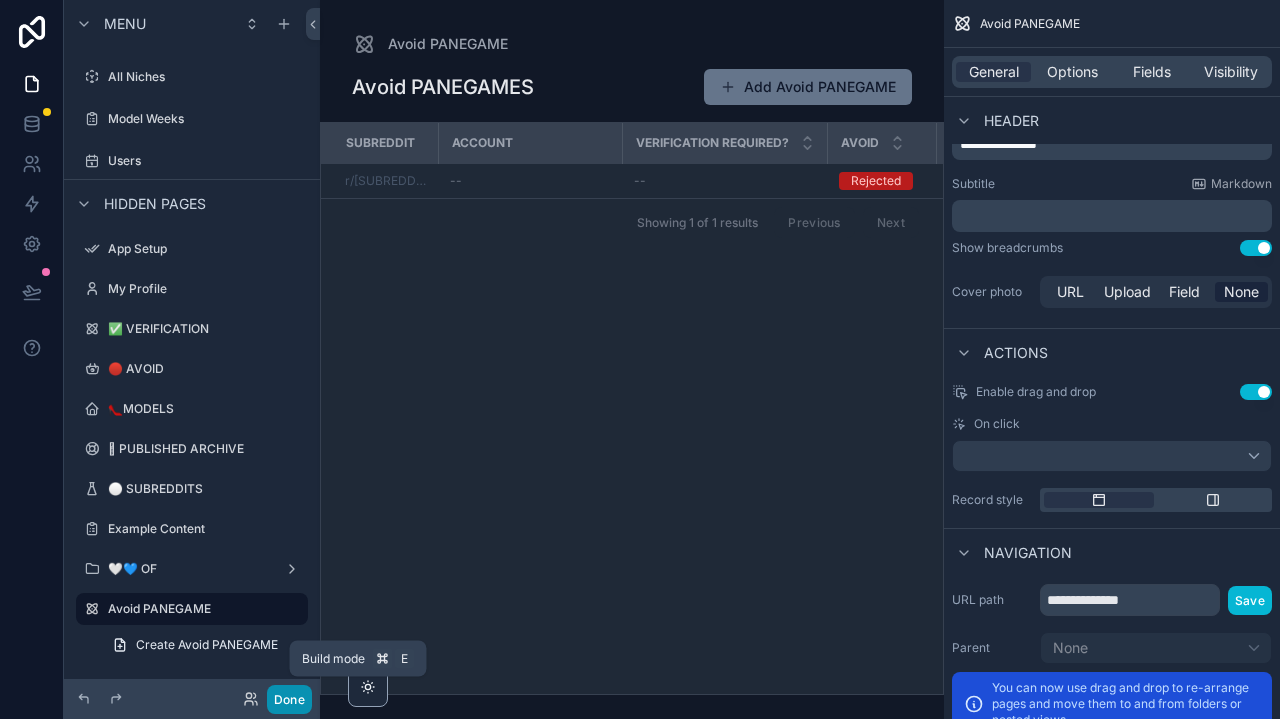 click on "Done" at bounding box center [289, 699] 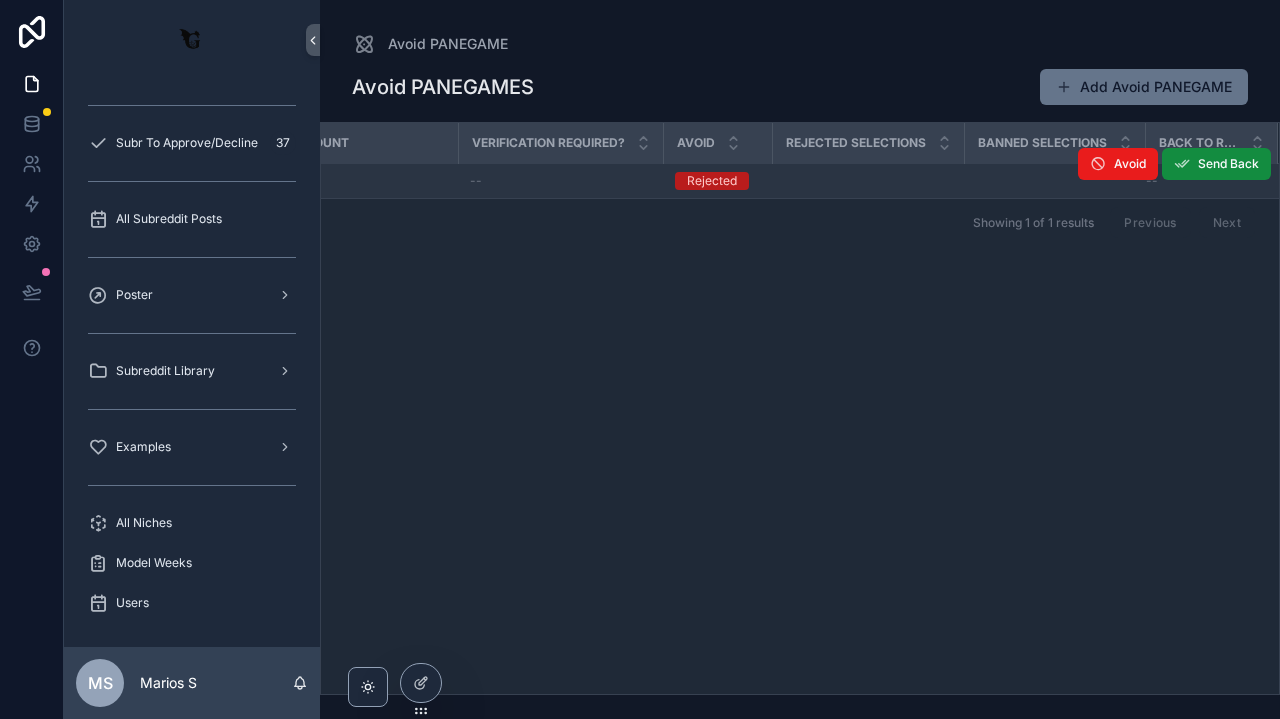 scroll, scrollTop: 0, scrollLeft: 167, axis: horizontal 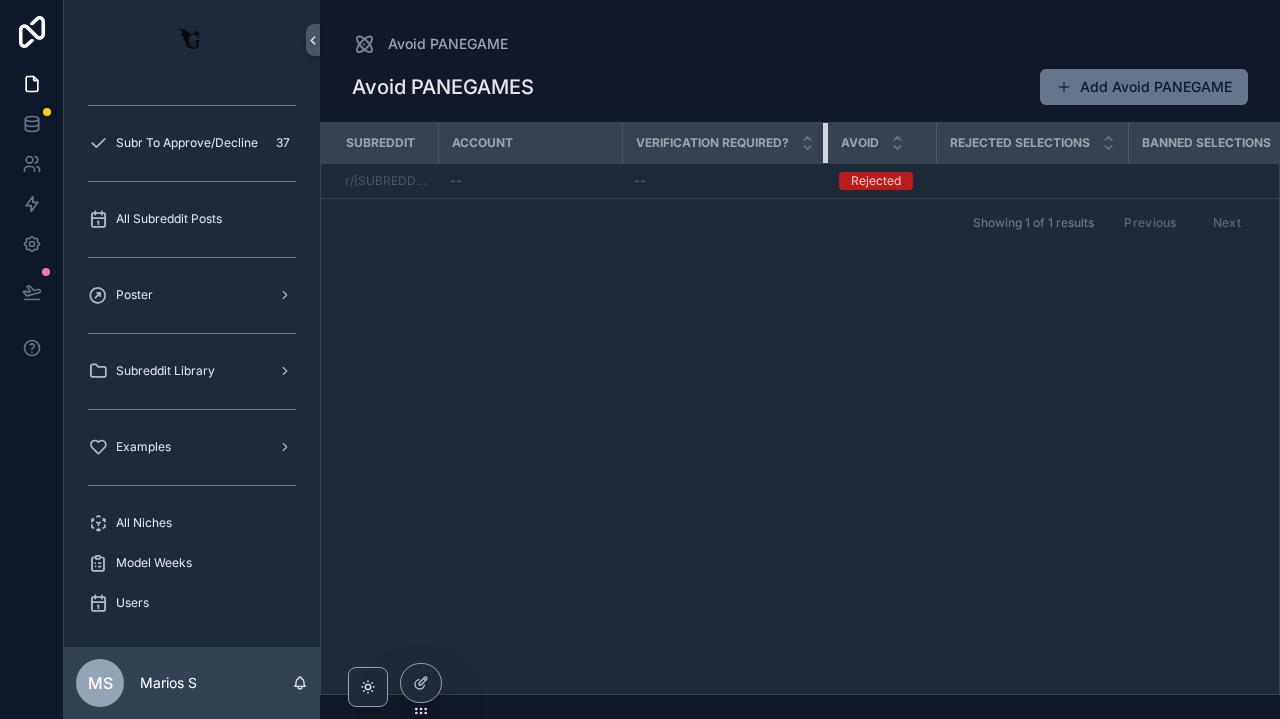 drag, startPoint x: 825, startPoint y: 140, endPoint x: 720, endPoint y: 140, distance: 105 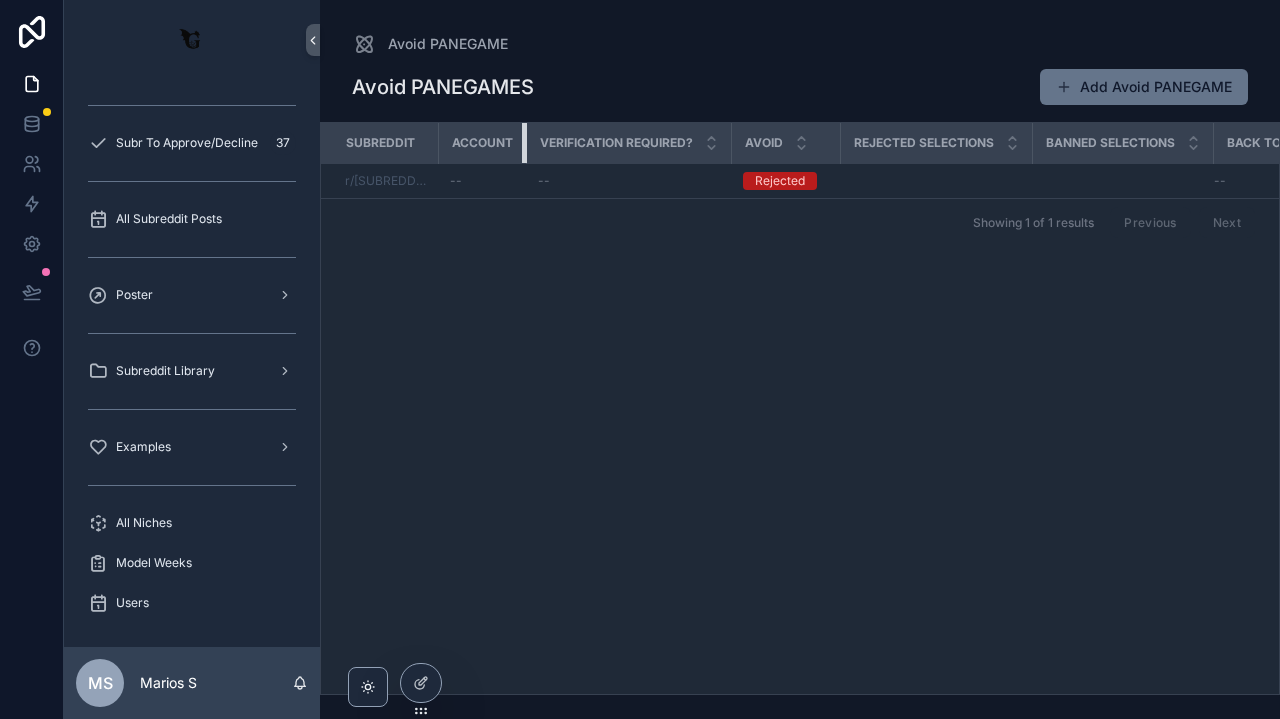 drag, startPoint x: 619, startPoint y: 143, endPoint x: 510, endPoint y: 141, distance: 109.01835 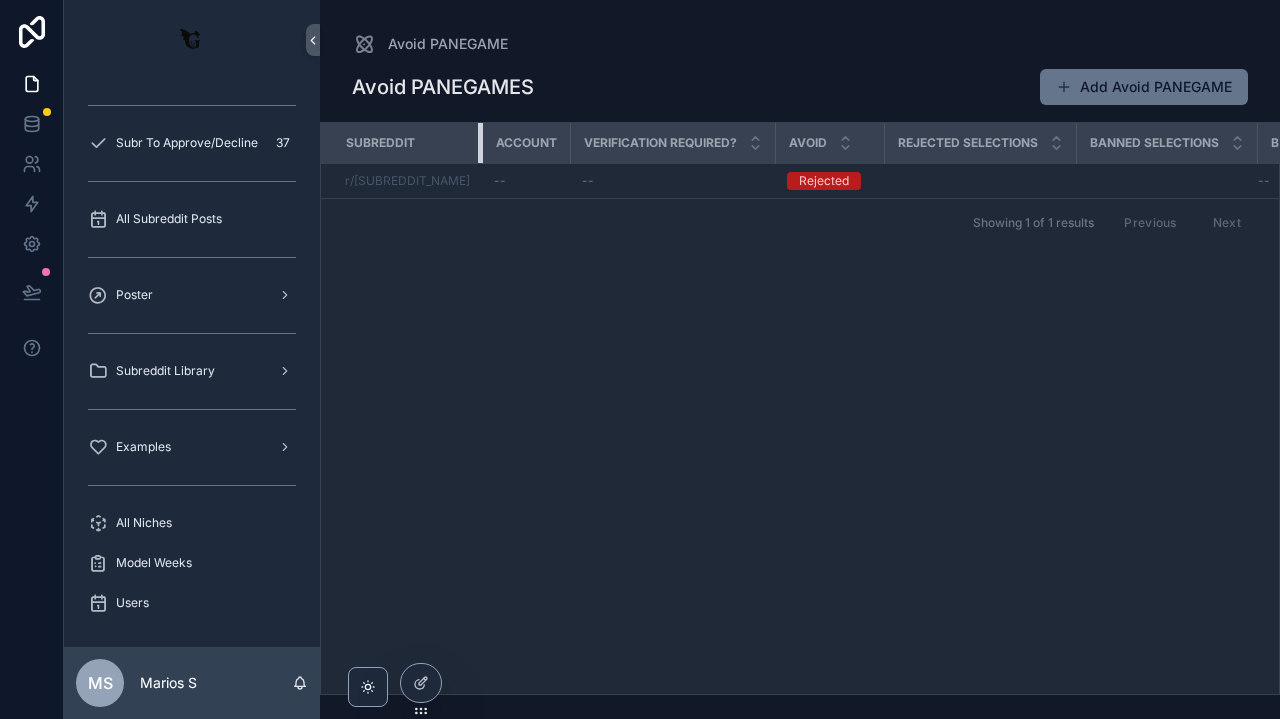 drag, startPoint x: 434, startPoint y: 143, endPoint x: 492, endPoint y: 140, distance: 58.077534 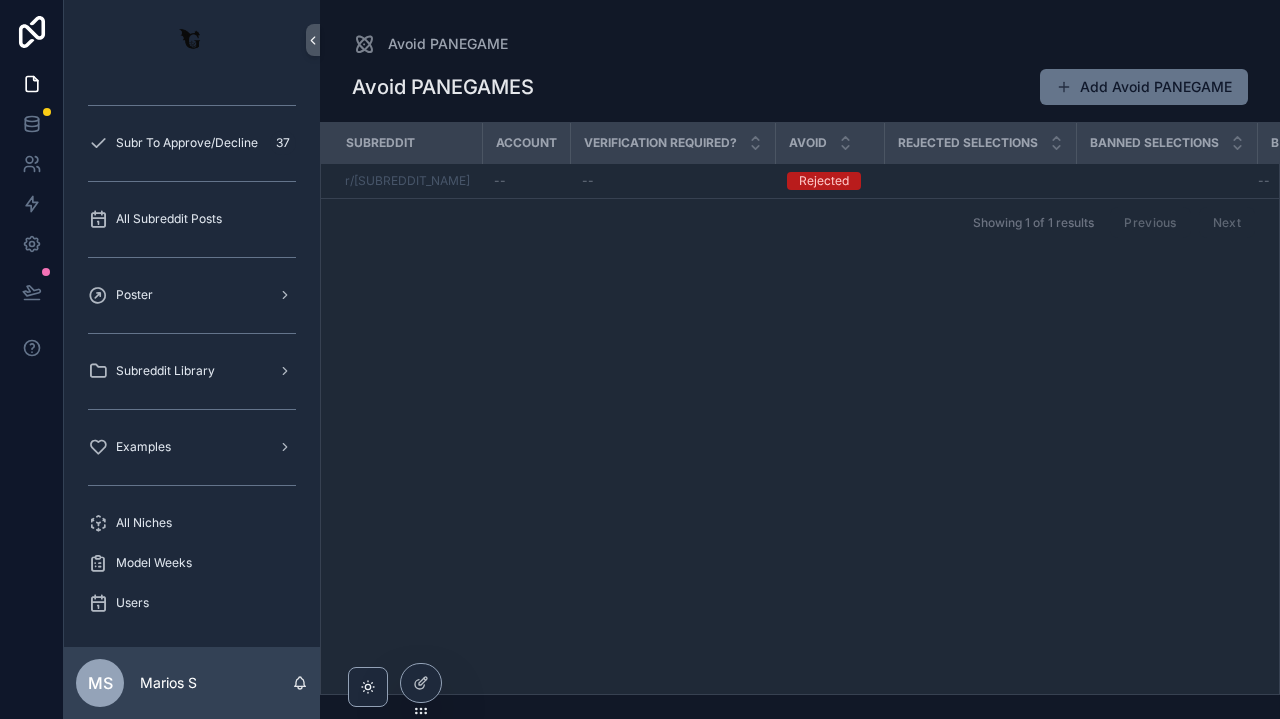scroll, scrollTop: 0, scrollLeft: 0, axis: both 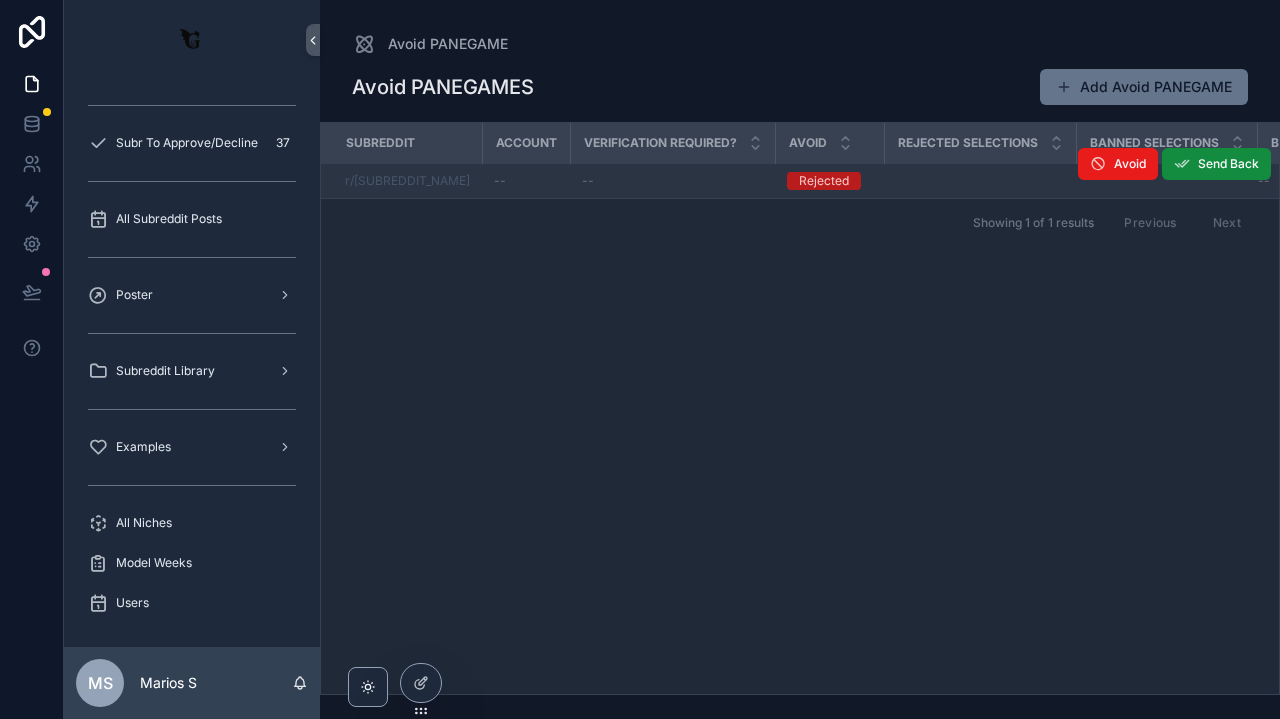 click on "r/Ladiesinleather" at bounding box center [401, 181] 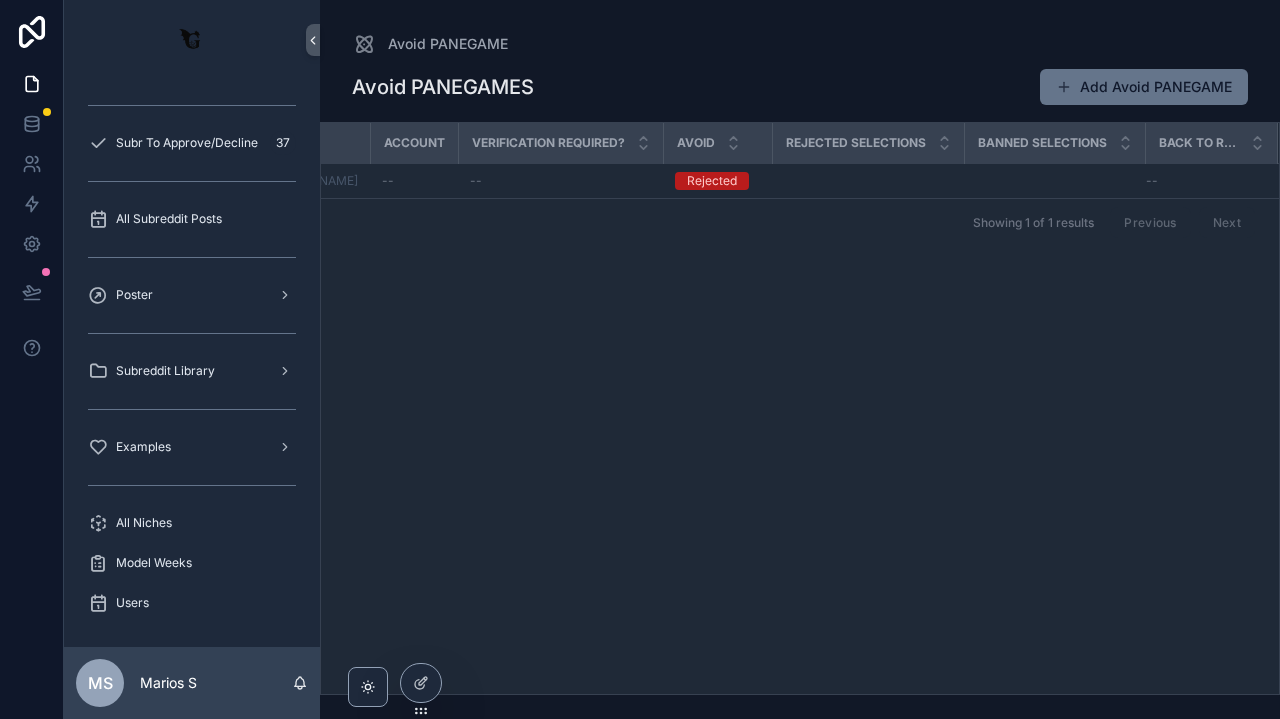 scroll, scrollTop: 0, scrollLeft: 113, axis: horizontal 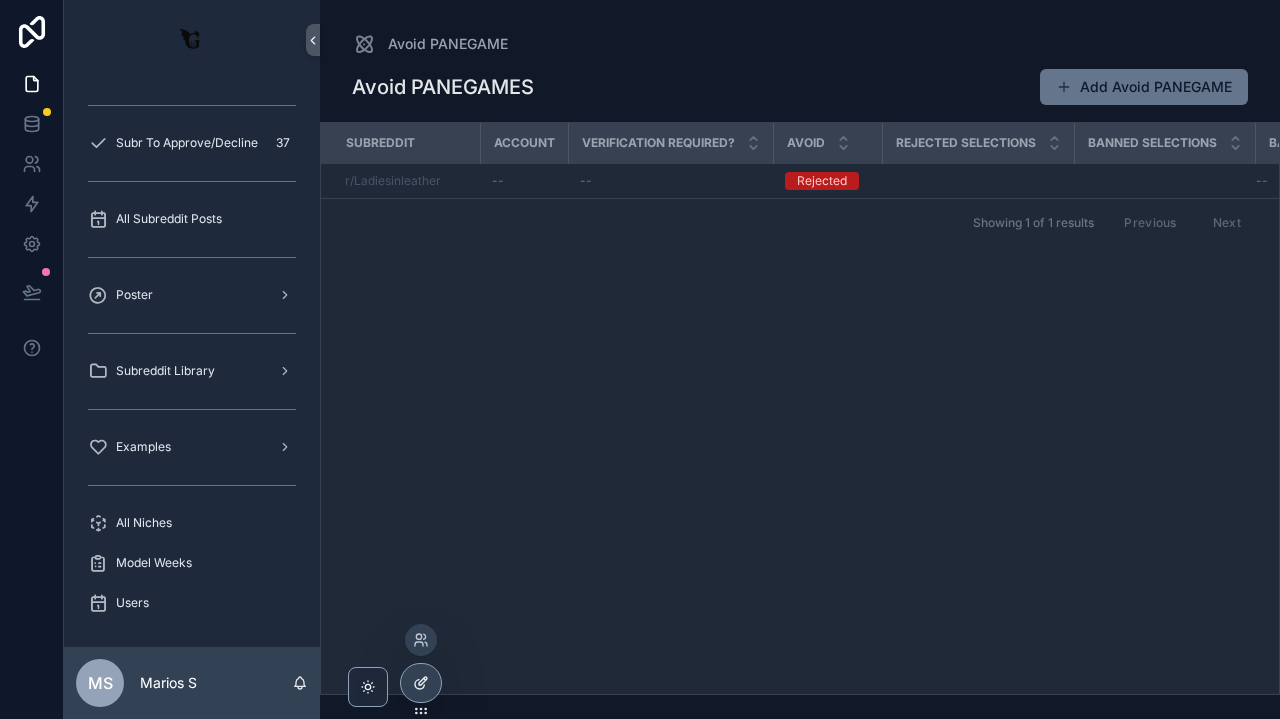 click 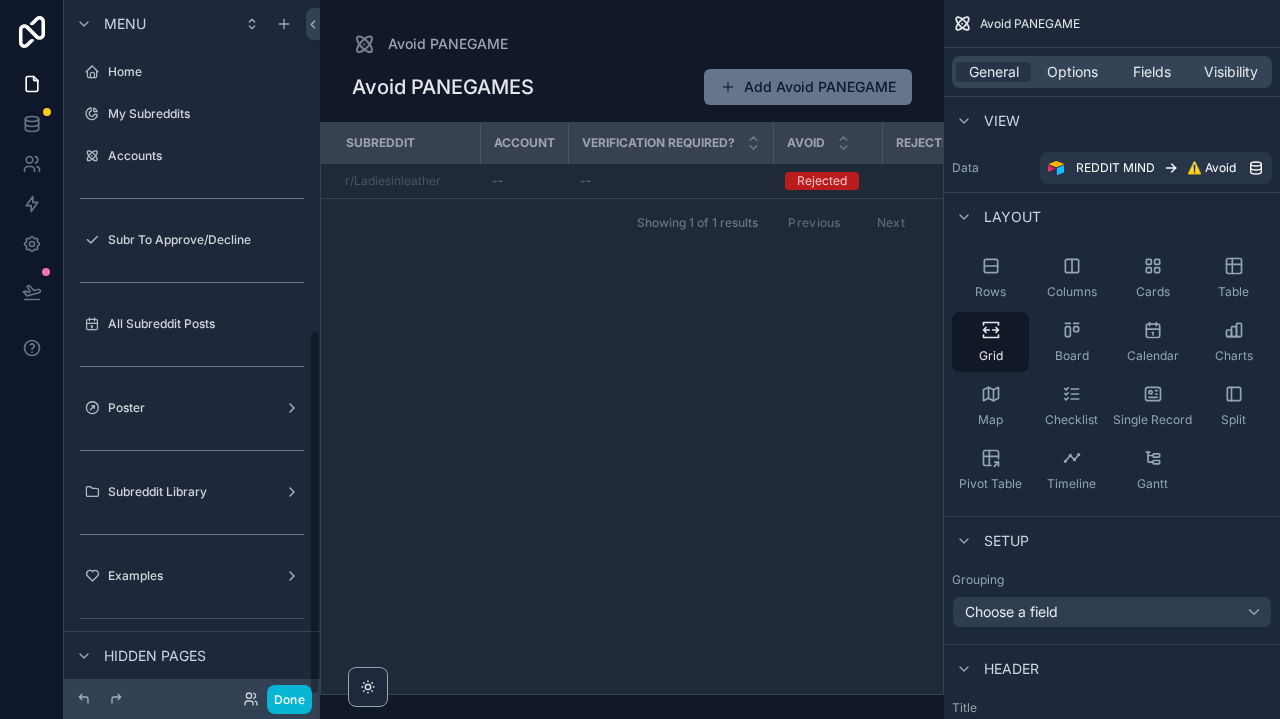 scroll, scrollTop: 9, scrollLeft: 0, axis: vertical 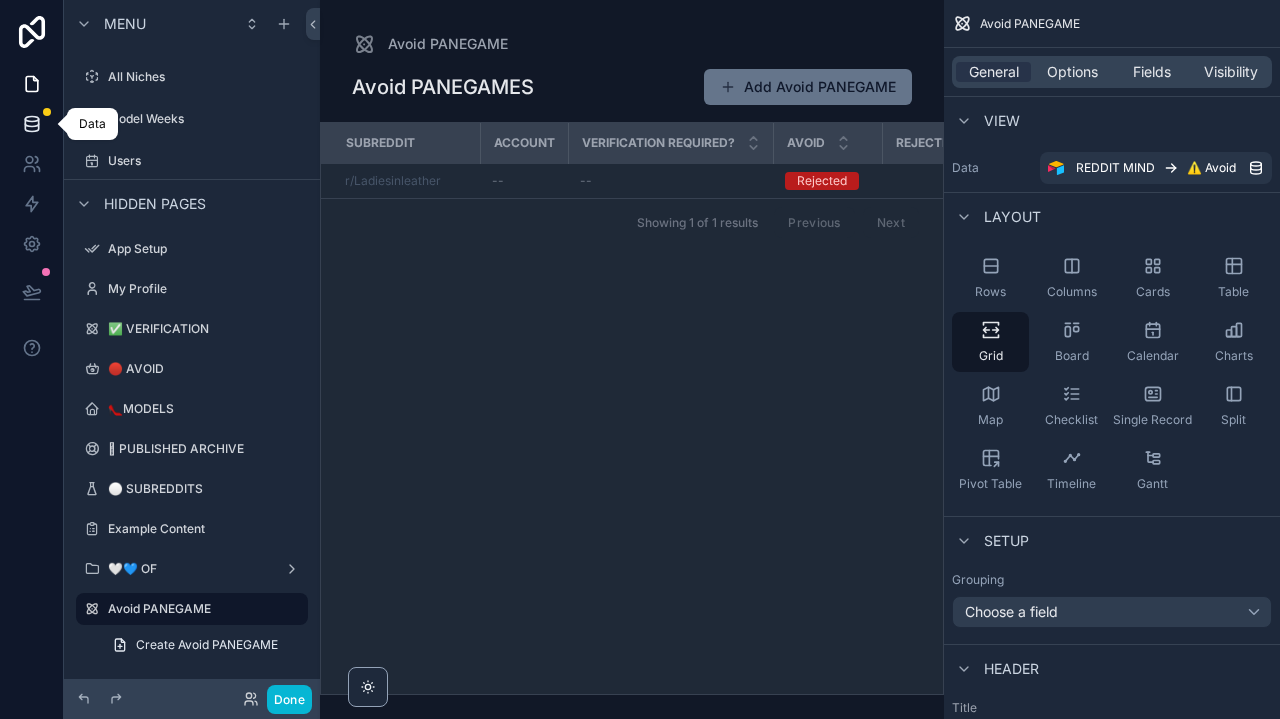 click at bounding box center [31, 124] 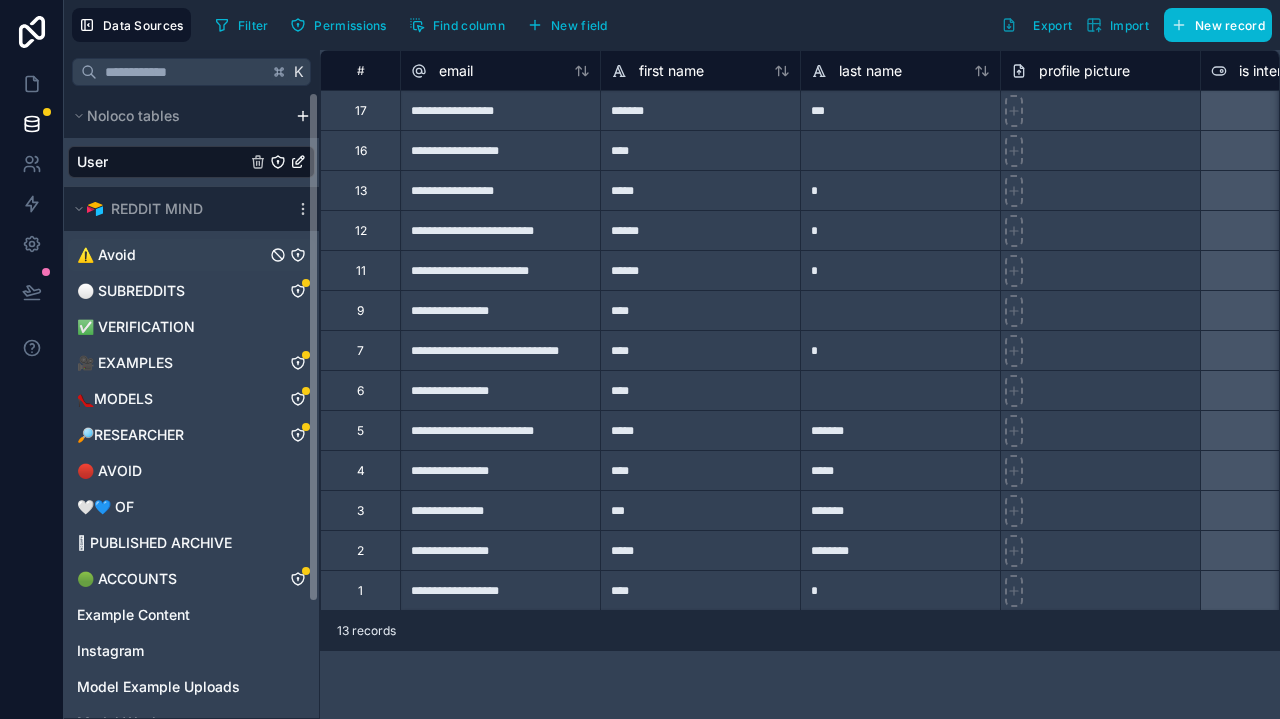 scroll, scrollTop: -1, scrollLeft: 0, axis: vertical 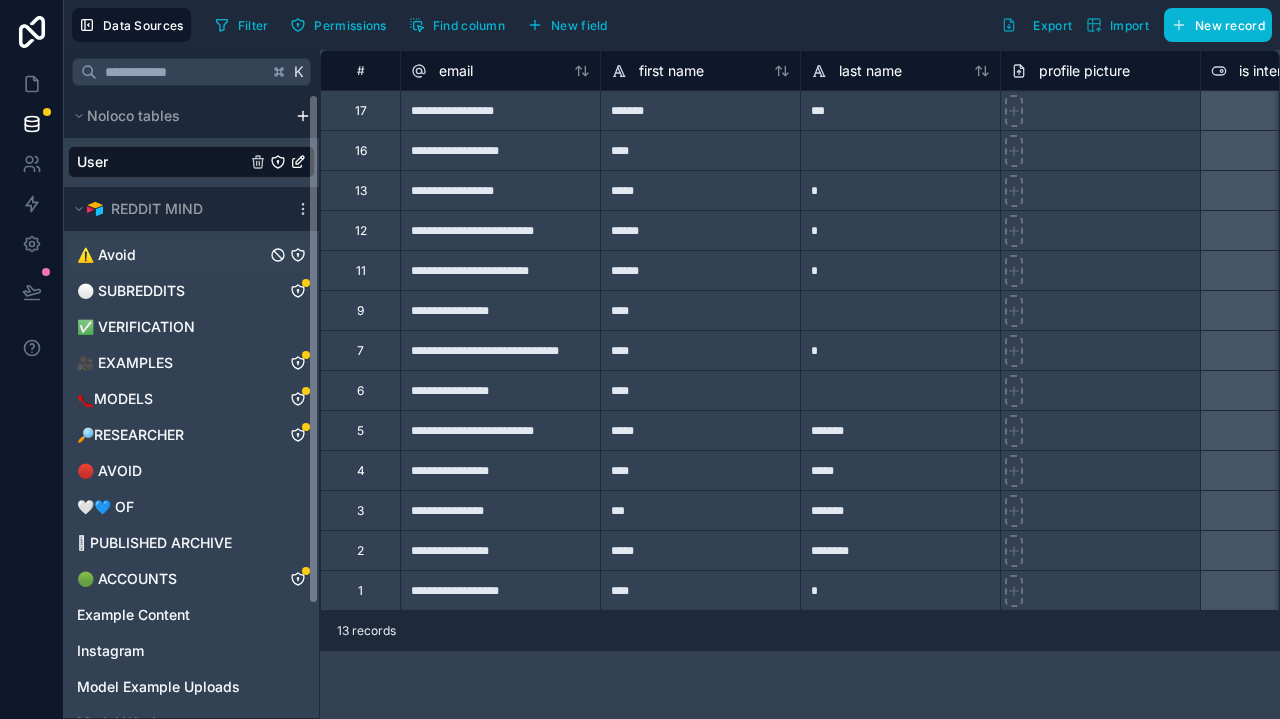 click on "⚠️ Avoid" at bounding box center [191, 255] 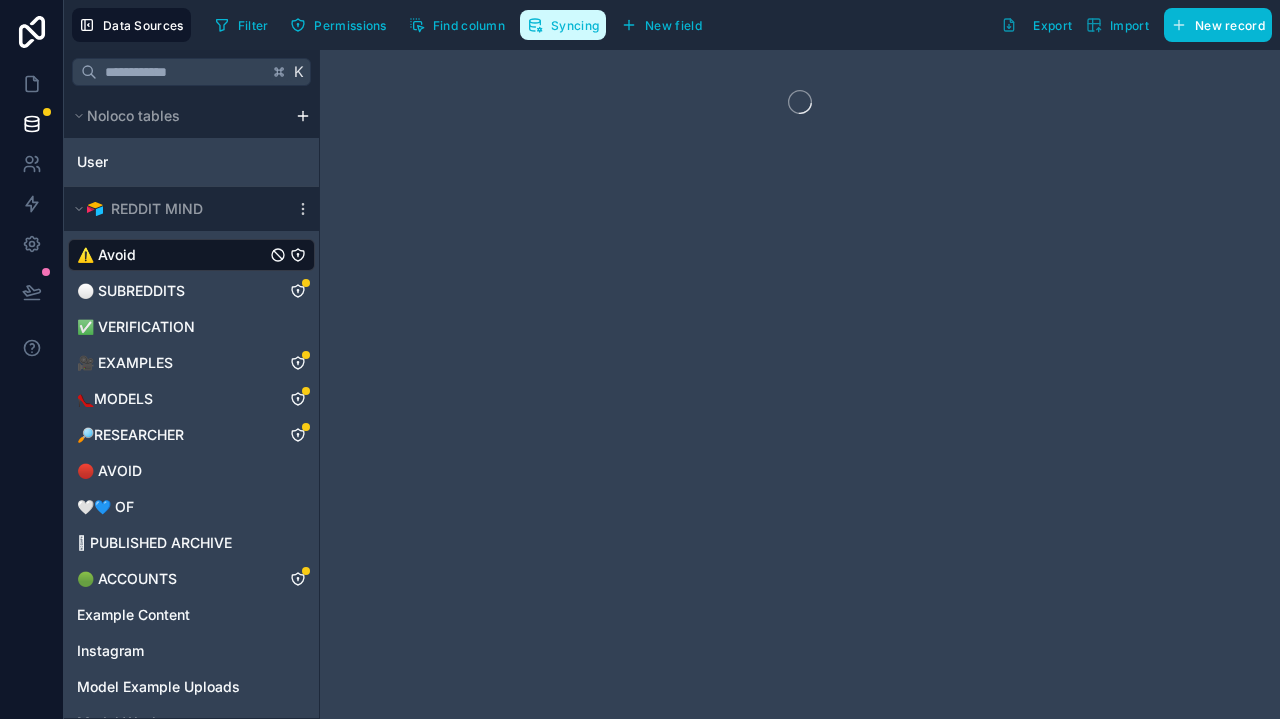 click on "Syncing" at bounding box center (575, 25) 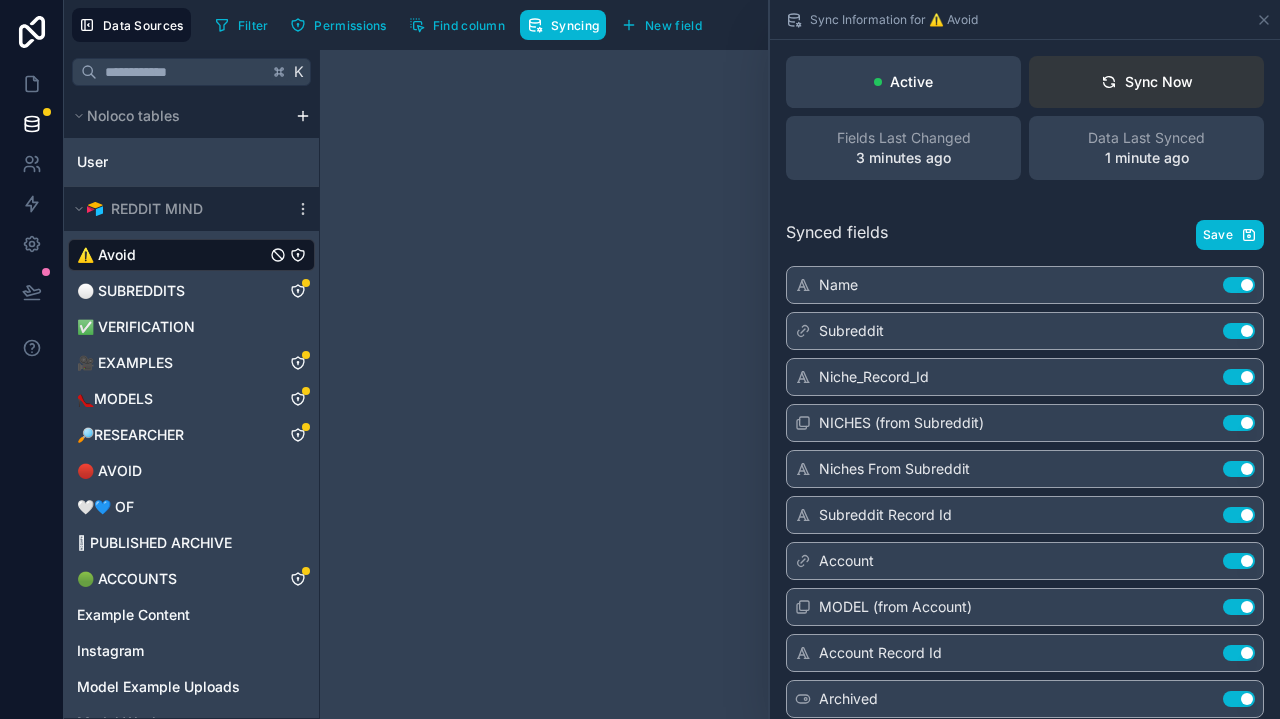 click on "Sync Now" at bounding box center [1146, 82] 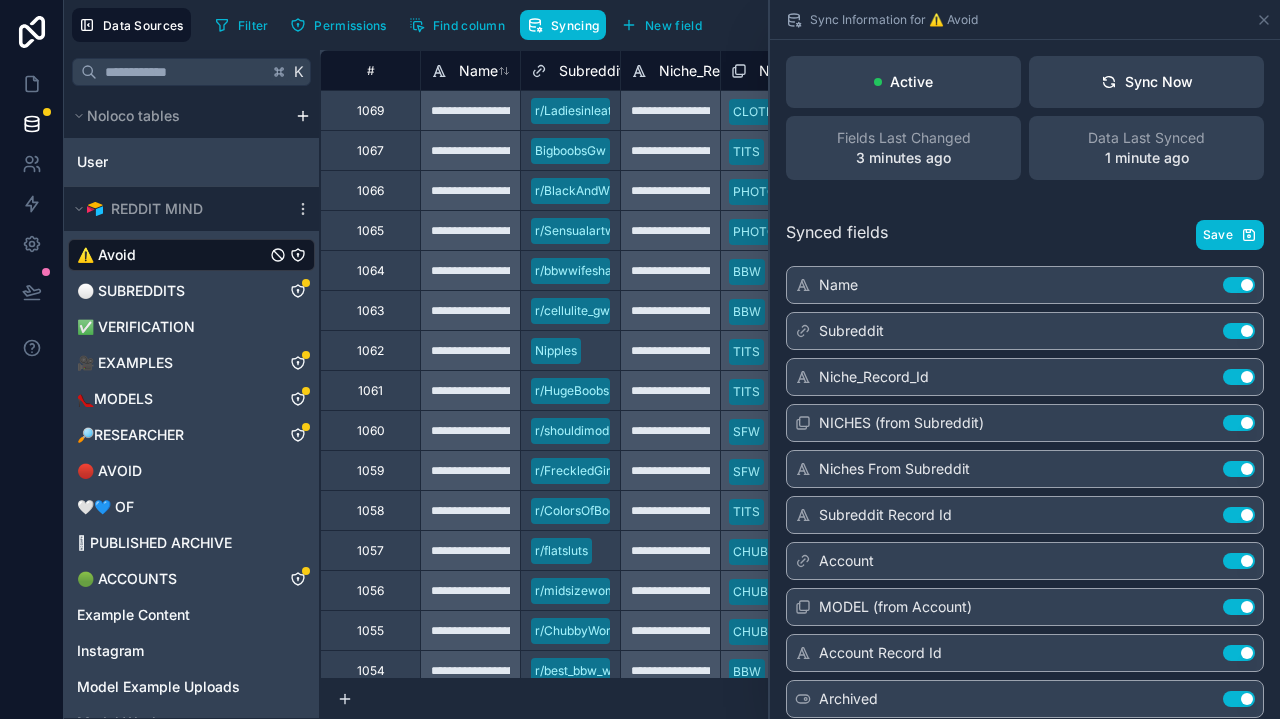 scroll, scrollTop: 0, scrollLeft: 0, axis: both 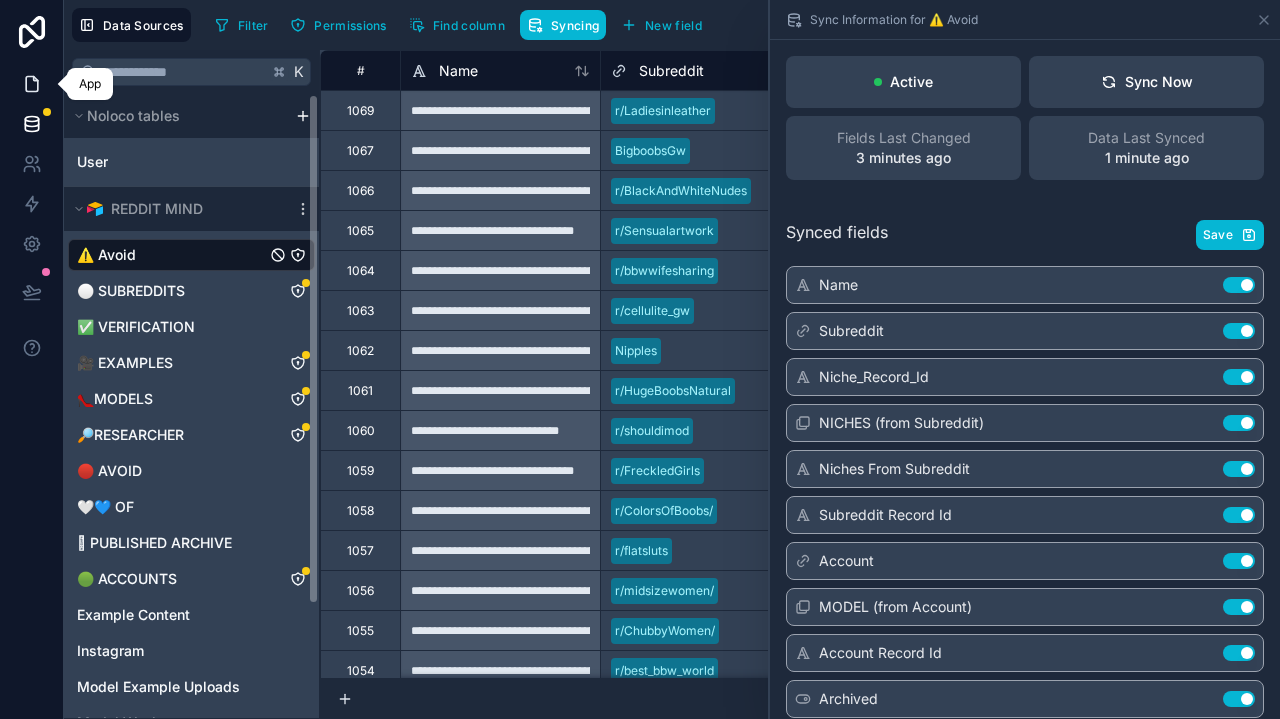 click 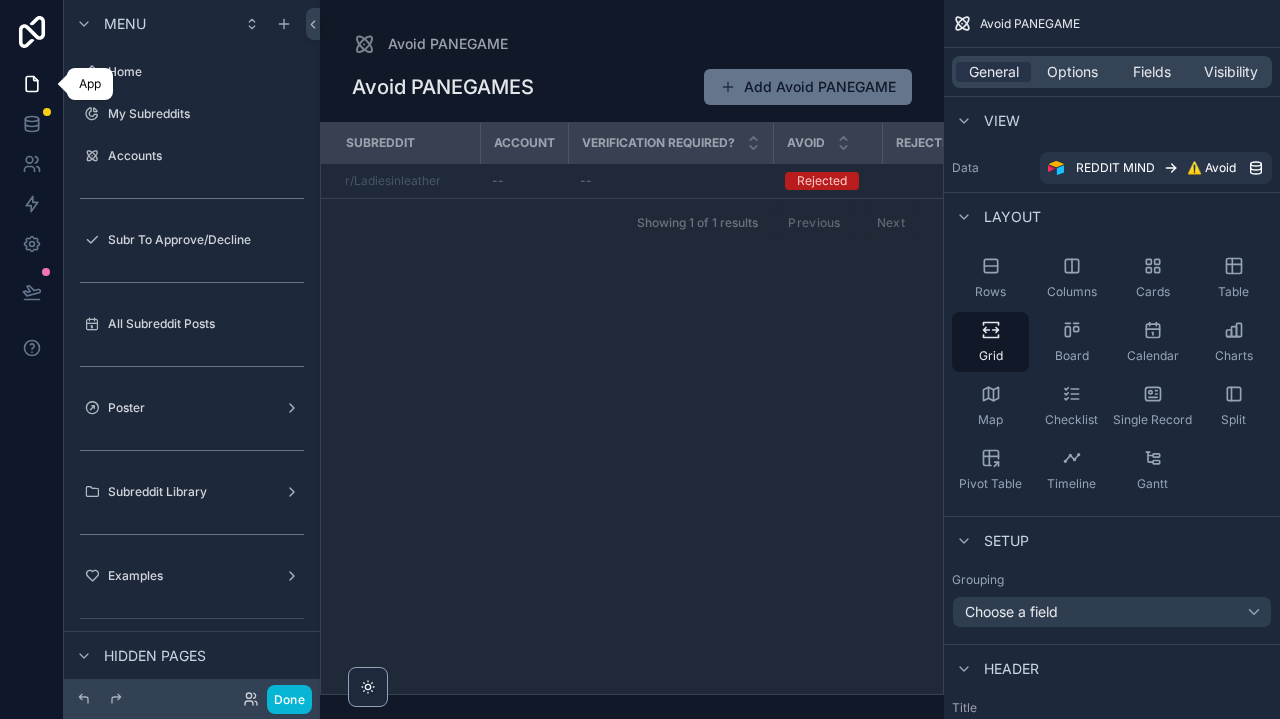 scroll, scrollTop: 625, scrollLeft: 0, axis: vertical 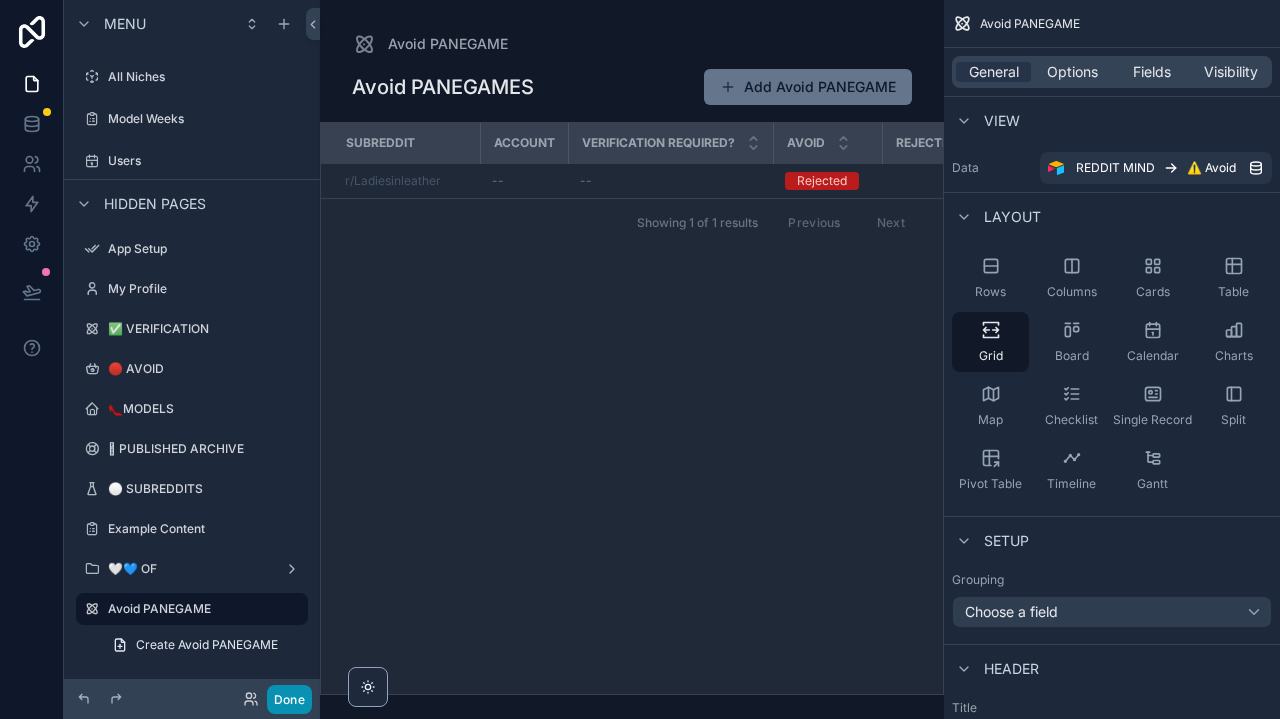 click on "Done" at bounding box center [289, 699] 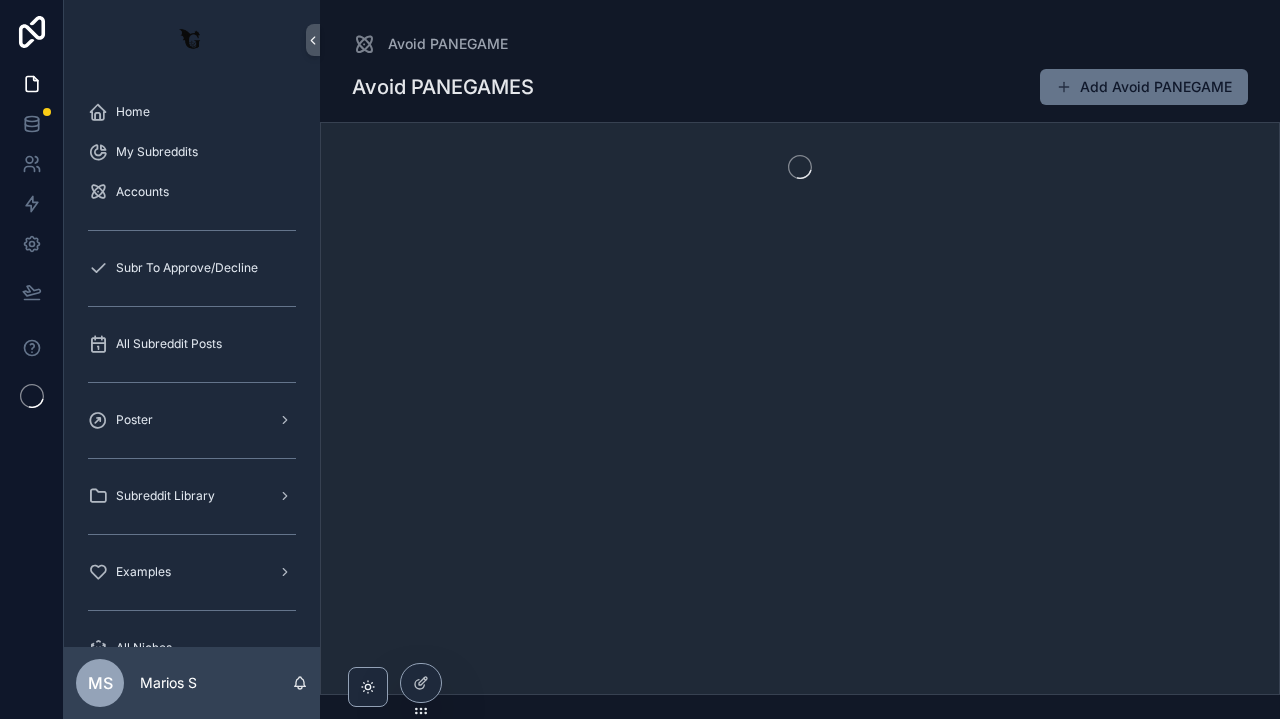 scroll, scrollTop: 0, scrollLeft: 0, axis: both 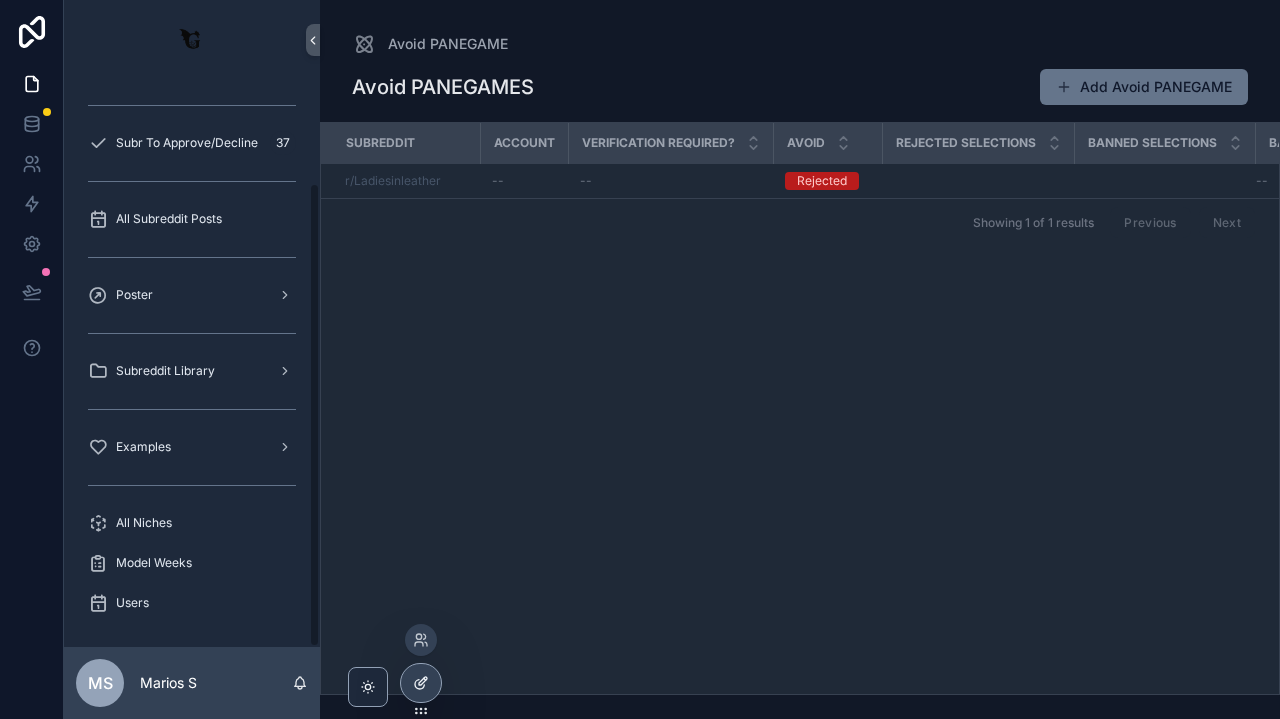 click at bounding box center (421, 683) 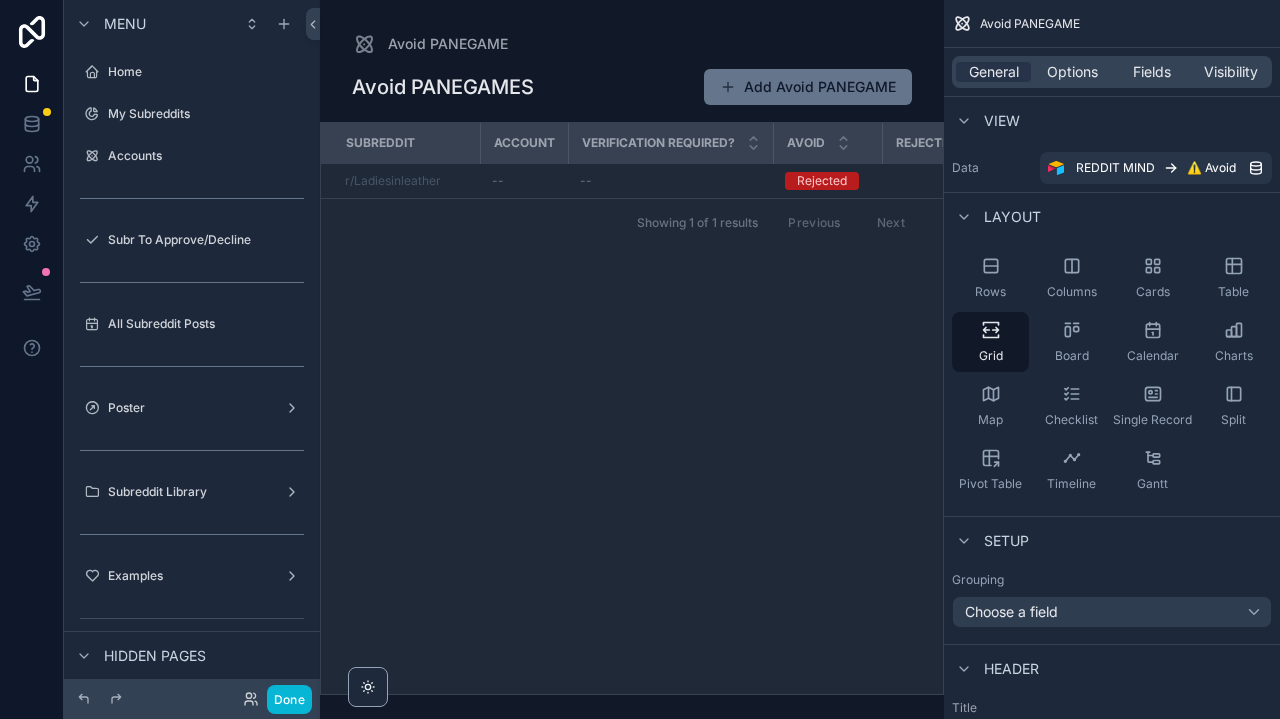 scroll, scrollTop: 3, scrollLeft: 0, axis: vertical 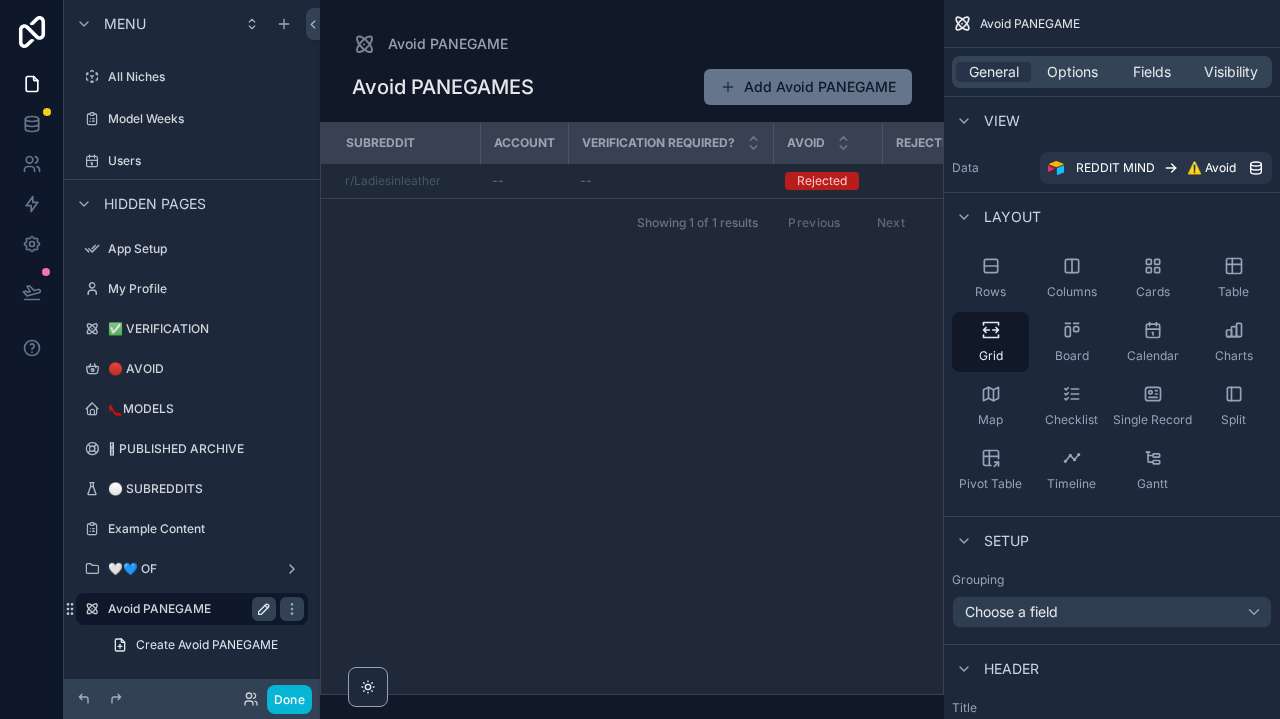 click 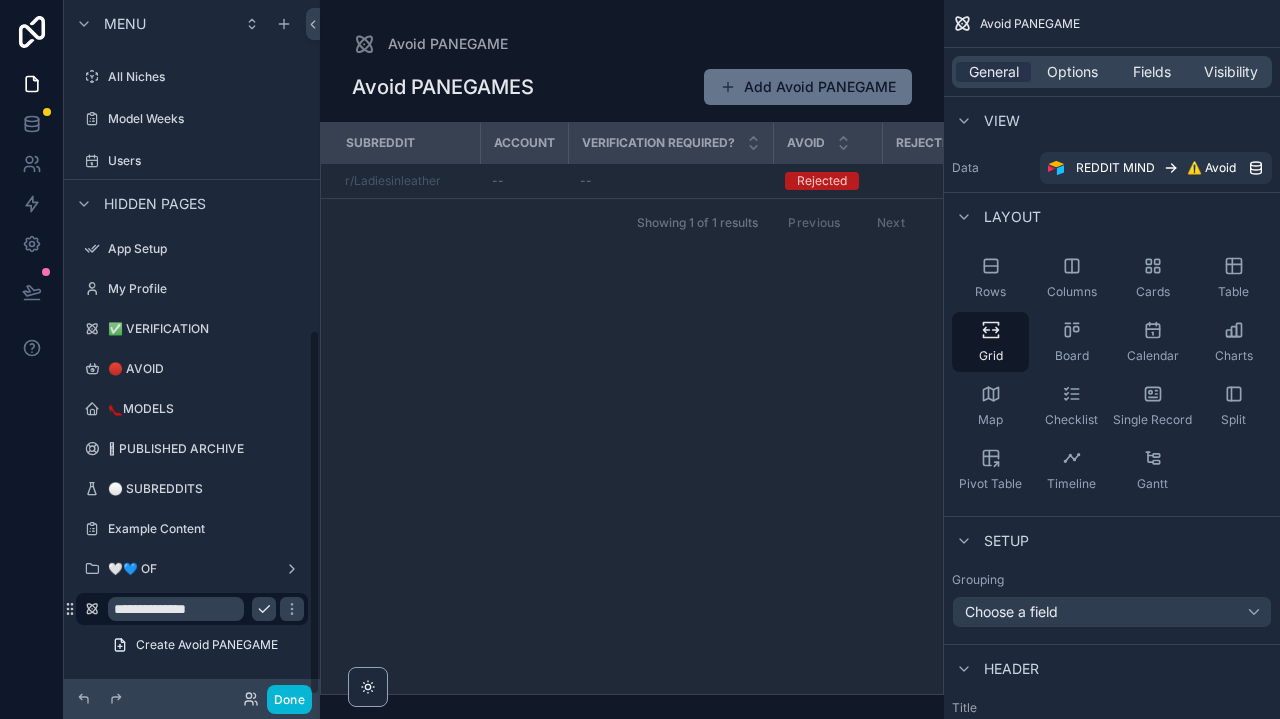 click on "**********" at bounding box center [176, 609] 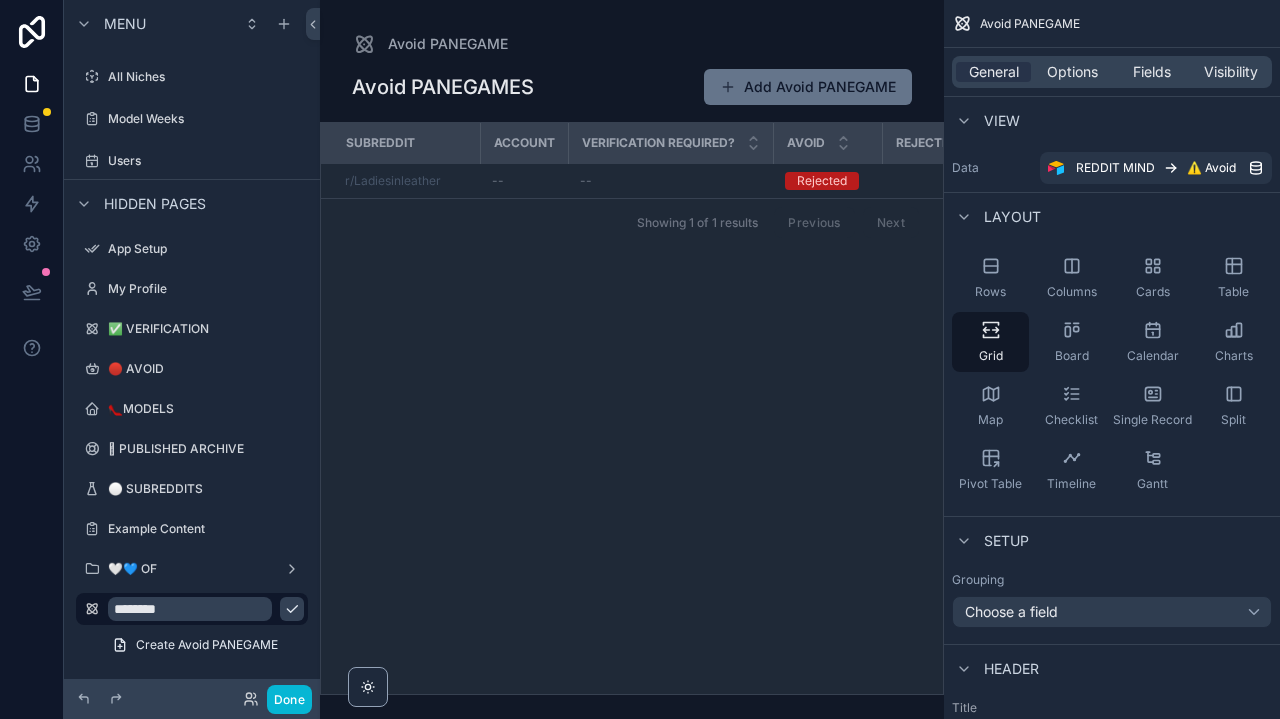 type on "********" 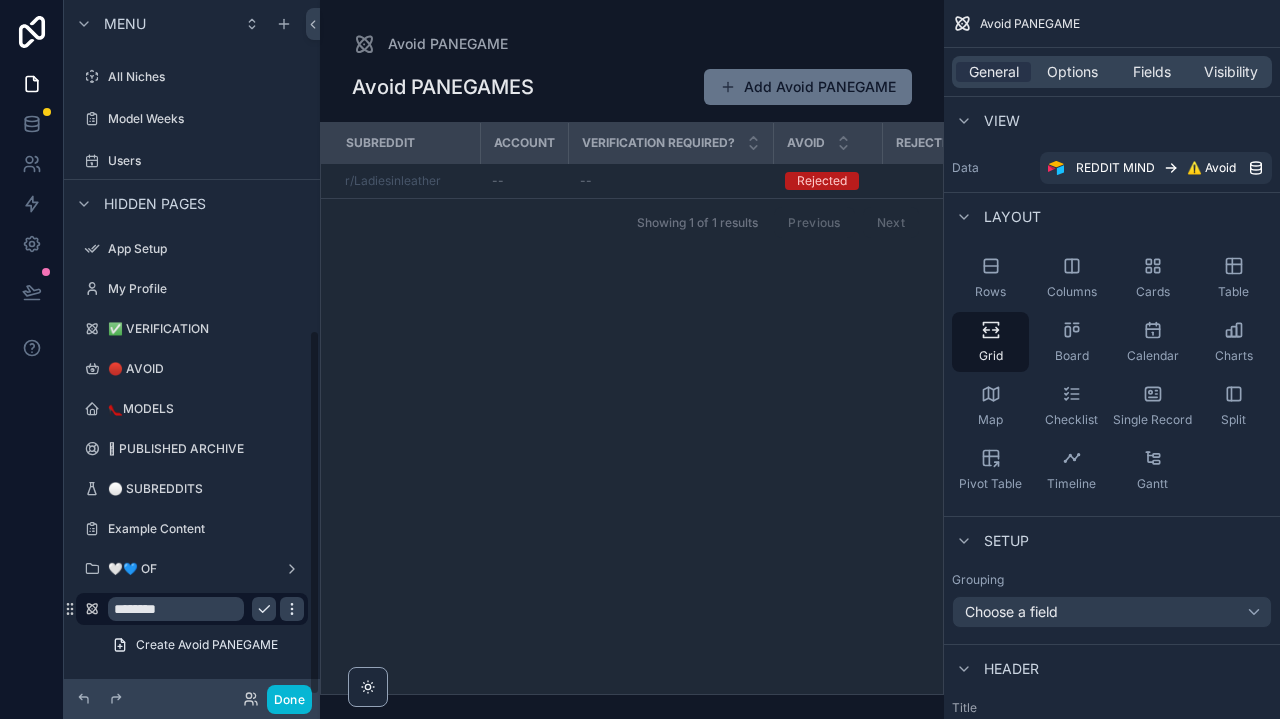click 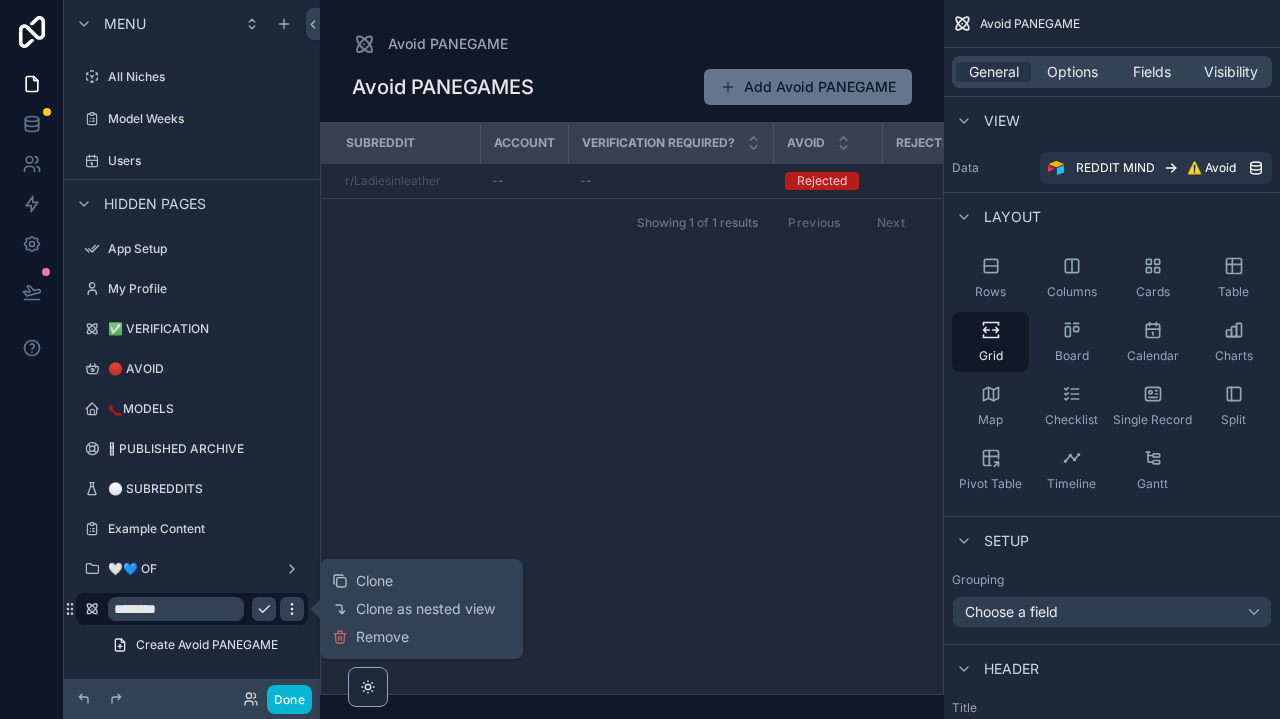 click 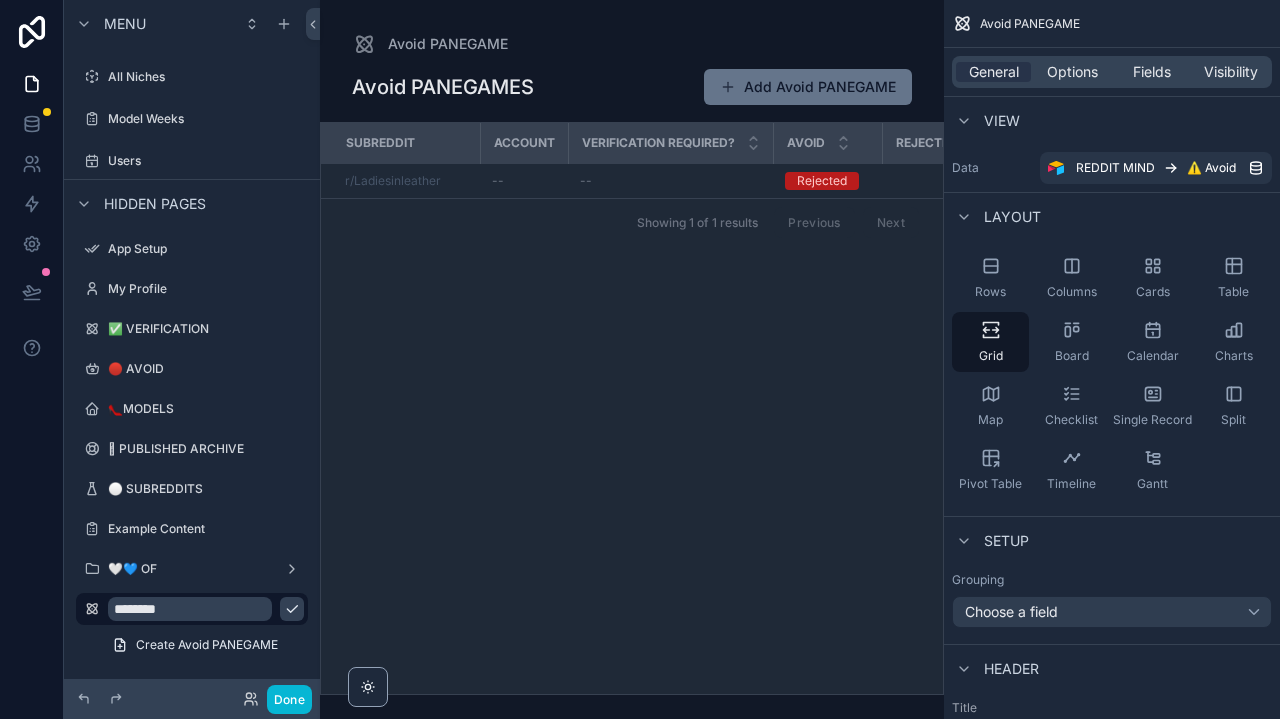 click 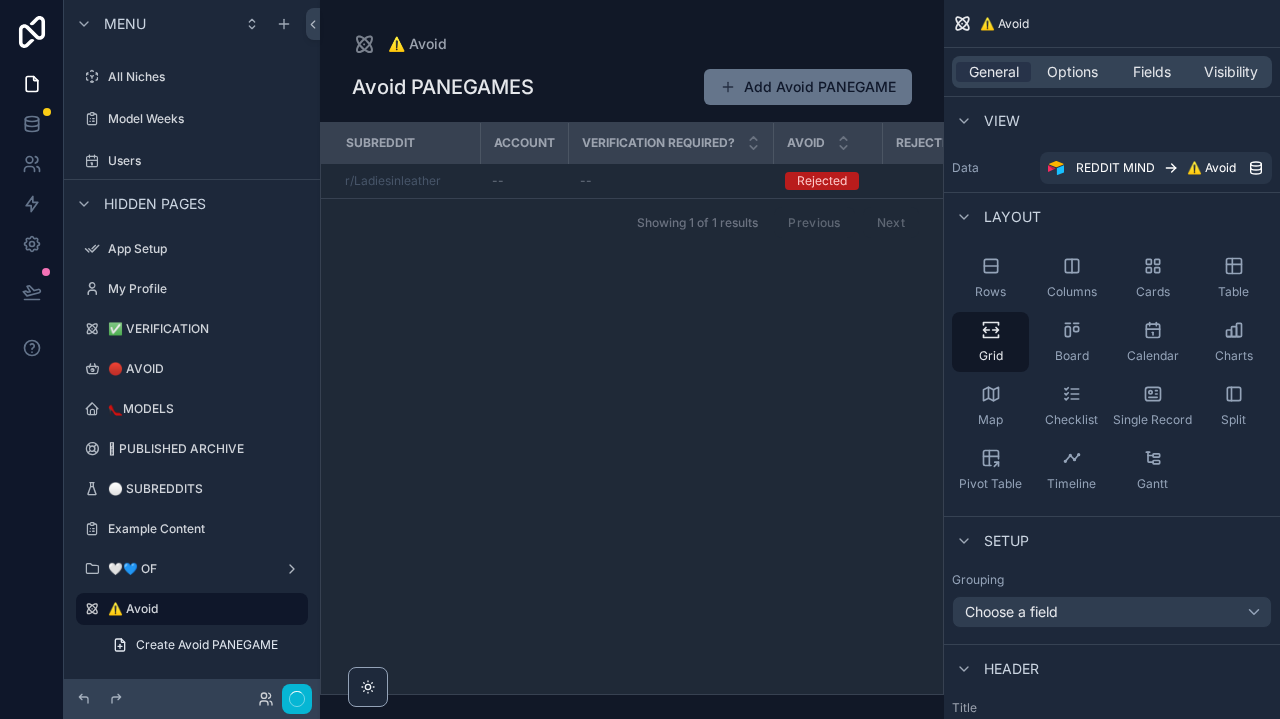 scroll, scrollTop: 0, scrollLeft: 0, axis: both 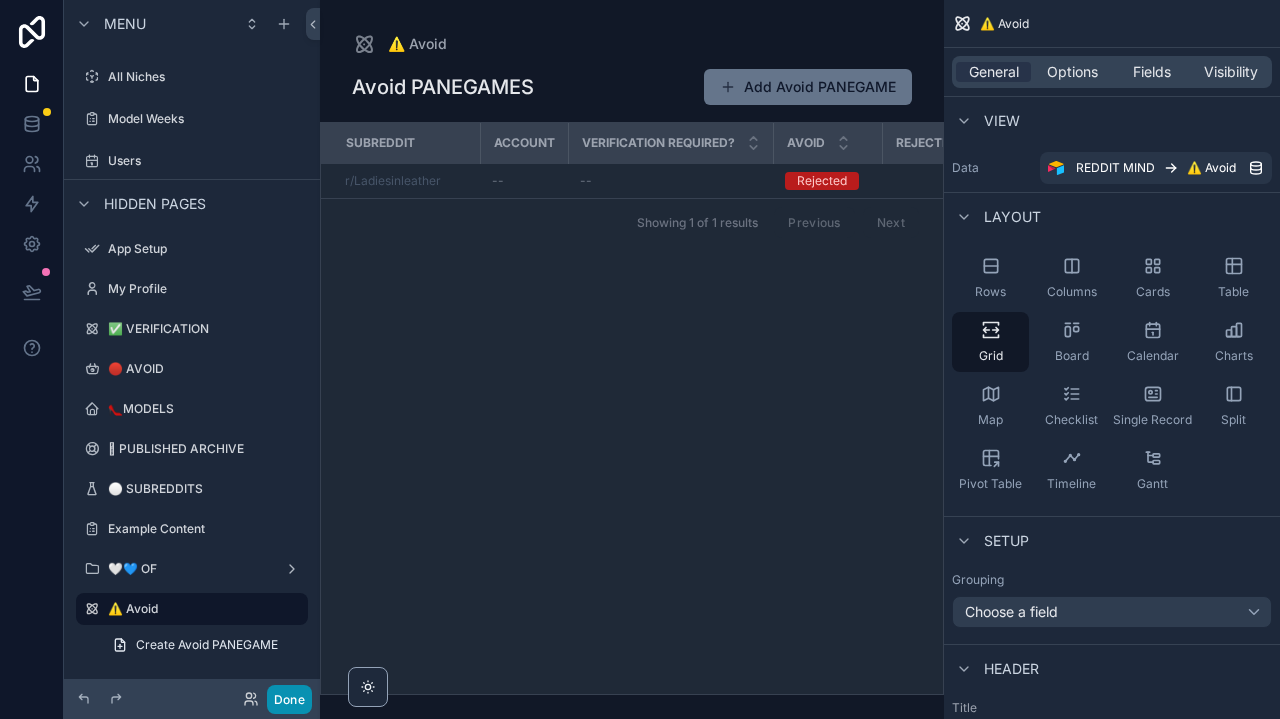 click on "Done" at bounding box center (289, 699) 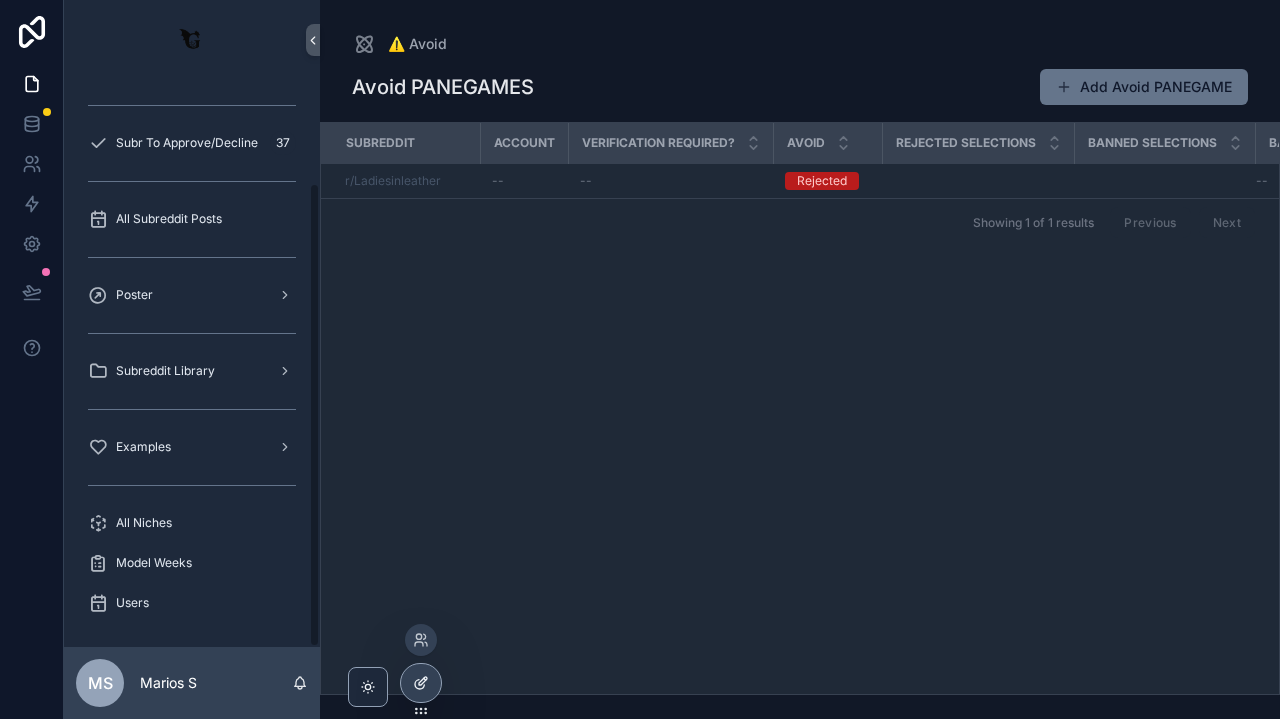 scroll, scrollTop: 0, scrollLeft: 0, axis: both 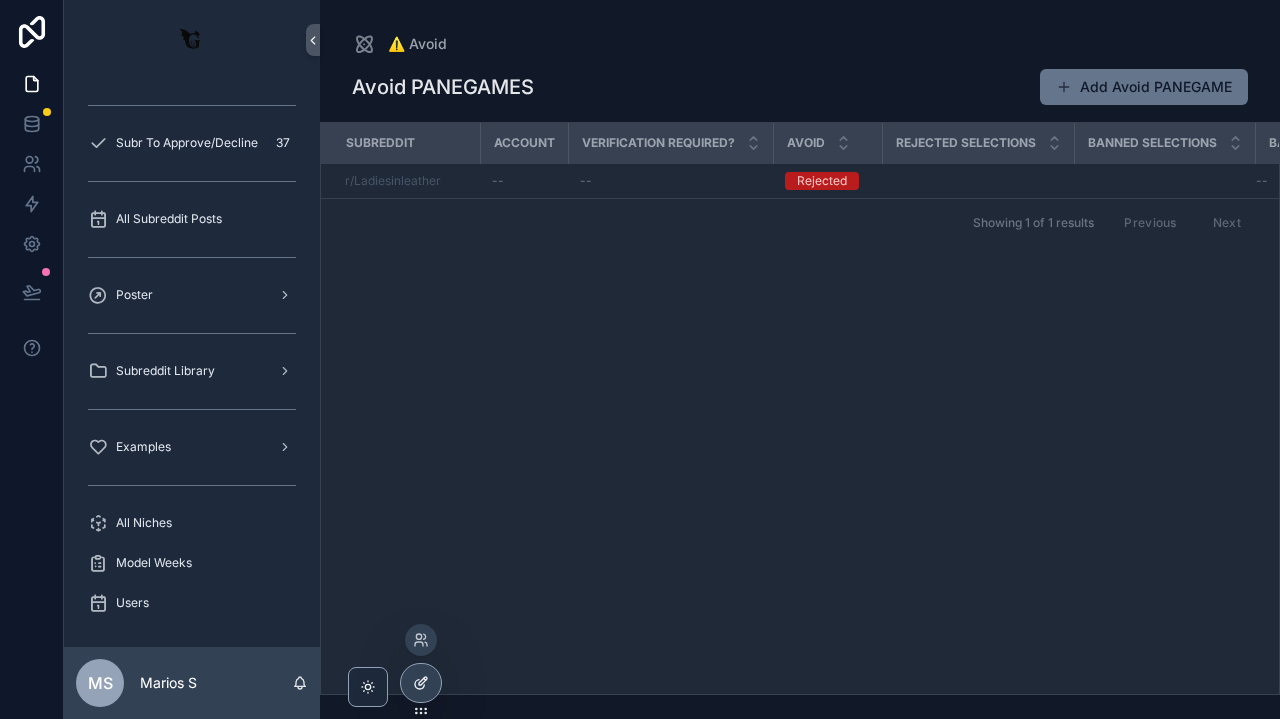 click at bounding box center (421, 683) 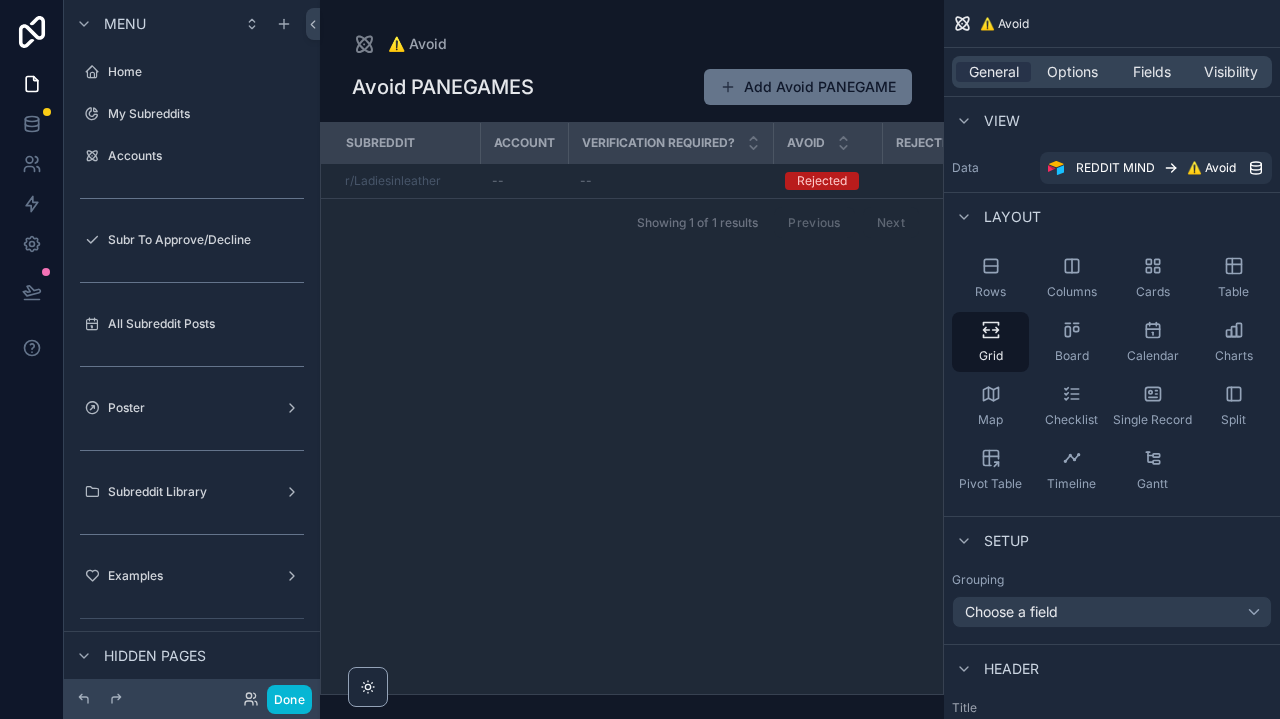 scroll, scrollTop: 625, scrollLeft: 0, axis: vertical 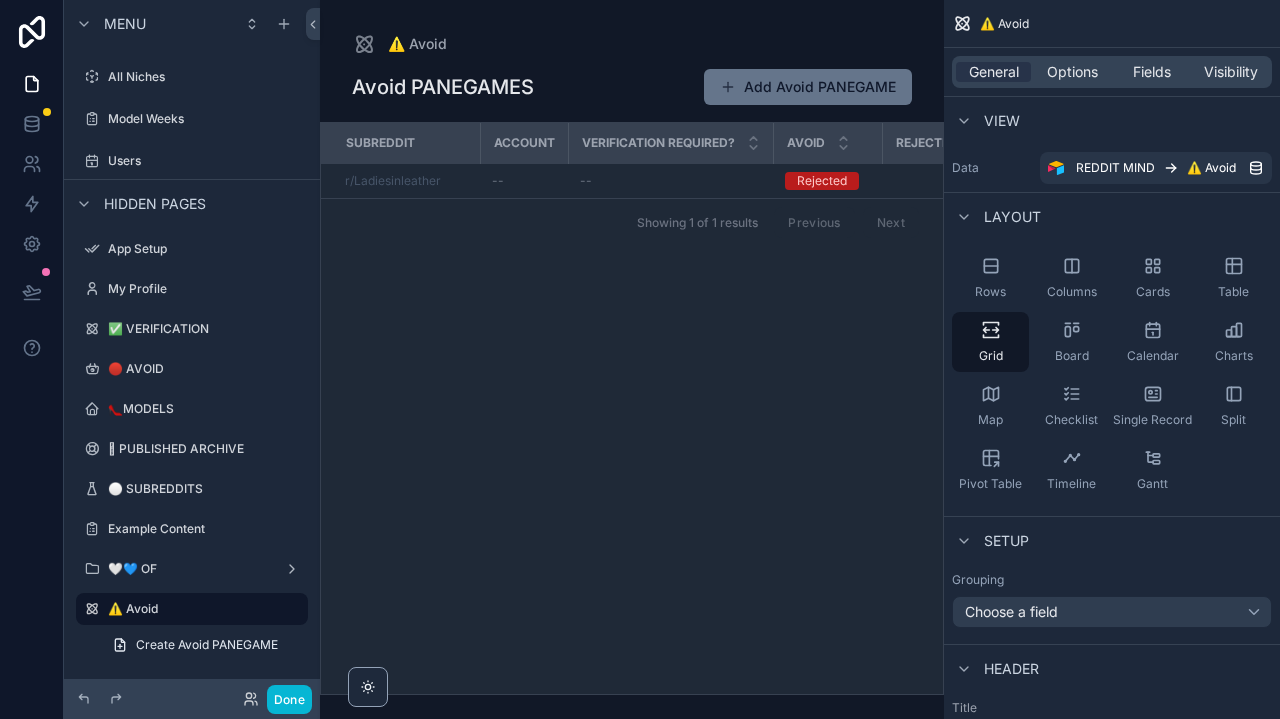 drag, startPoint x: 69, startPoint y: 613, endPoint x: 77, endPoint y: 585, distance: 29.12044 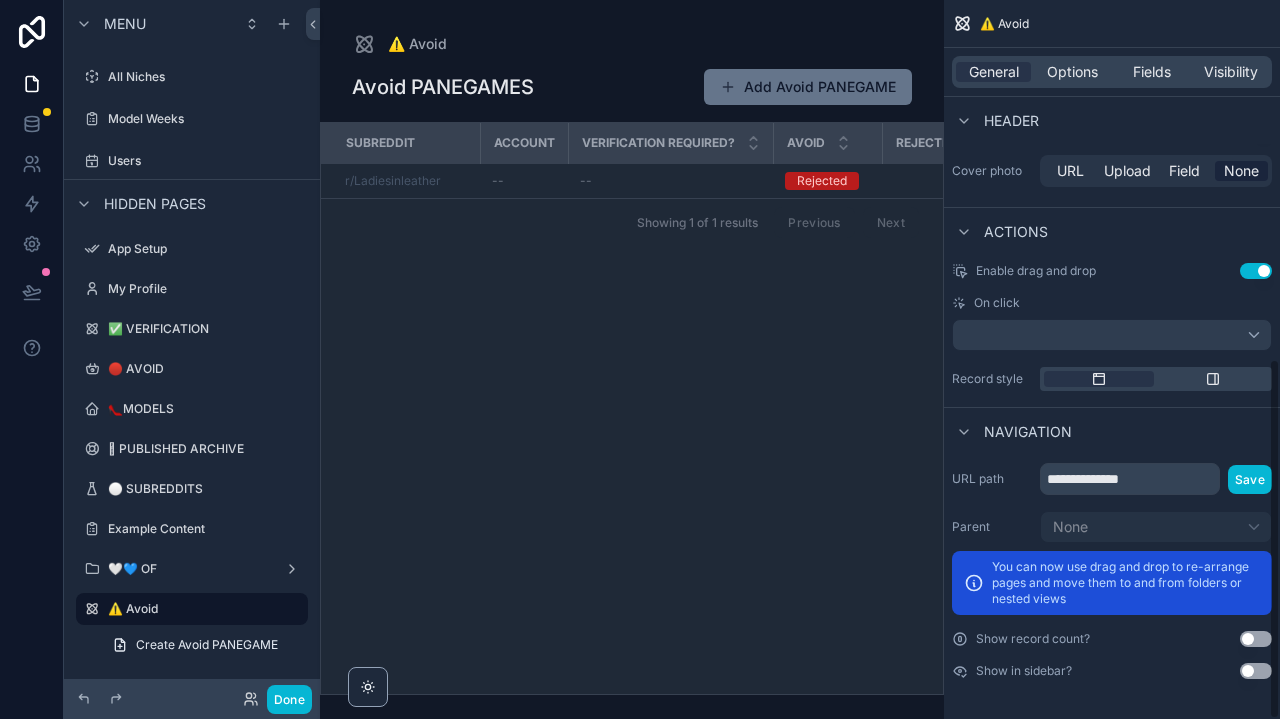 scroll, scrollTop: 717, scrollLeft: 0, axis: vertical 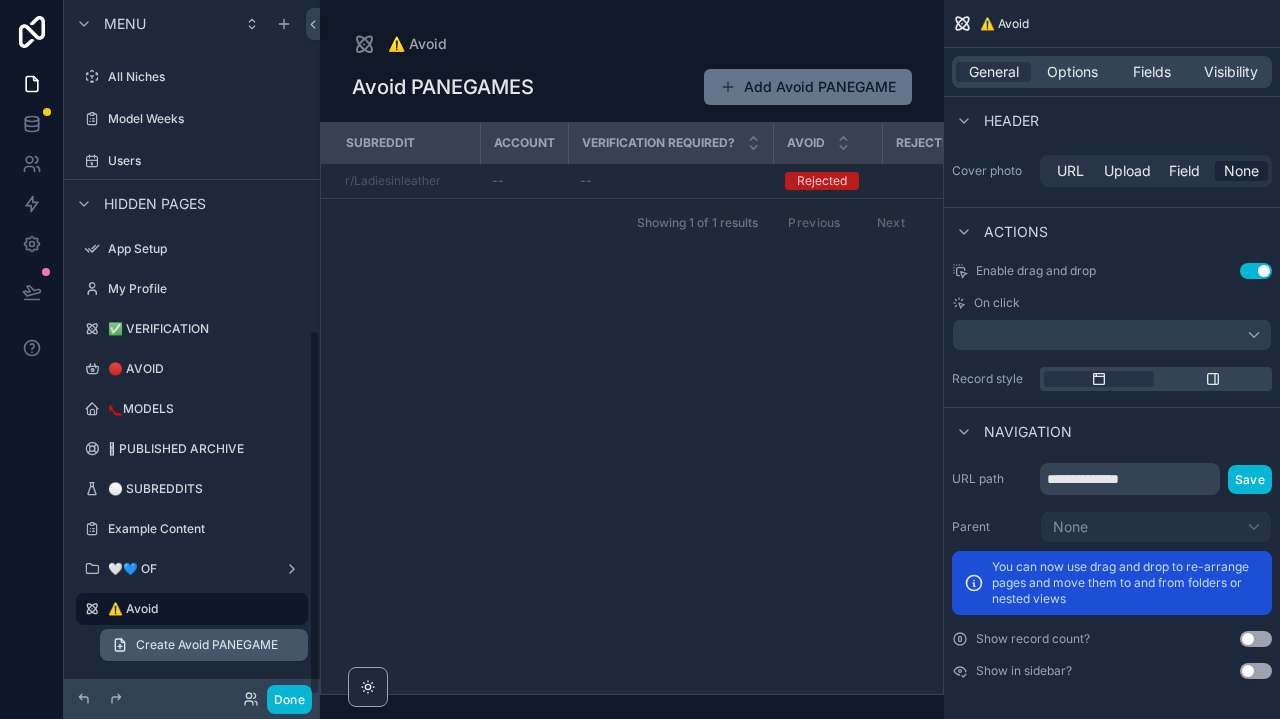 click on "Create Avoid PANEGAME" at bounding box center (207, 645) 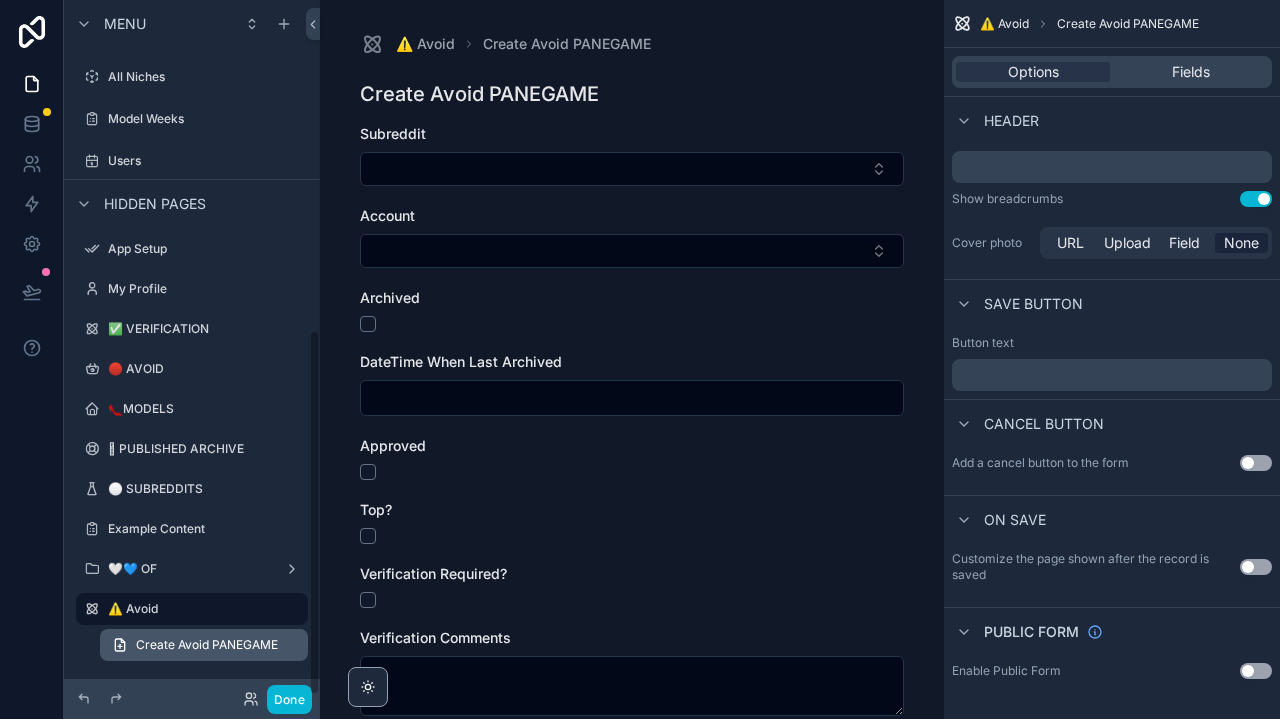 scroll, scrollTop: 1, scrollLeft: 0, axis: vertical 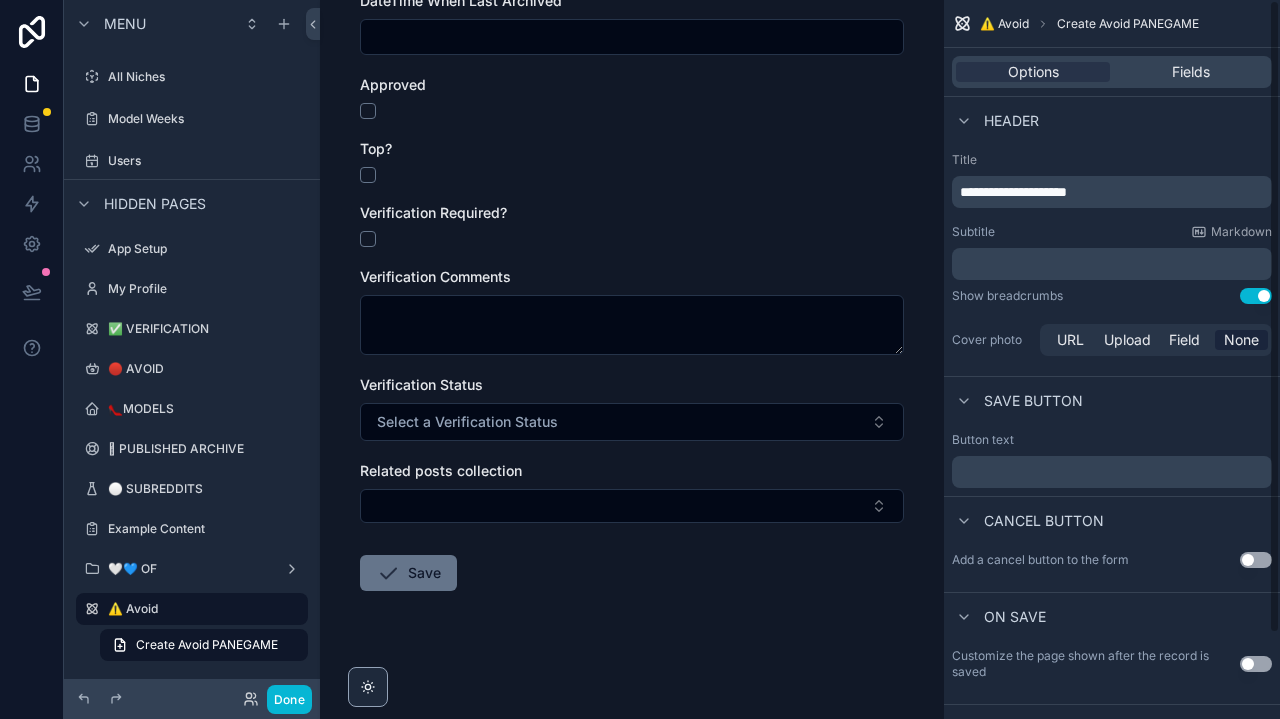 click on "Options Fields" at bounding box center [1112, 72] 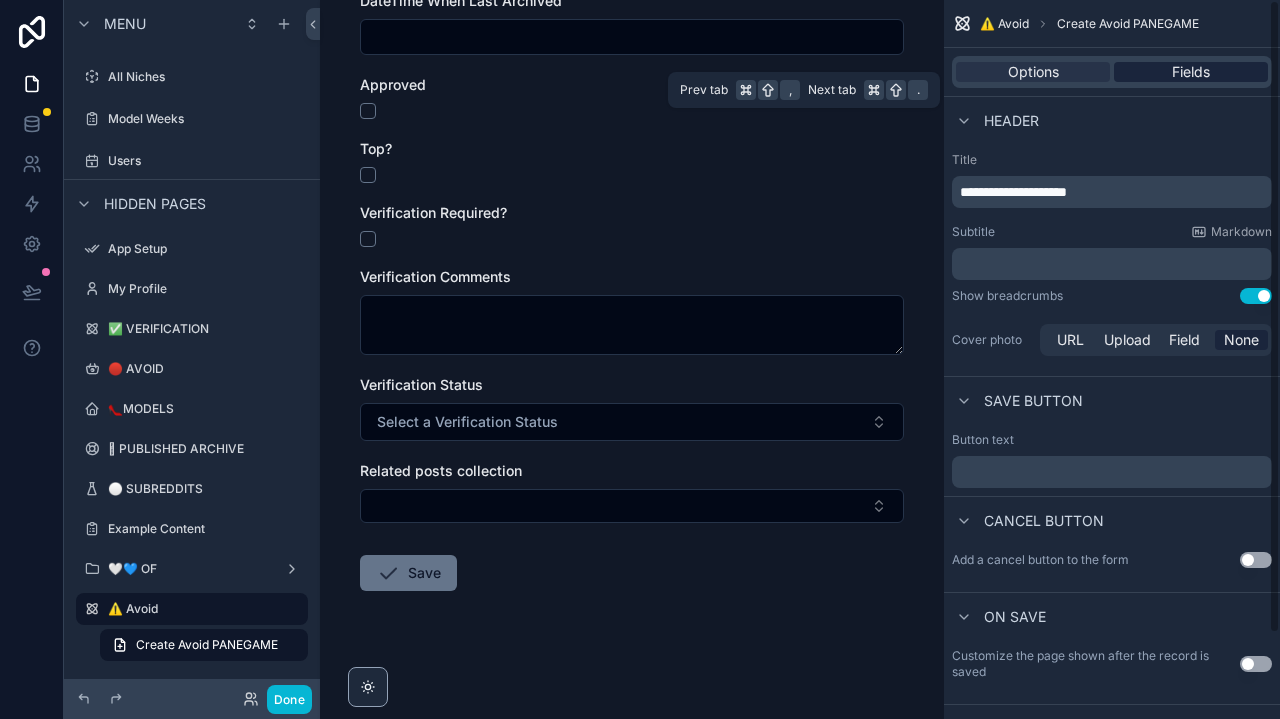 click on "Fields" at bounding box center (1191, 72) 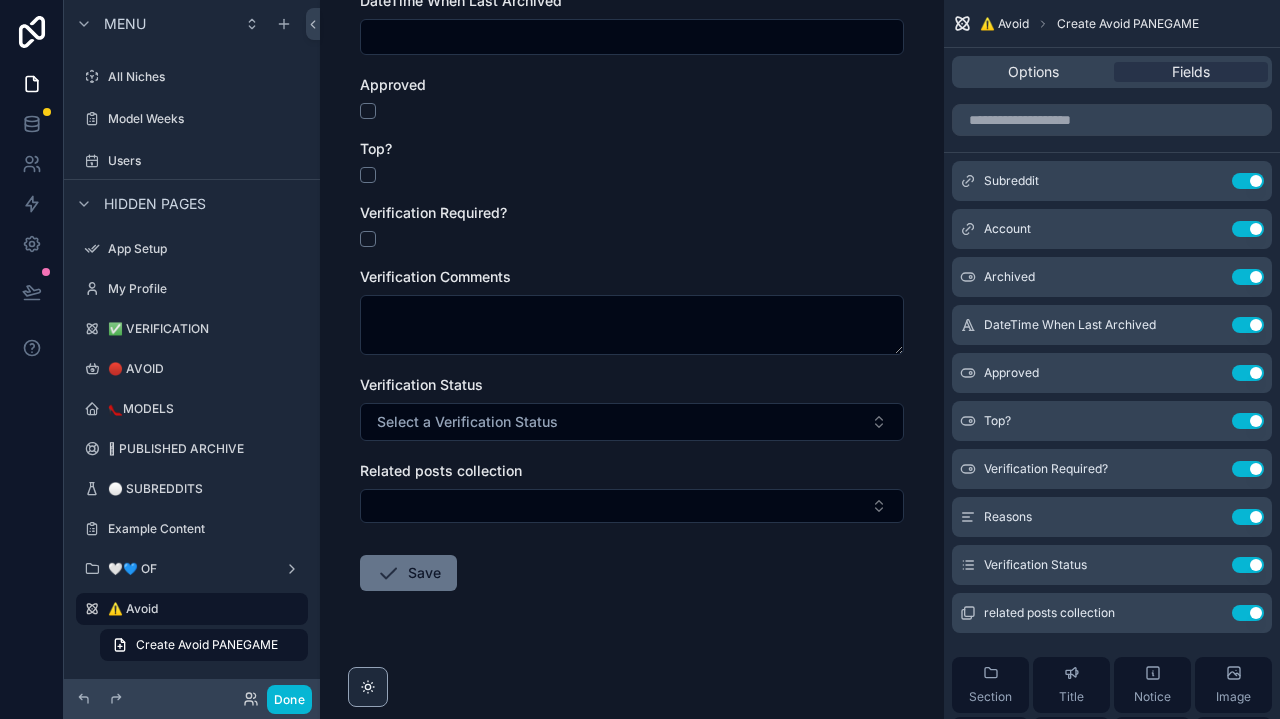 scroll, scrollTop: 0, scrollLeft: 0, axis: both 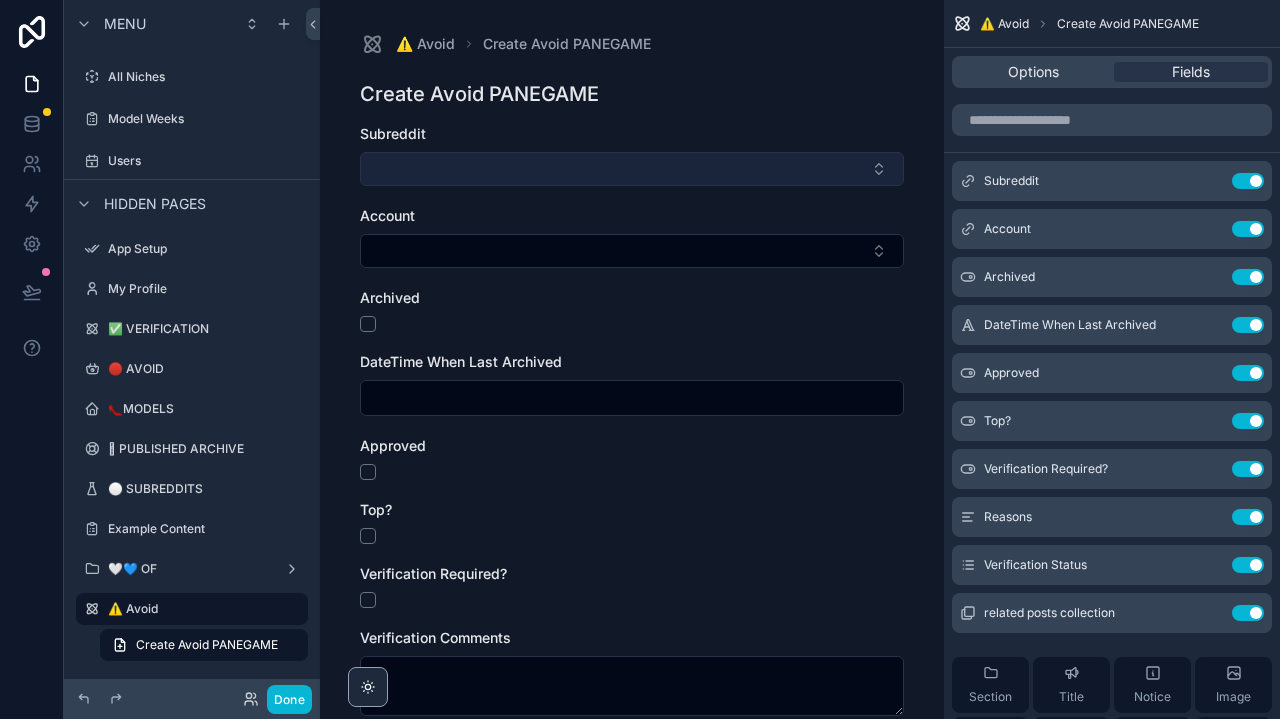 click at bounding box center (632, 169) 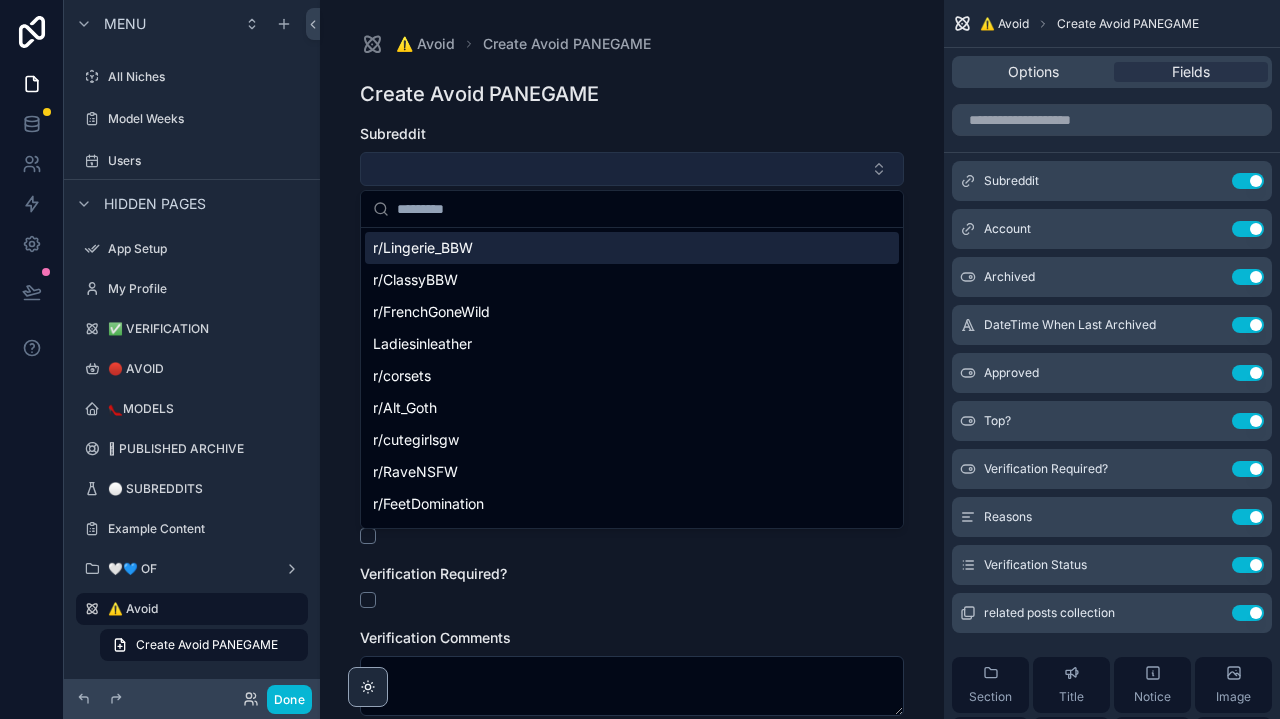 click at bounding box center [632, 169] 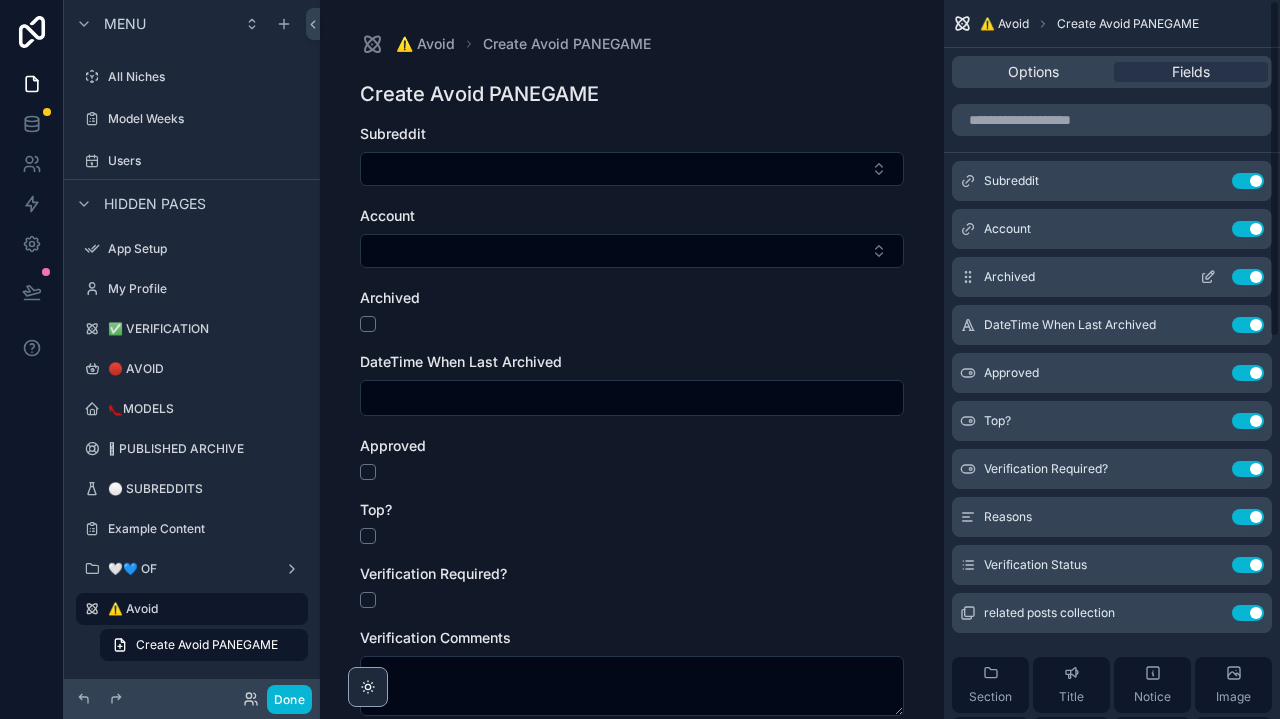 click on "Use setting" at bounding box center (1248, 277) 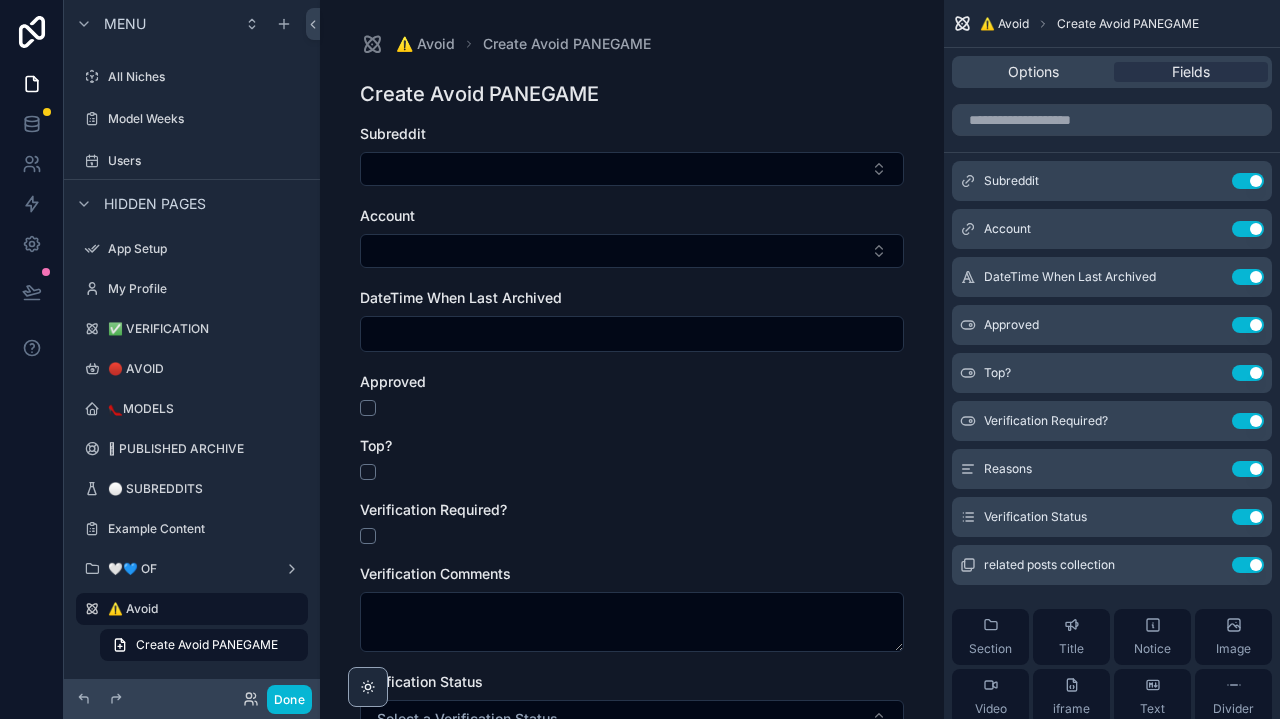 scroll, scrollTop: 52, scrollLeft: 0, axis: vertical 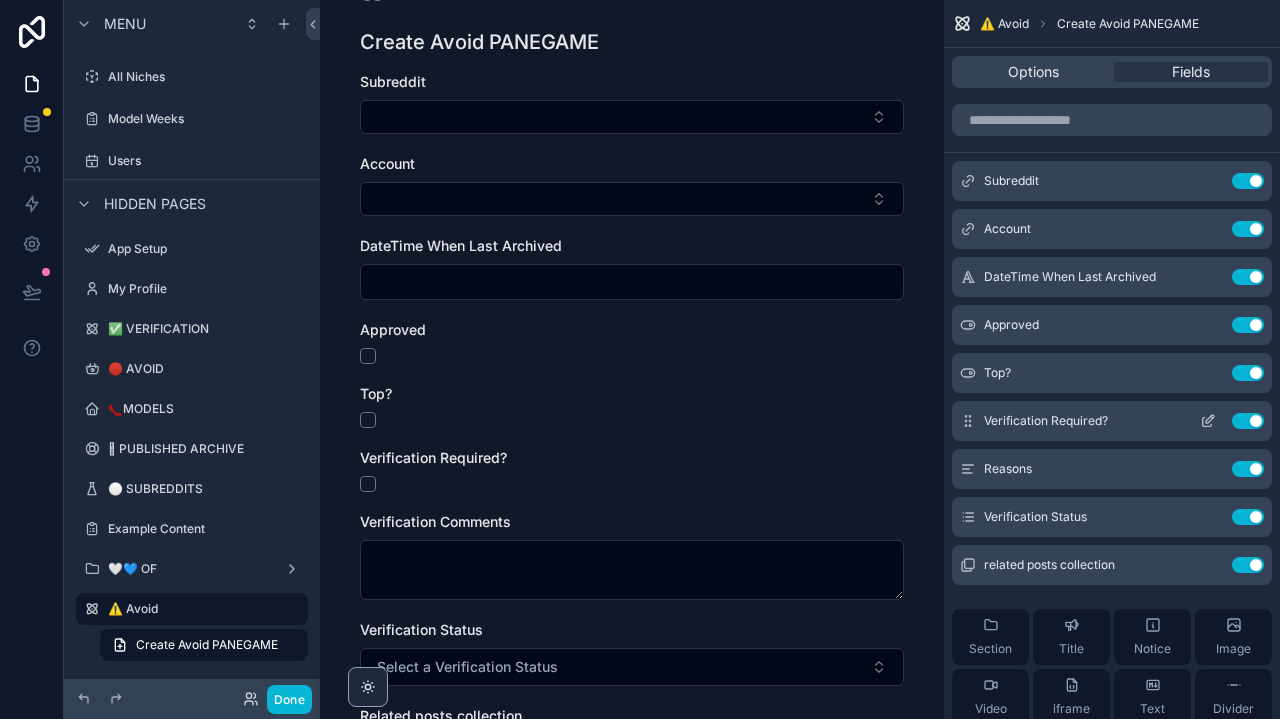 click on "Verification Required? Use setting" at bounding box center [1112, 421] 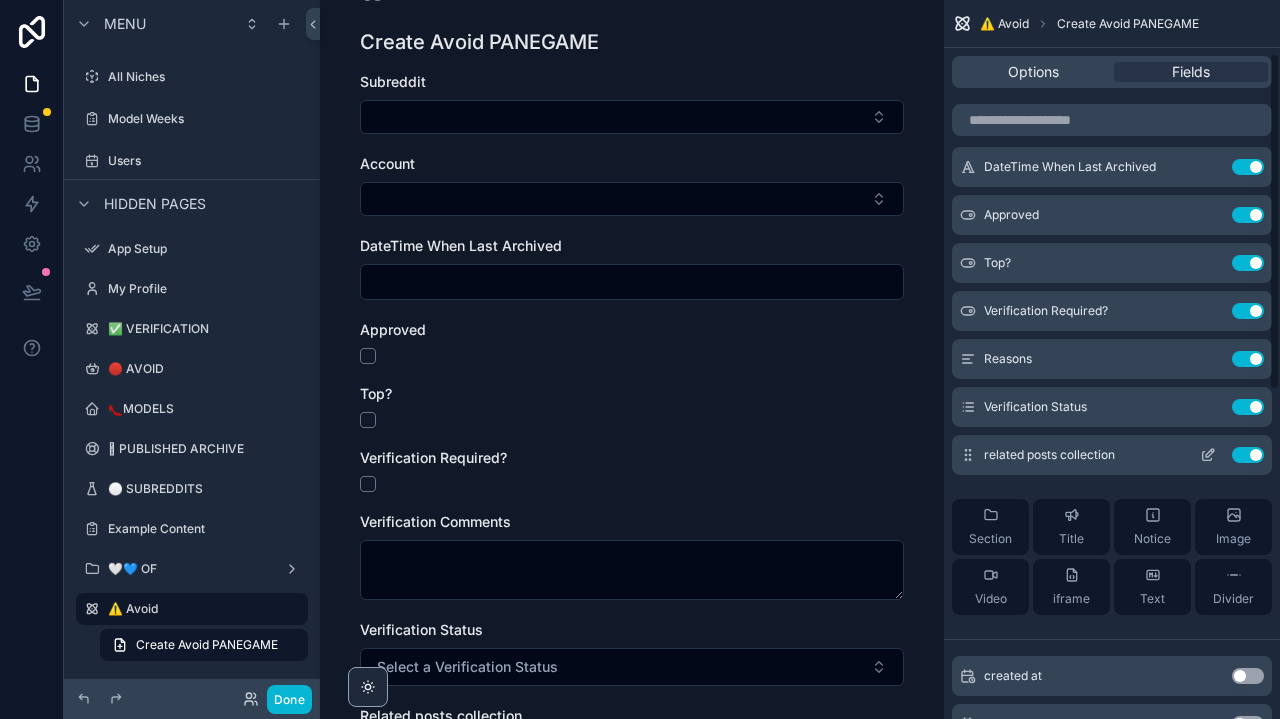 scroll, scrollTop: 114, scrollLeft: 0, axis: vertical 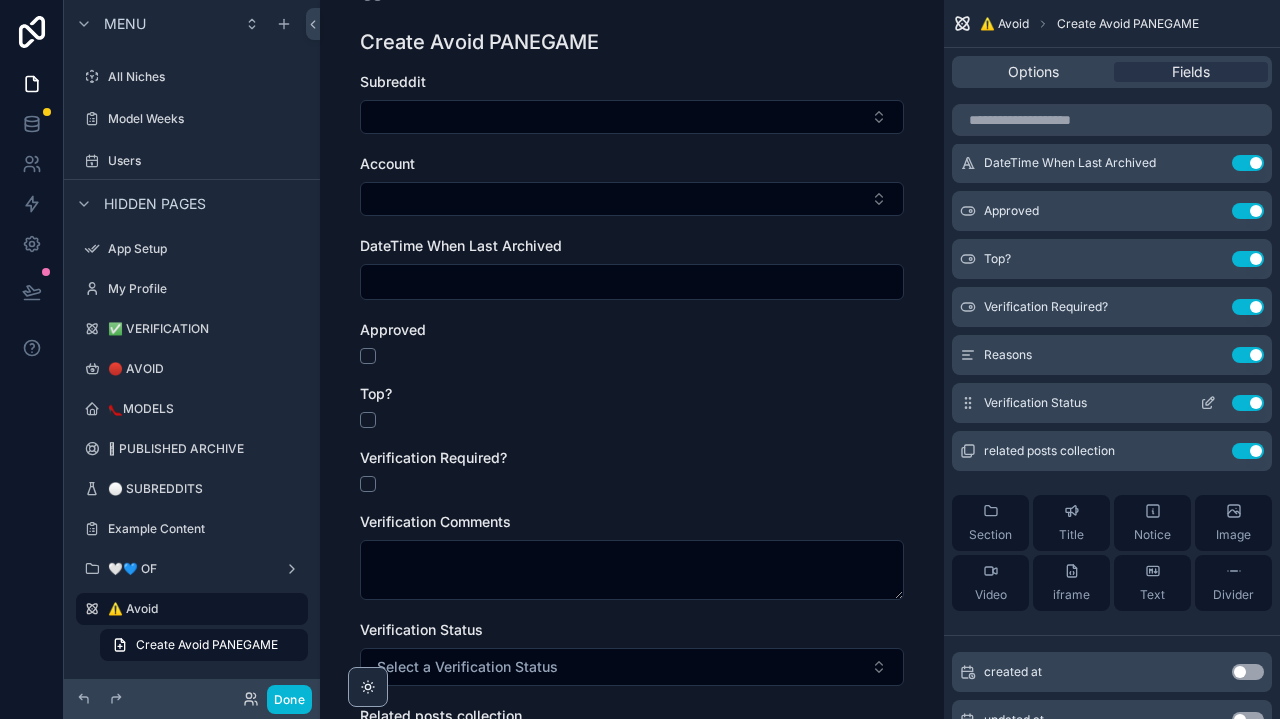 click 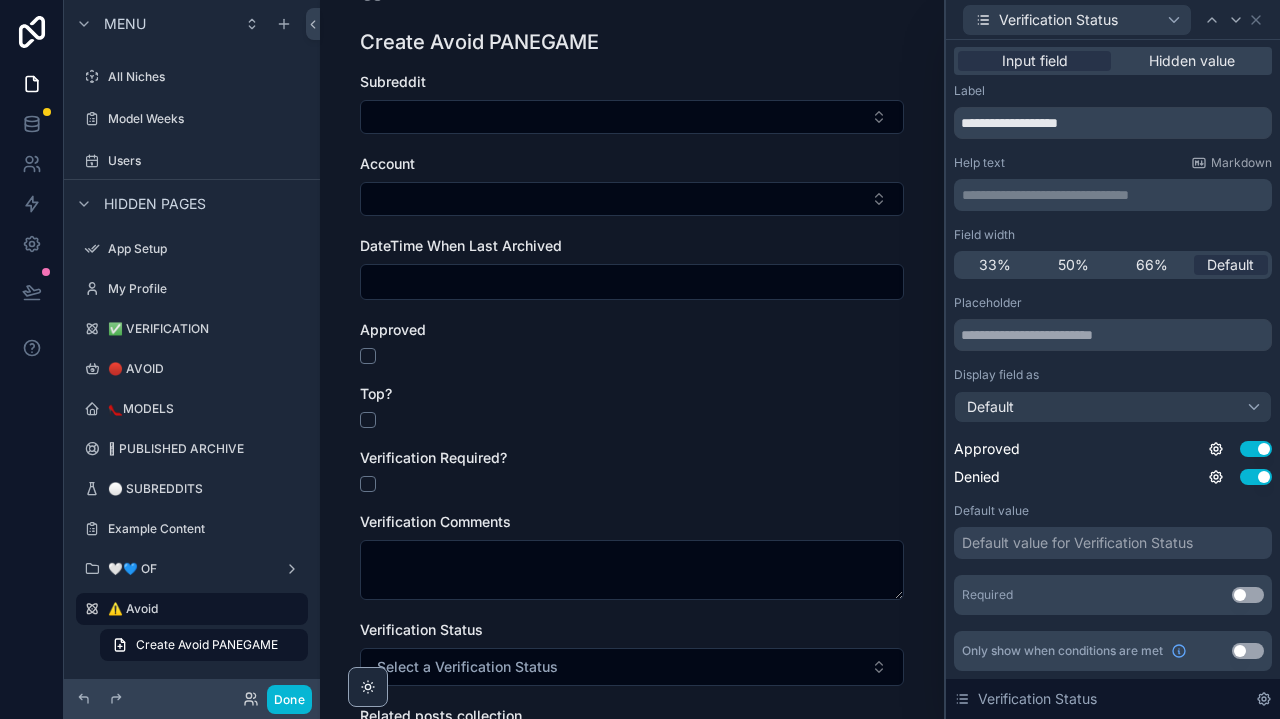 scroll, scrollTop: 1, scrollLeft: 0, axis: vertical 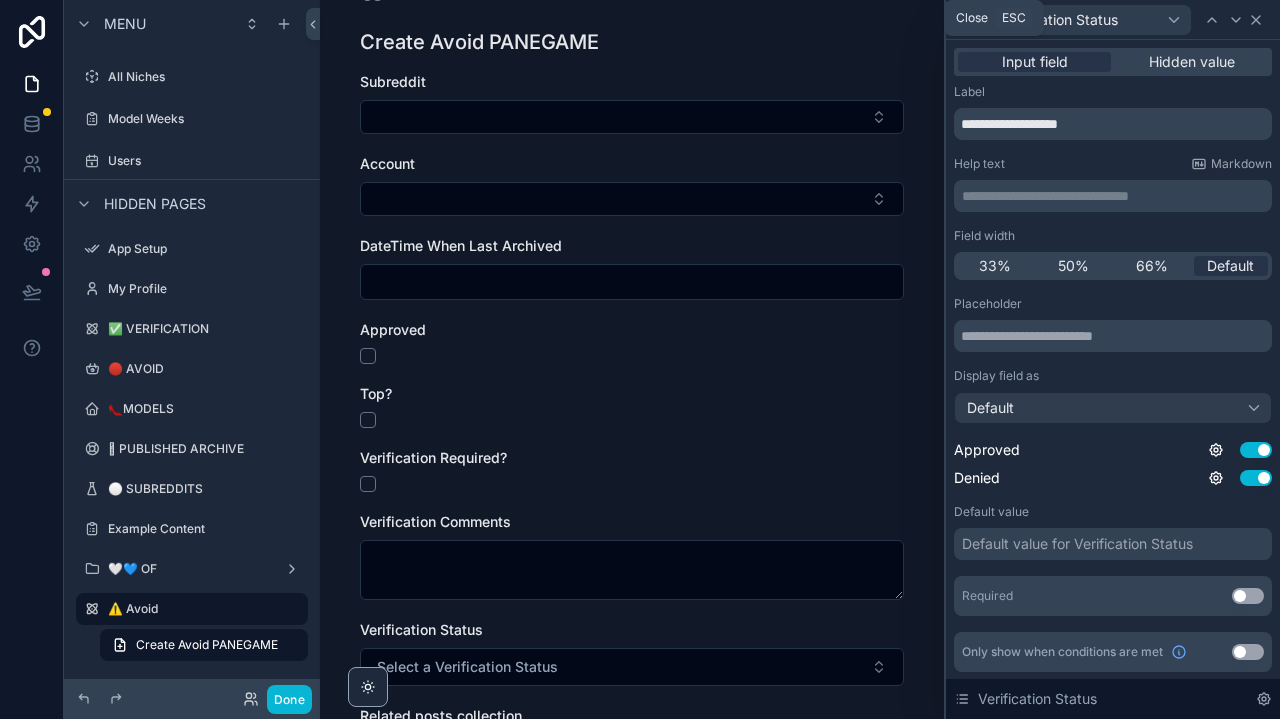 click 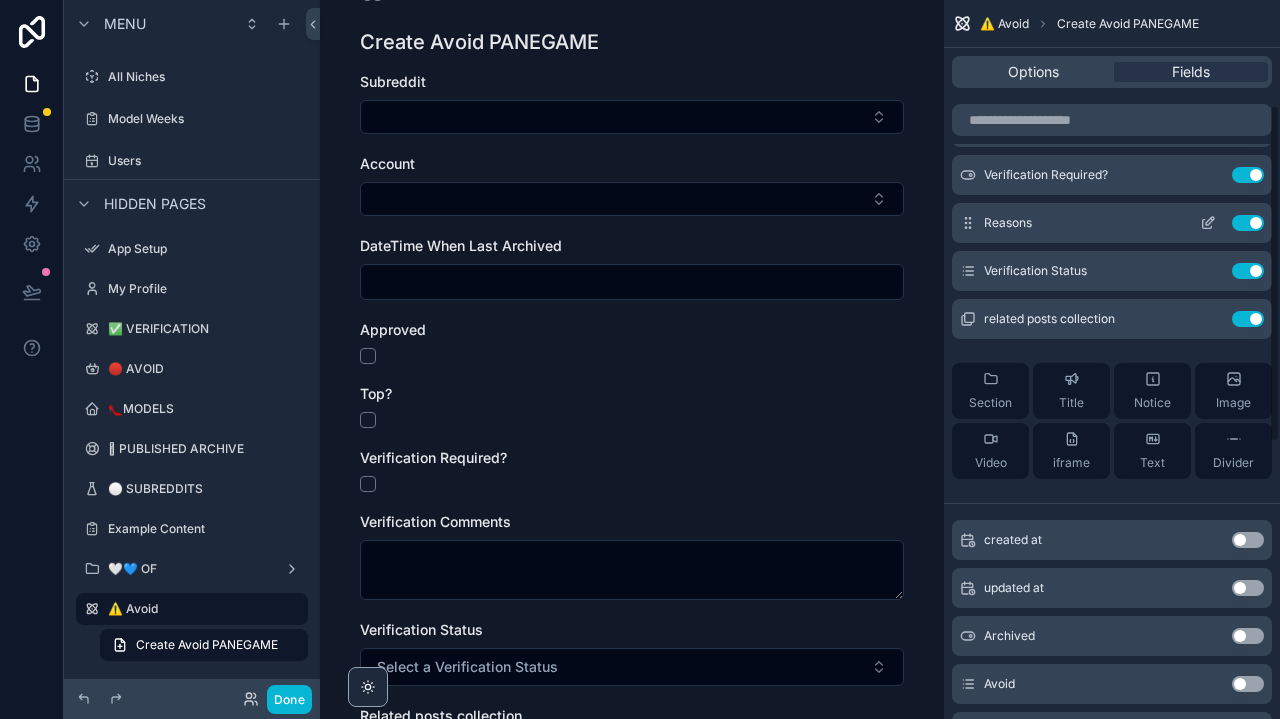 scroll, scrollTop: 184, scrollLeft: 0, axis: vertical 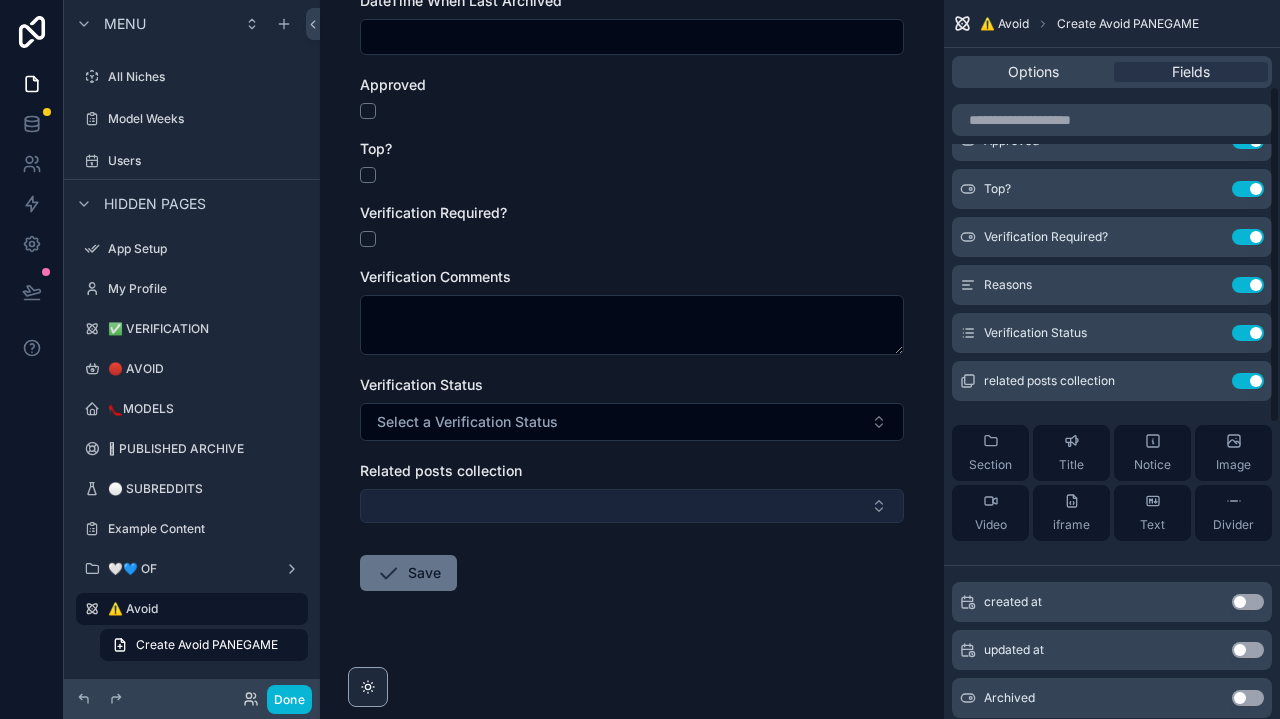 click at bounding box center [632, 506] 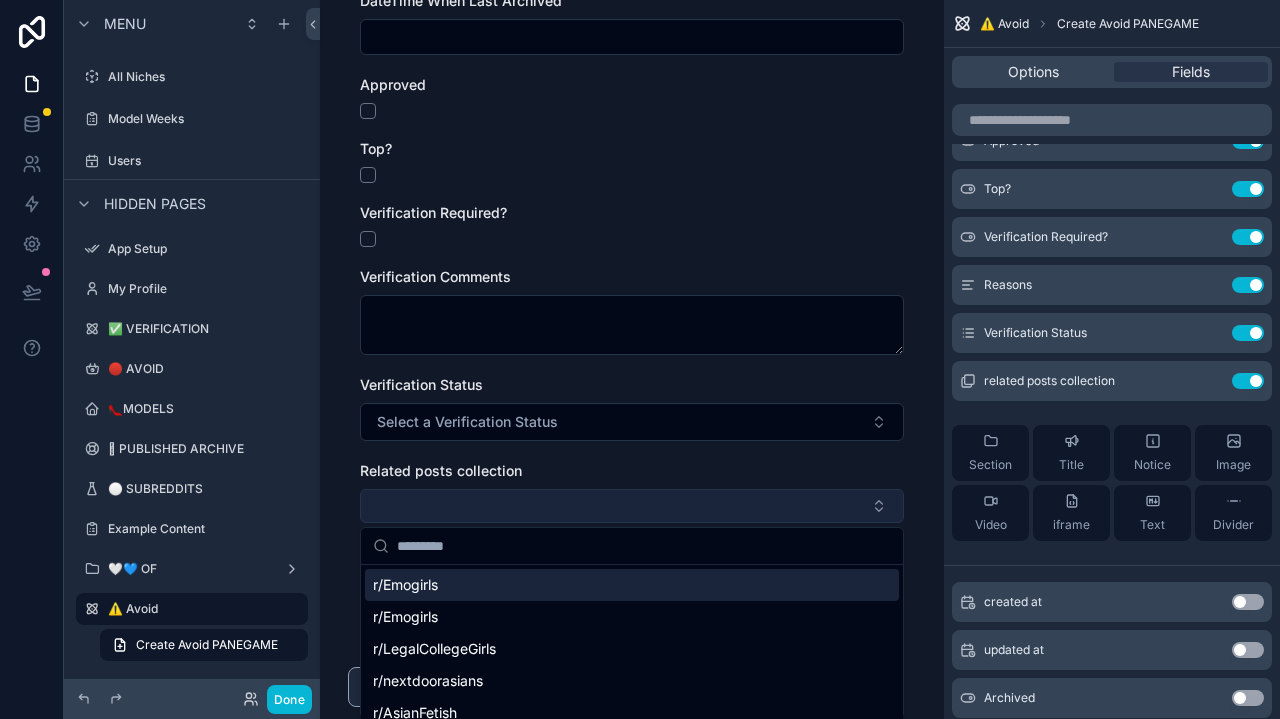 click at bounding box center (632, 506) 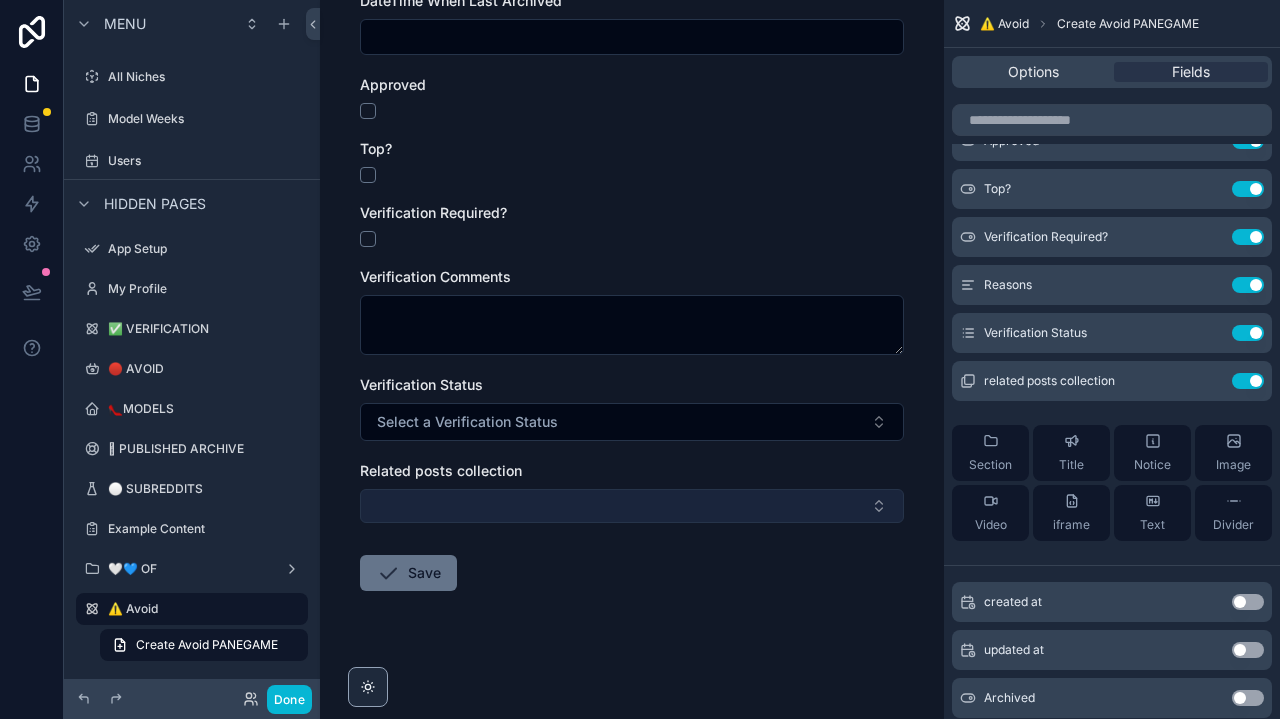 click at bounding box center [632, 506] 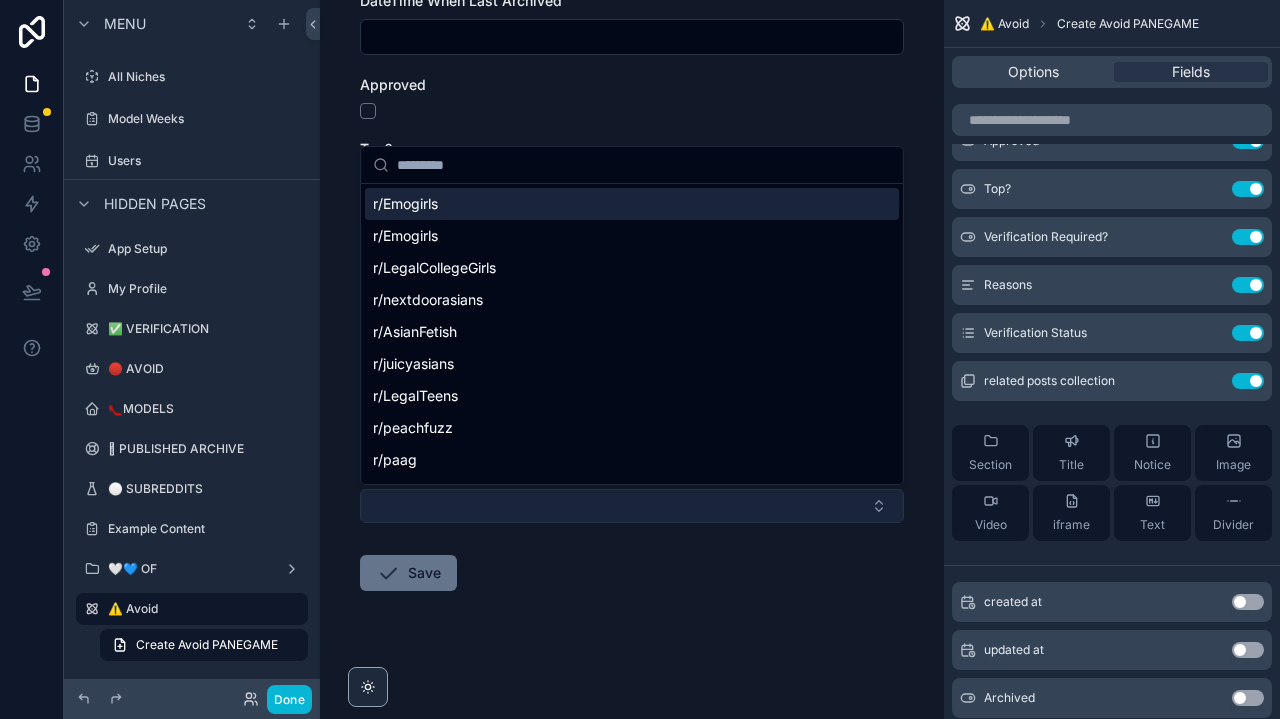 click at bounding box center (632, 506) 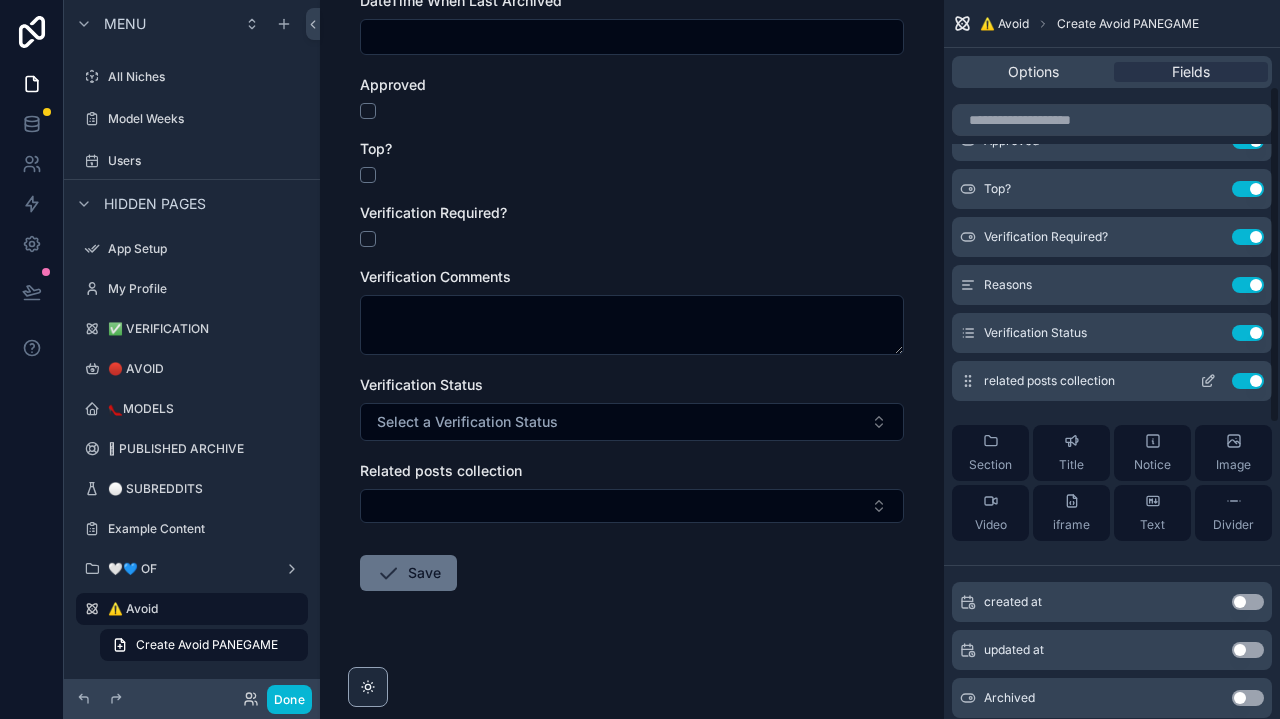 click on "Use setting" at bounding box center [1248, 381] 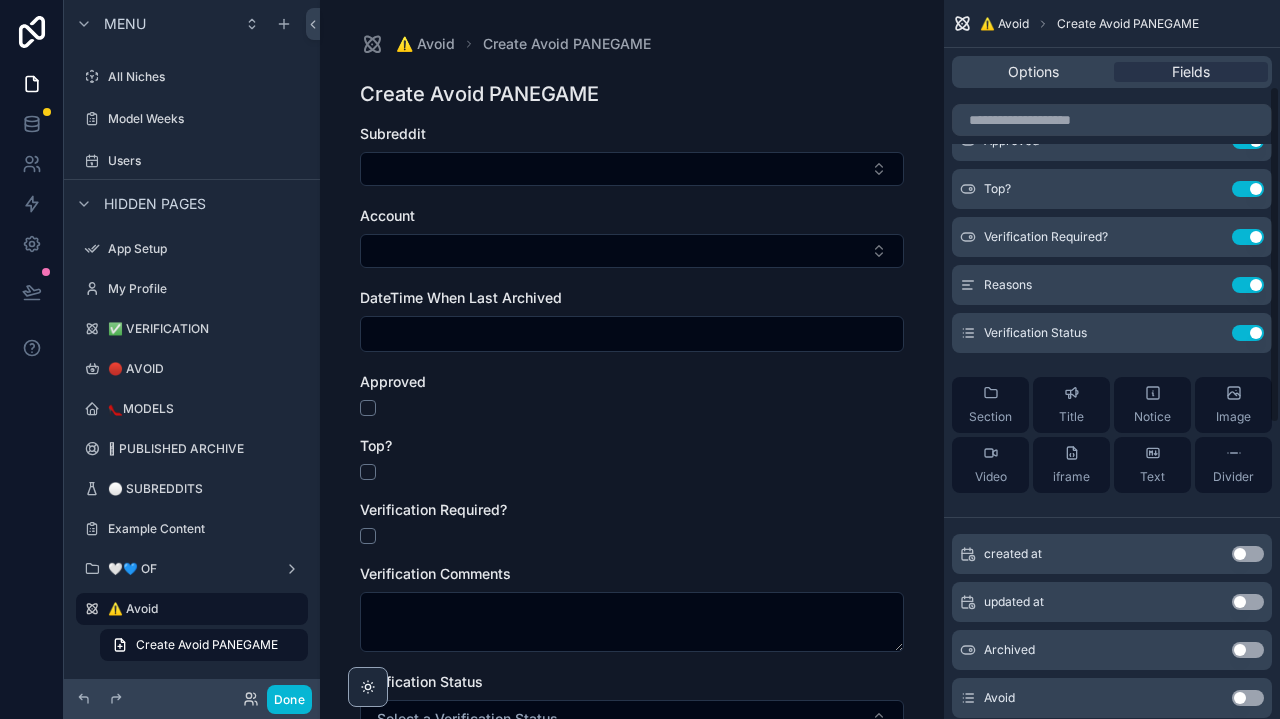 scroll, scrollTop: 0, scrollLeft: 0, axis: both 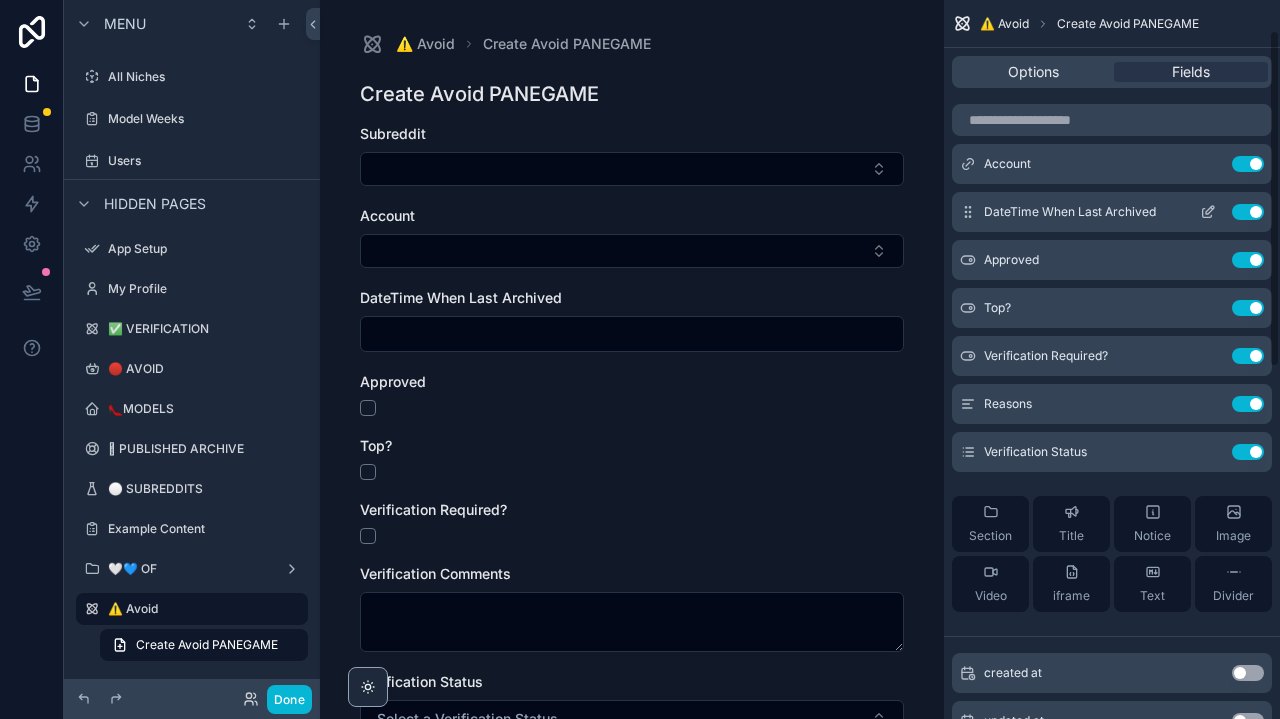 click on "DateTime When Last Archived Use setting" at bounding box center [1112, 212] 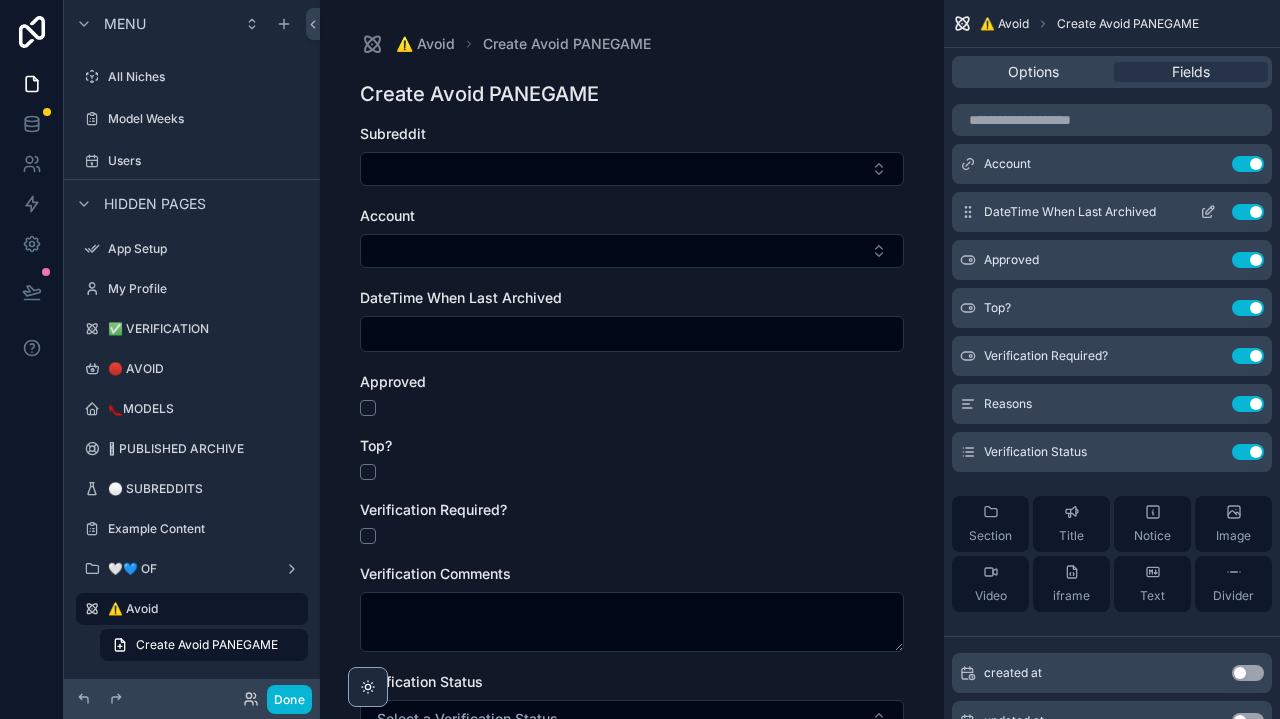 click on "Use setting" at bounding box center (1248, 212) 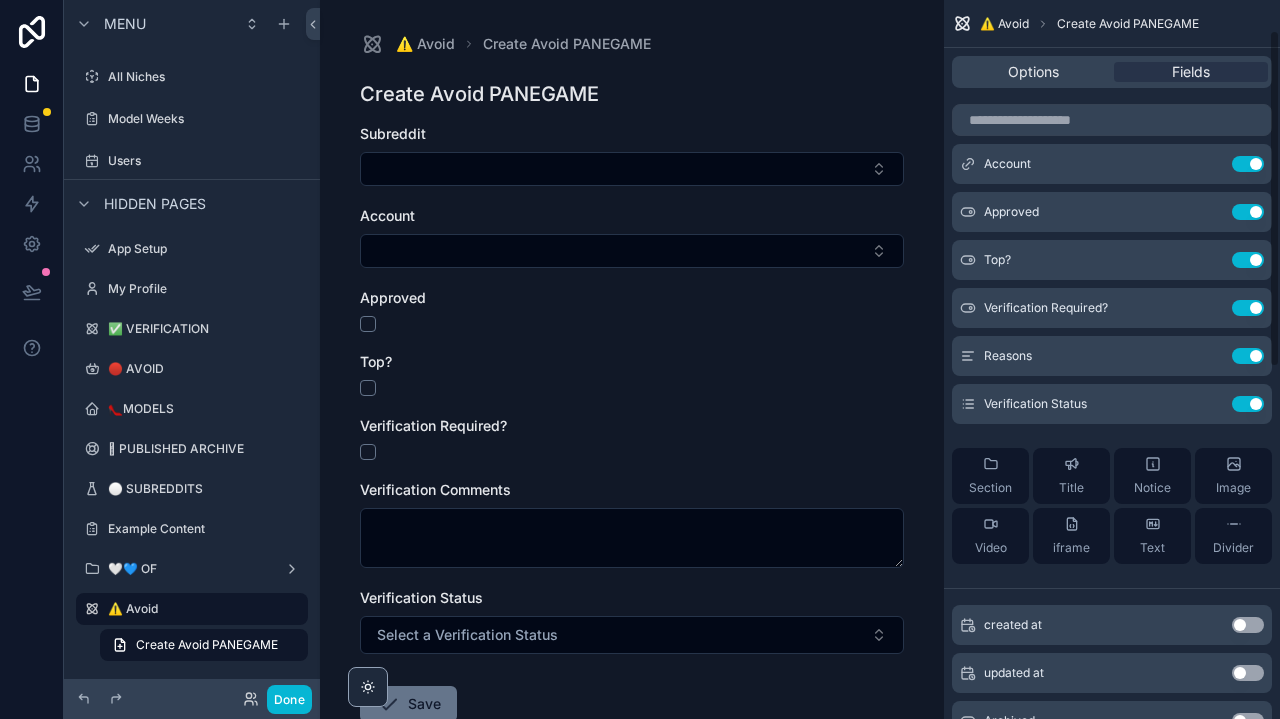 scroll, scrollTop: 0, scrollLeft: 0, axis: both 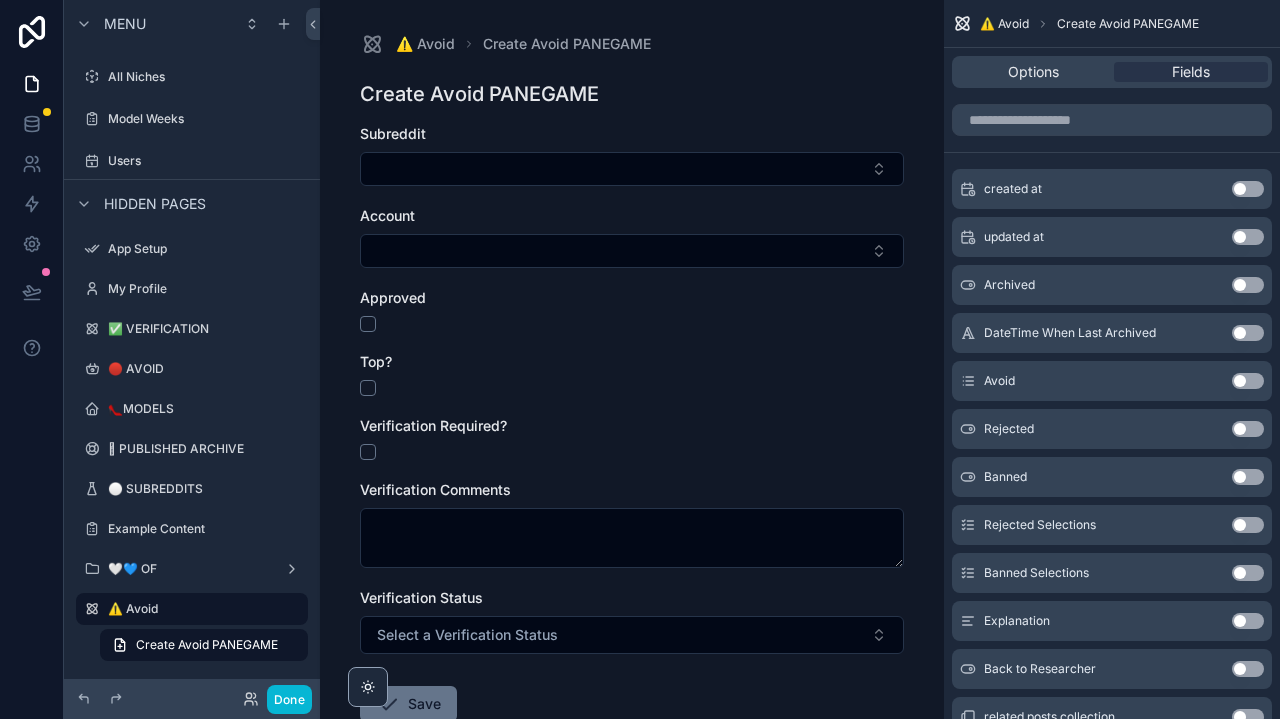 click on "Use setting" at bounding box center (1248, 525) 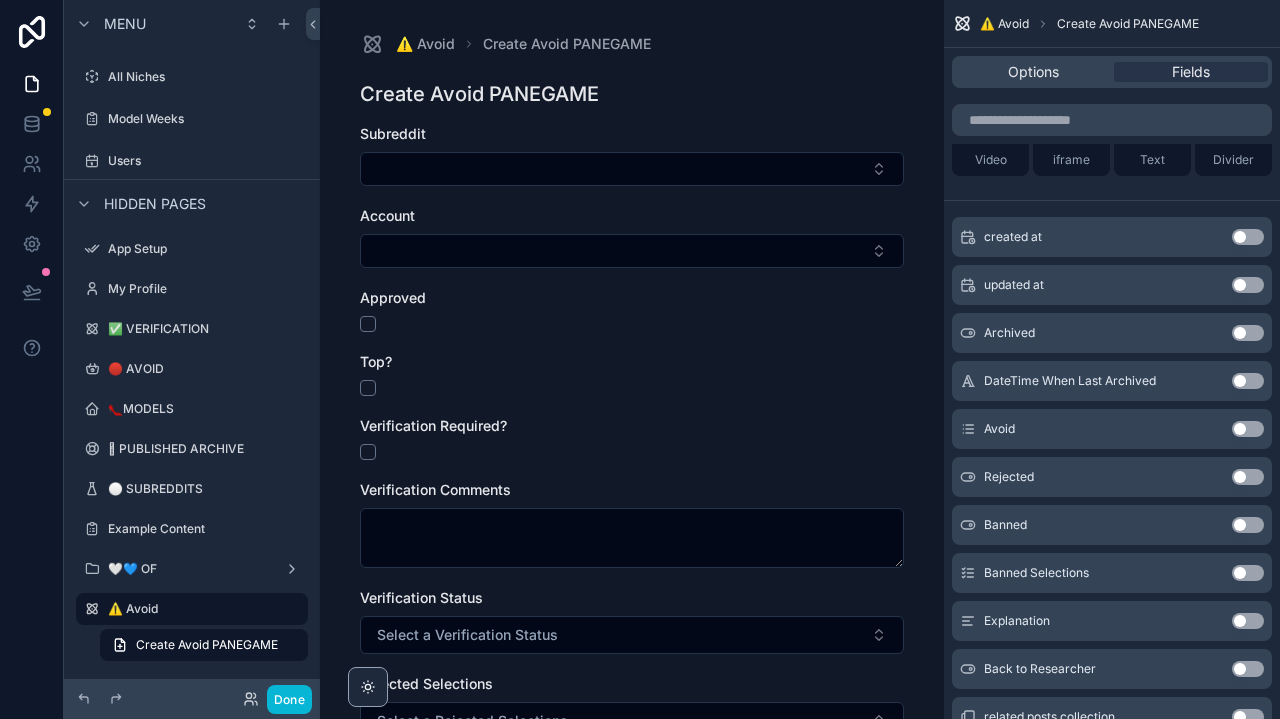 click on "Use setting" at bounding box center [1248, 573] 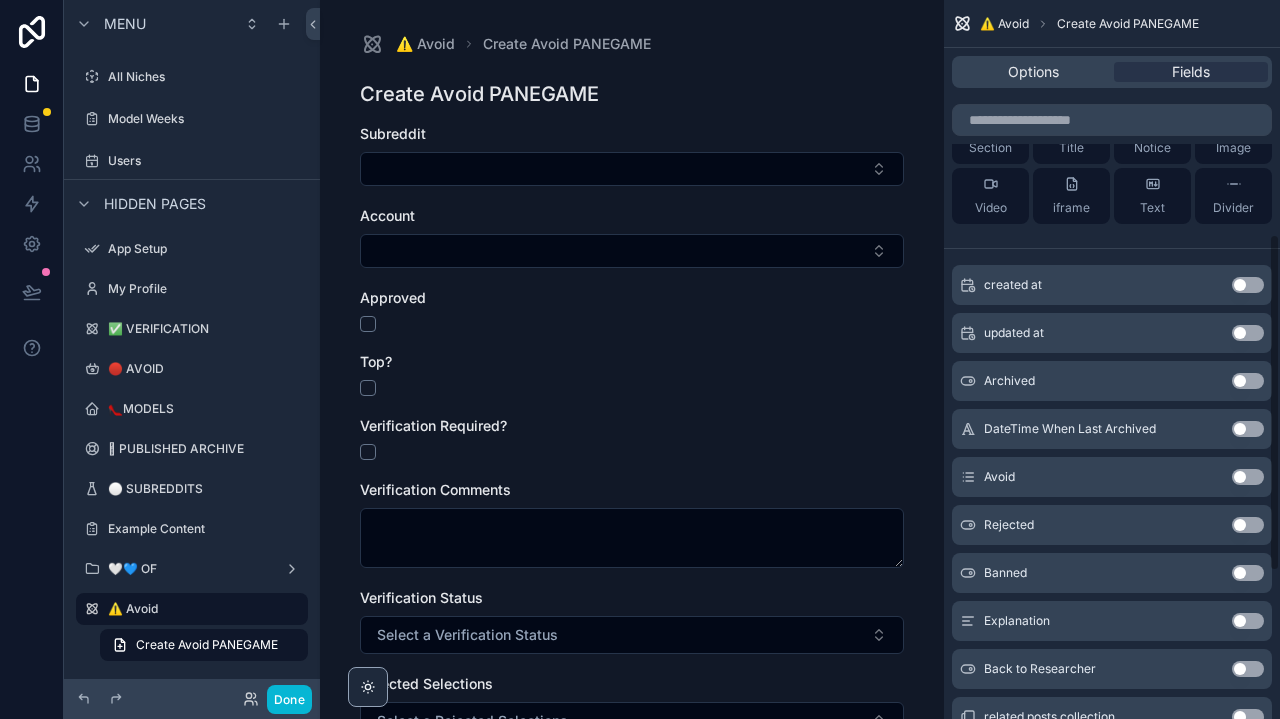 click on "Use setting" at bounding box center [1248, 621] 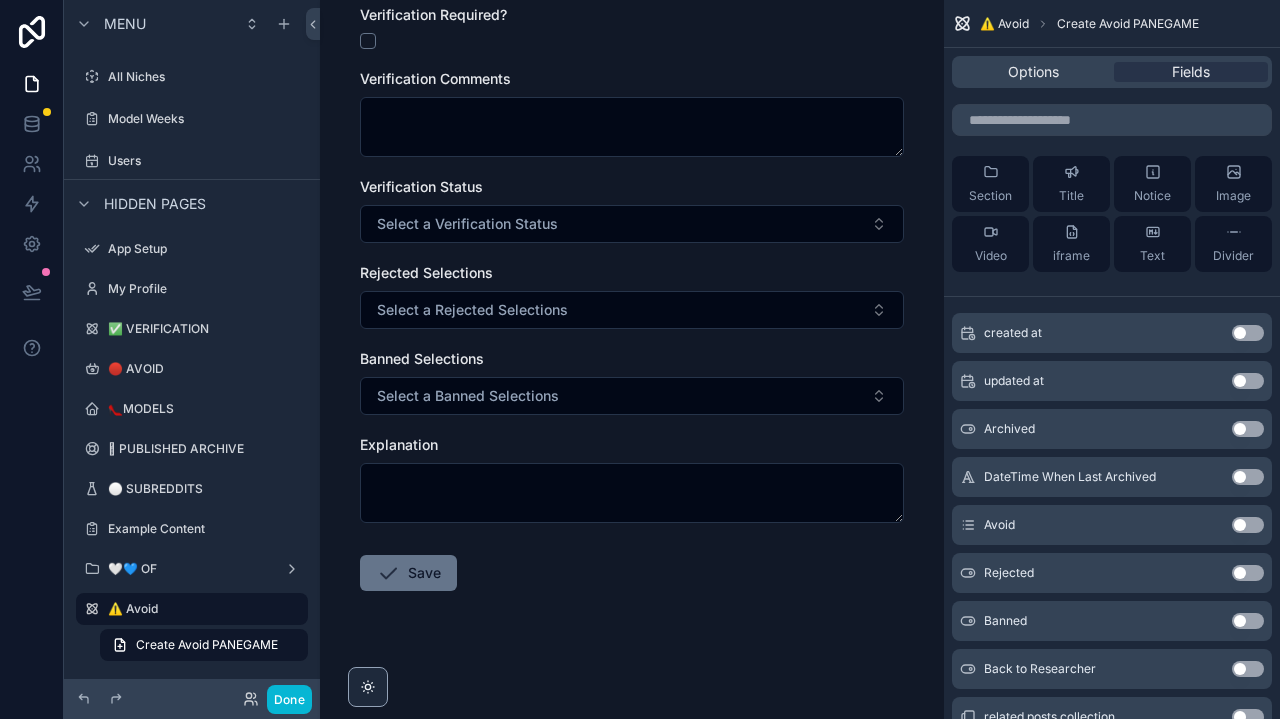 scroll, scrollTop: 107, scrollLeft: 0, axis: vertical 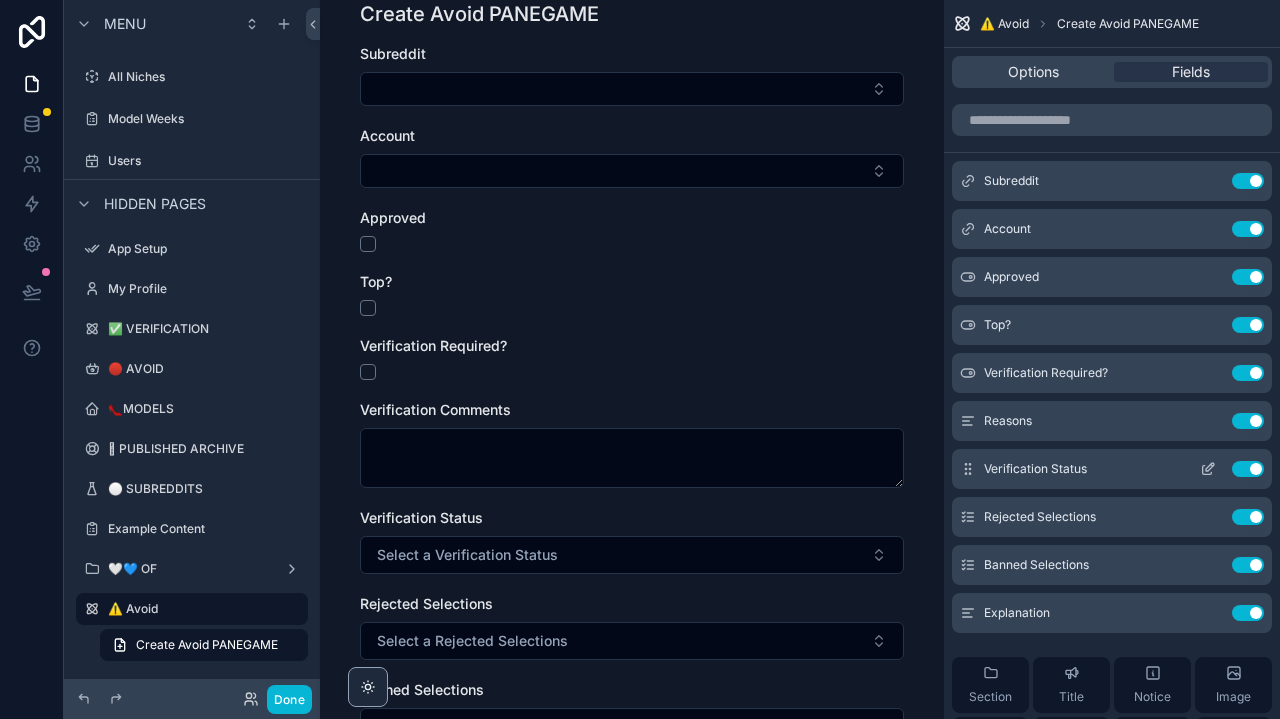 click on "Use setting" at bounding box center [1248, 469] 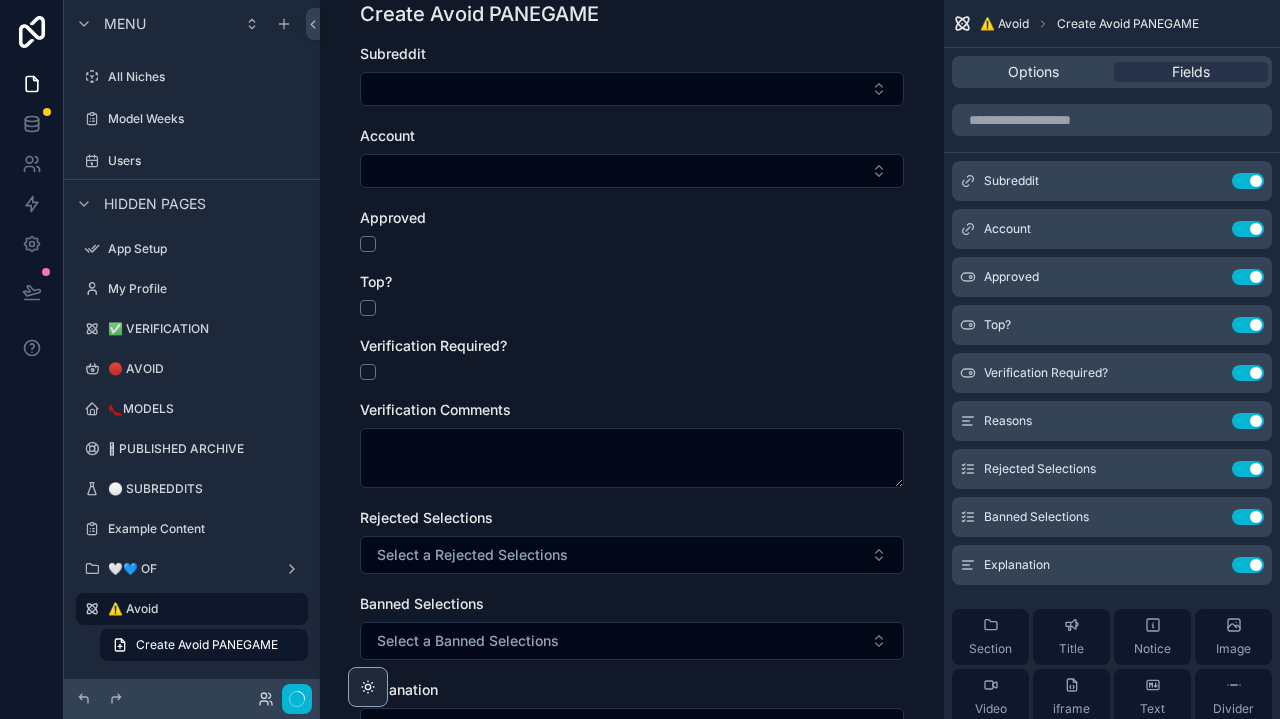 scroll, scrollTop: 0, scrollLeft: 0, axis: both 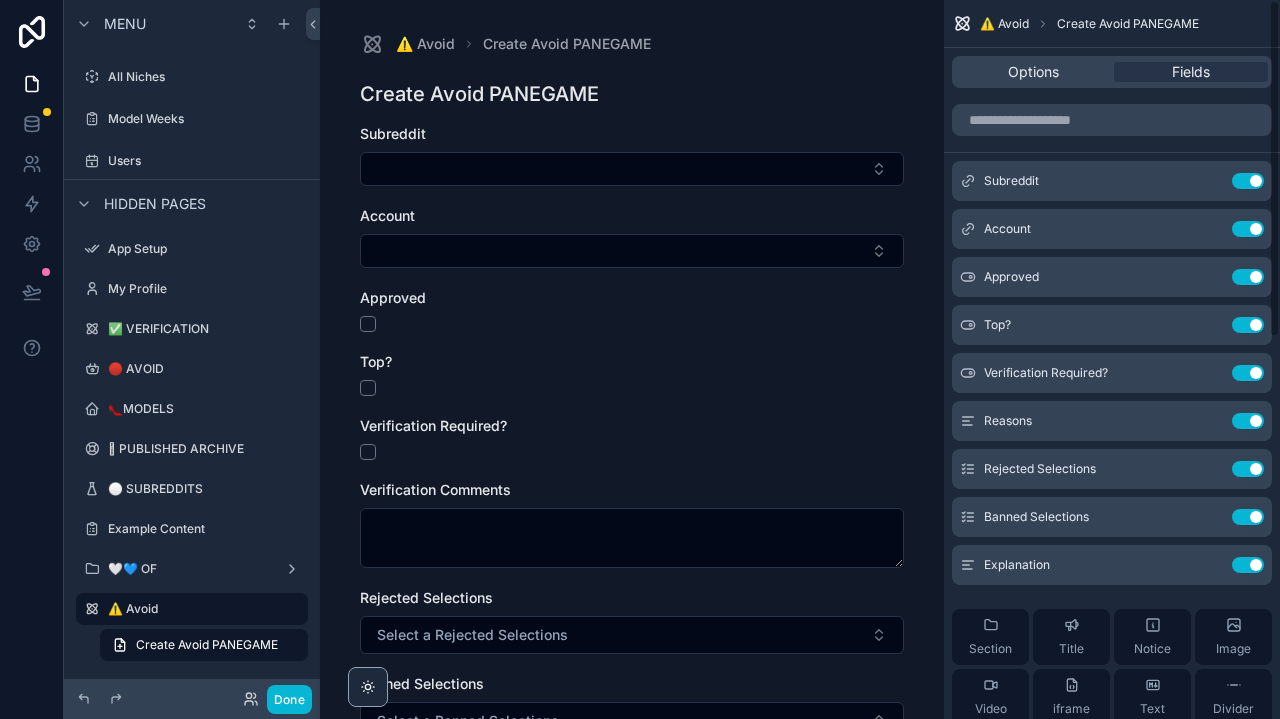 click on "Use setting" at bounding box center (1248, 469) 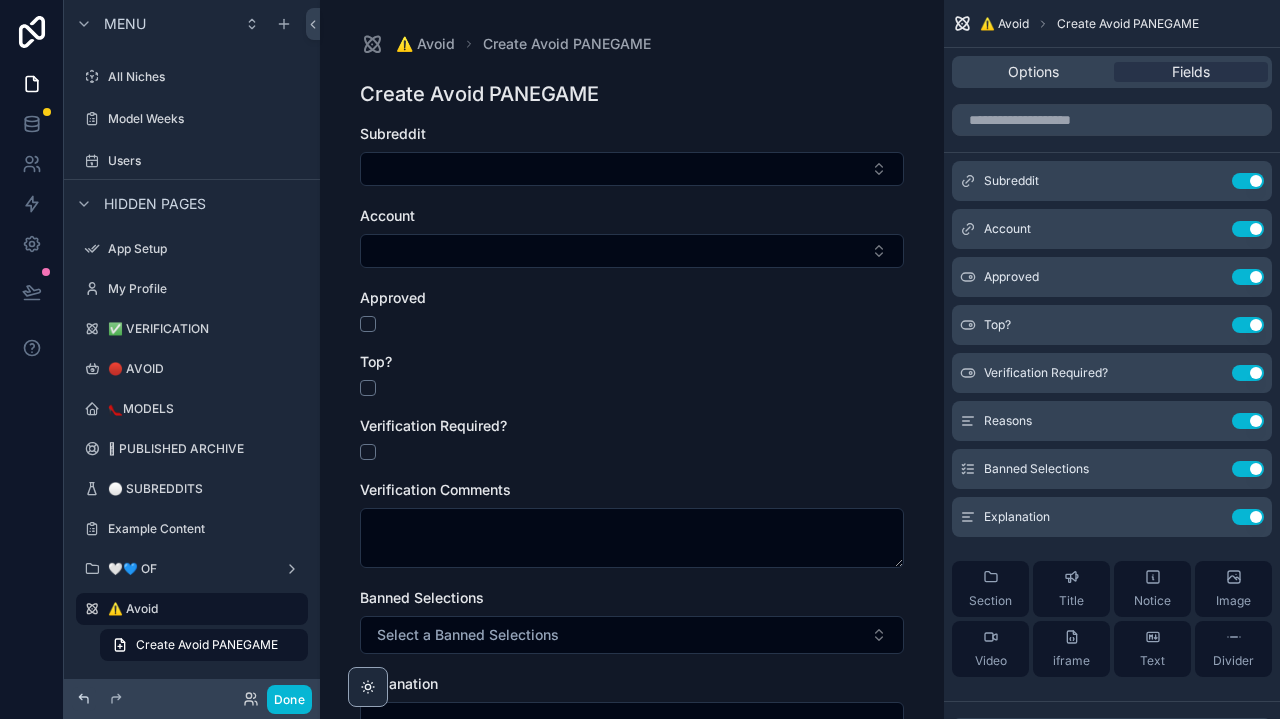 click 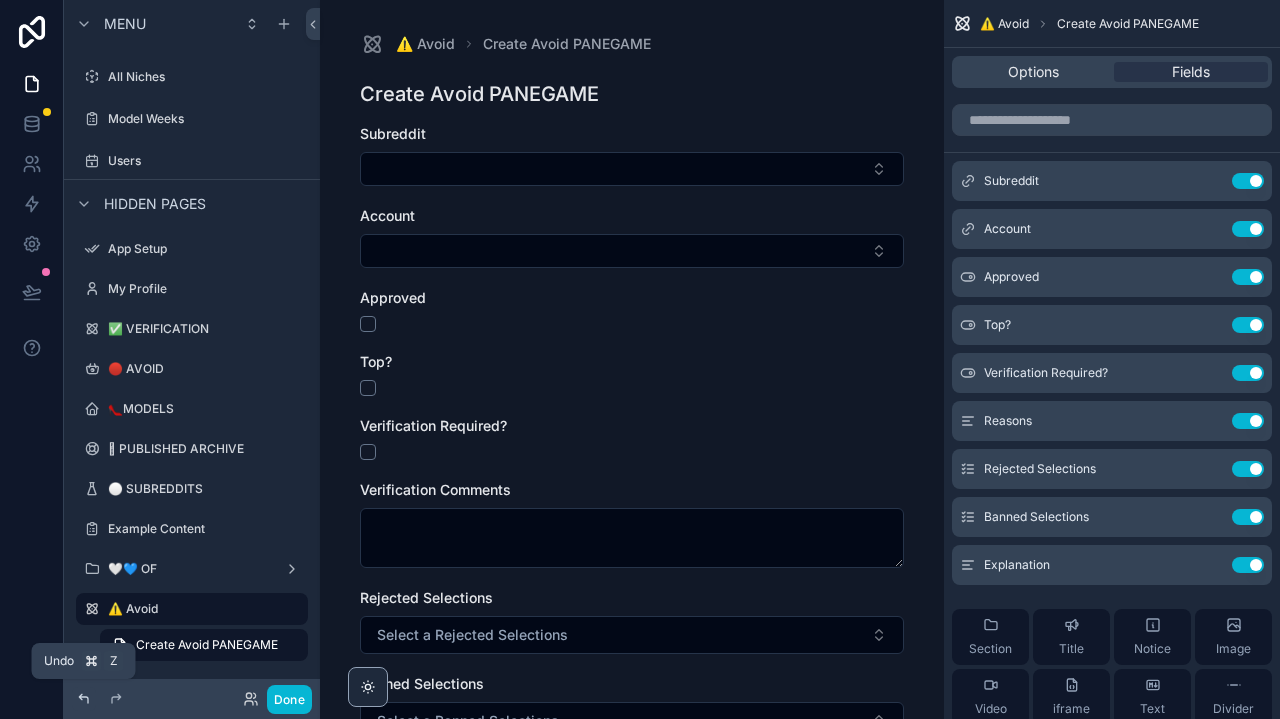 click 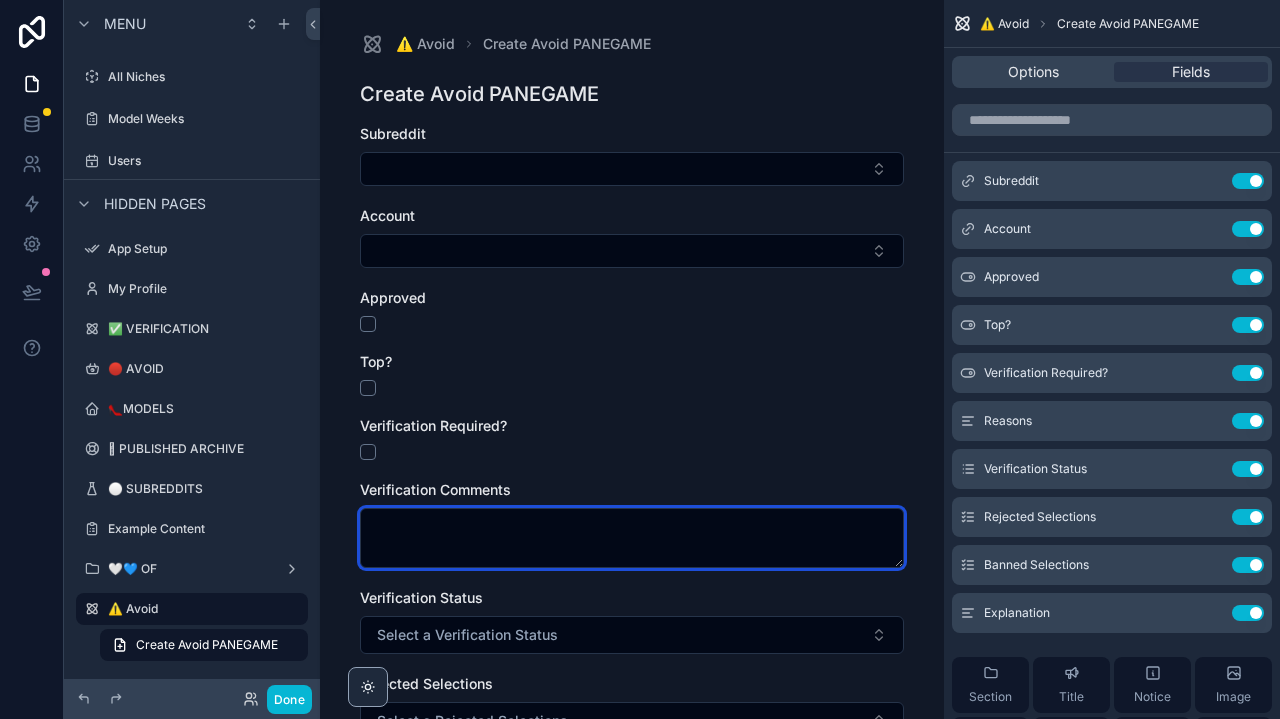 click at bounding box center (632, 538) 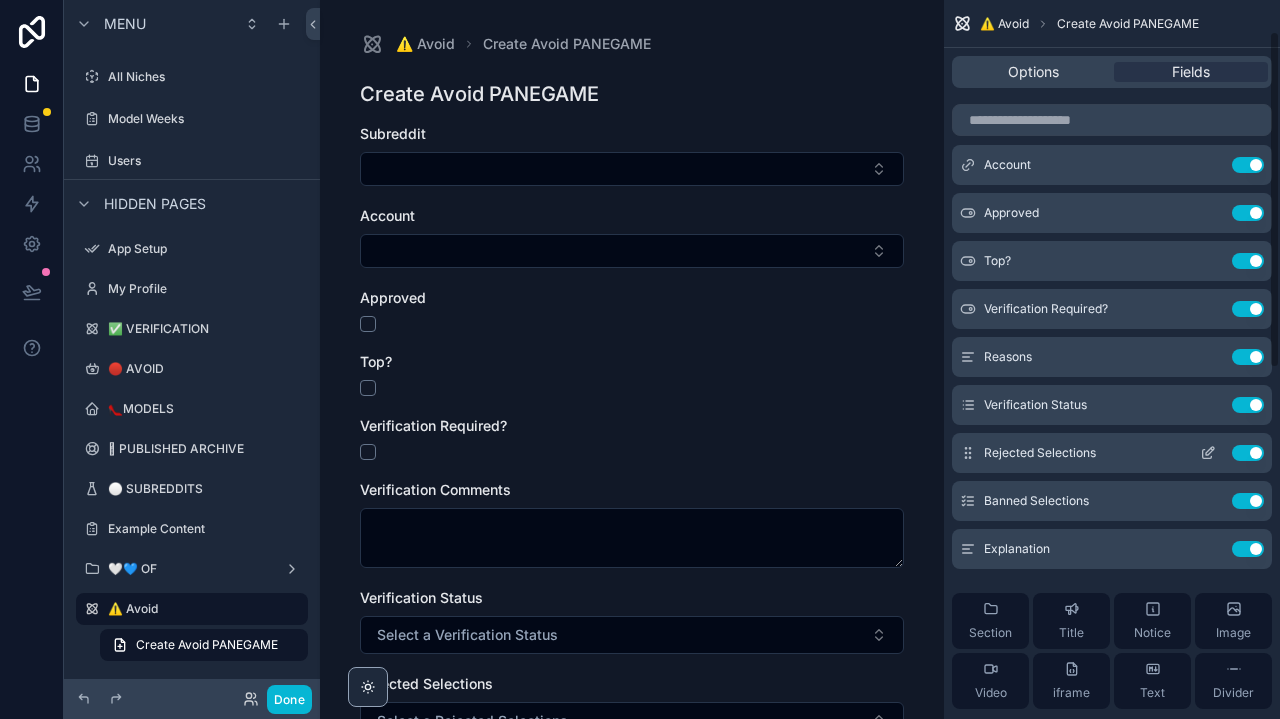 scroll, scrollTop: 96, scrollLeft: 0, axis: vertical 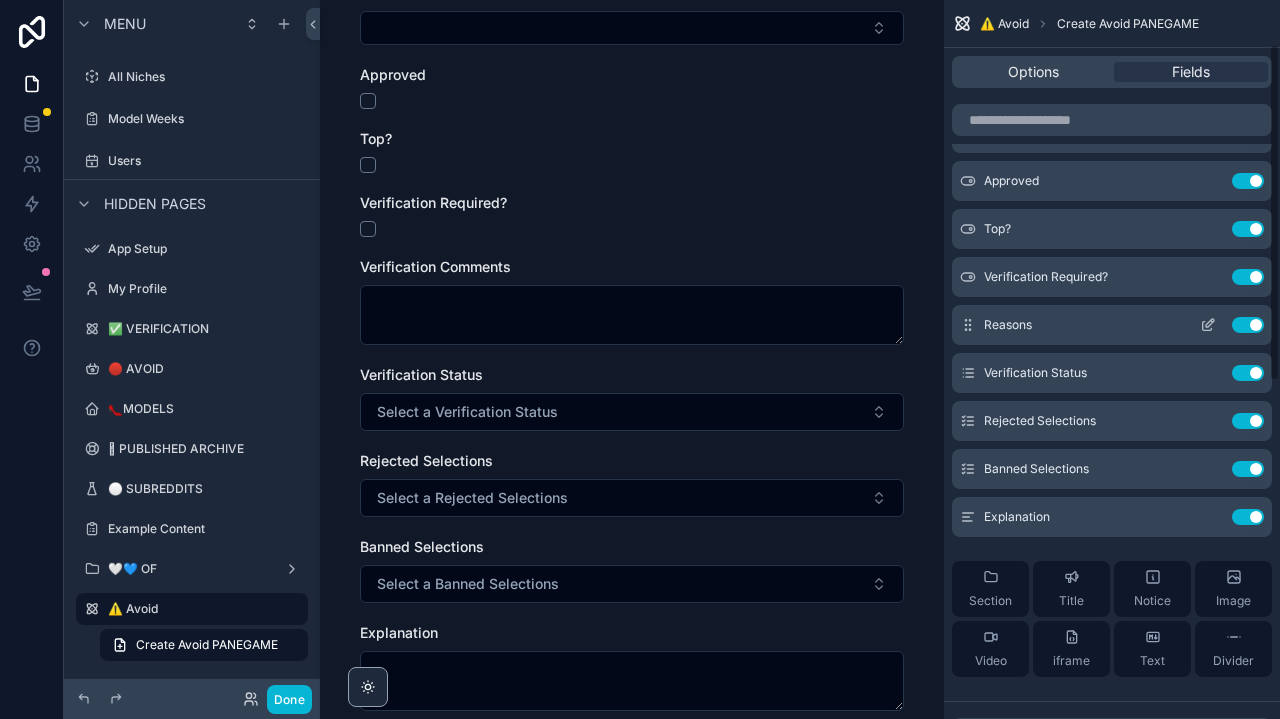 click on "Use setting" at bounding box center [1248, 325] 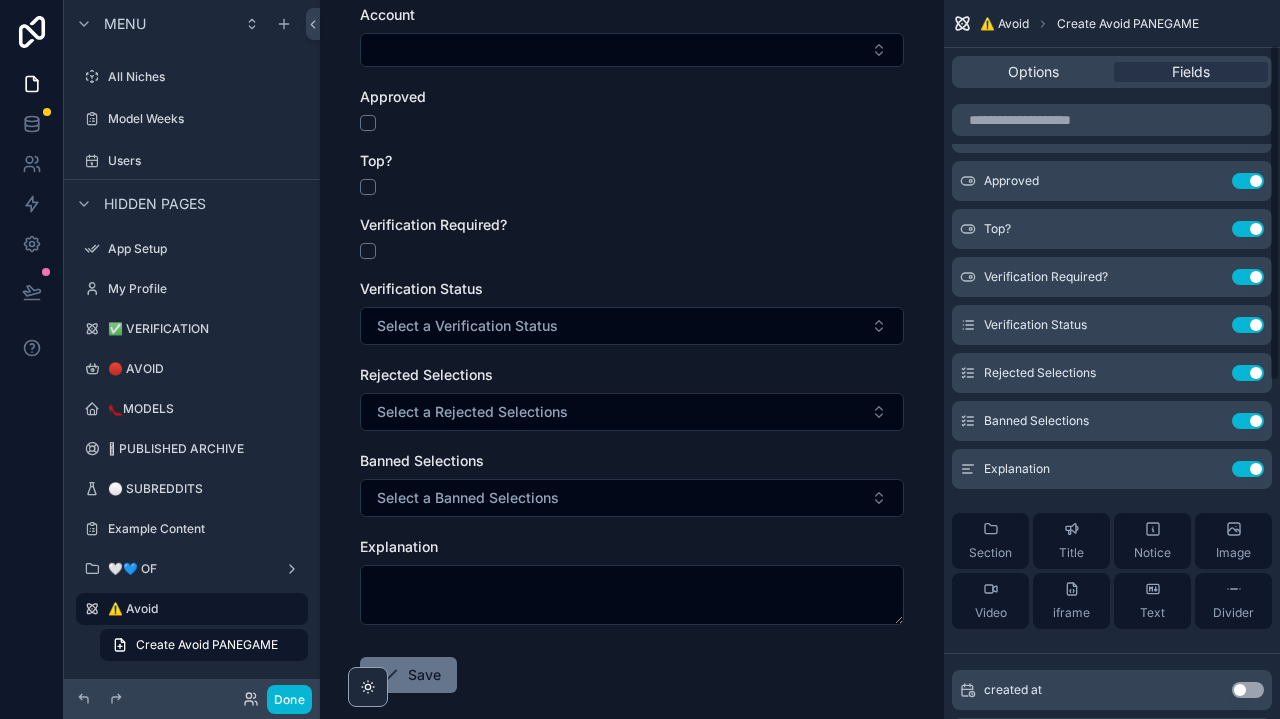 scroll, scrollTop: 200, scrollLeft: 0, axis: vertical 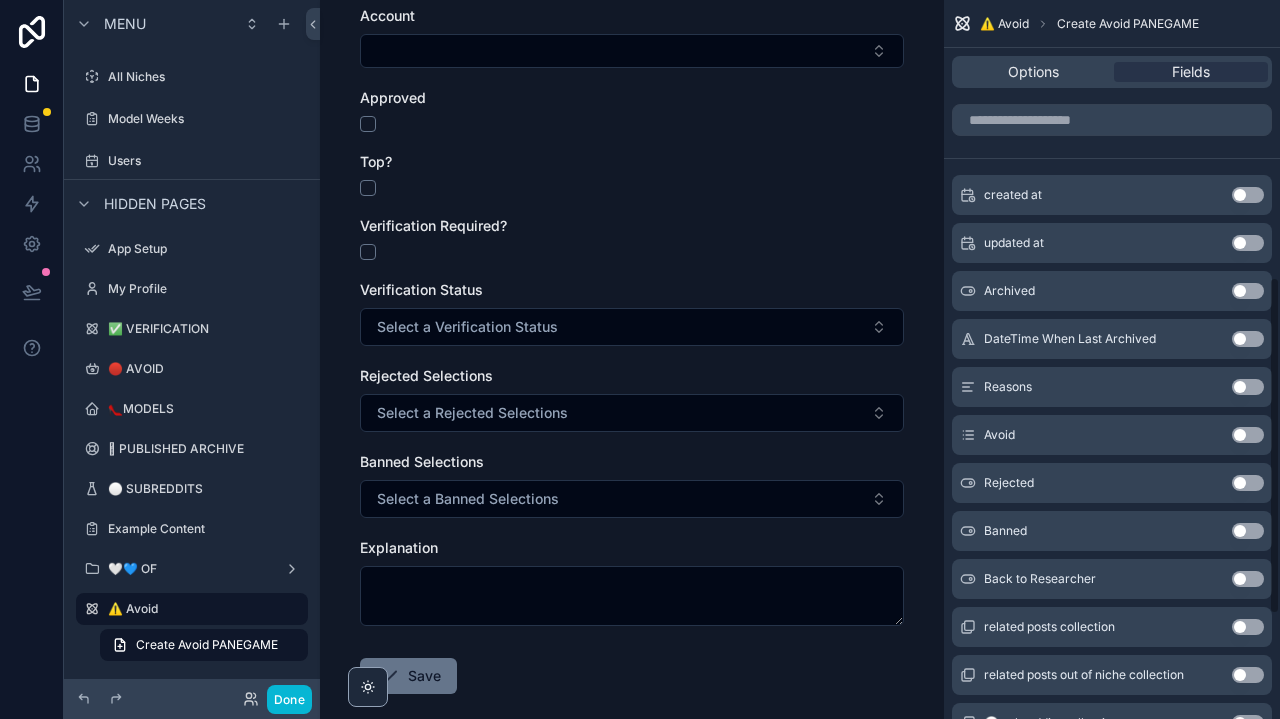 click on "Use setting" at bounding box center (1248, 435) 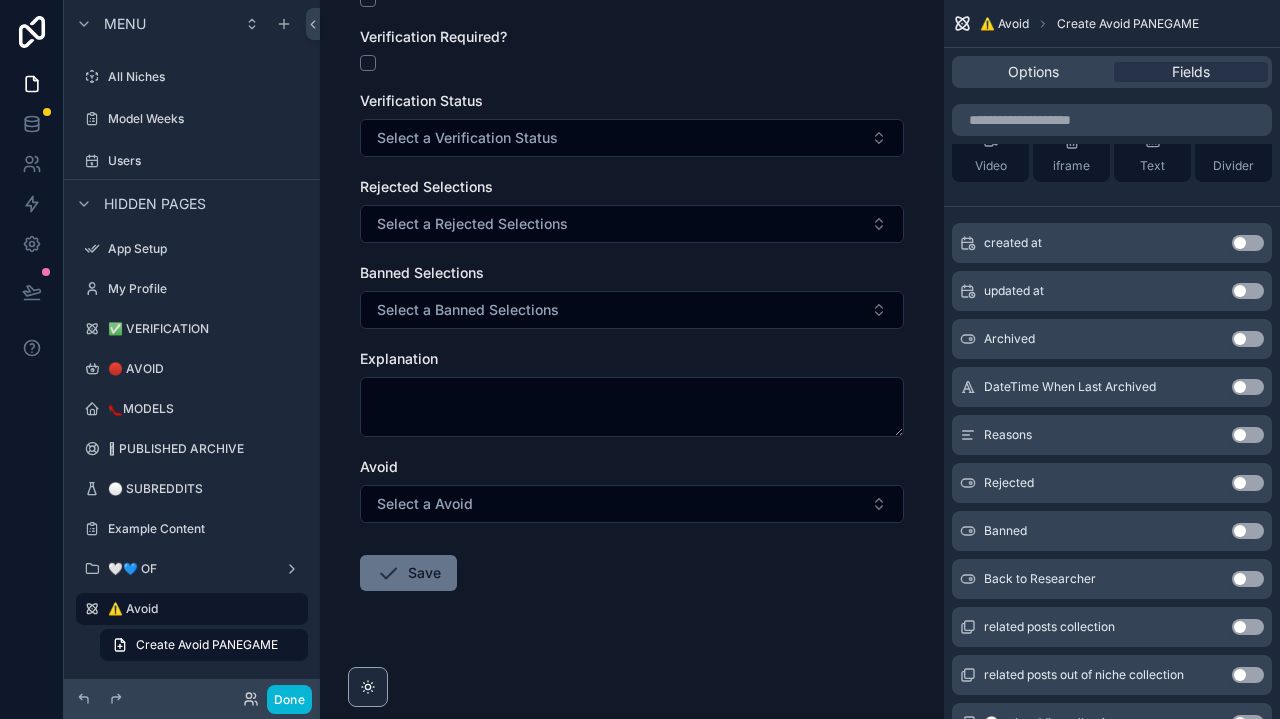 scroll, scrollTop: 389, scrollLeft: 0, axis: vertical 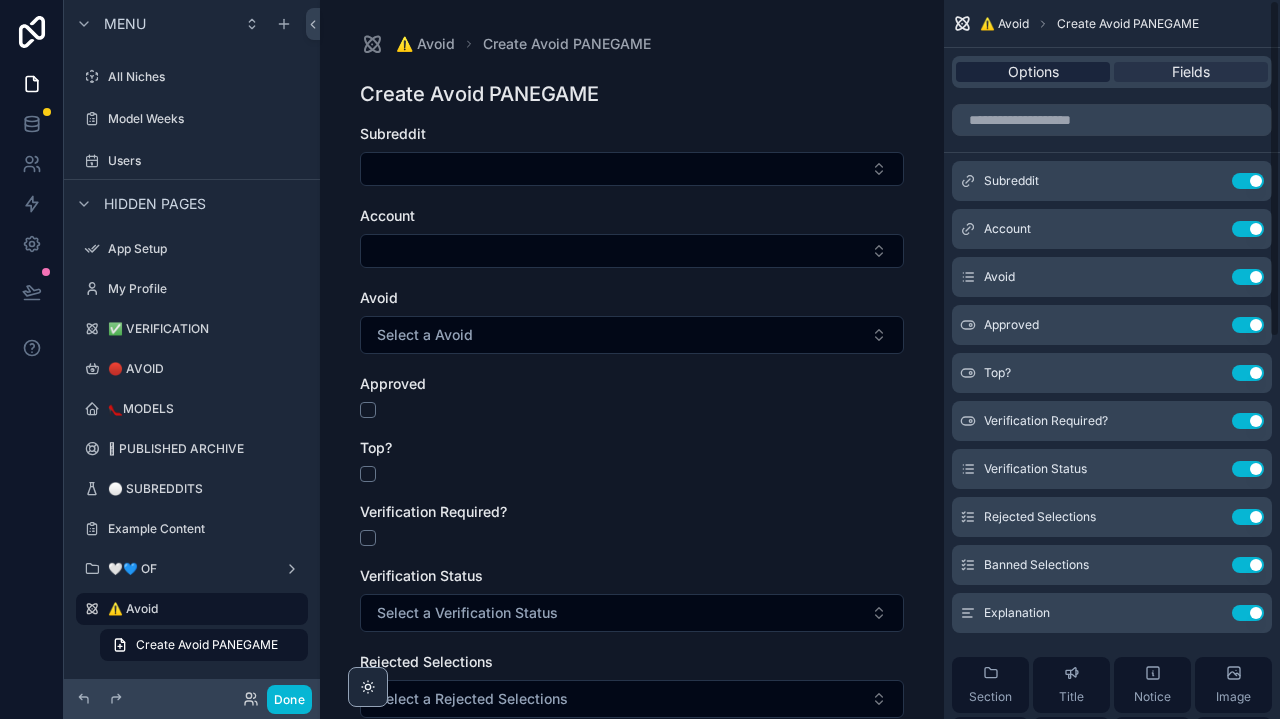 click on "Options" at bounding box center [1033, 72] 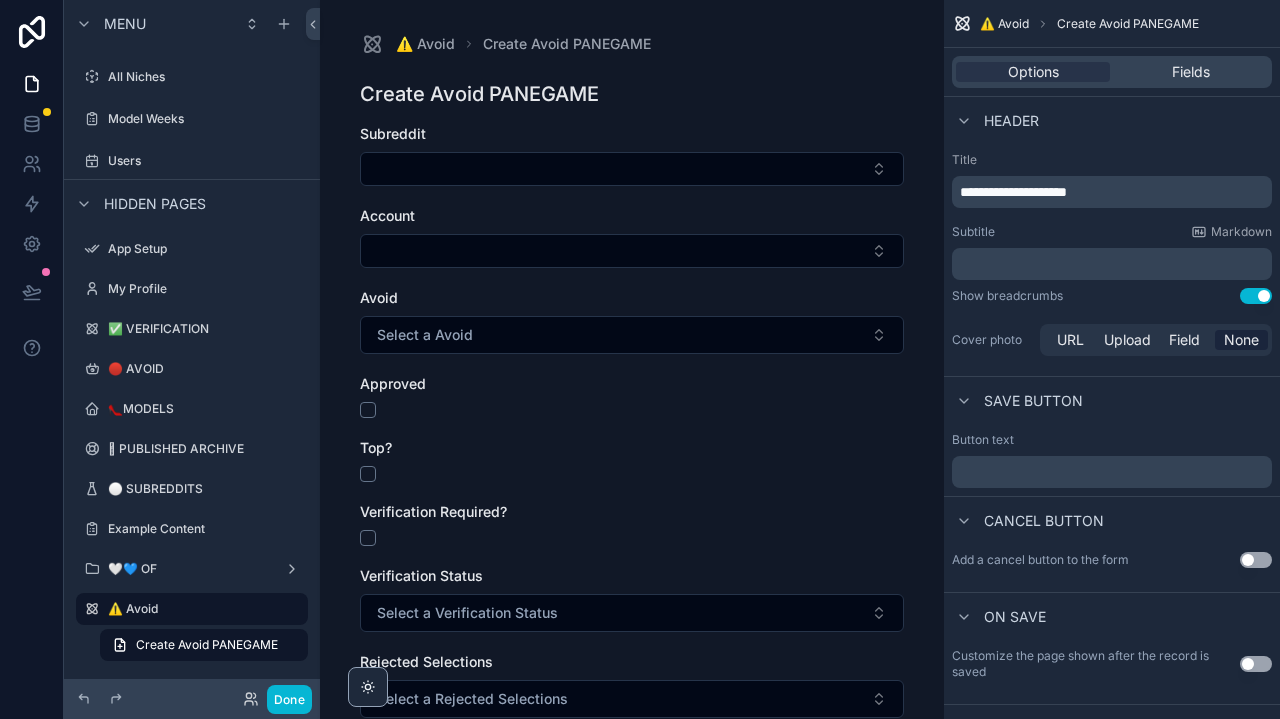 click on "﻿" at bounding box center [1114, 264] 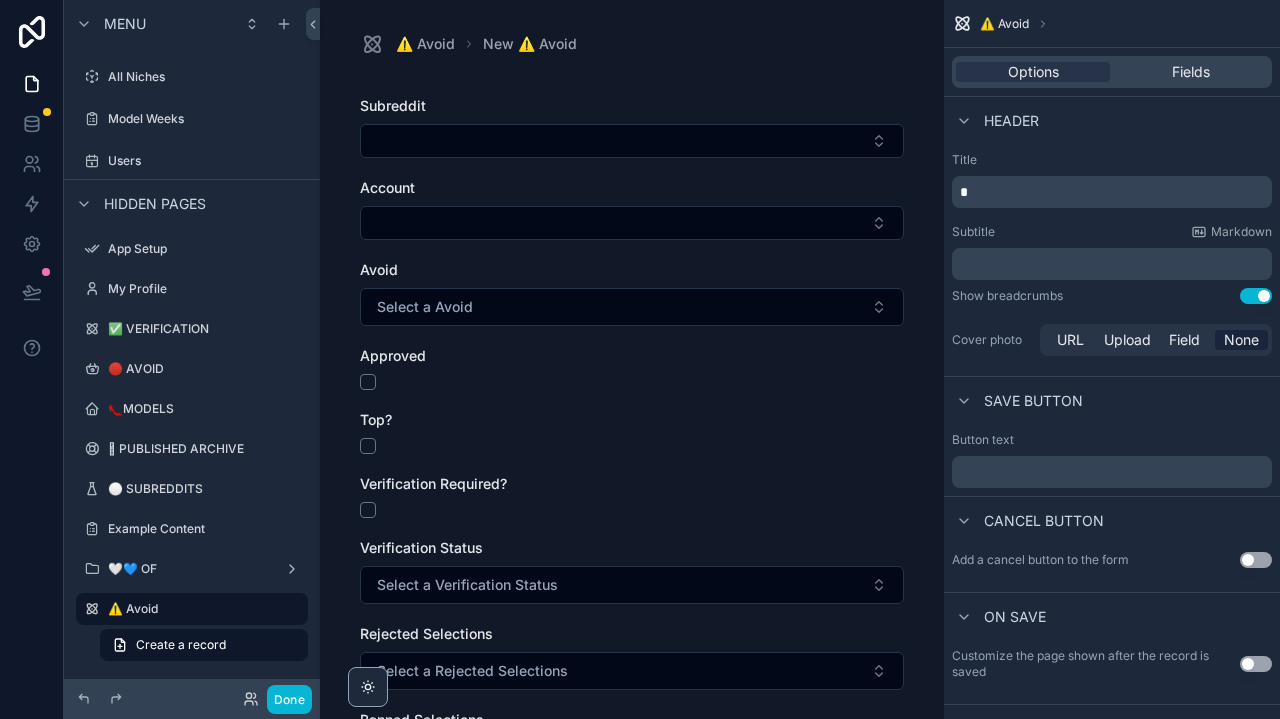 type 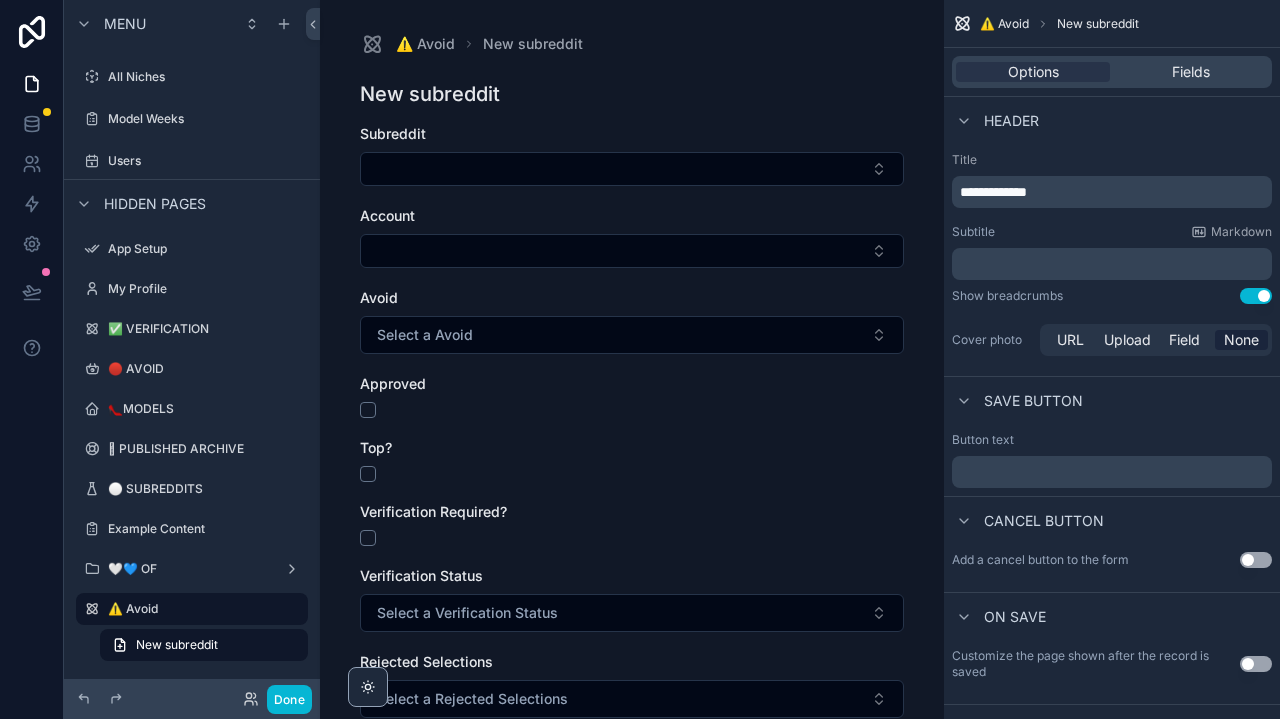 drag, startPoint x: 1090, startPoint y: 177, endPoint x: 1077, endPoint y: 194, distance: 21.400934 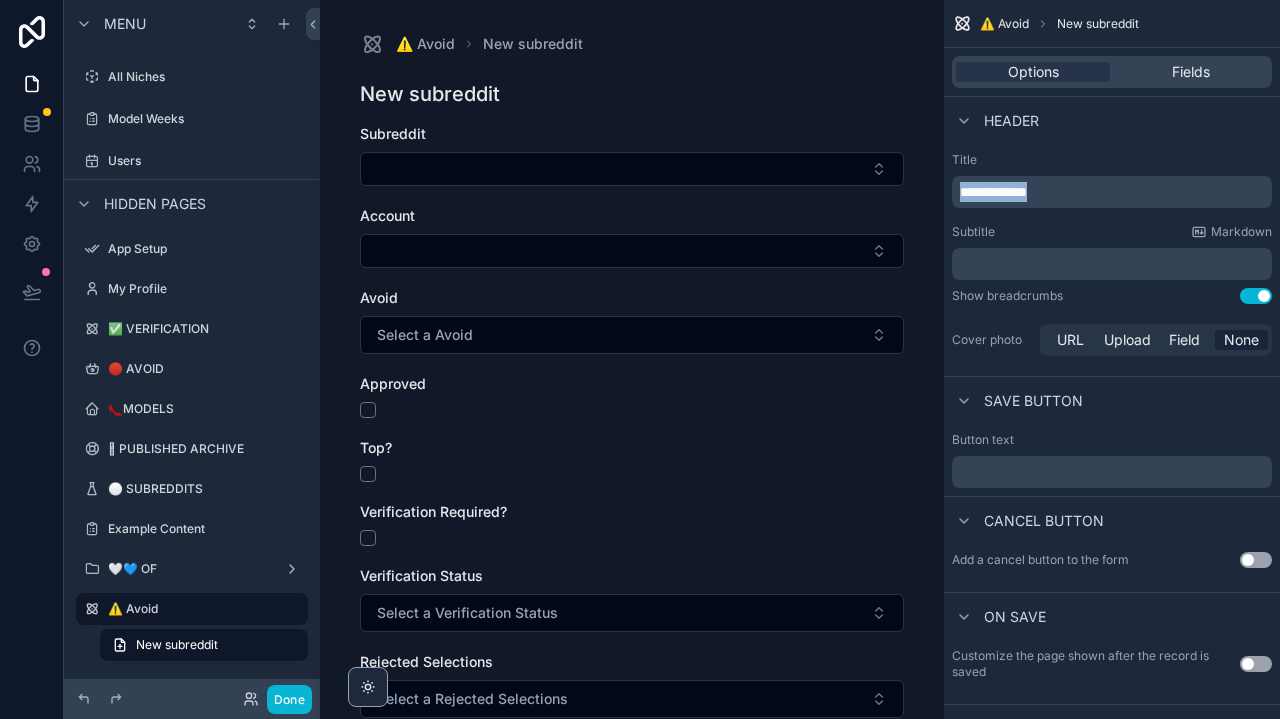 drag, startPoint x: 1085, startPoint y: 194, endPoint x: 949, endPoint y: 192, distance: 136.01471 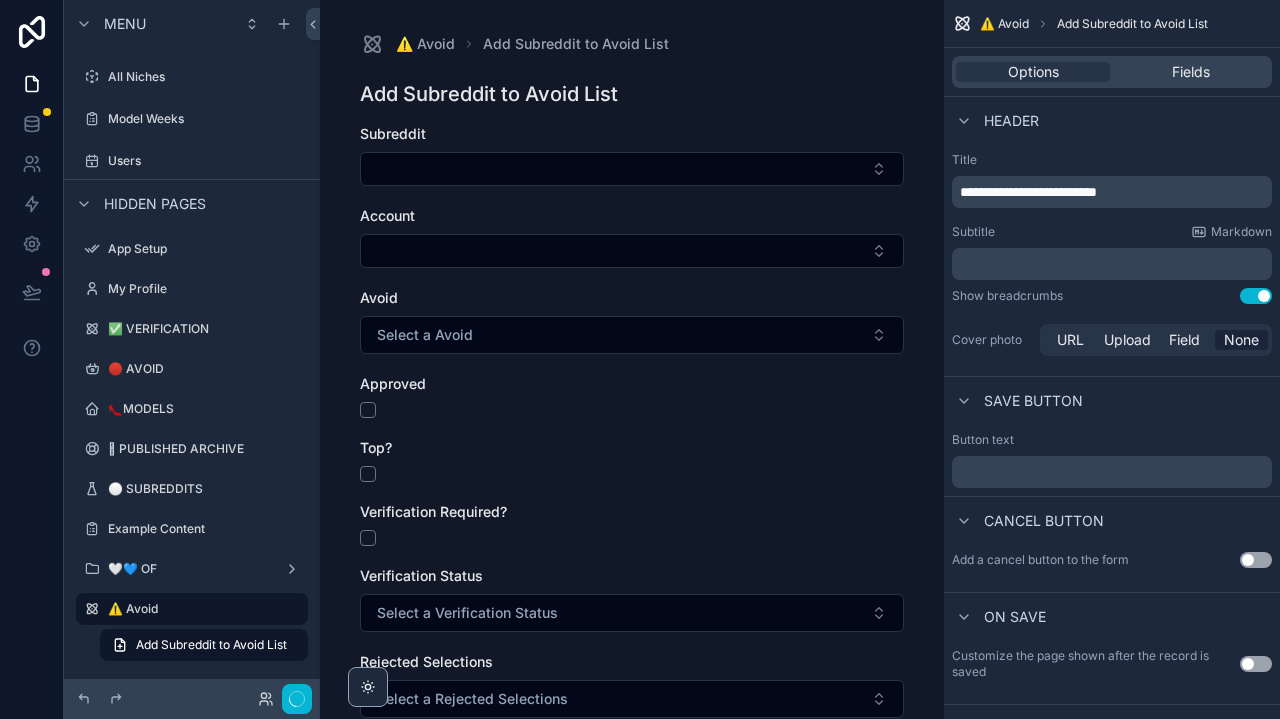 scroll, scrollTop: 15, scrollLeft: 0, axis: vertical 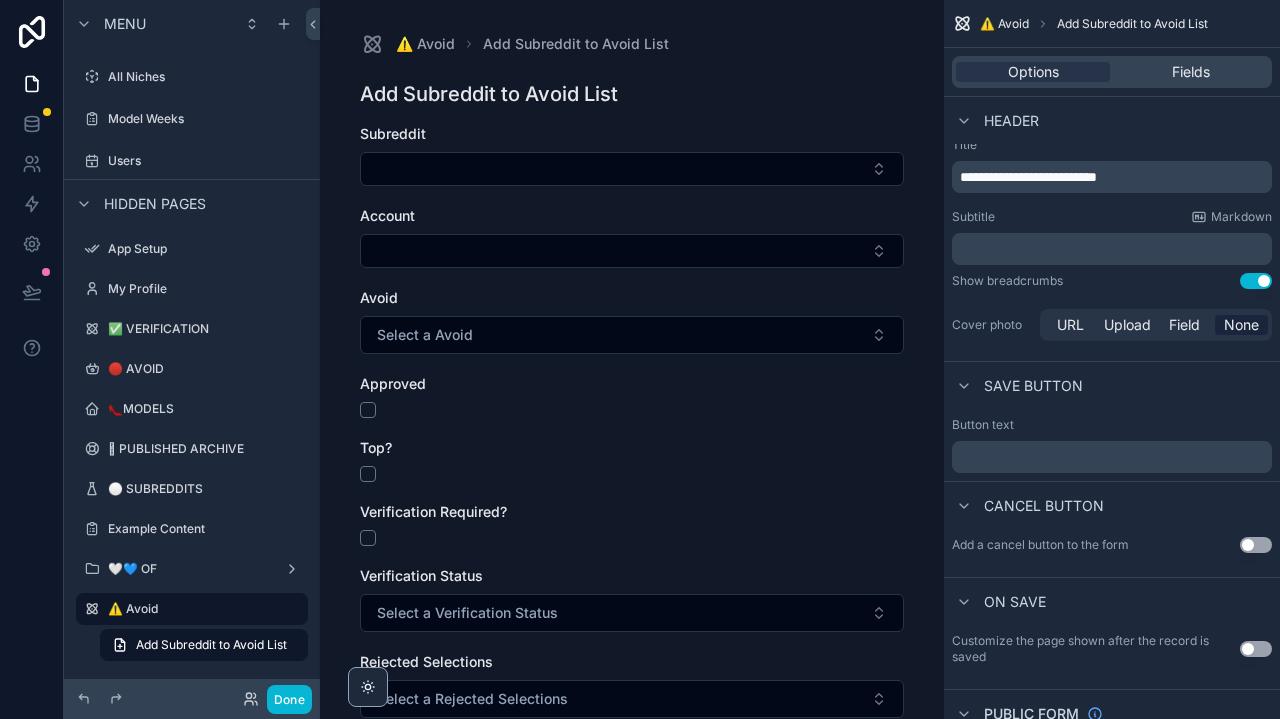 click on "﻿" at bounding box center [1114, 249] 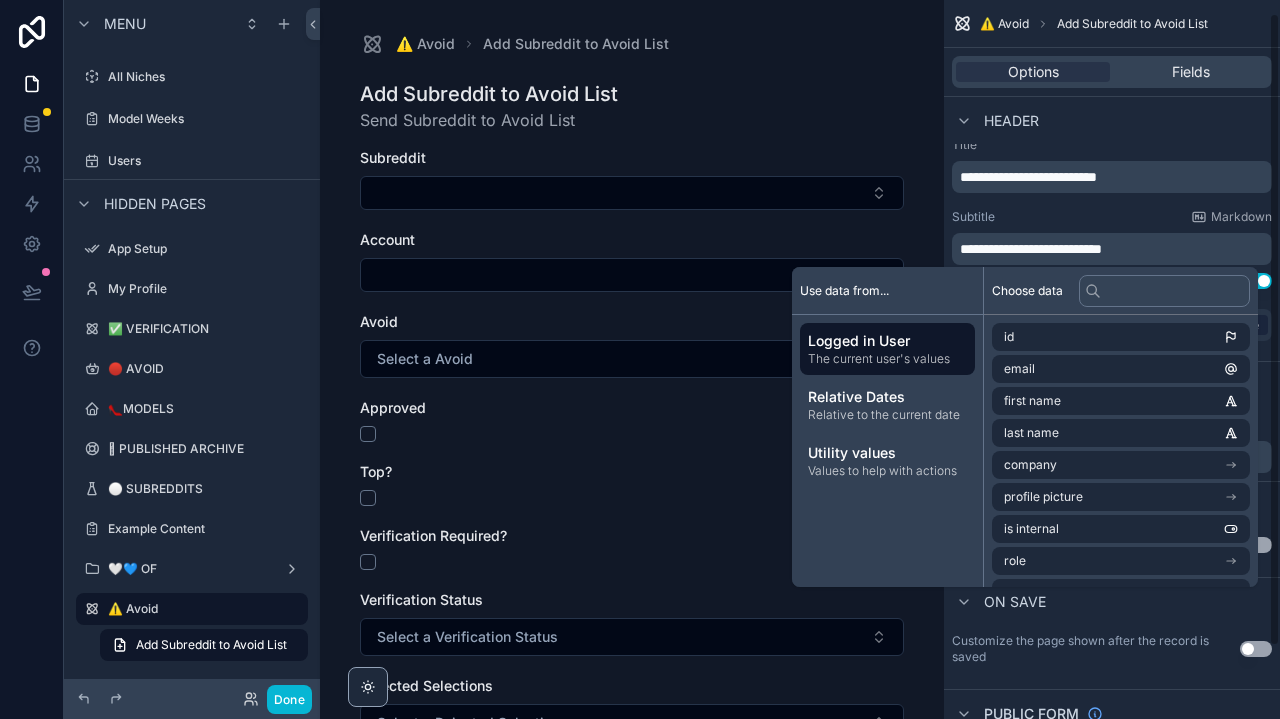 click on "Subtitle Markdown" at bounding box center (1112, 217) 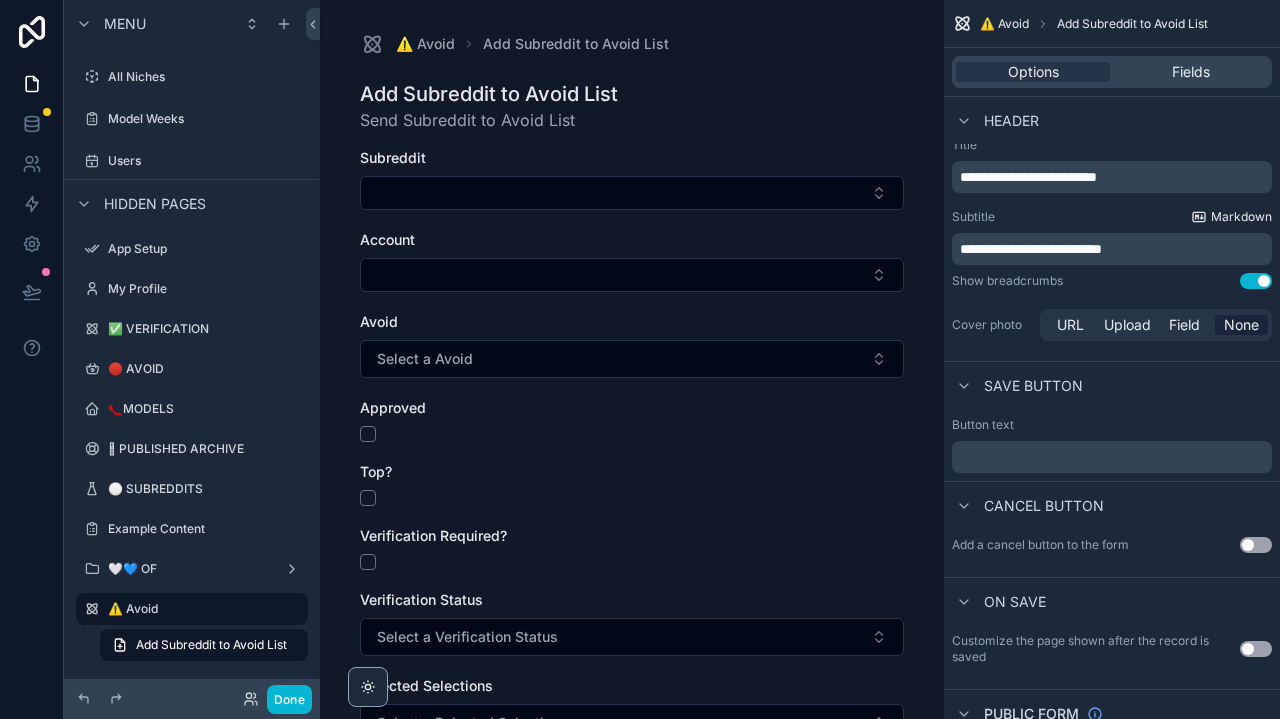 click on "Markdown" at bounding box center (1241, 217) 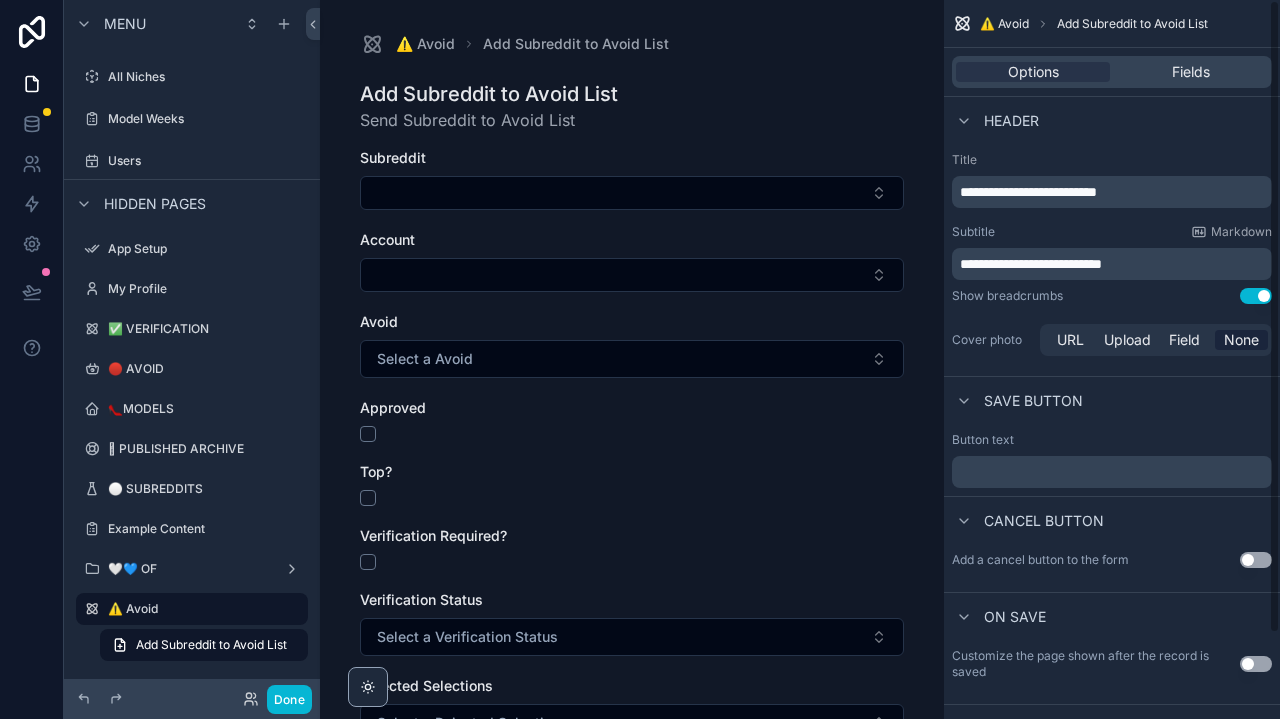 scroll, scrollTop: 0, scrollLeft: 0, axis: both 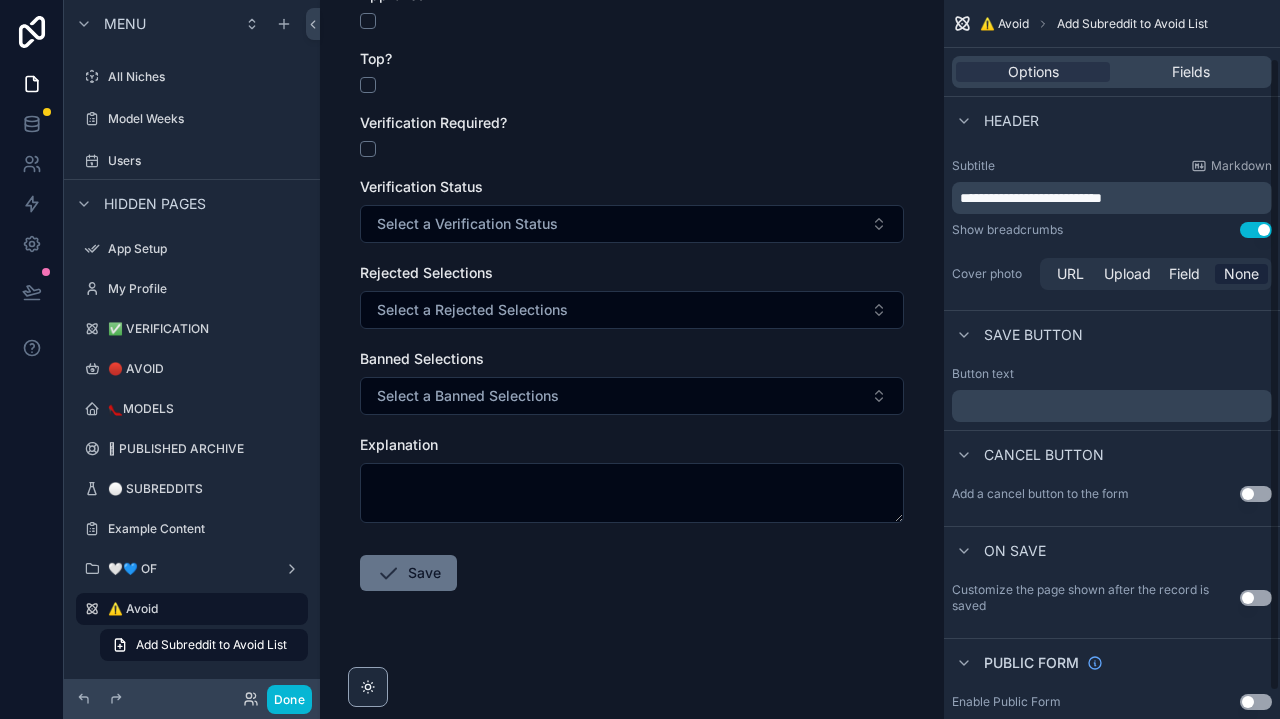 click on "﻿" at bounding box center [1114, 406] 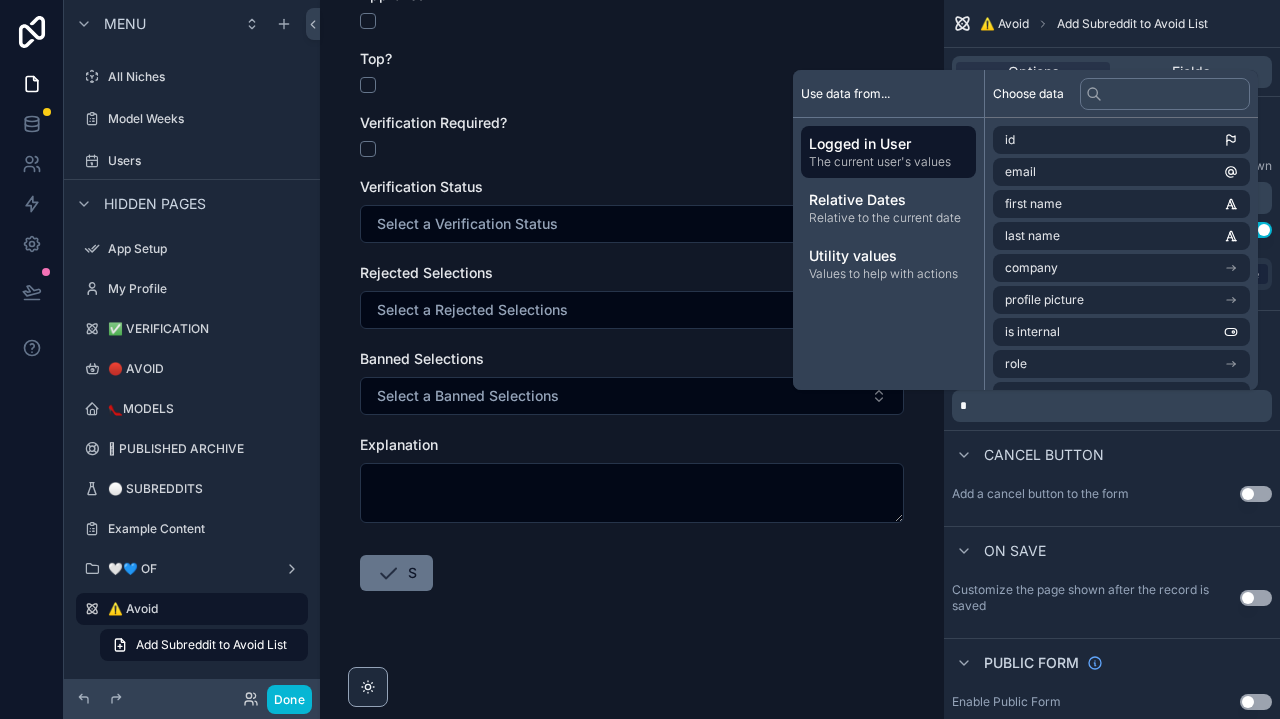 type 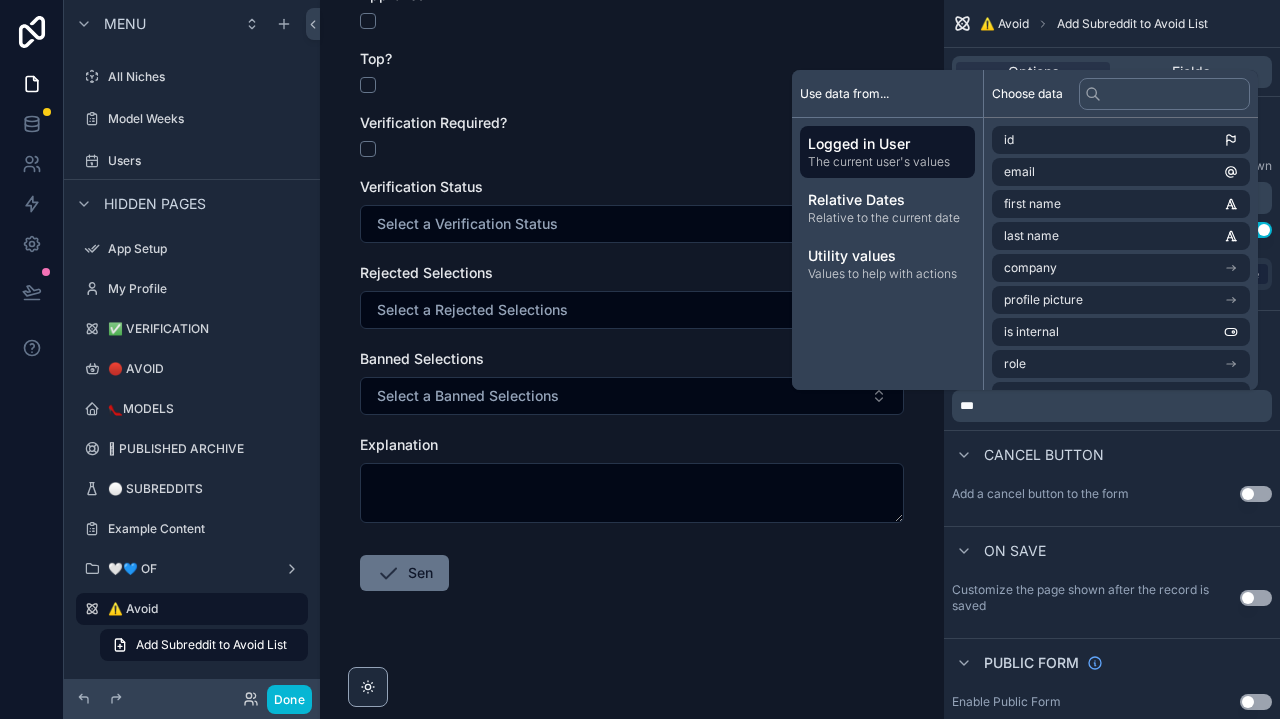 scroll, scrollTop: 0, scrollLeft: 0, axis: both 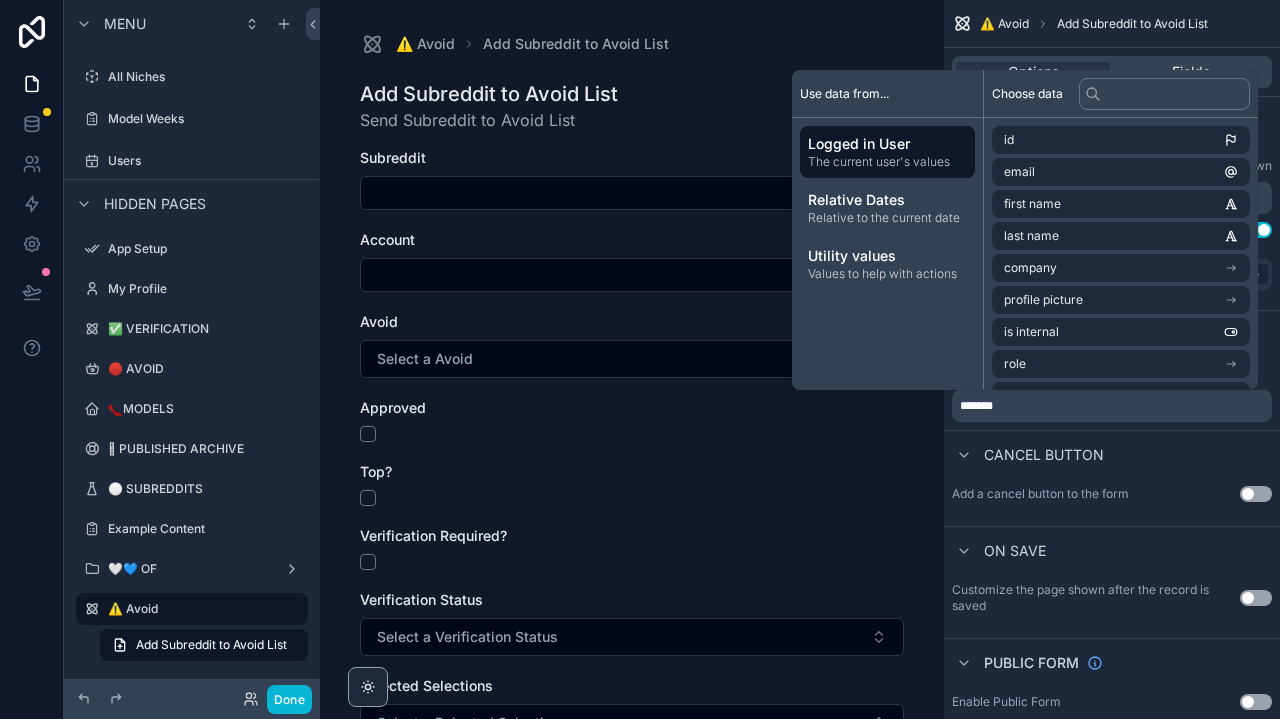 click on "Cancel button" at bounding box center (1112, 454) 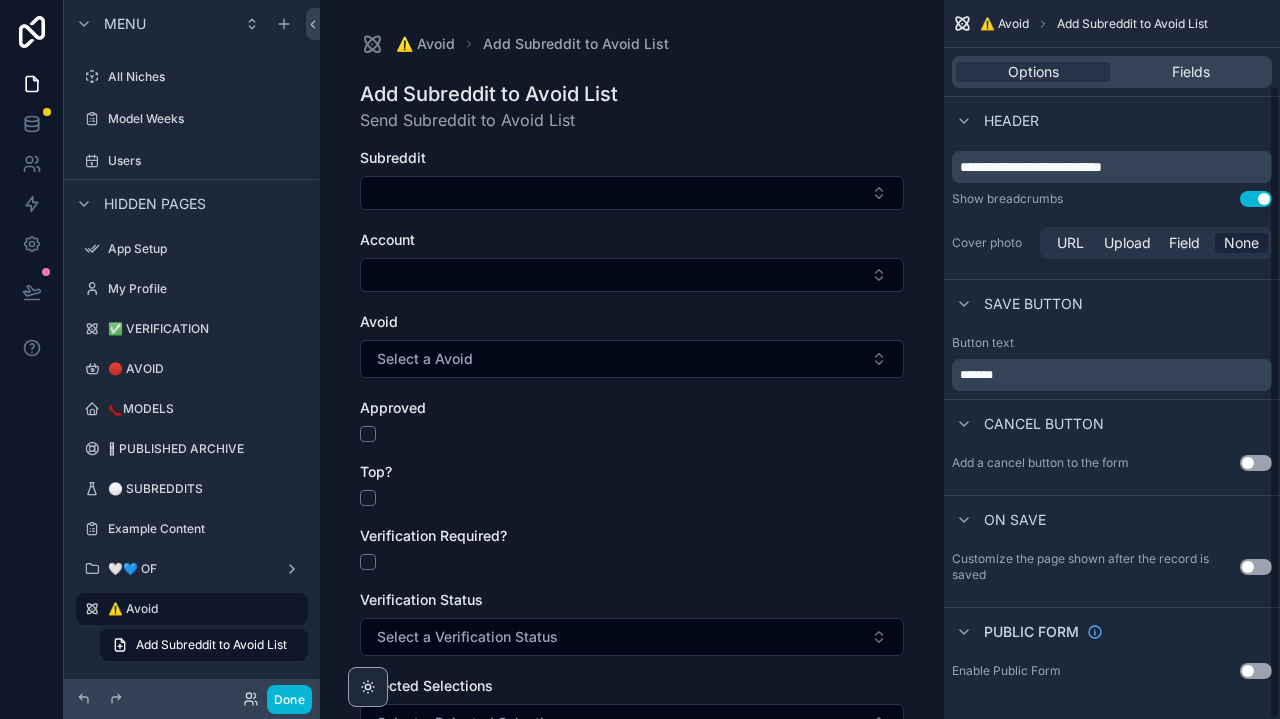 scroll, scrollTop: 97, scrollLeft: 0, axis: vertical 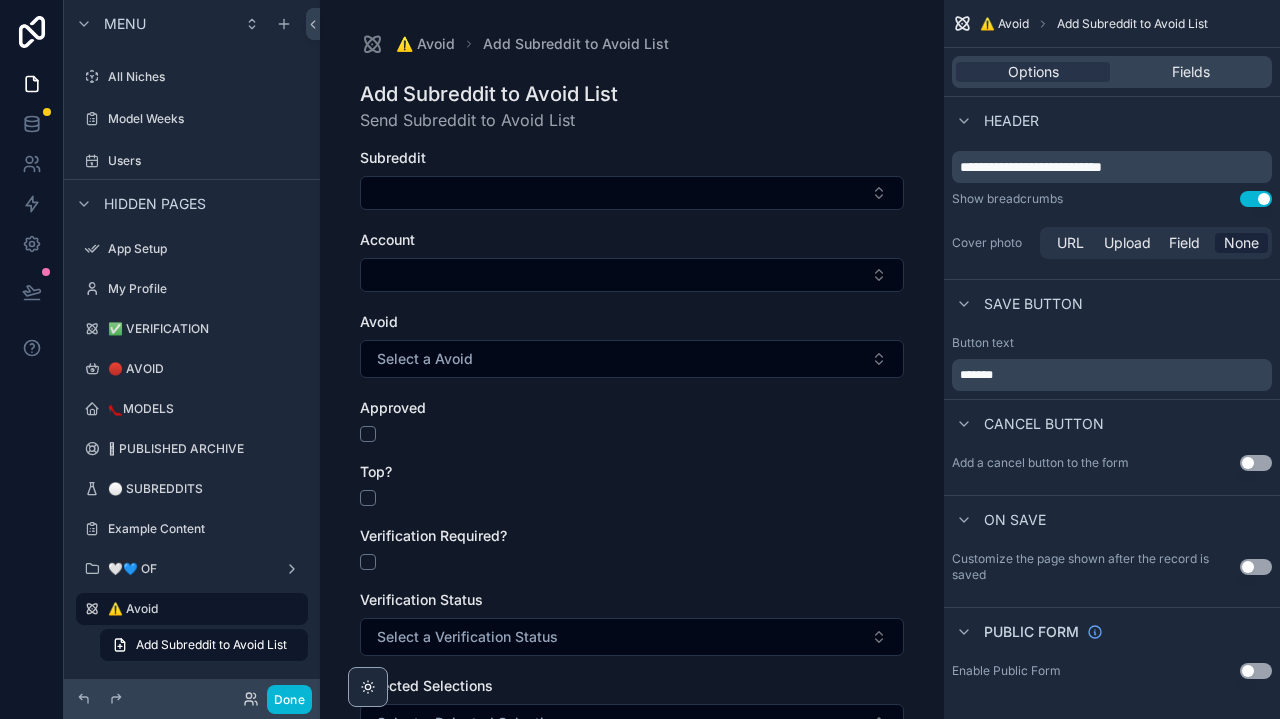 click on "Use setting" at bounding box center [1256, 463] 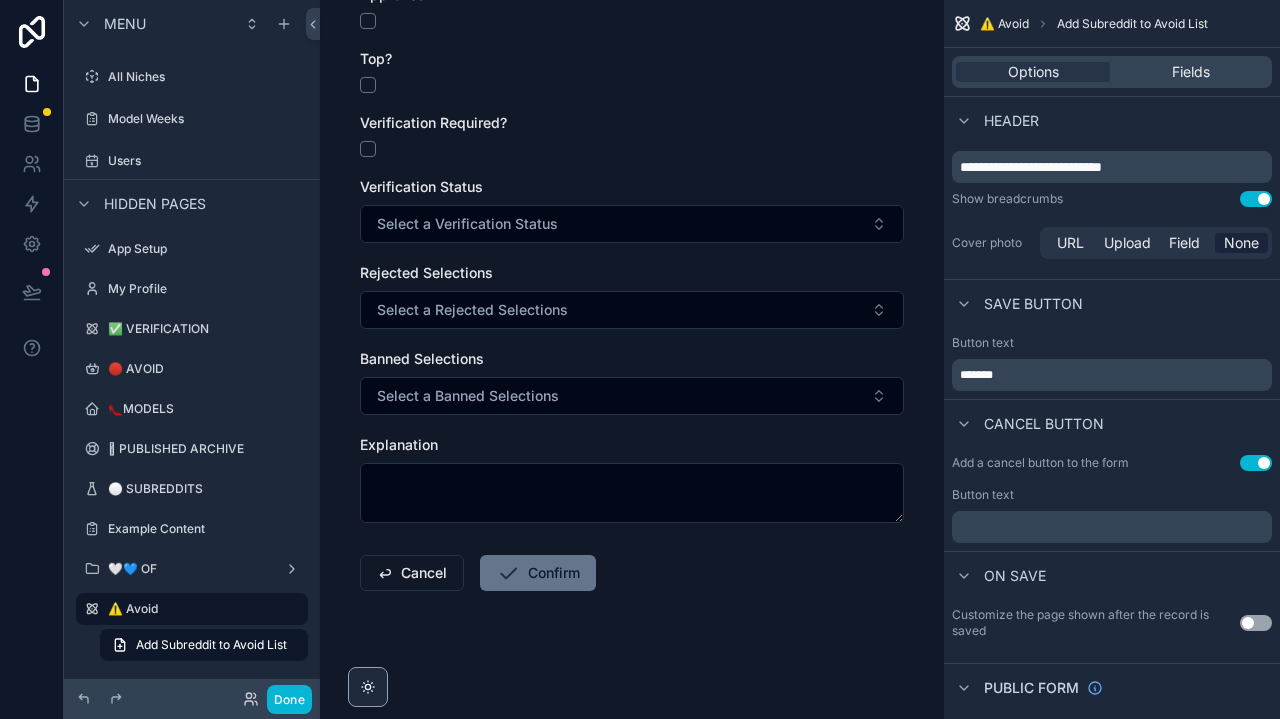 scroll, scrollTop: 413, scrollLeft: 0, axis: vertical 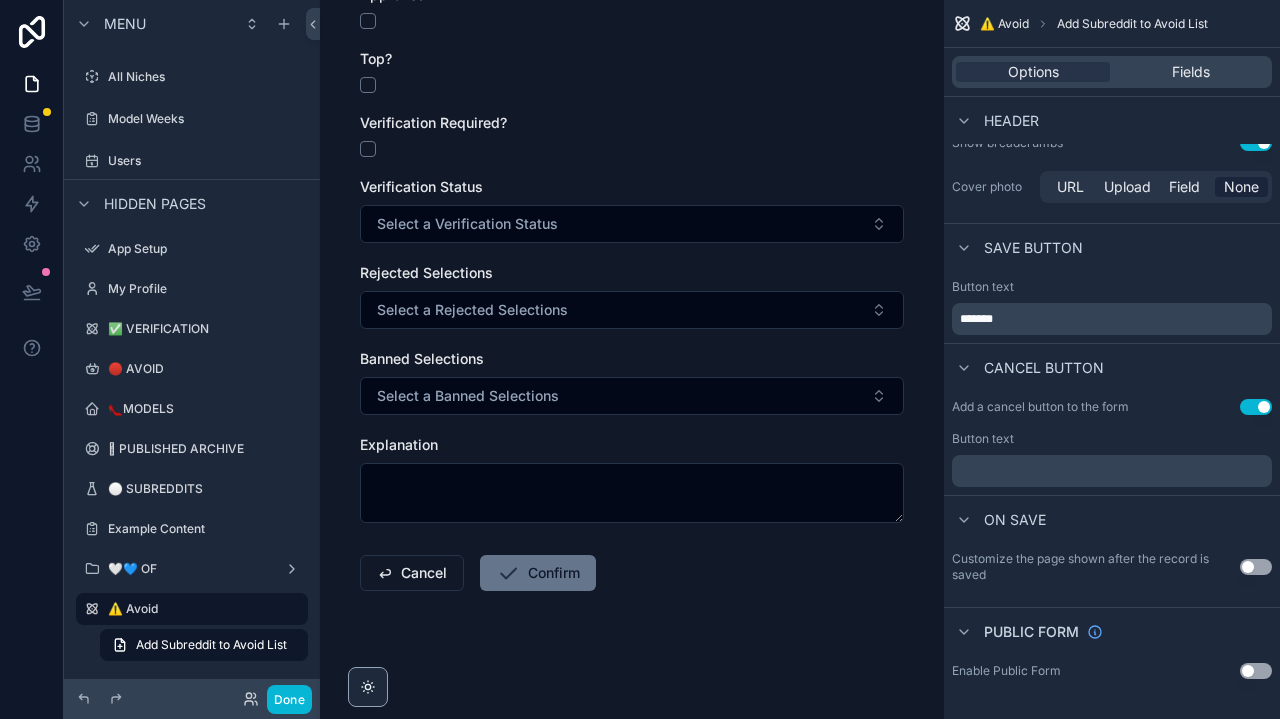 click on "Use setting" at bounding box center (1256, 567) 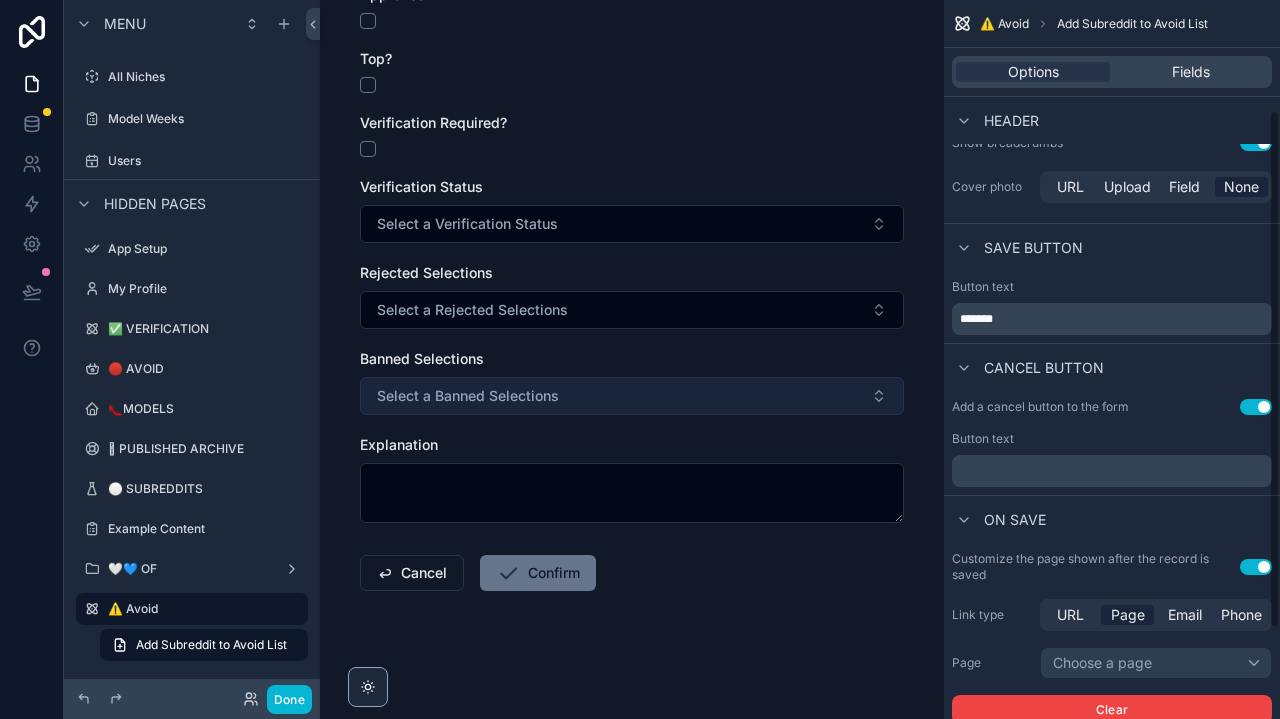 scroll, scrollTop: 413, scrollLeft: 0, axis: vertical 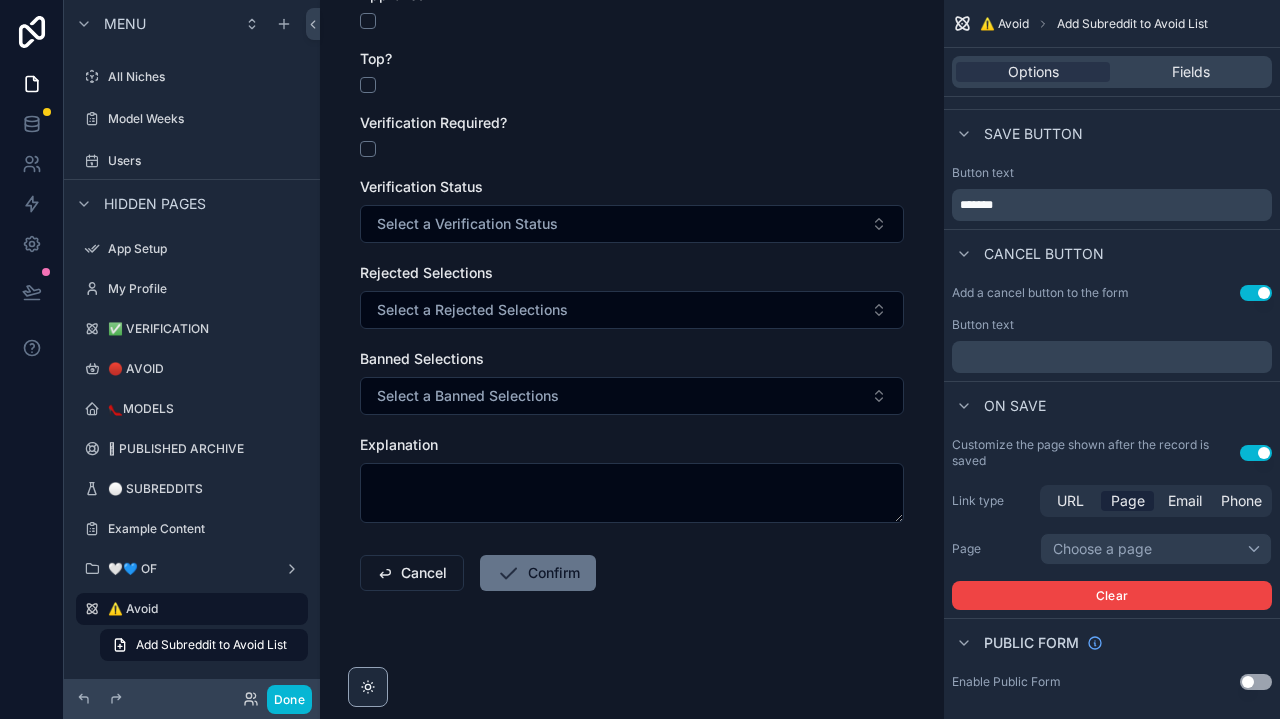 click on "Choose a page" at bounding box center [1156, 549] 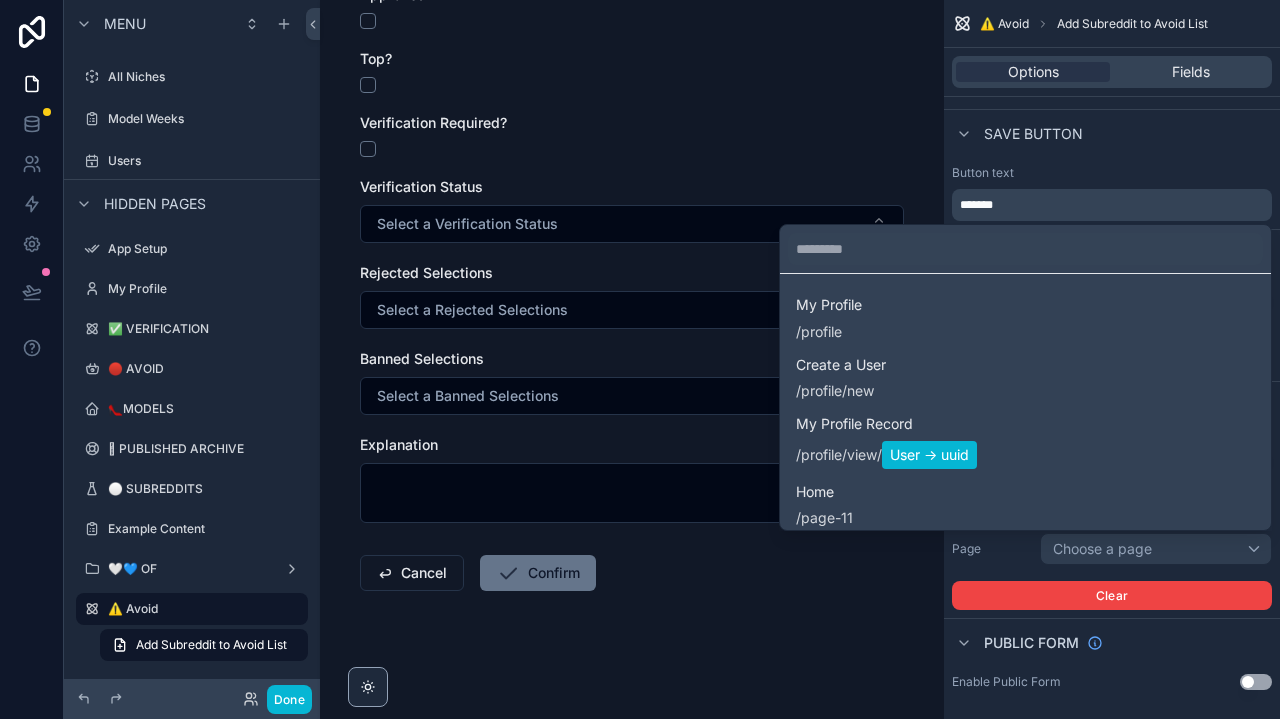 click at bounding box center [640, 359] 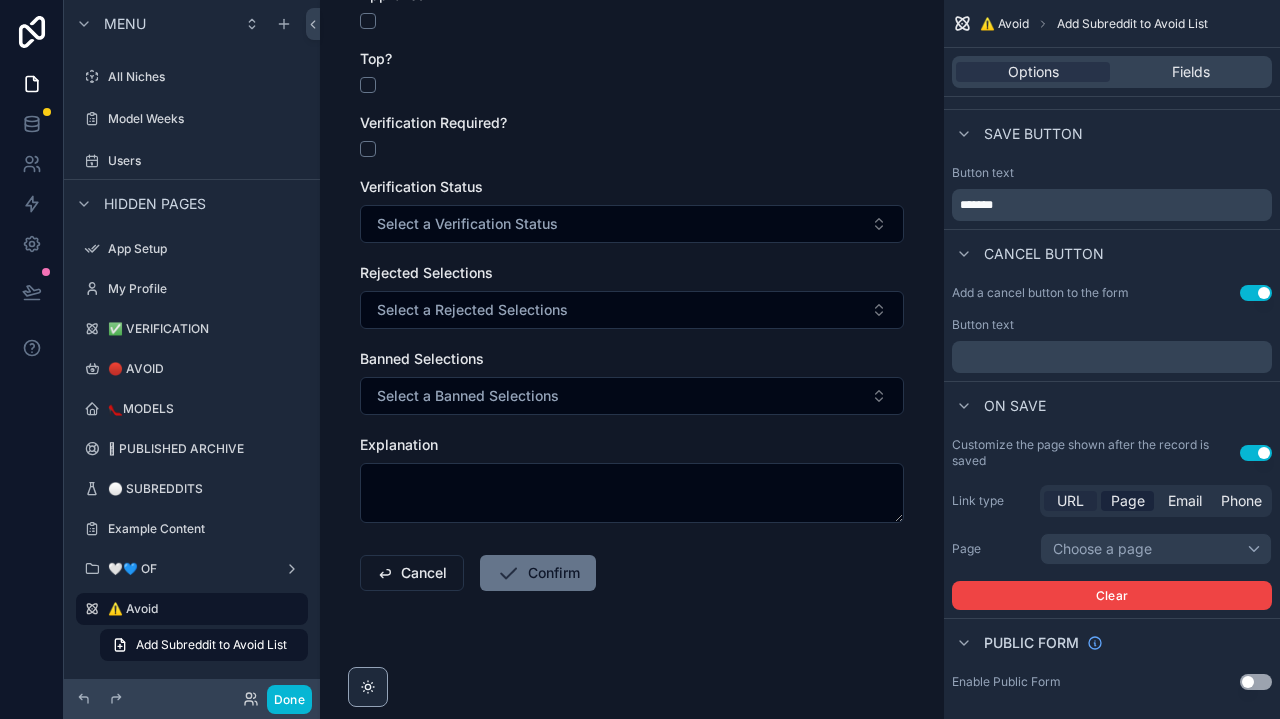 scroll, scrollTop: 0, scrollLeft: 0, axis: both 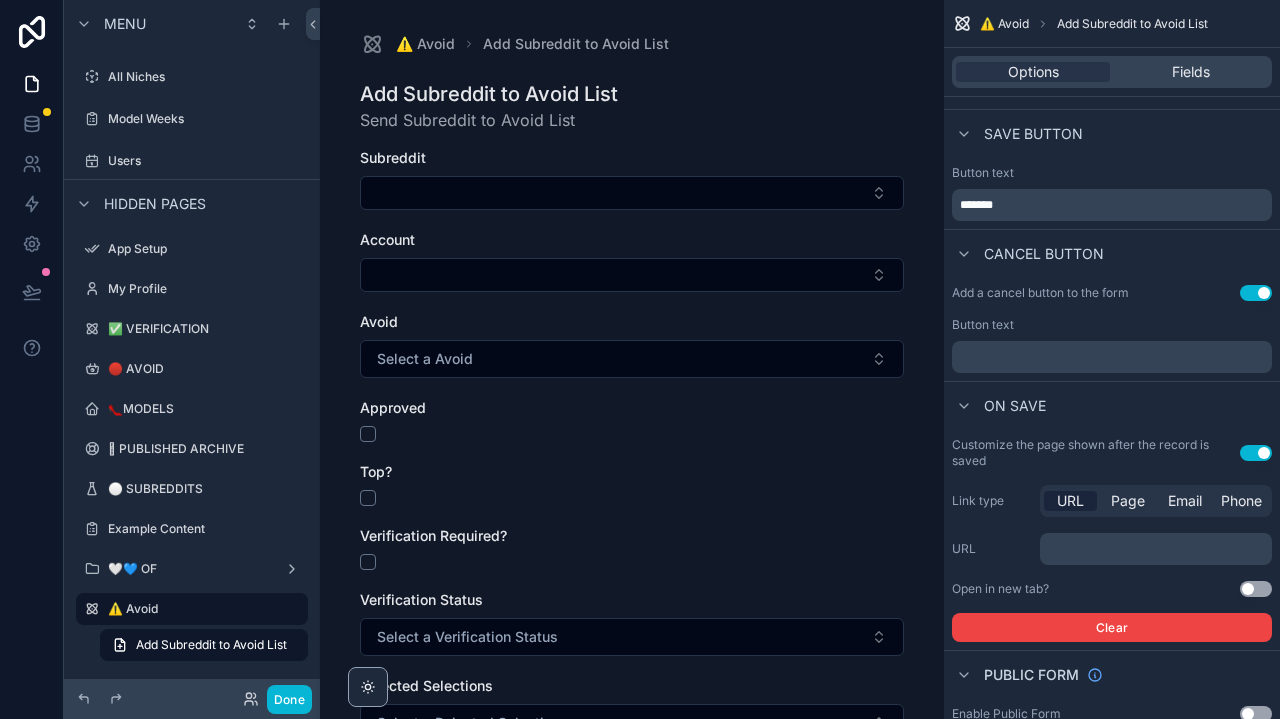 click on "URL Page Email Phone" at bounding box center [1156, 501] 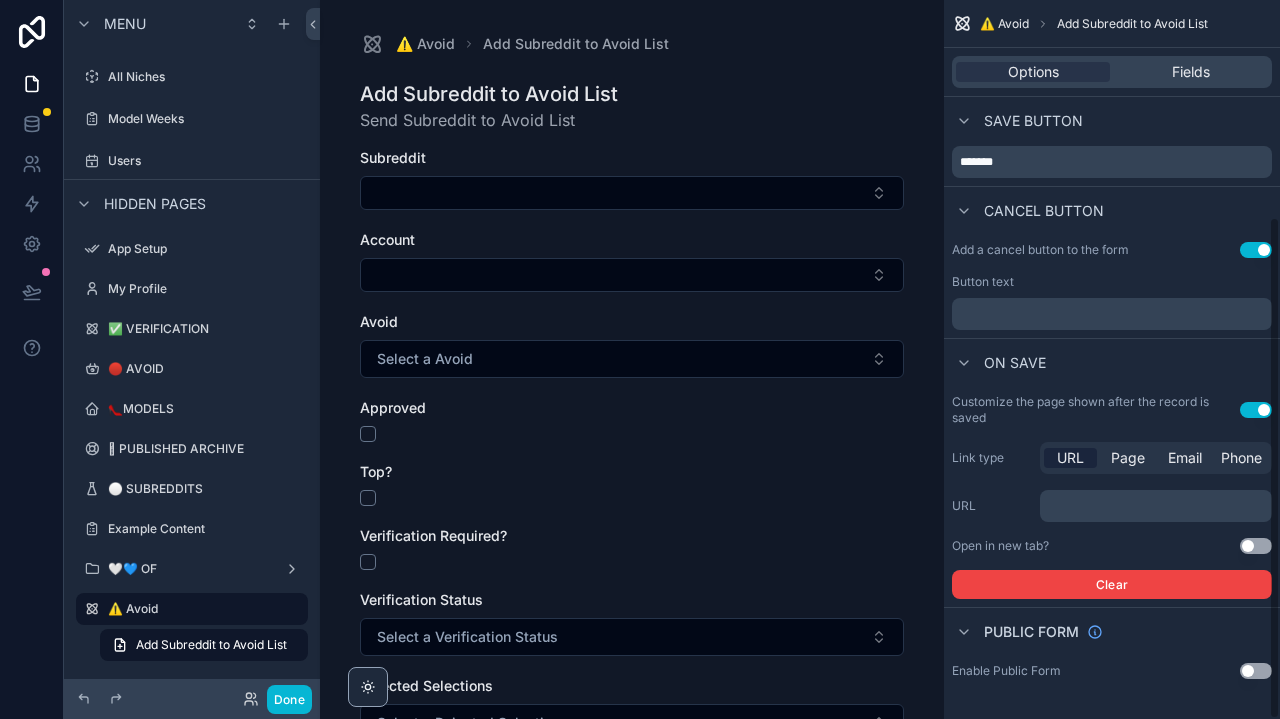 scroll, scrollTop: 310, scrollLeft: 0, axis: vertical 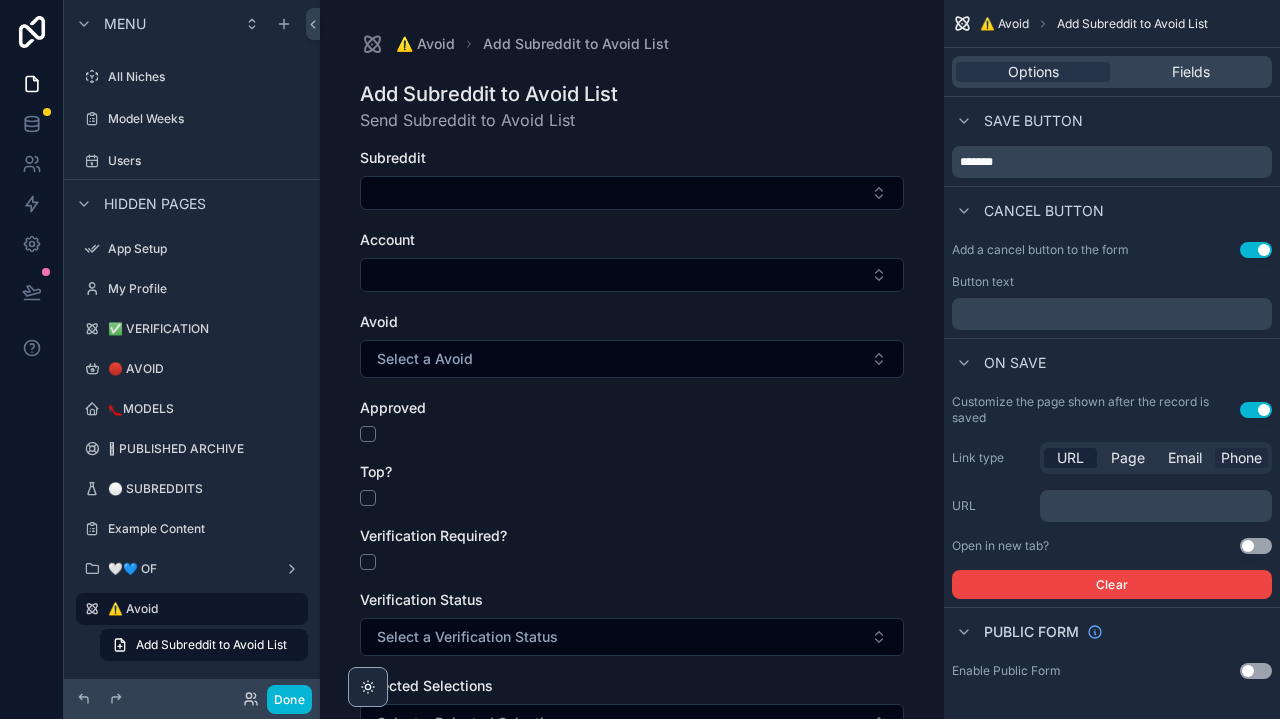 click on "Phone" at bounding box center [1241, 458] 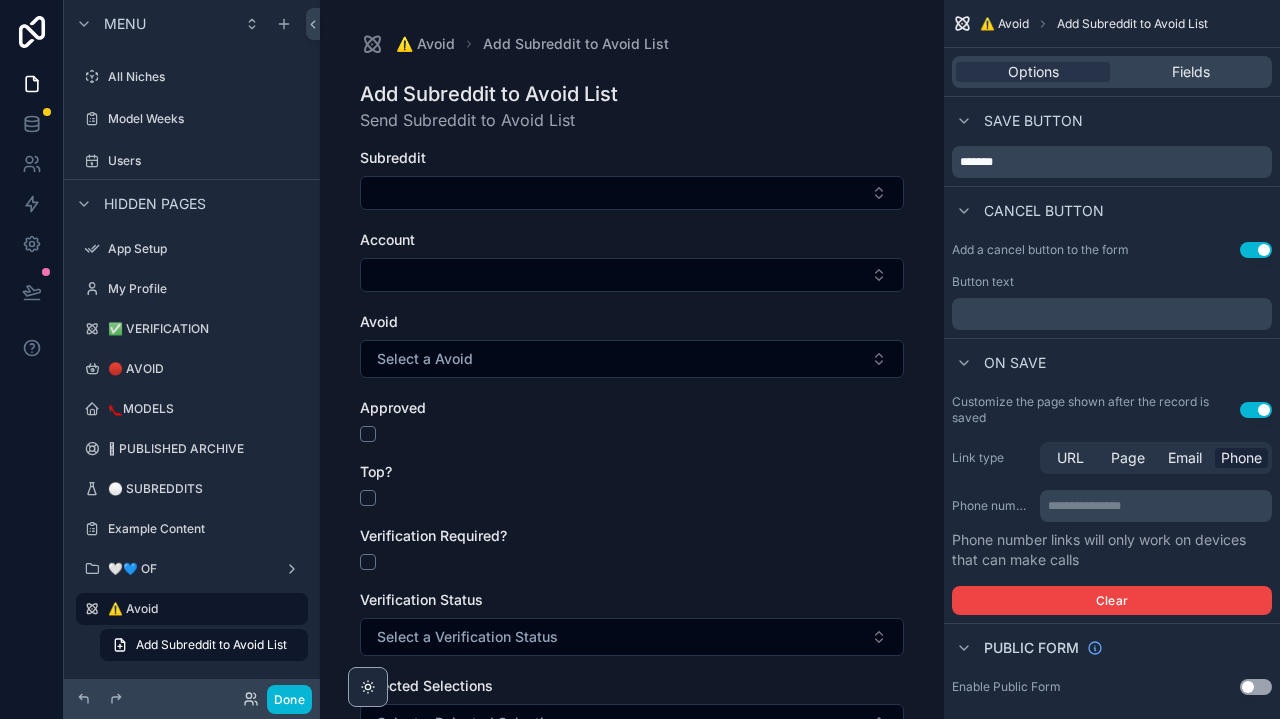 click on "Customize the page shown after the record is saved Use setting" at bounding box center [1112, 410] 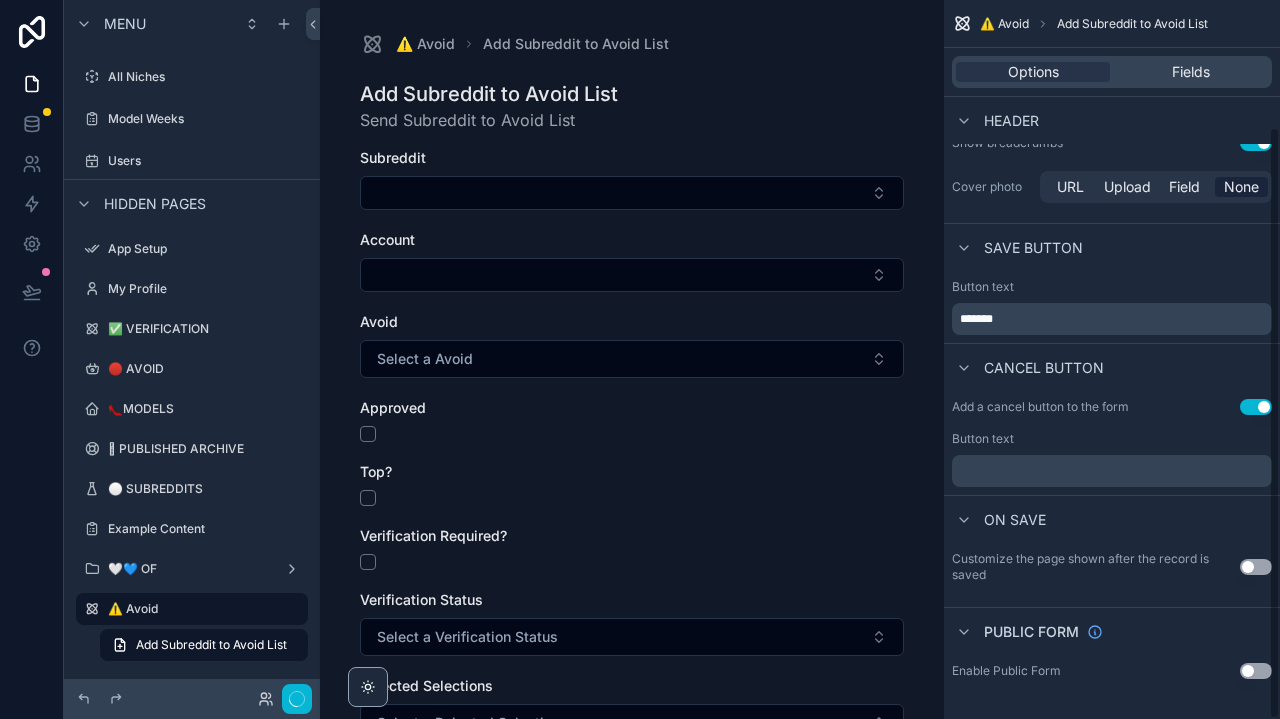 scroll, scrollTop: 153, scrollLeft: 0, axis: vertical 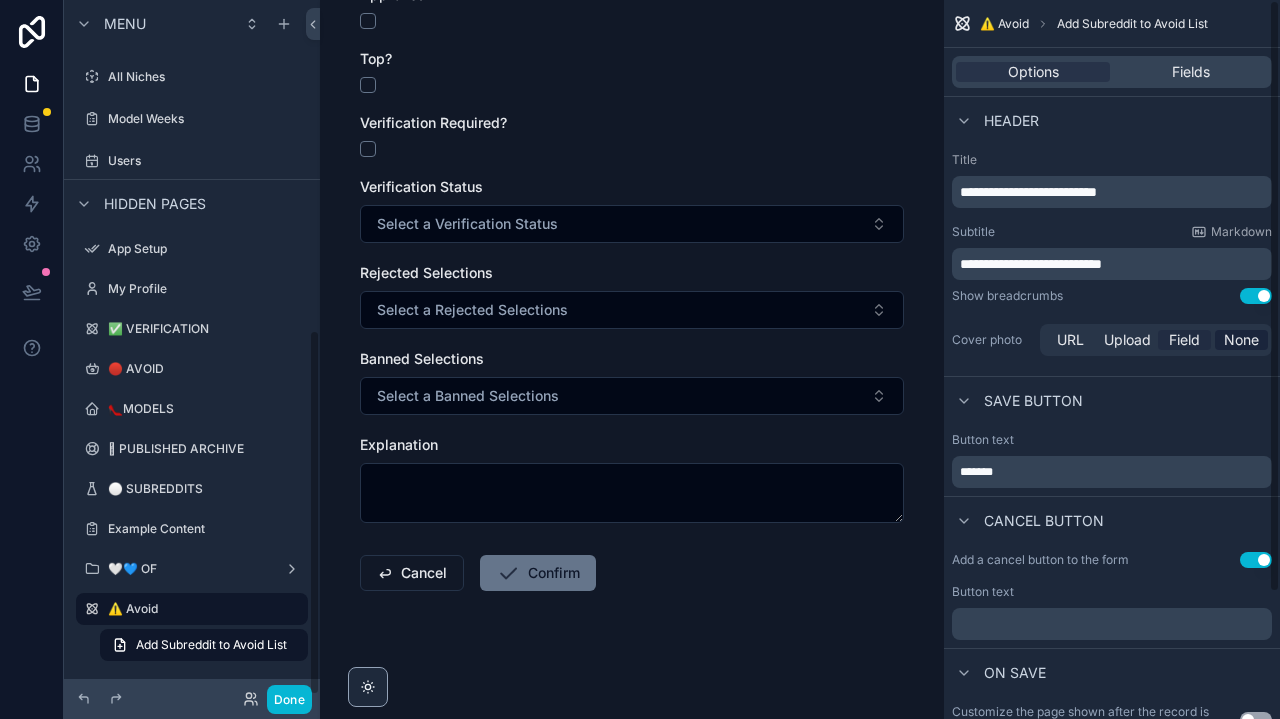 click on "Field" at bounding box center [1184, 340] 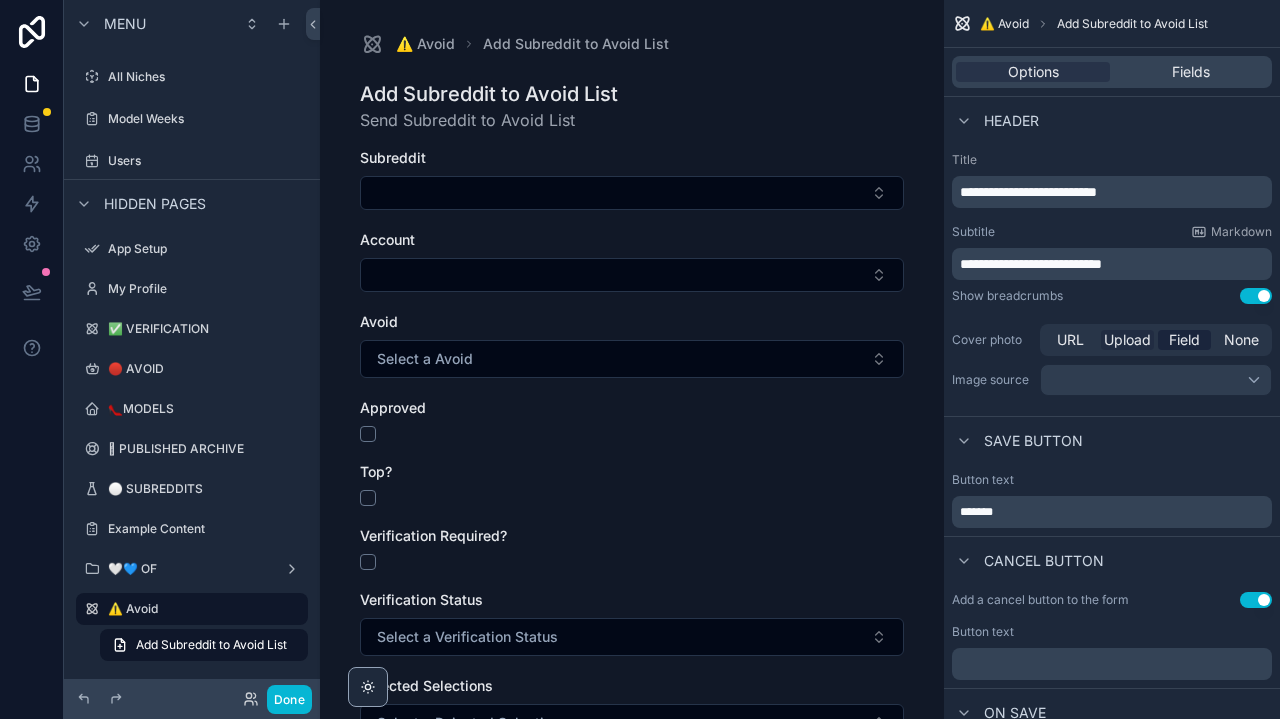 click on "Upload" at bounding box center [1127, 340] 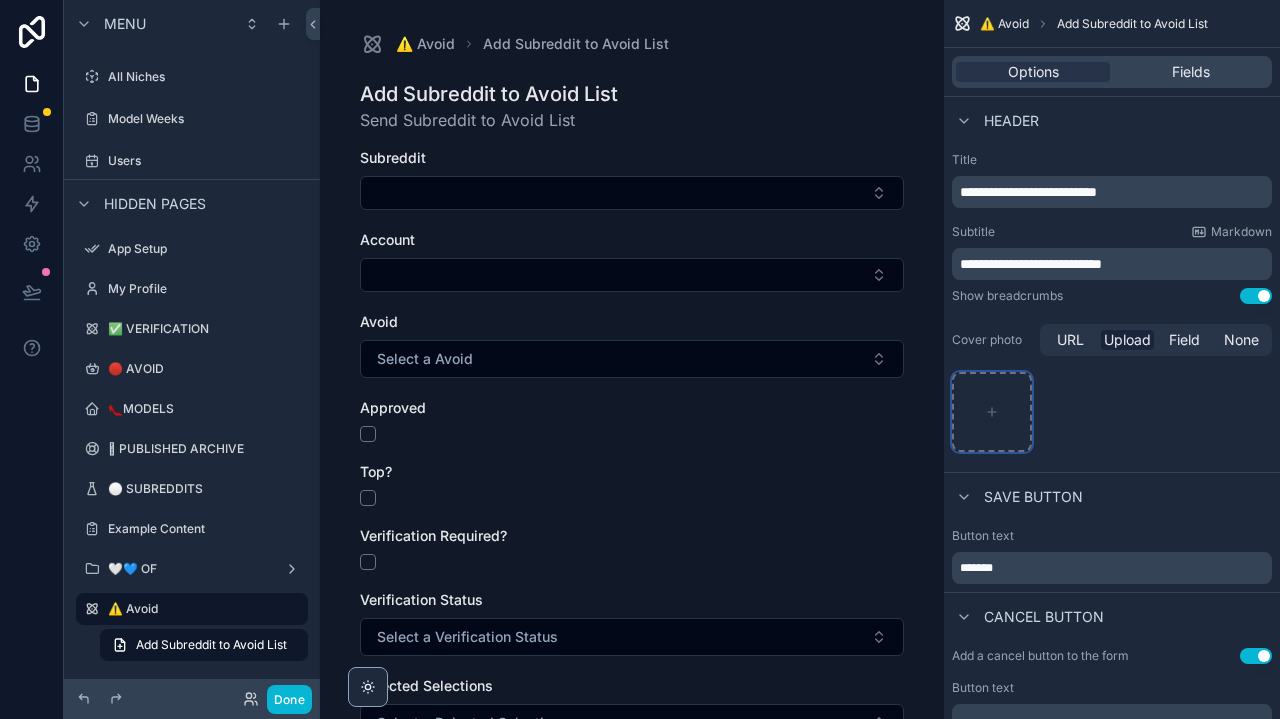 click at bounding box center [992, 412] 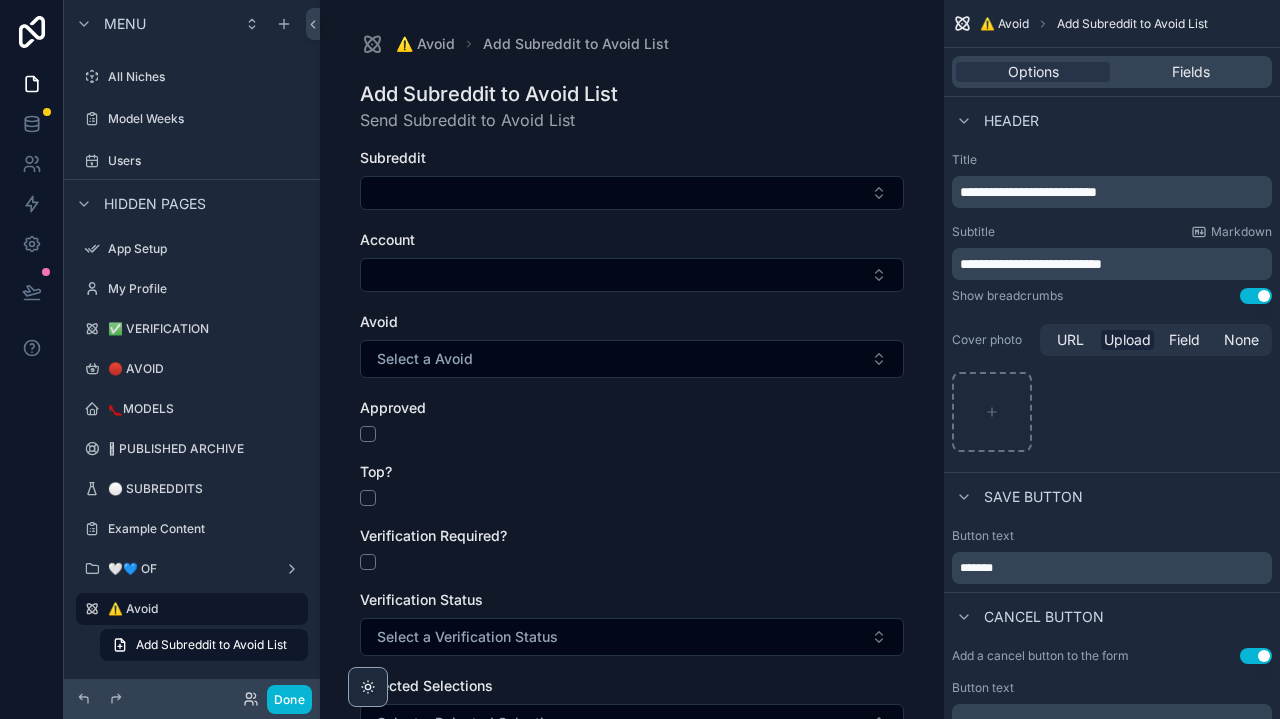 type on "**********" 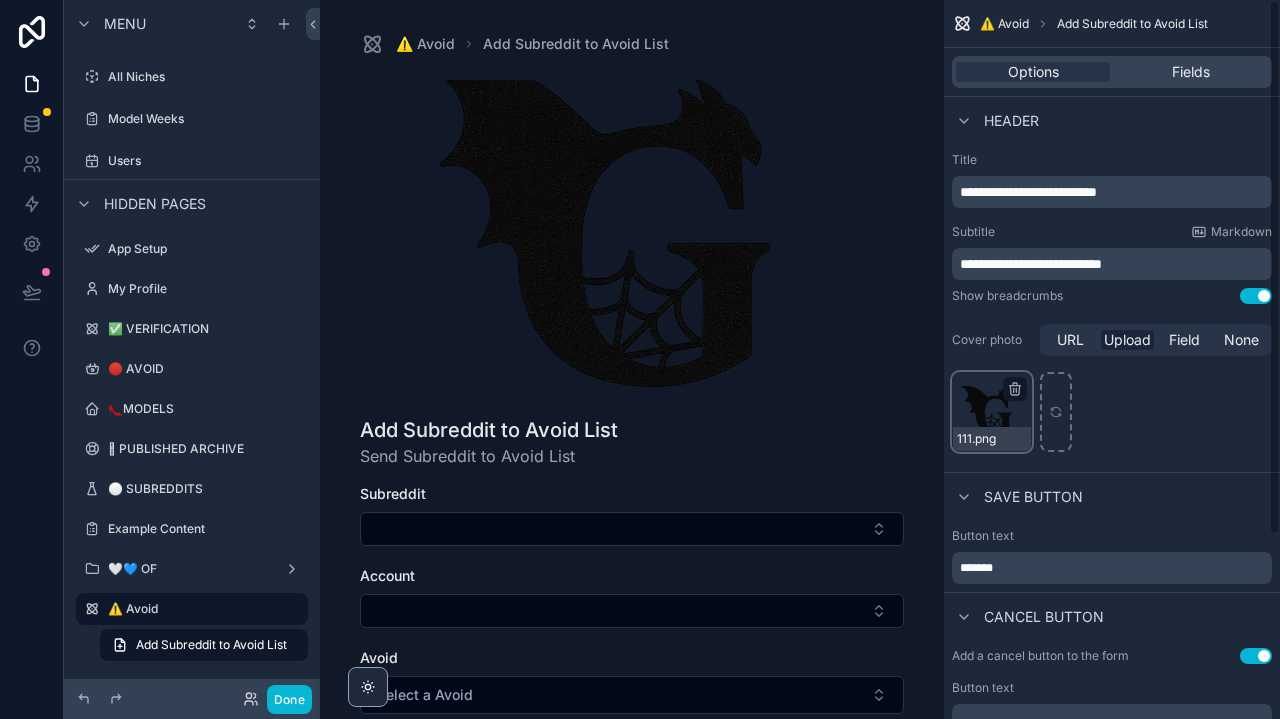 click at bounding box center (1015, 389) 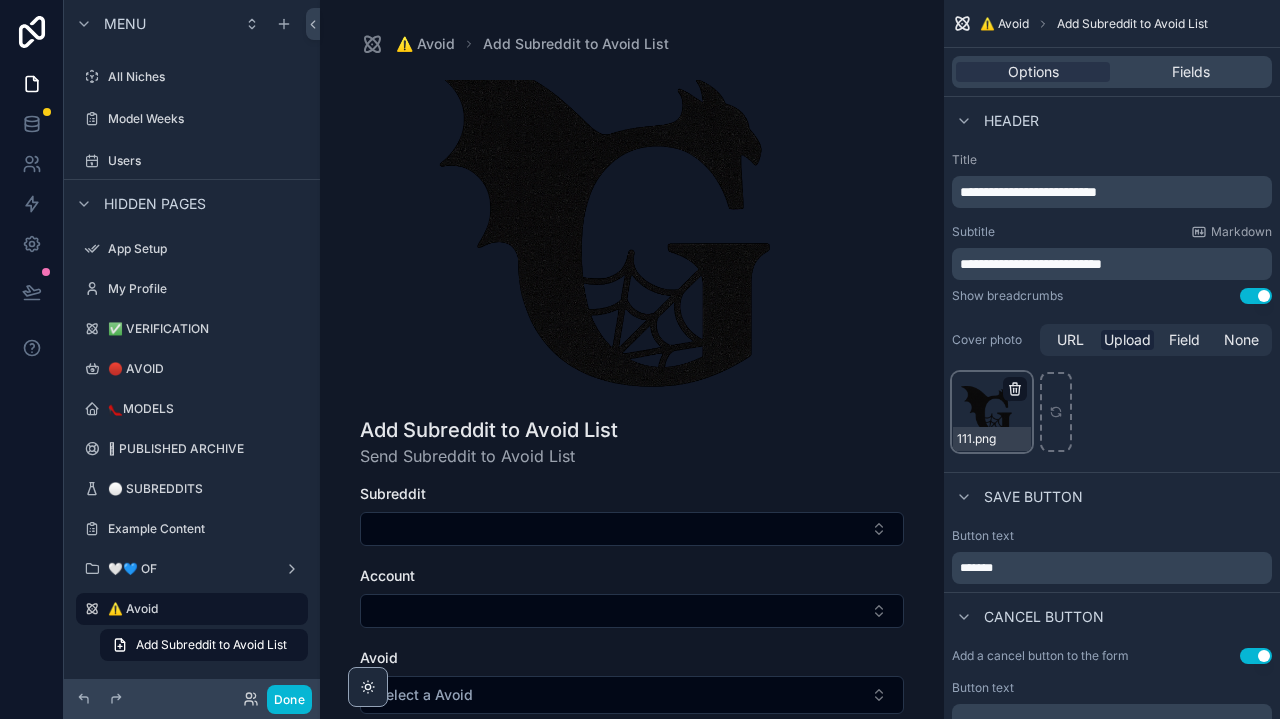 click 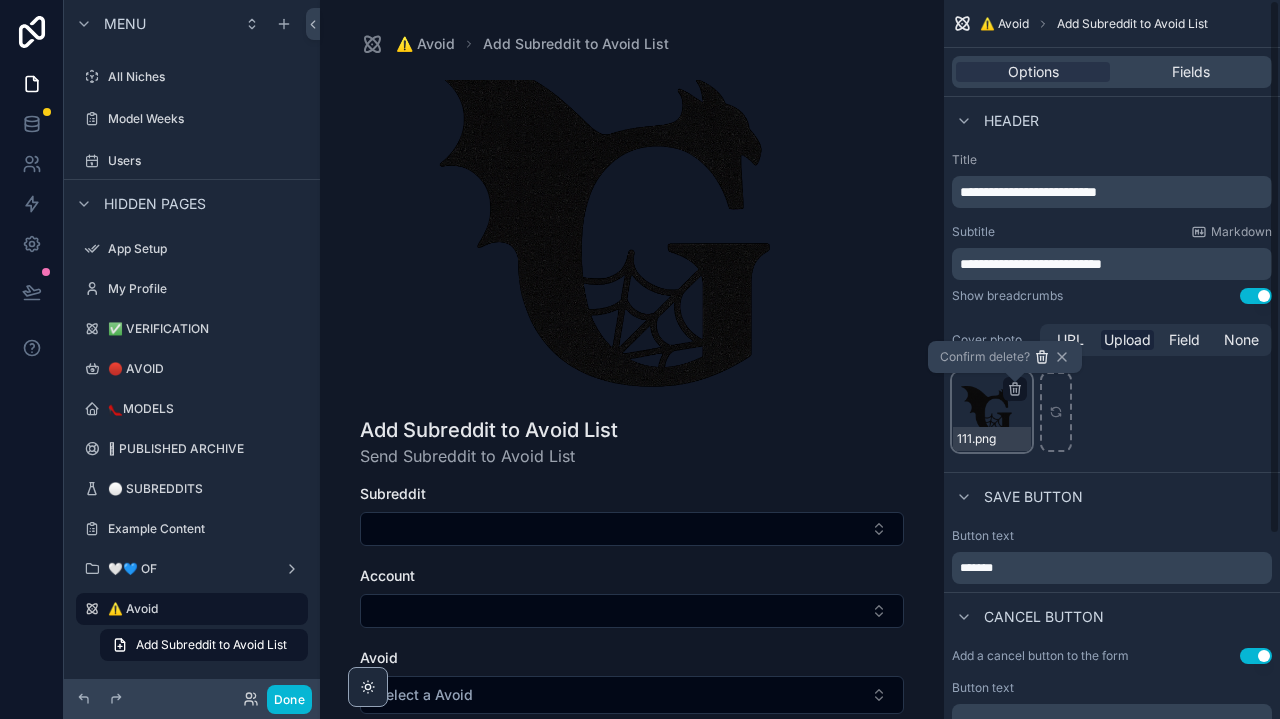 click 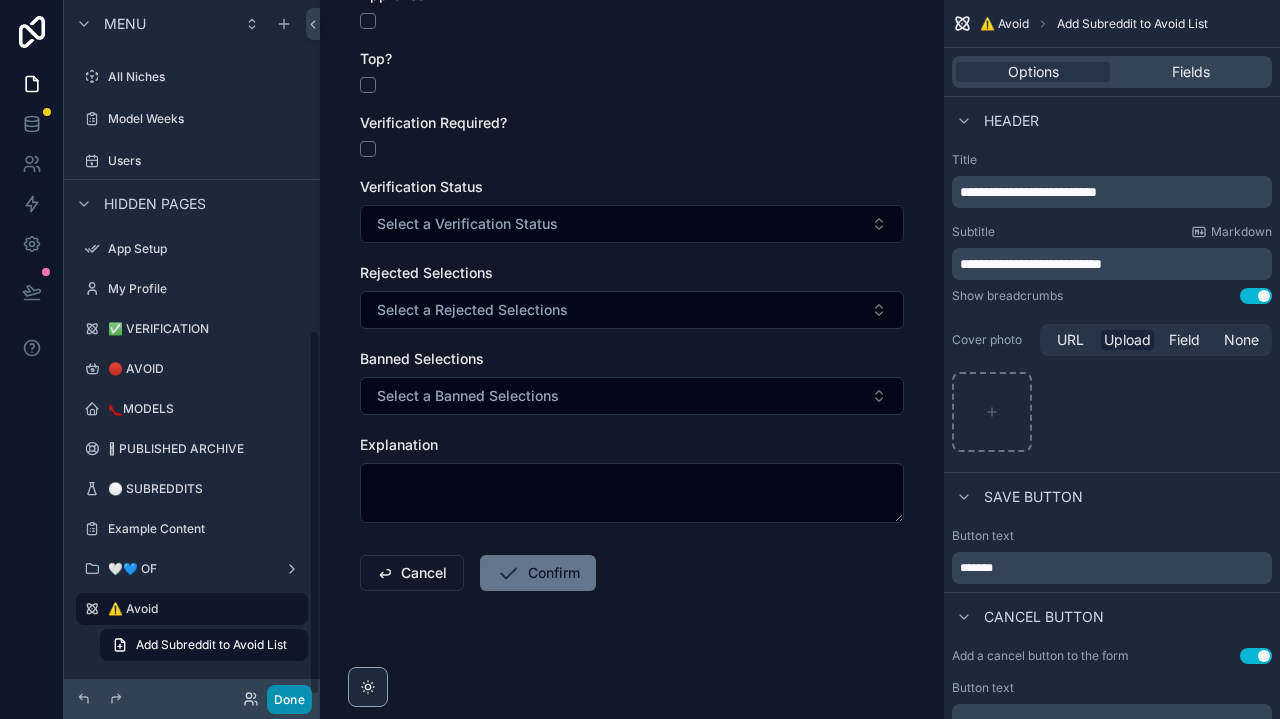 click on "Done" at bounding box center (289, 699) 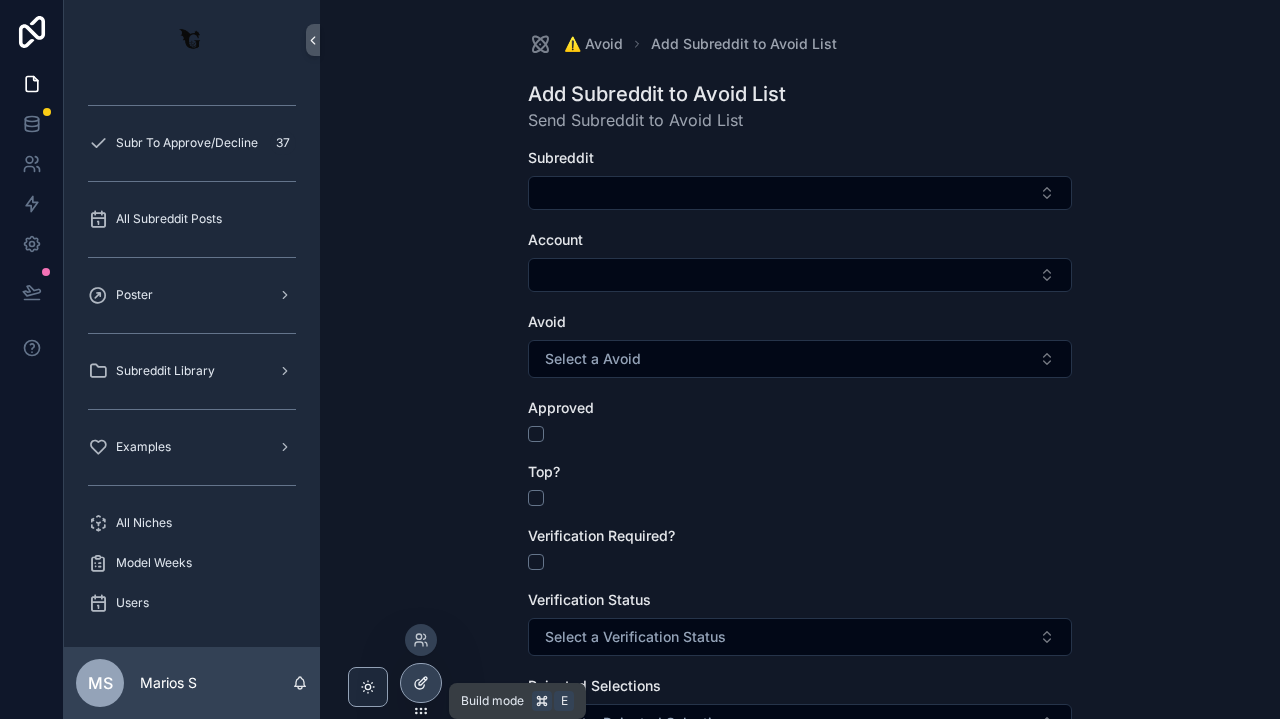 click at bounding box center (421, 683) 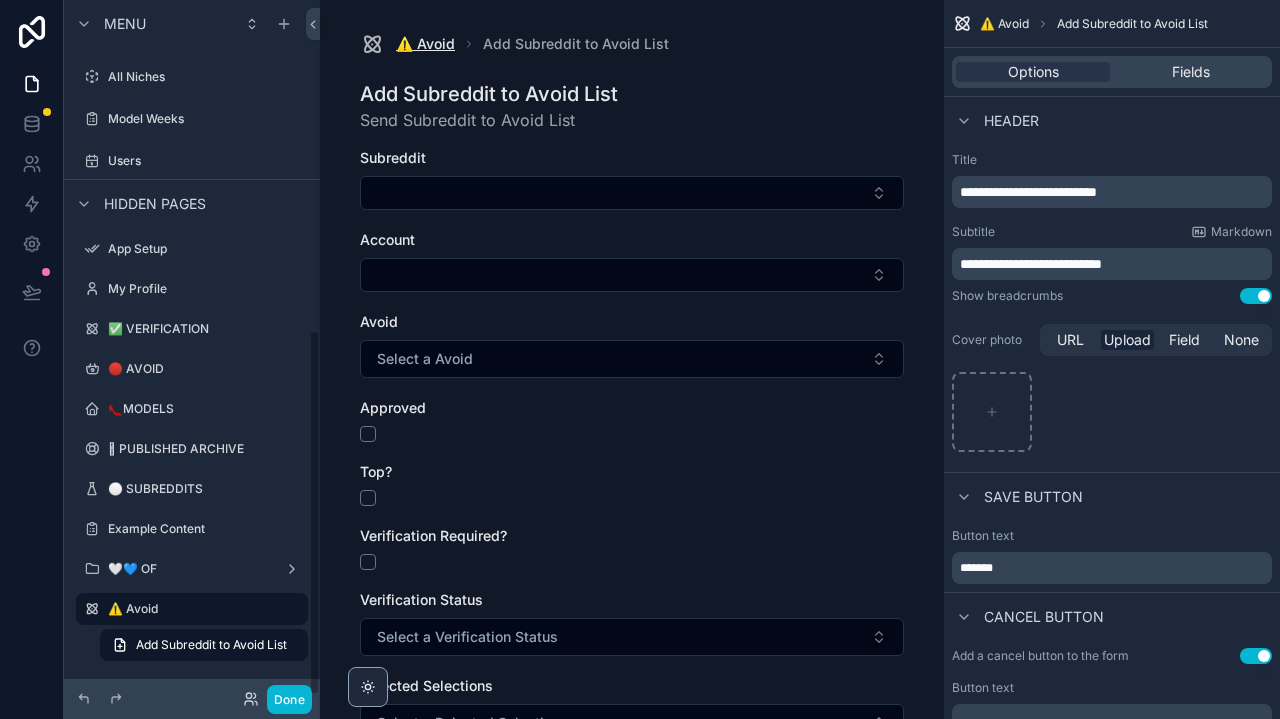 click on "⚠️ Avoid" at bounding box center (425, 44) 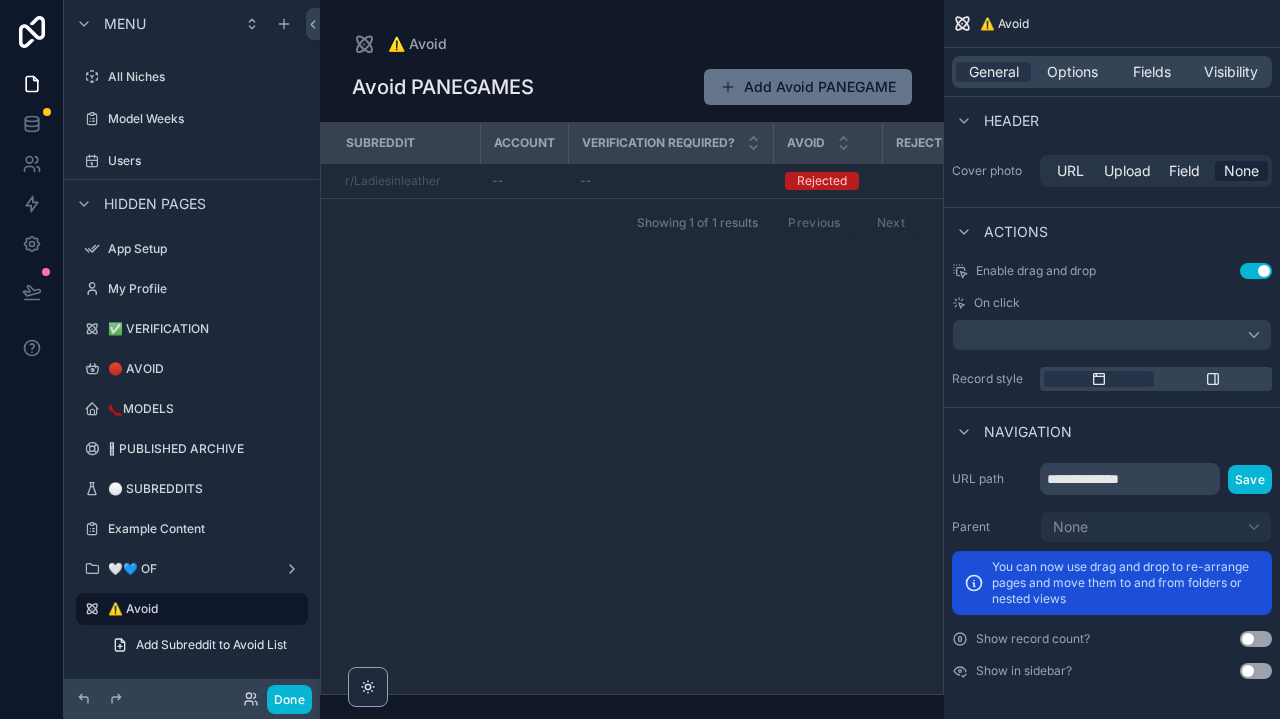 click on "Use setting" at bounding box center [1256, 671] 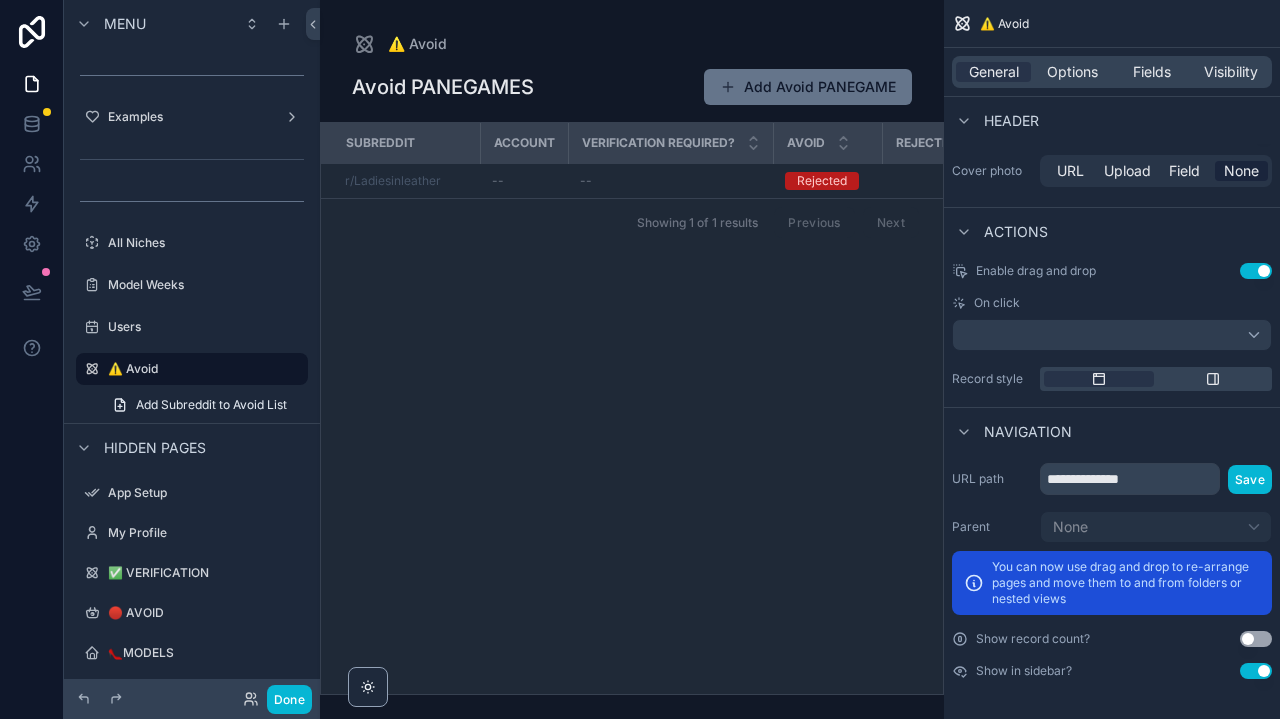 click on "Use setting" at bounding box center (1256, 639) 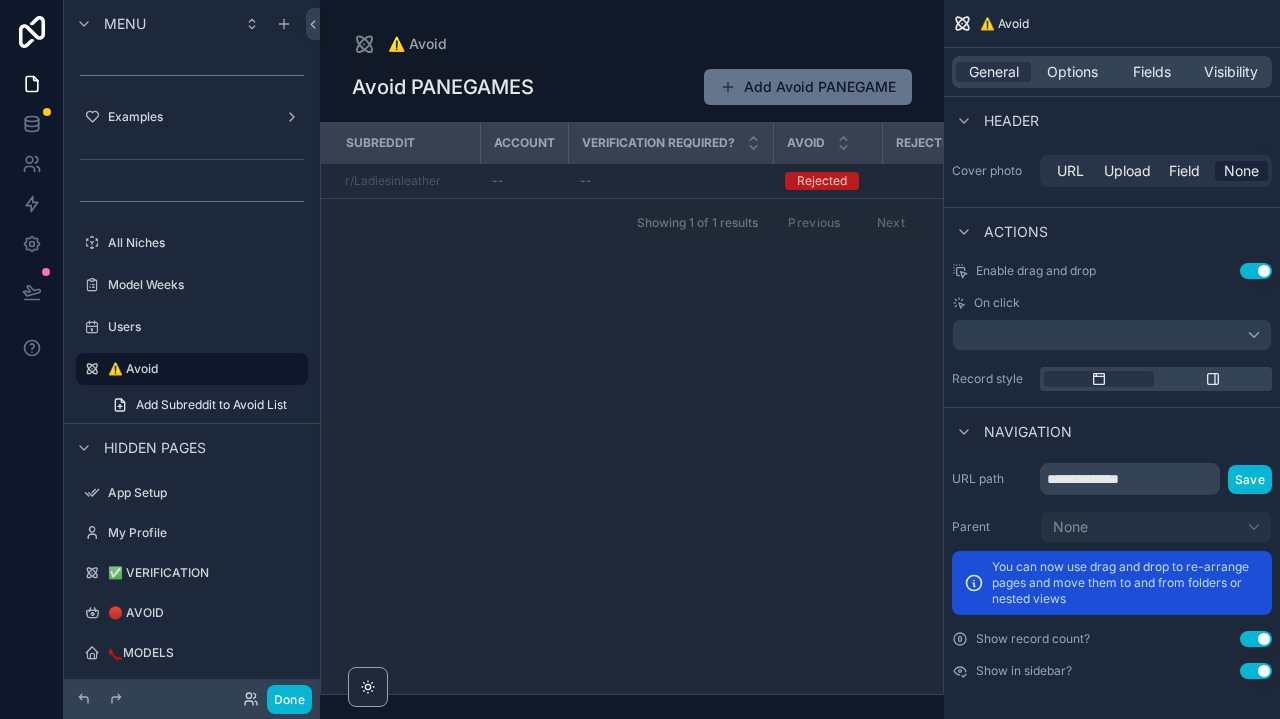click on "Use setting" at bounding box center [1256, 639] 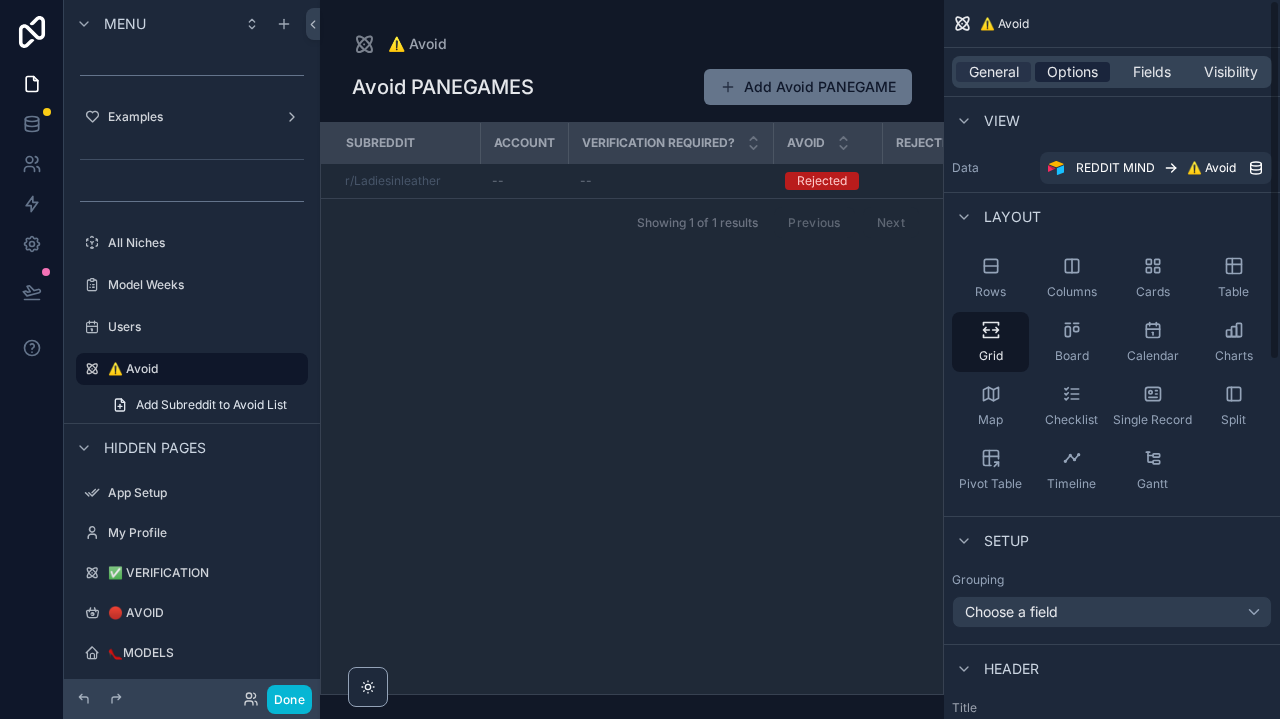 click on "Options" at bounding box center [1072, 72] 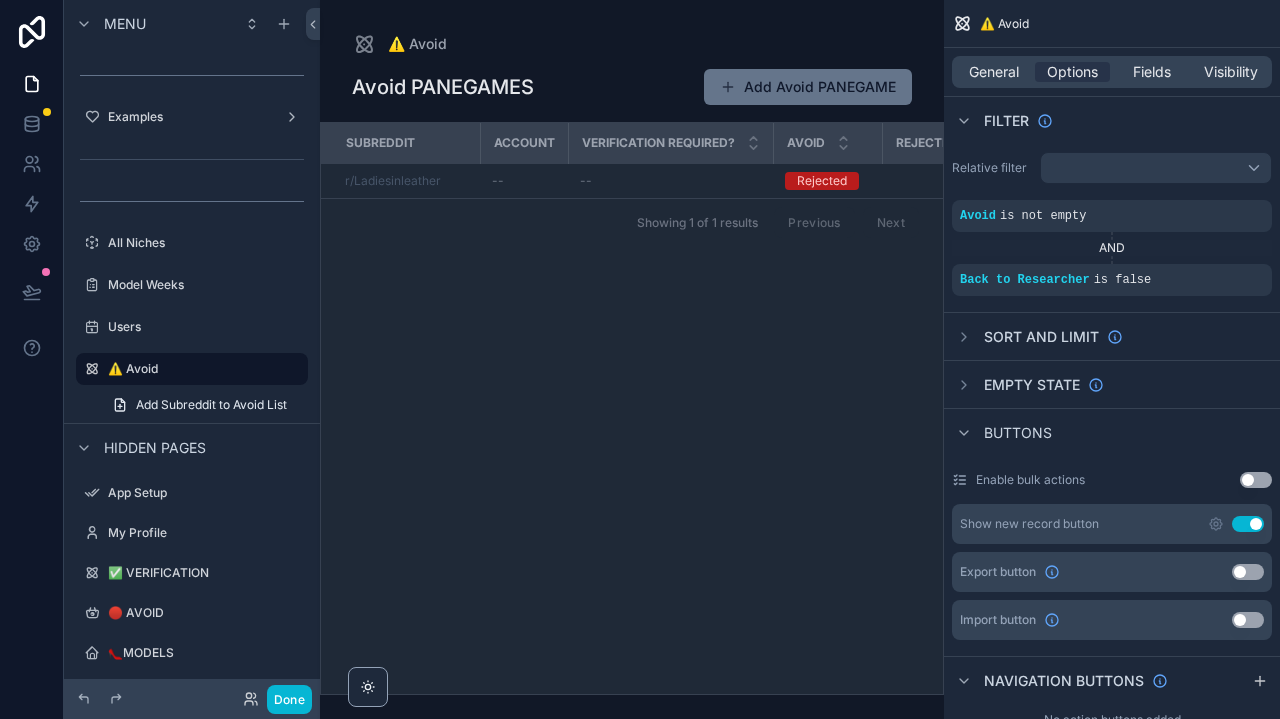 click on "Sort And Limit" at bounding box center [1037, 337] 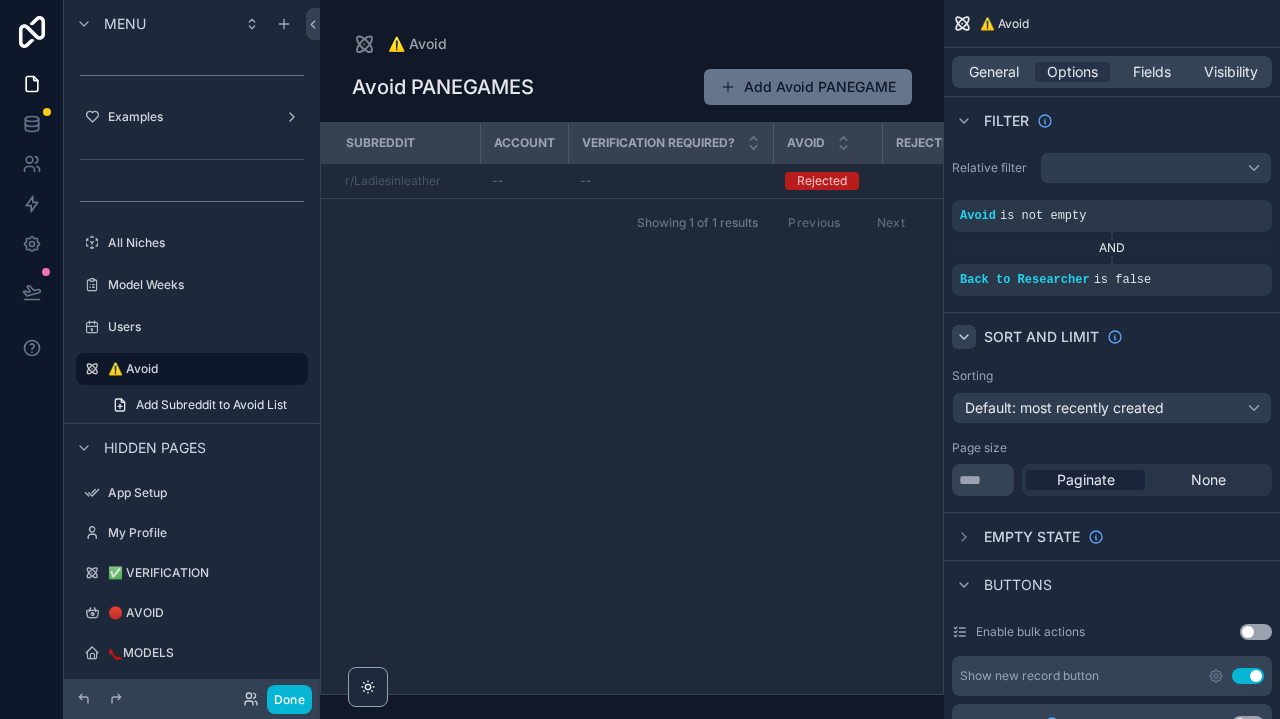 click 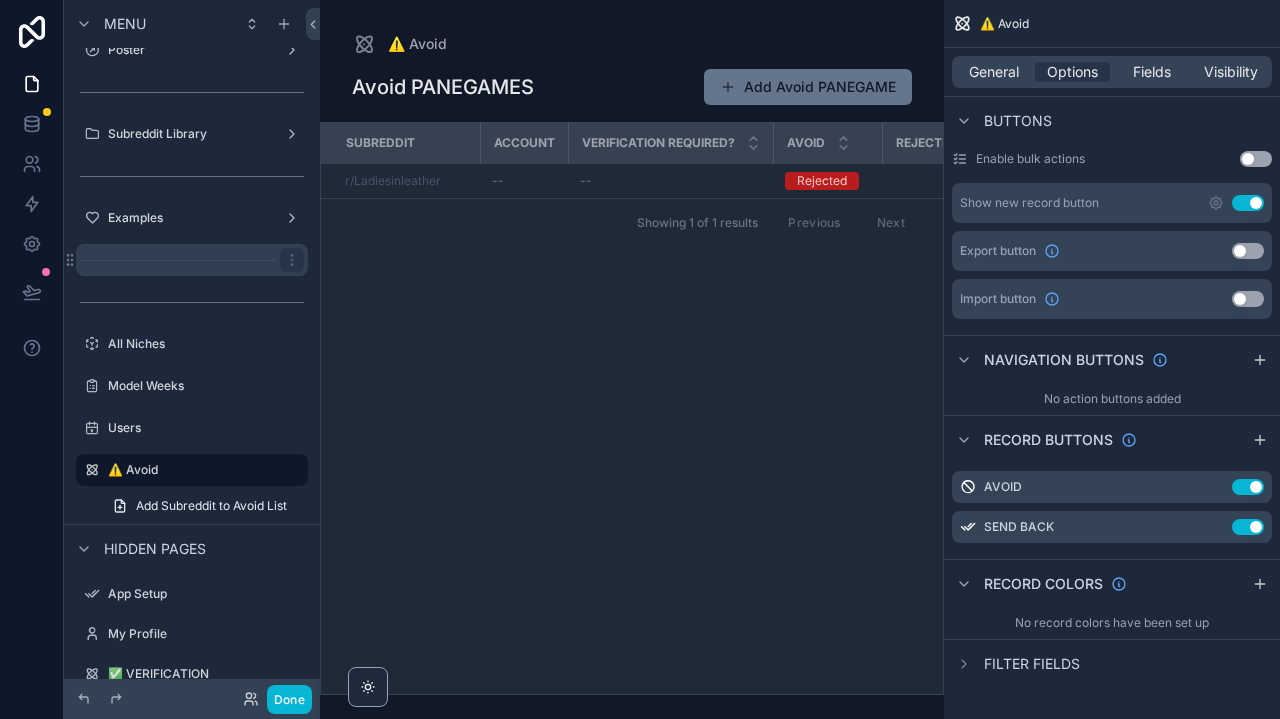 drag, startPoint x: 73, startPoint y: 475, endPoint x: 103, endPoint y: 252, distance: 225.0089 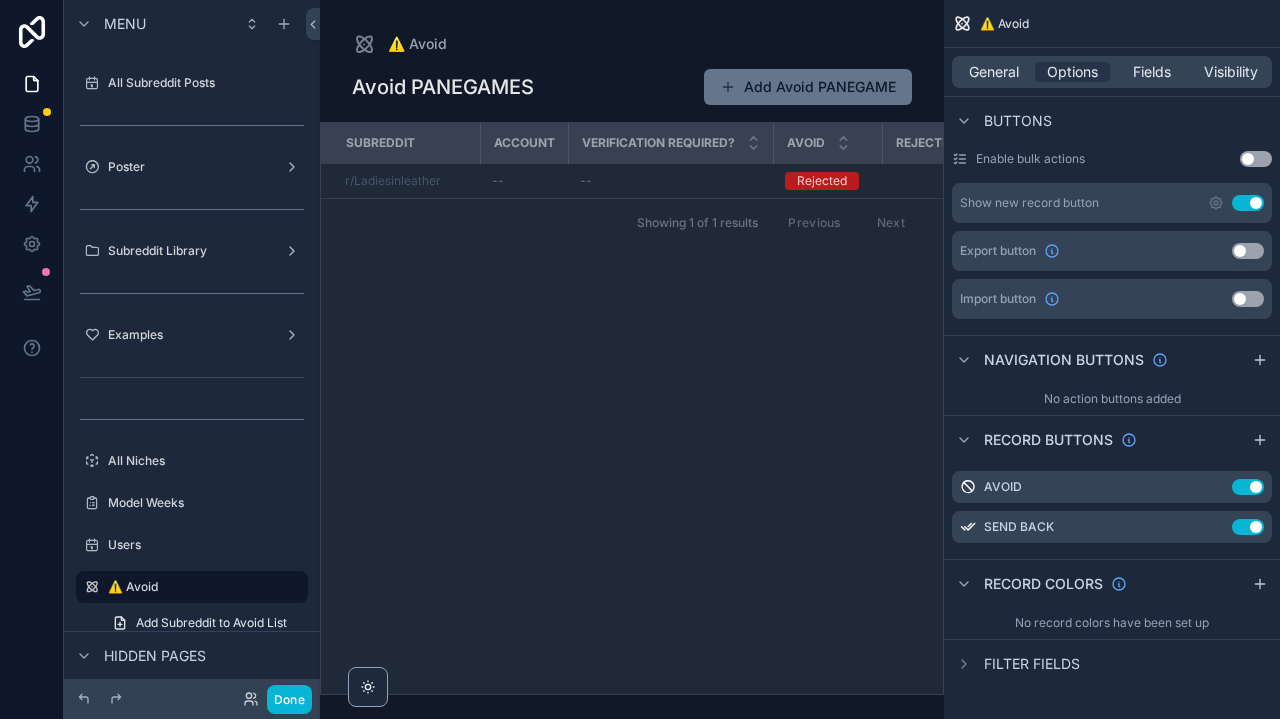 drag, startPoint x: 71, startPoint y: 585, endPoint x: 74, endPoint y: 575, distance: 10.440307 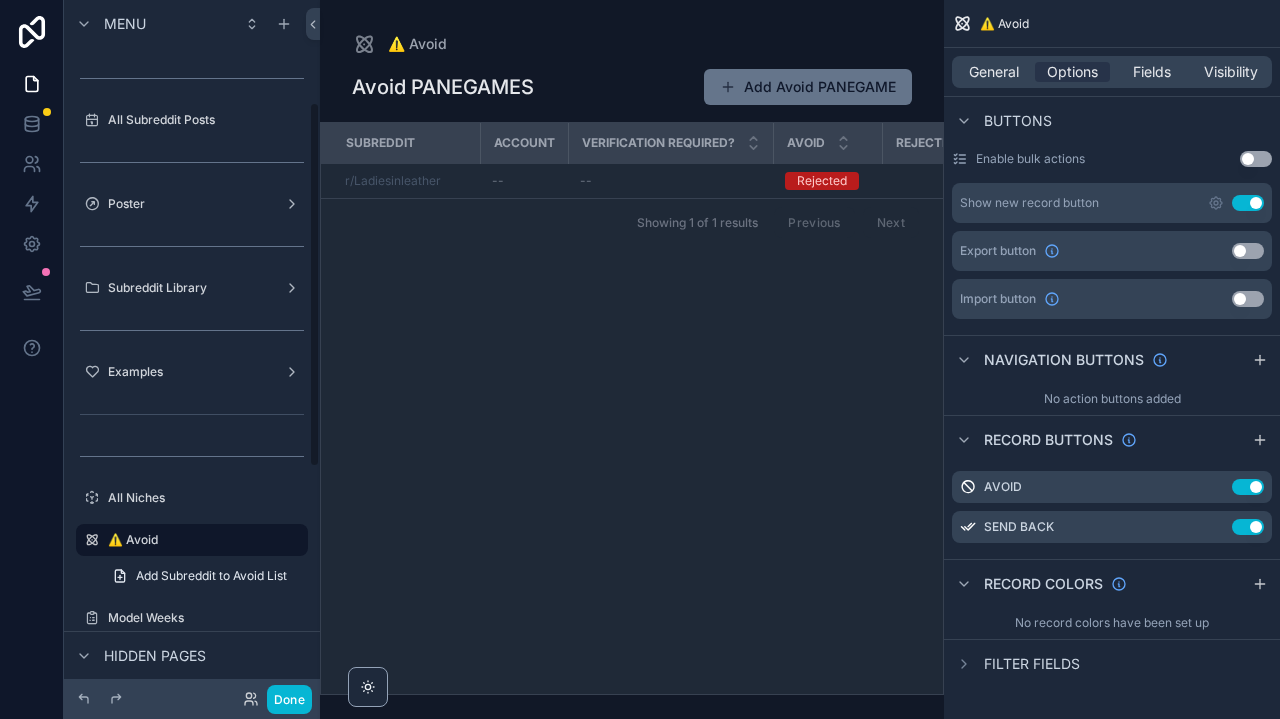 scroll, scrollTop: 195, scrollLeft: 0, axis: vertical 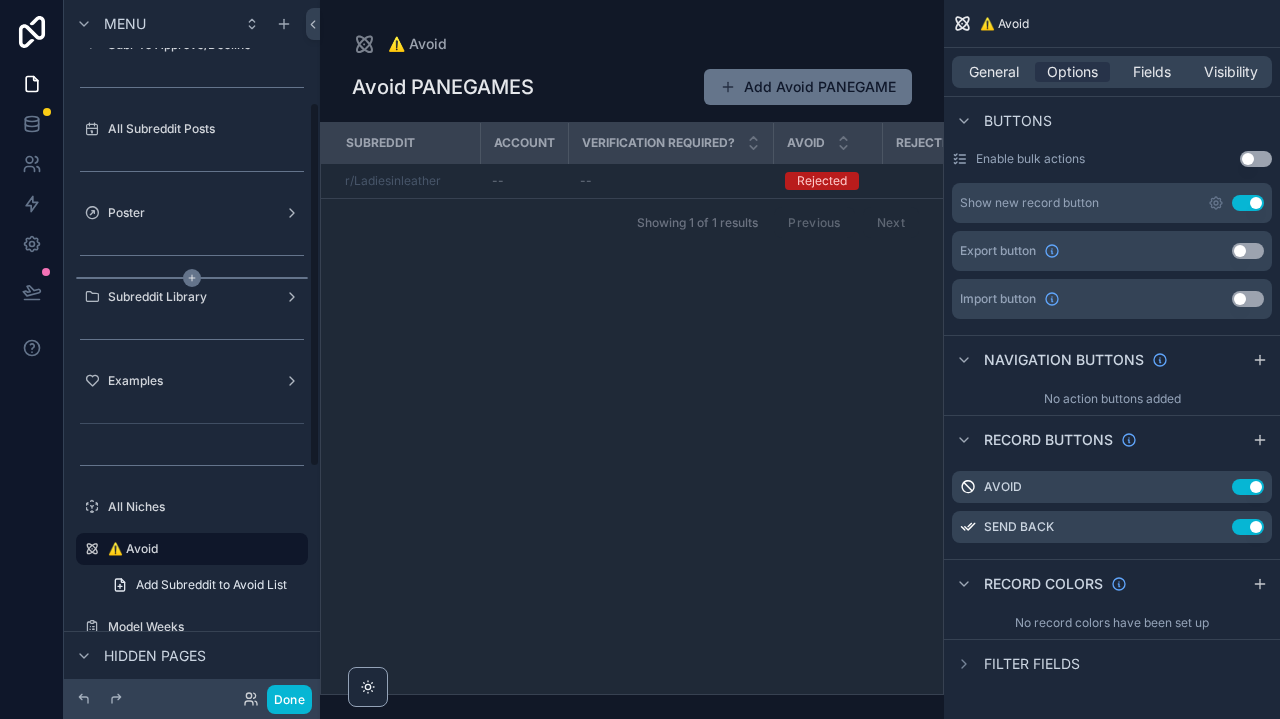 click at bounding box center [192, 278] 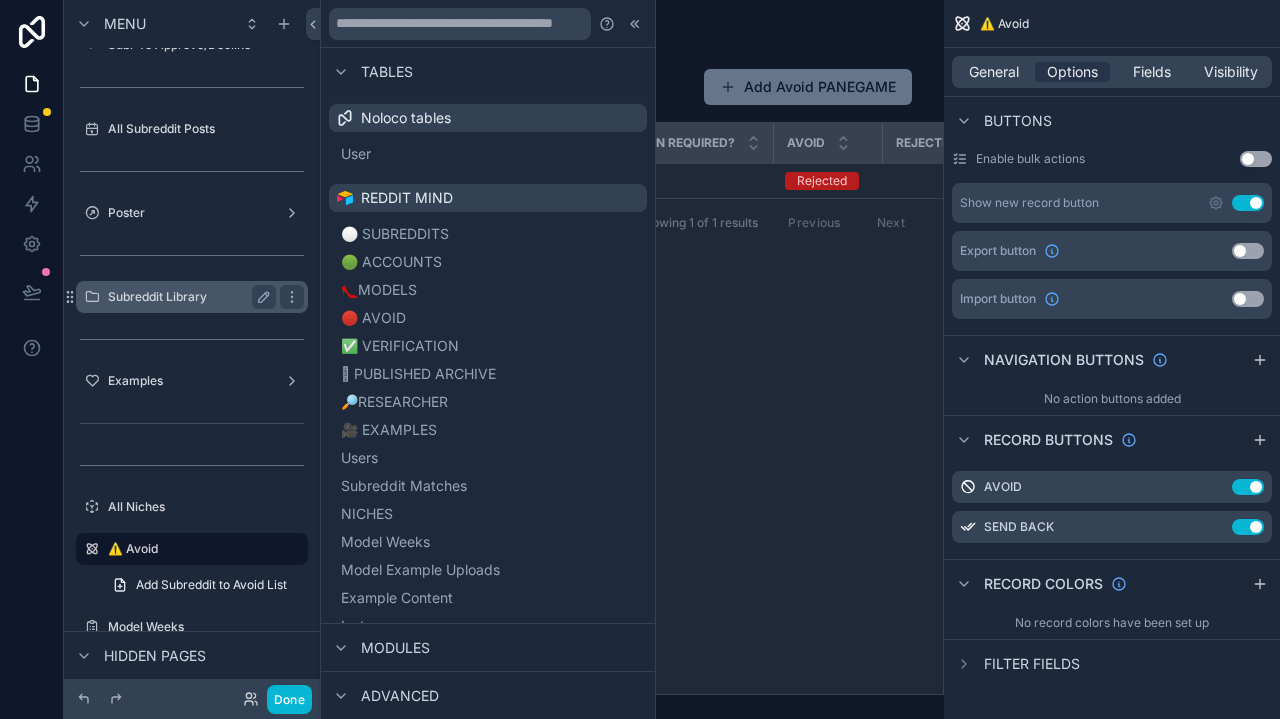 click on "Subreddit Library" at bounding box center [192, 297] 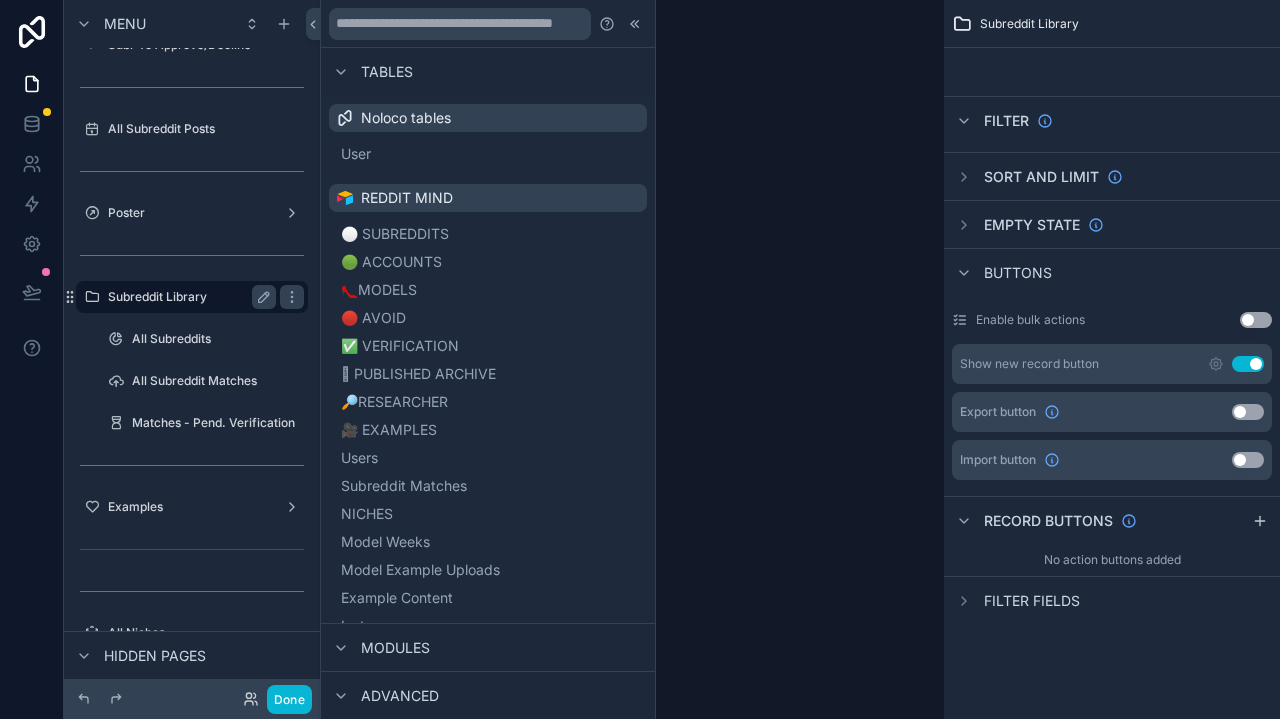 scroll, scrollTop: 0, scrollLeft: 0, axis: both 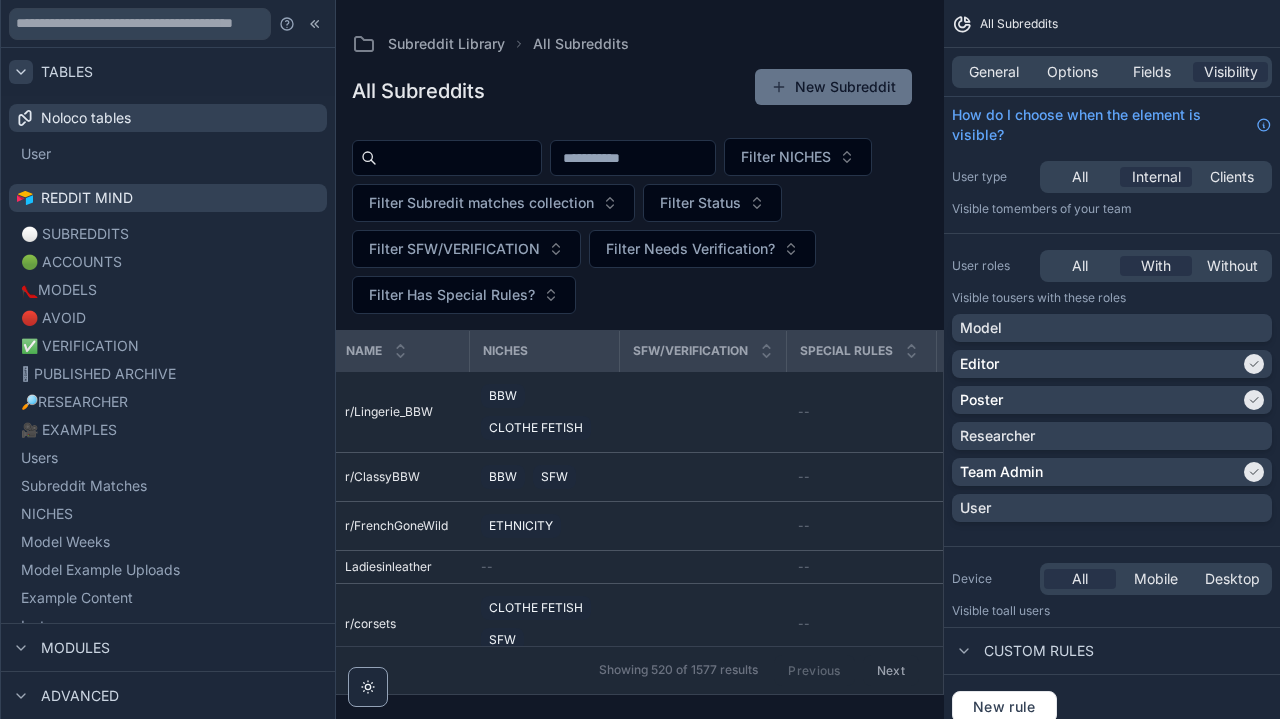click 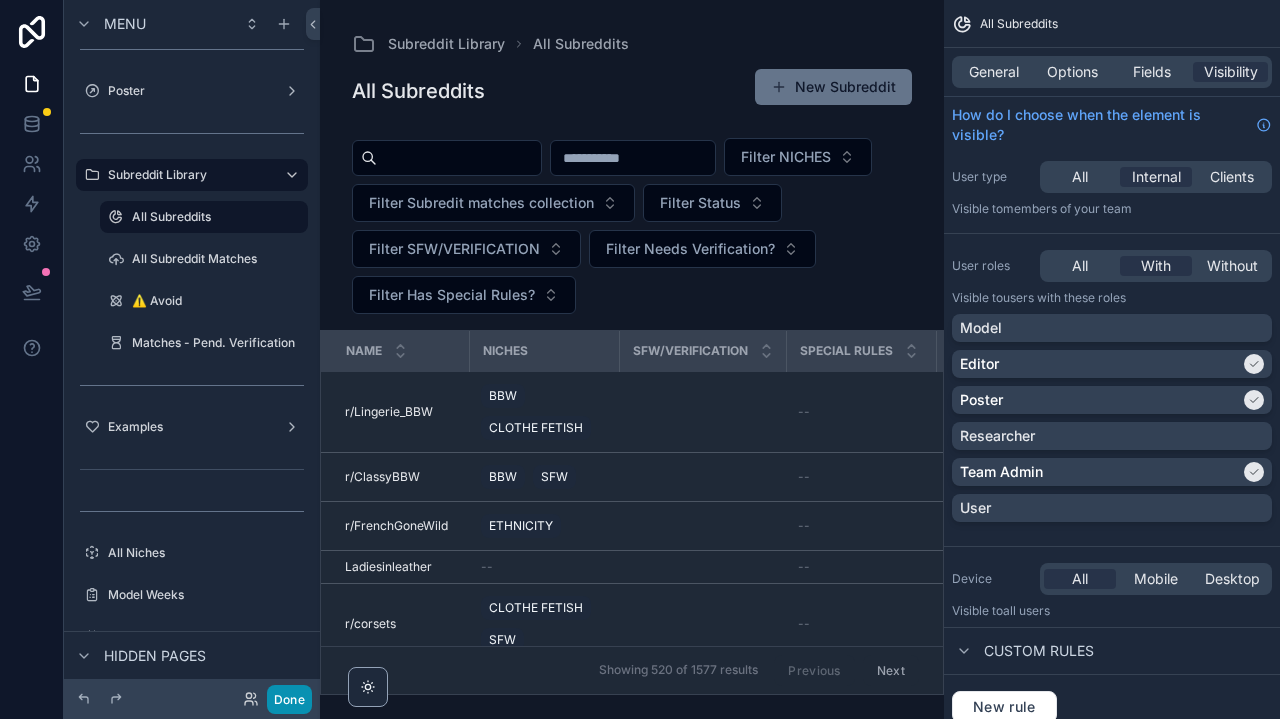 click on "Done" at bounding box center (289, 699) 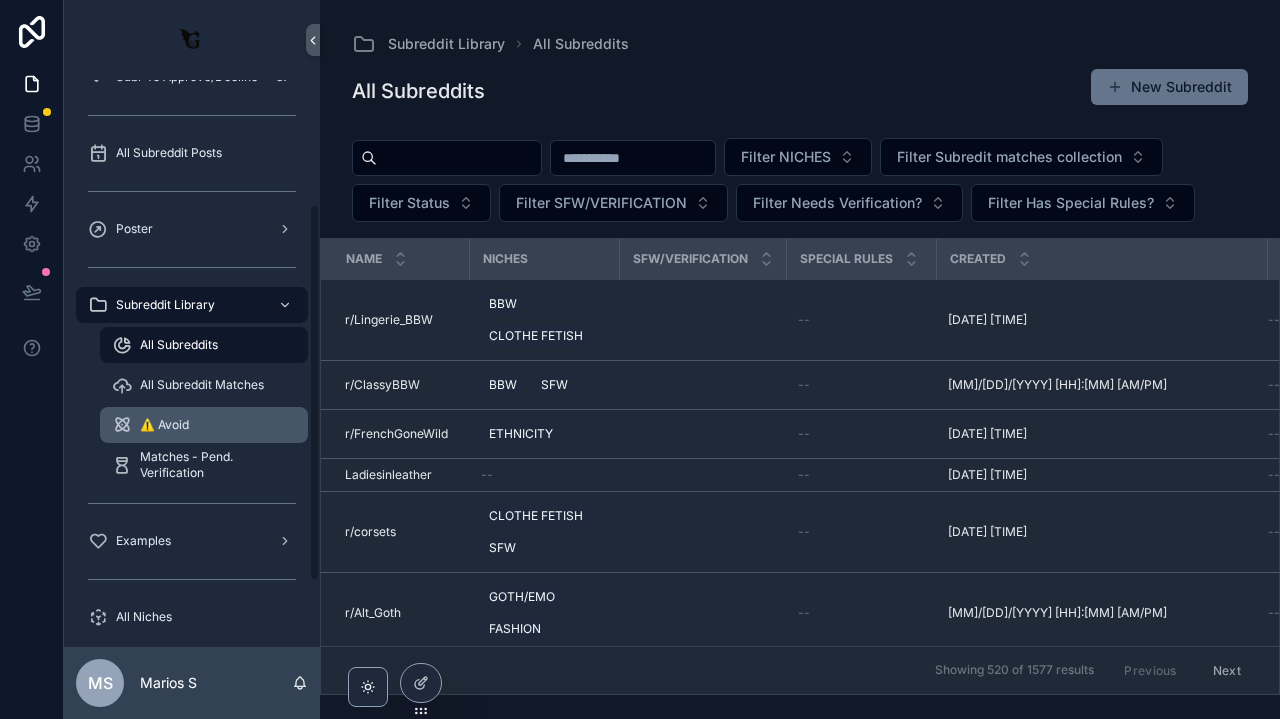 scroll, scrollTop: 198, scrollLeft: 0, axis: vertical 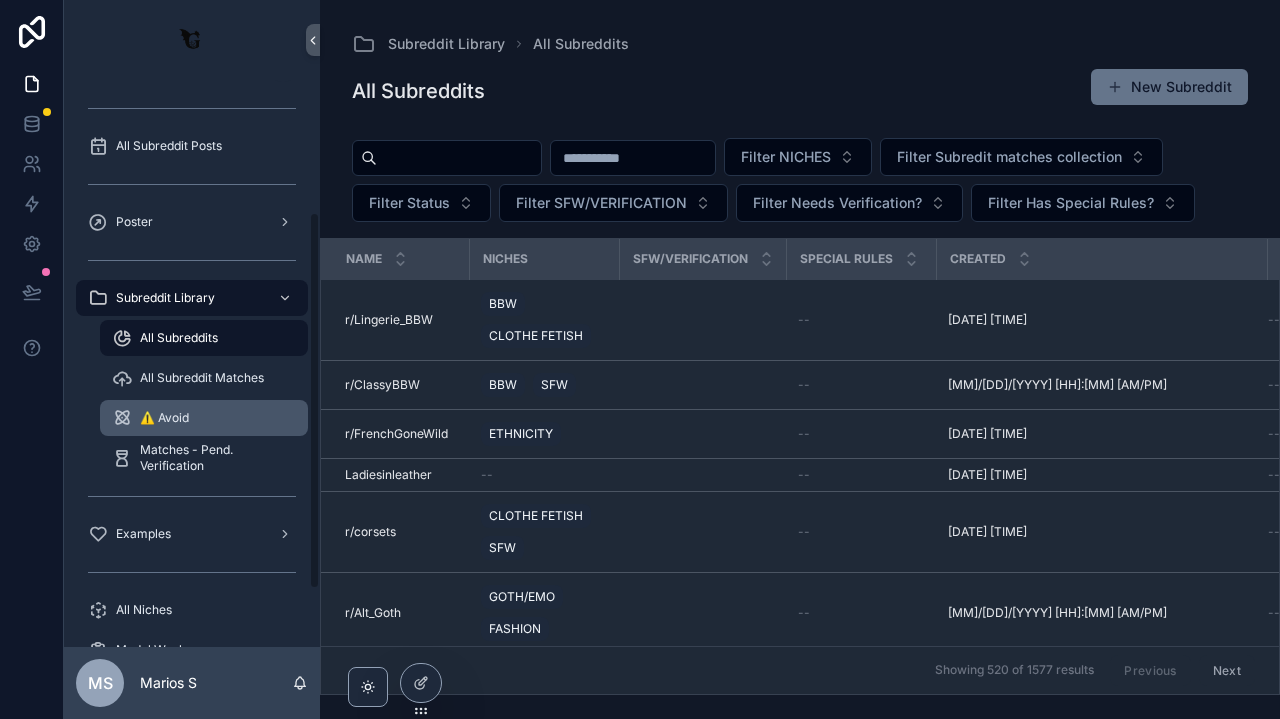click on "⚠️ Avoid" at bounding box center [204, 418] 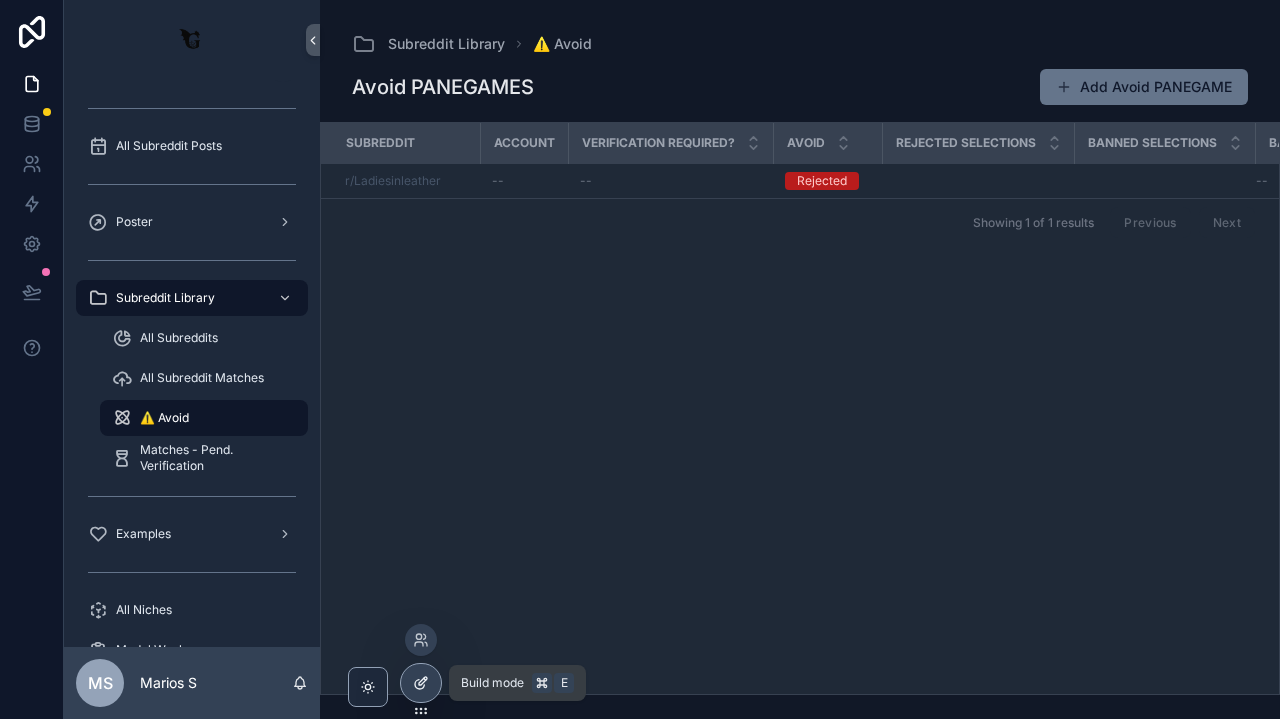 click at bounding box center [421, 683] 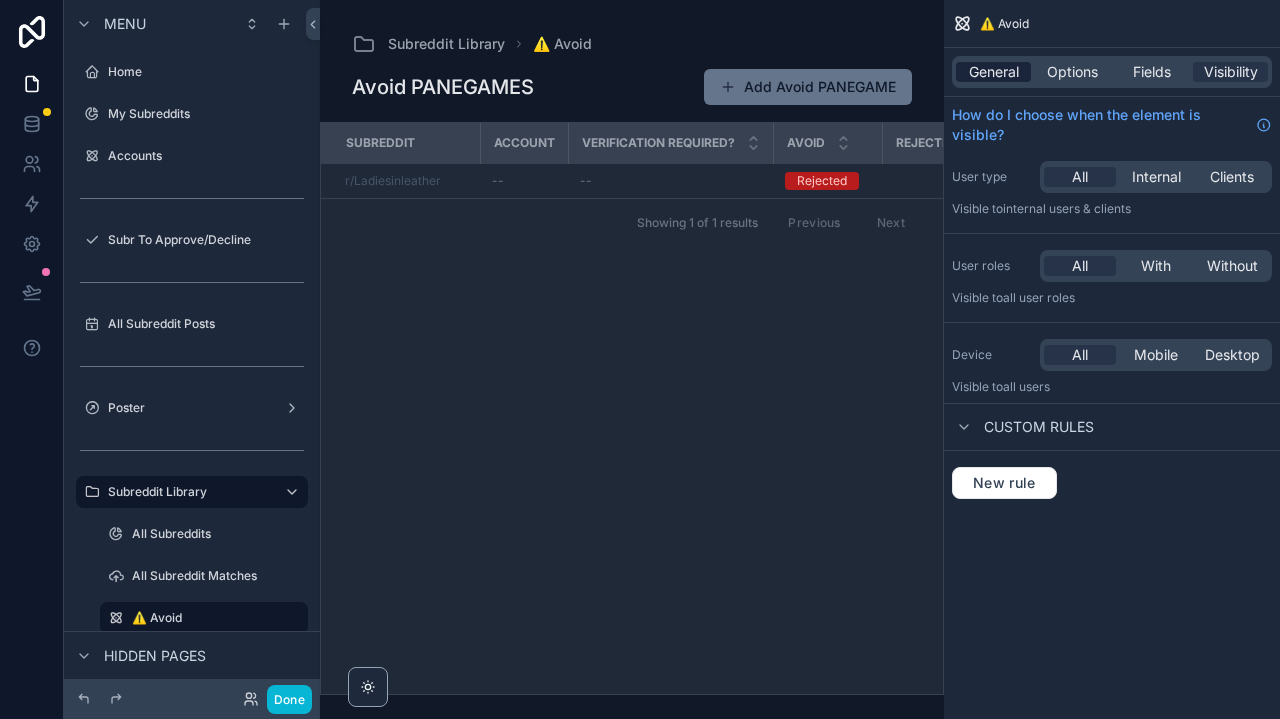 click on "General" at bounding box center (994, 72) 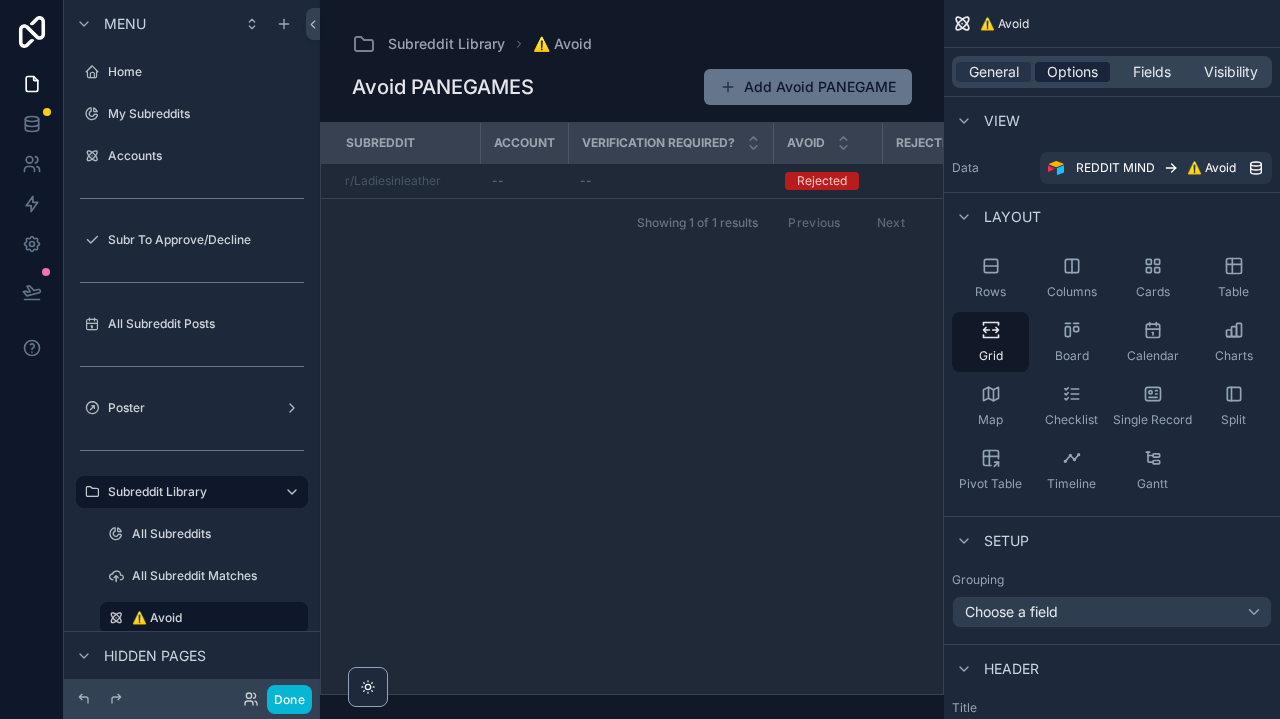 click on "Options" at bounding box center [1072, 72] 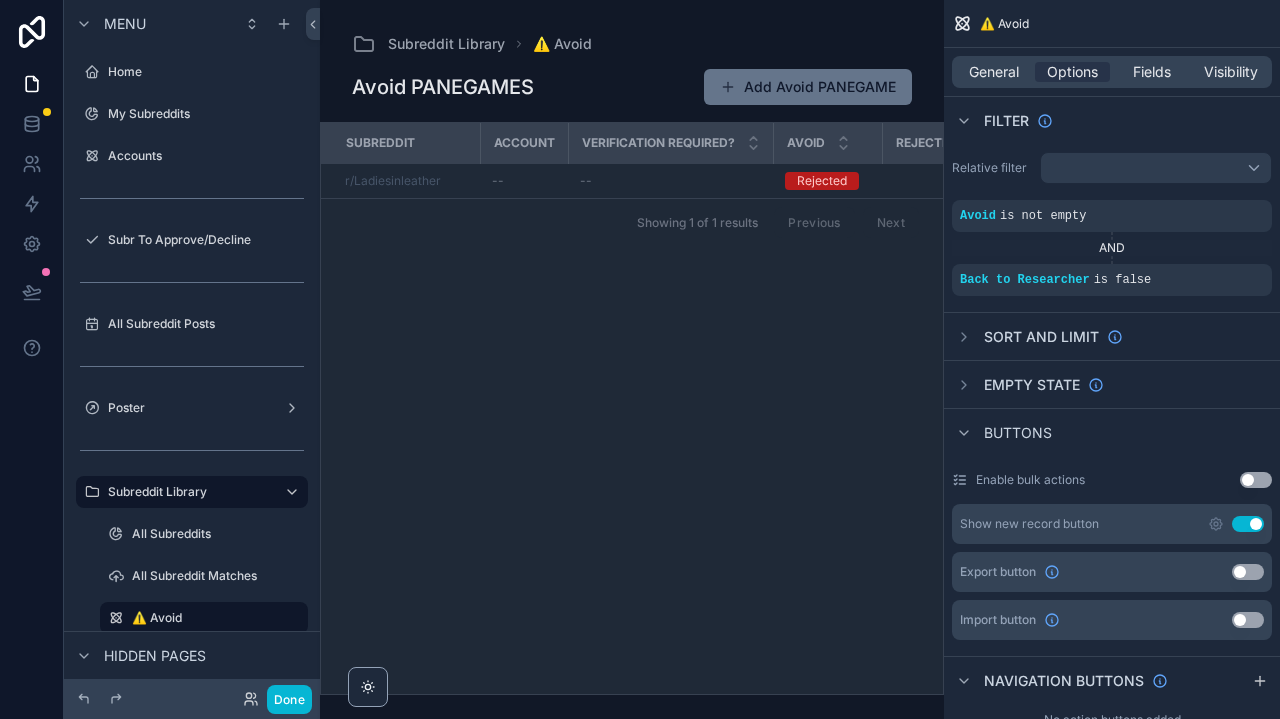 scroll, scrollTop: 0, scrollLeft: 0, axis: both 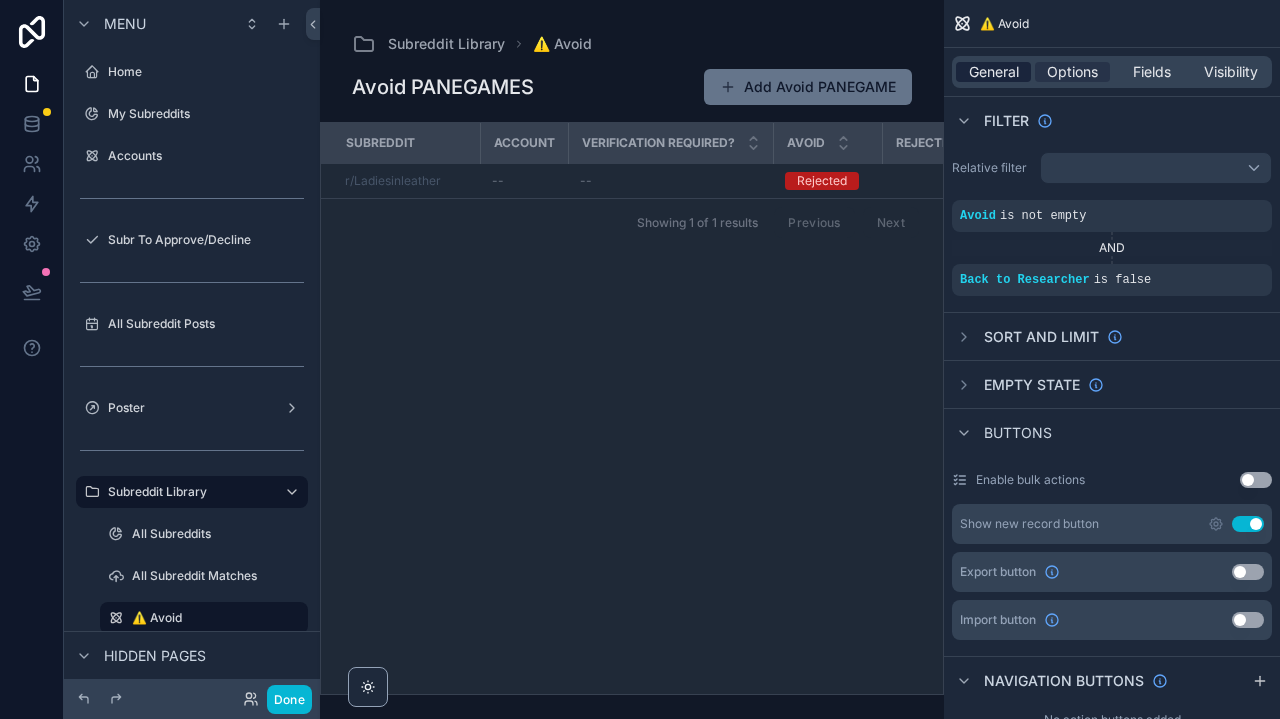 click on "General" at bounding box center (994, 72) 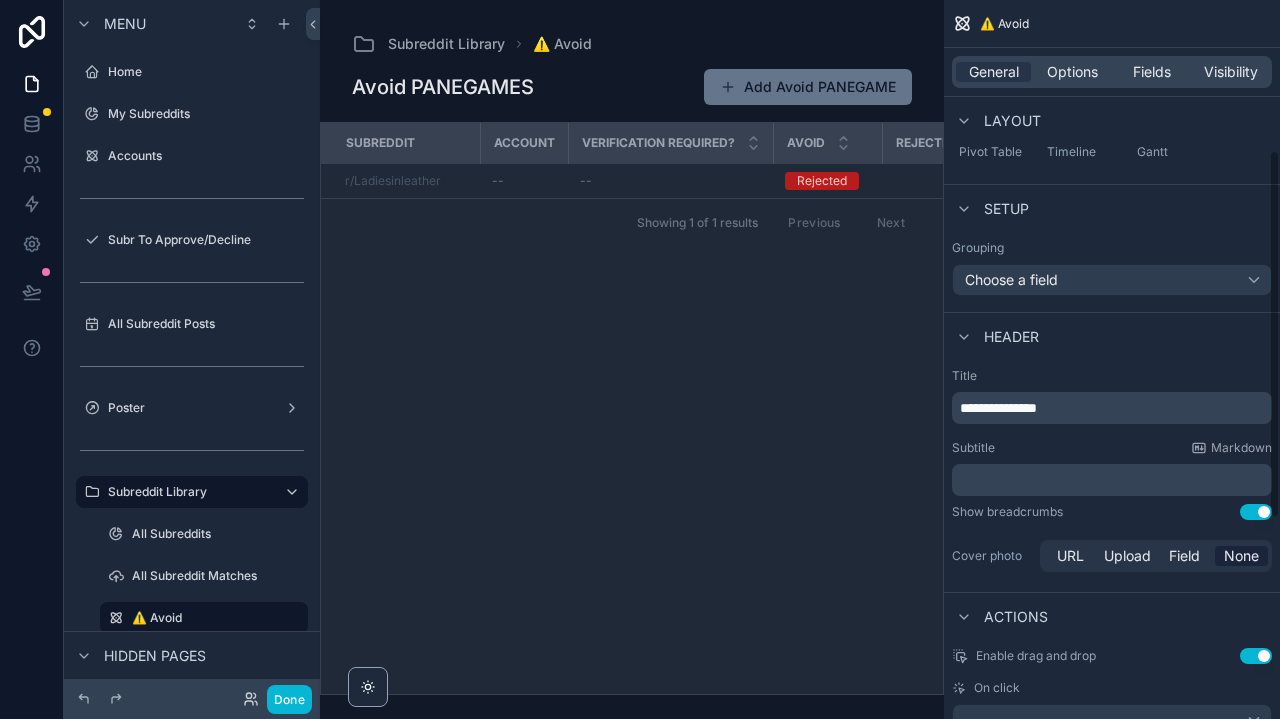 scroll, scrollTop: 338, scrollLeft: 0, axis: vertical 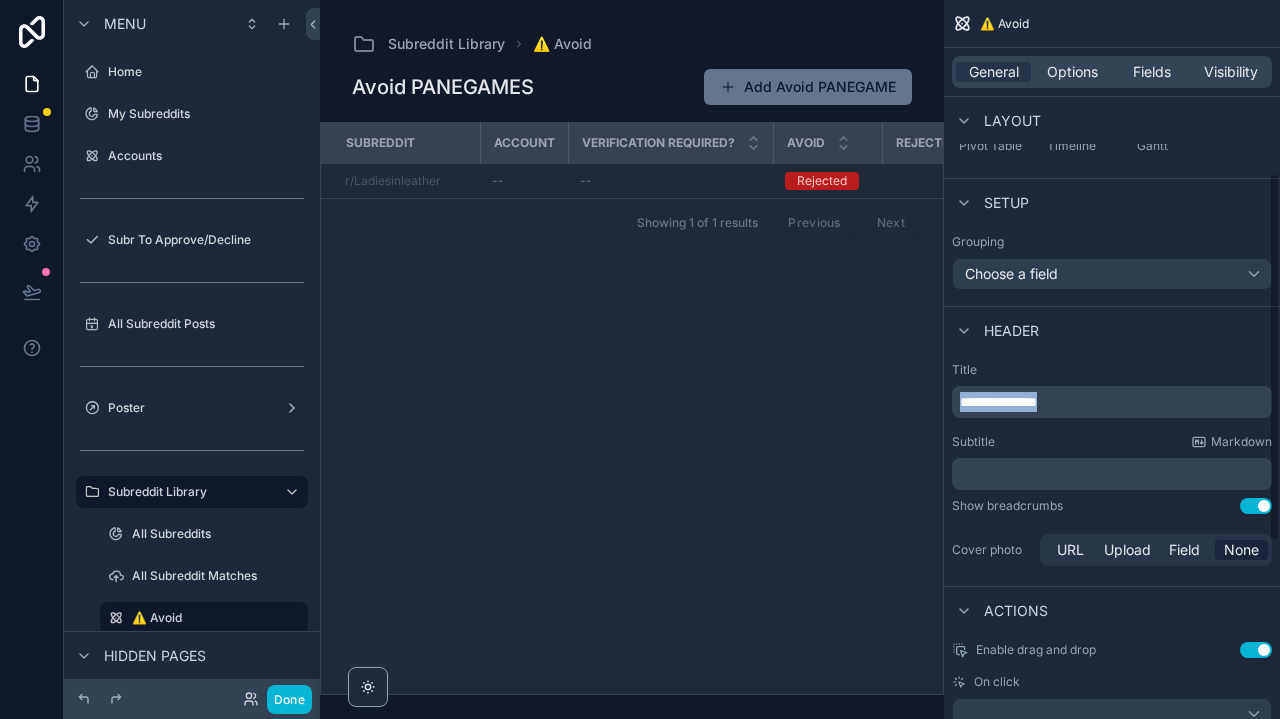 drag, startPoint x: 1115, startPoint y: 400, endPoint x: 907, endPoint y: 398, distance: 208.00961 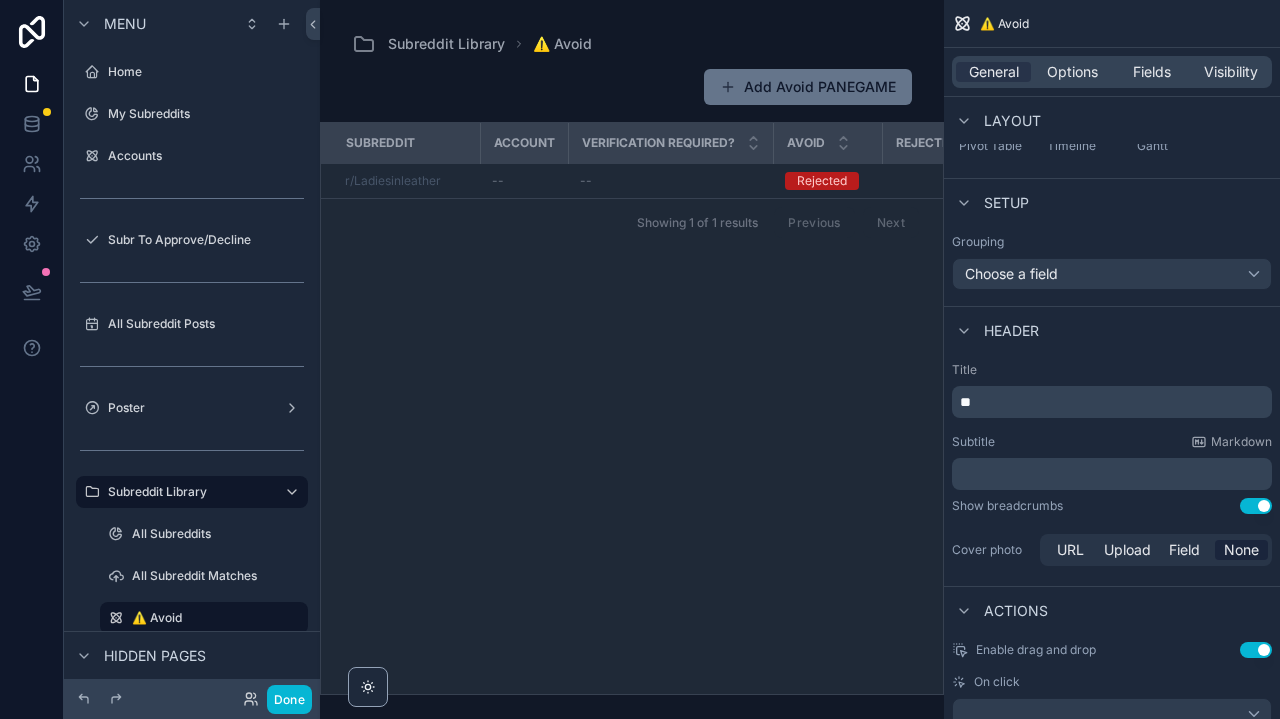 type 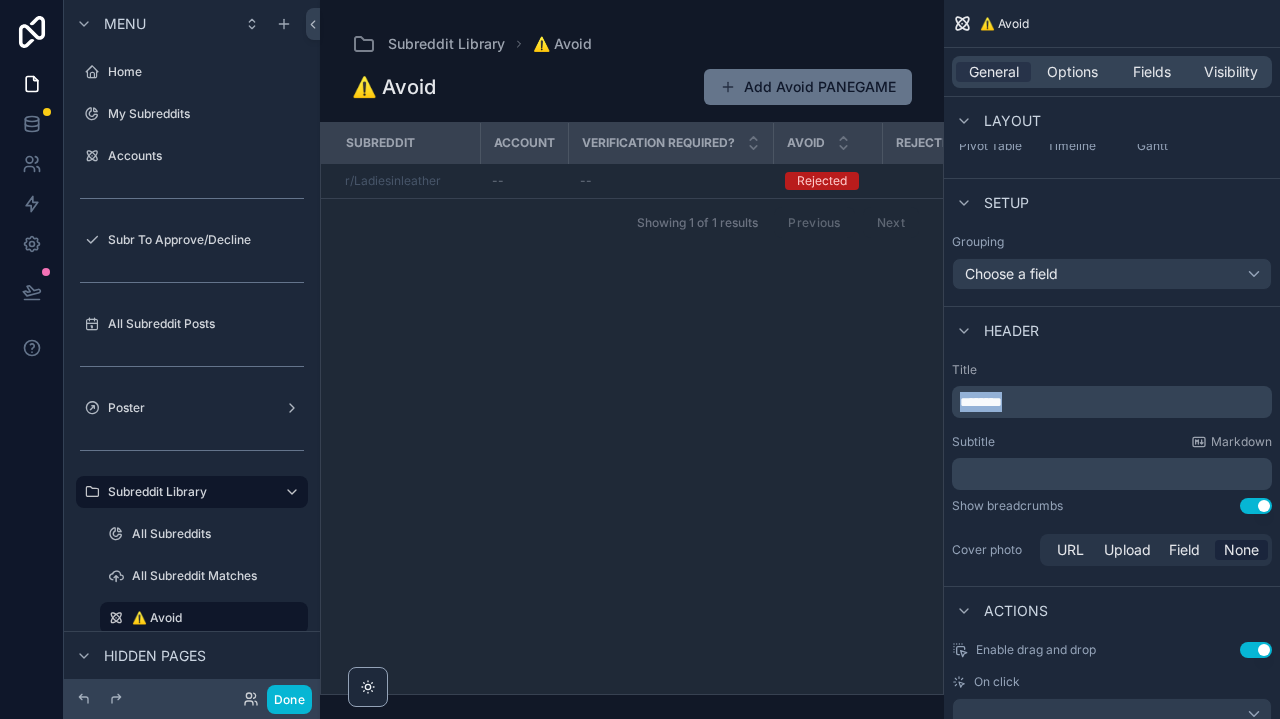 drag, startPoint x: 1041, startPoint y: 408, endPoint x: 926, endPoint y: 407, distance: 115.00435 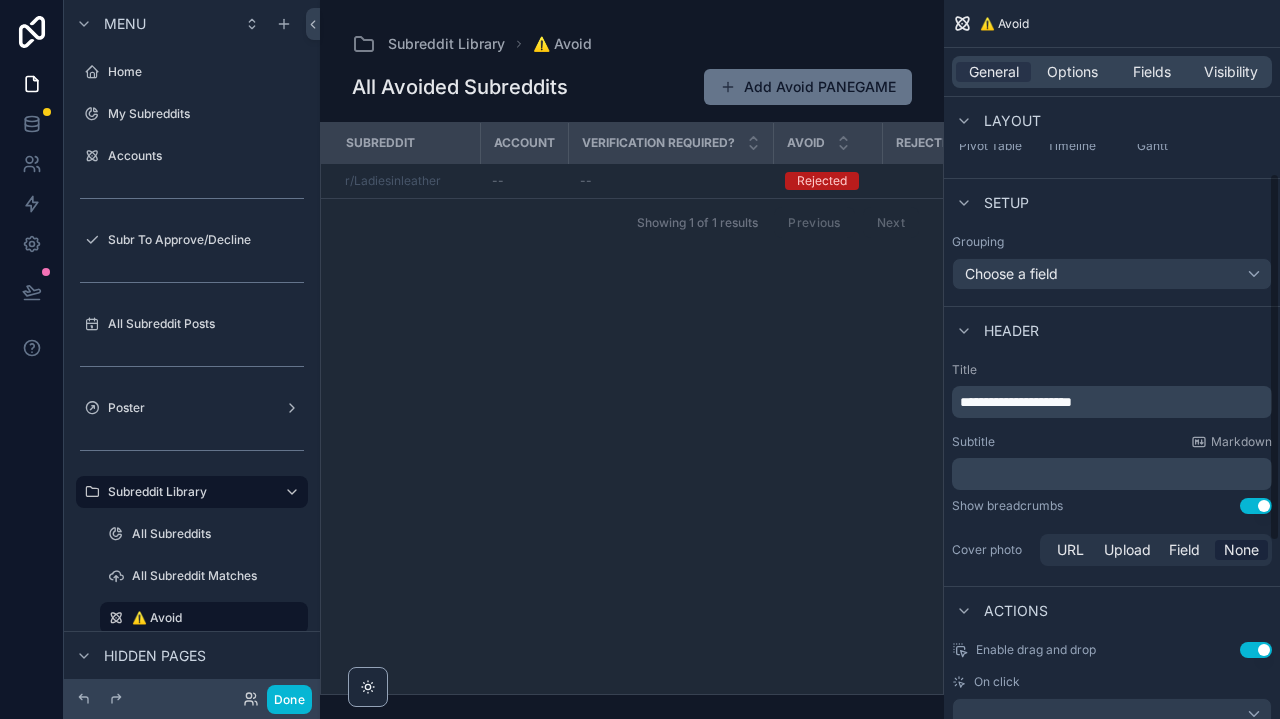 click on "﻿" at bounding box center [1112, 474] 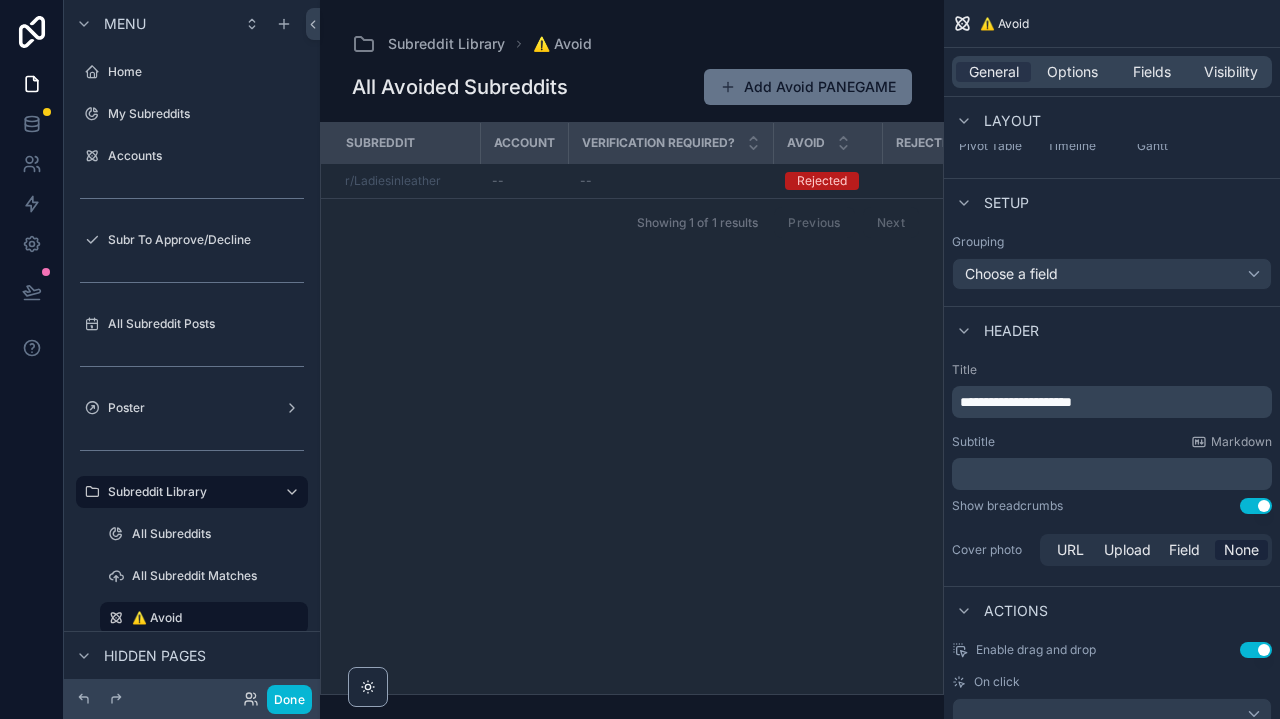 click on "﻿" at bounding box center (1114, 474) 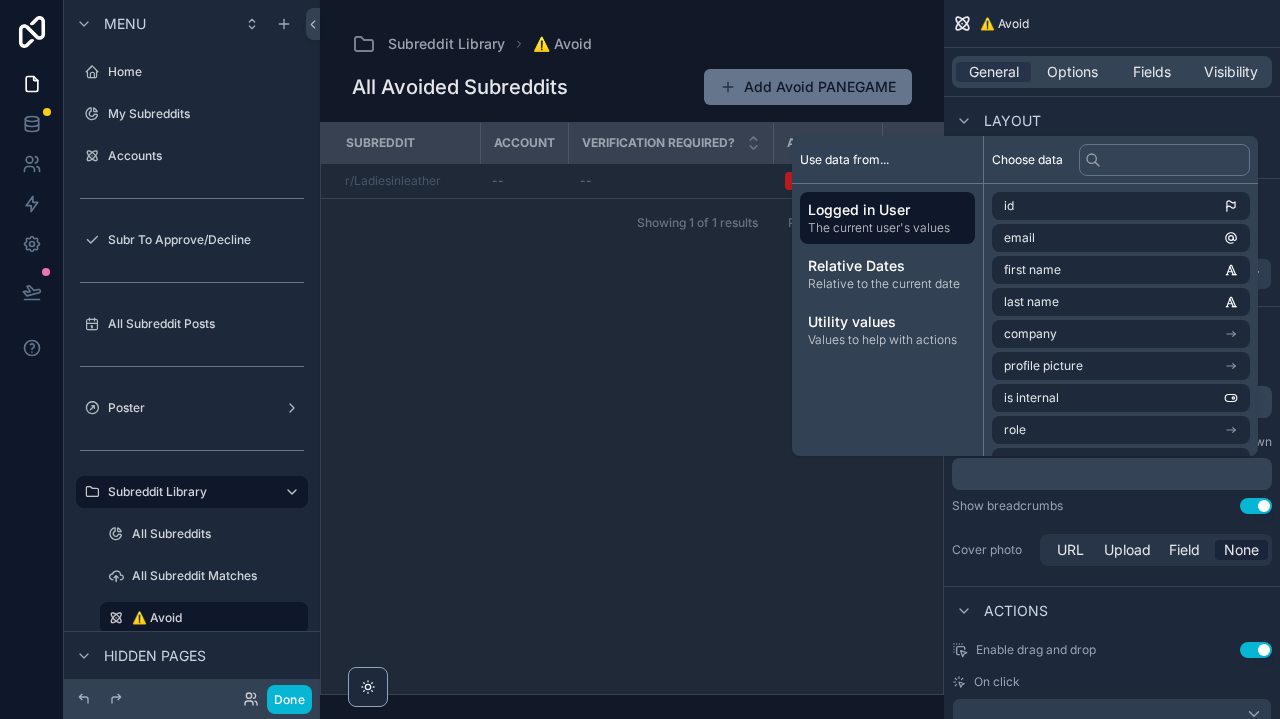 type 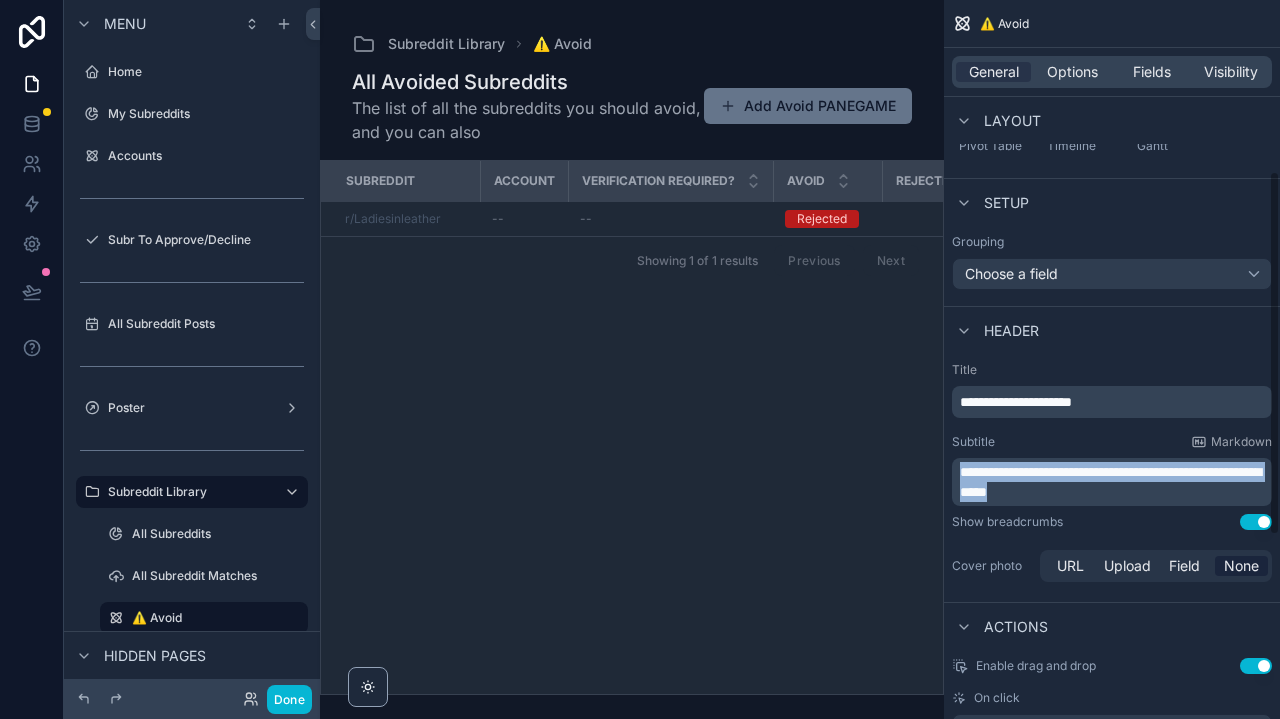 drag, startPoint x: 1187, startPoint y: 496, endPoint x: 906, endPoint y: 425, distance: 289.831 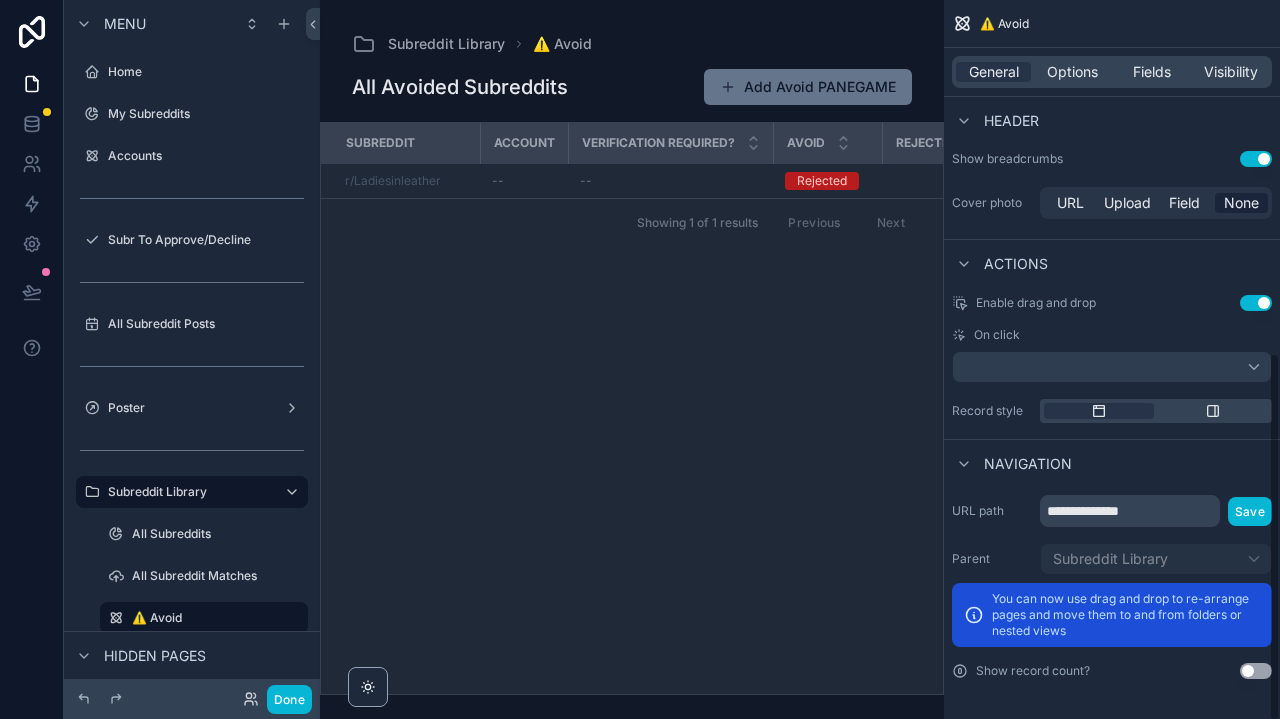 scroll, scrollTop: 685, scrollLeft: 0, axis: vertical 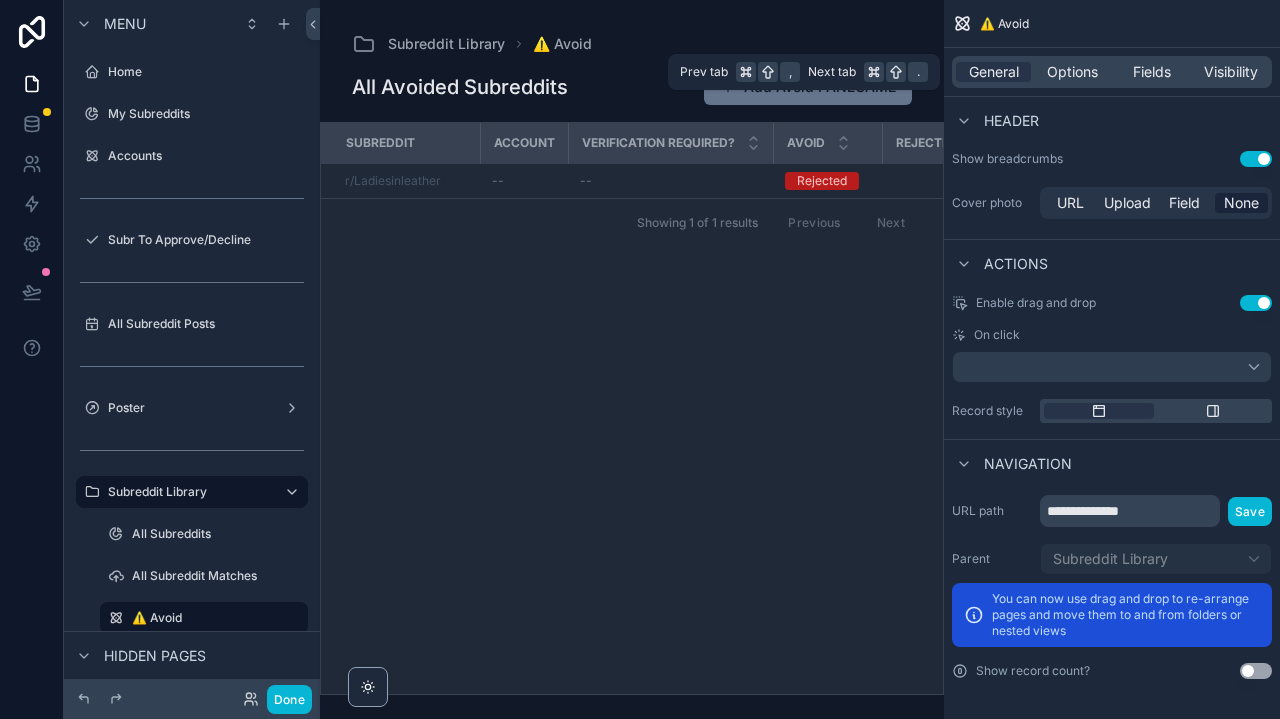 click on "General Options Fields Visibility" at bounding box center [1112, 72] 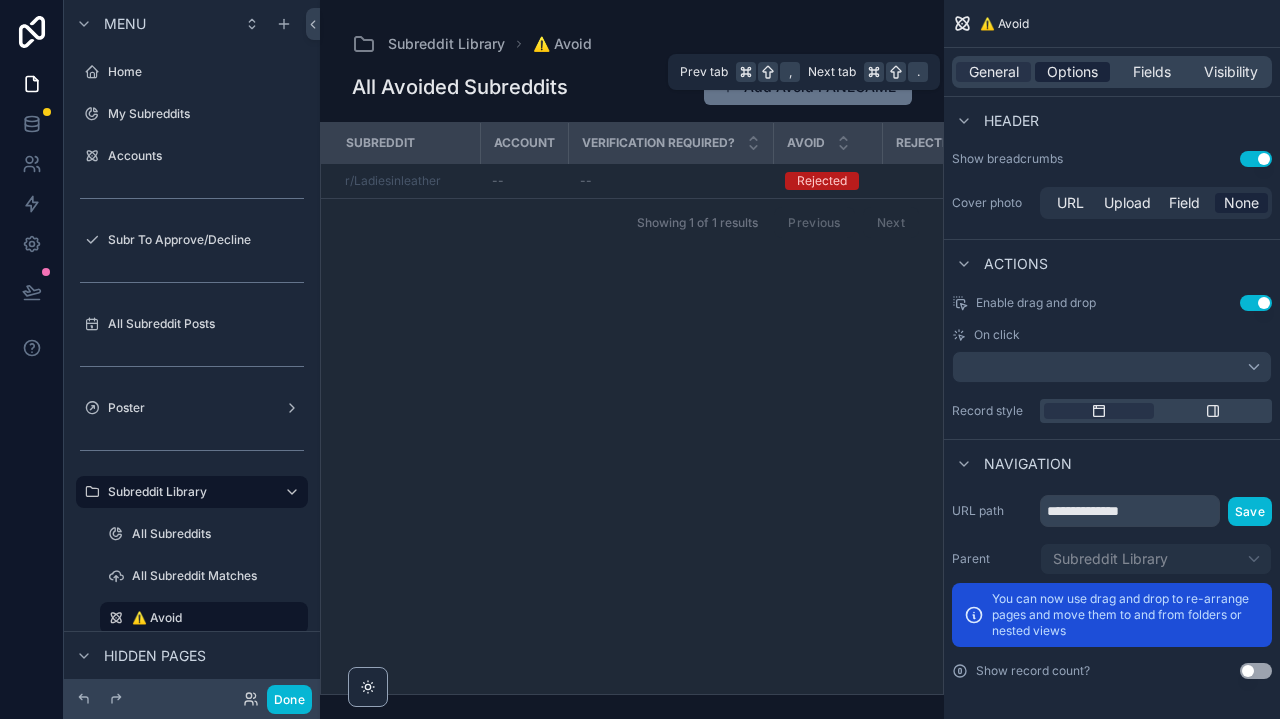 click on "Options" at bounding box center (1072, 72) 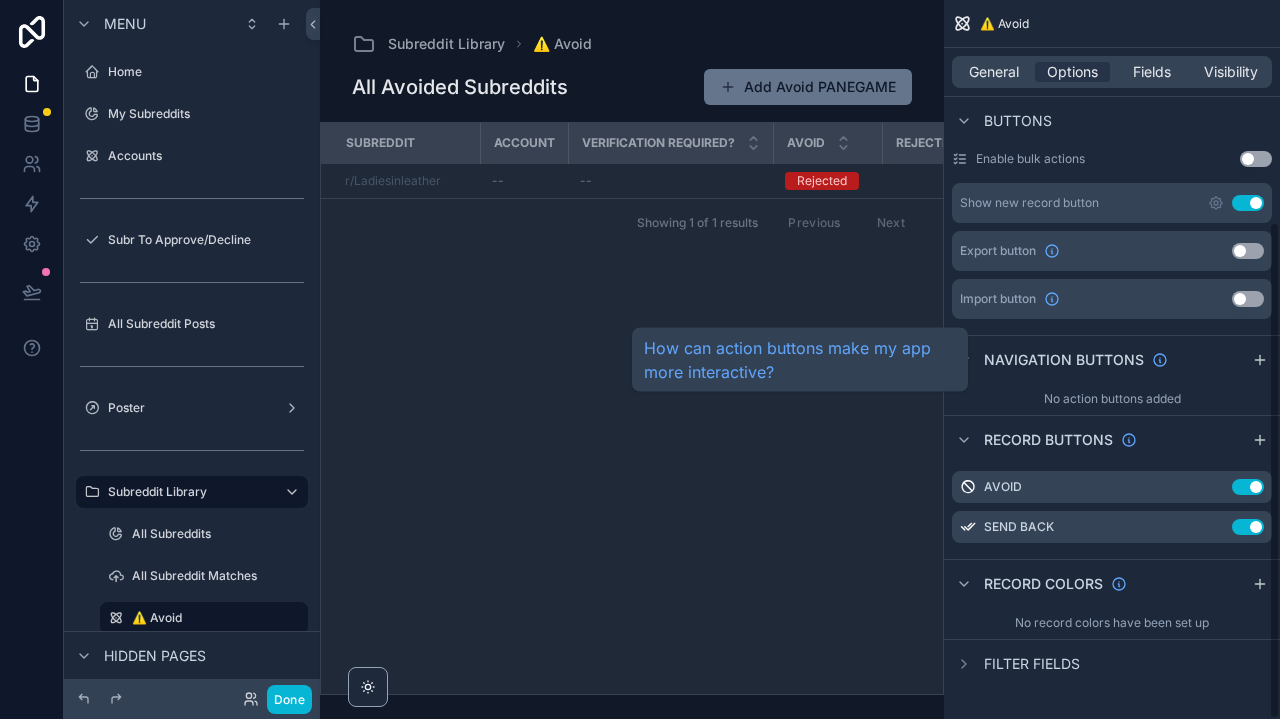 scroll, scrollTop: 0, scrollLeft: 0, axis: both 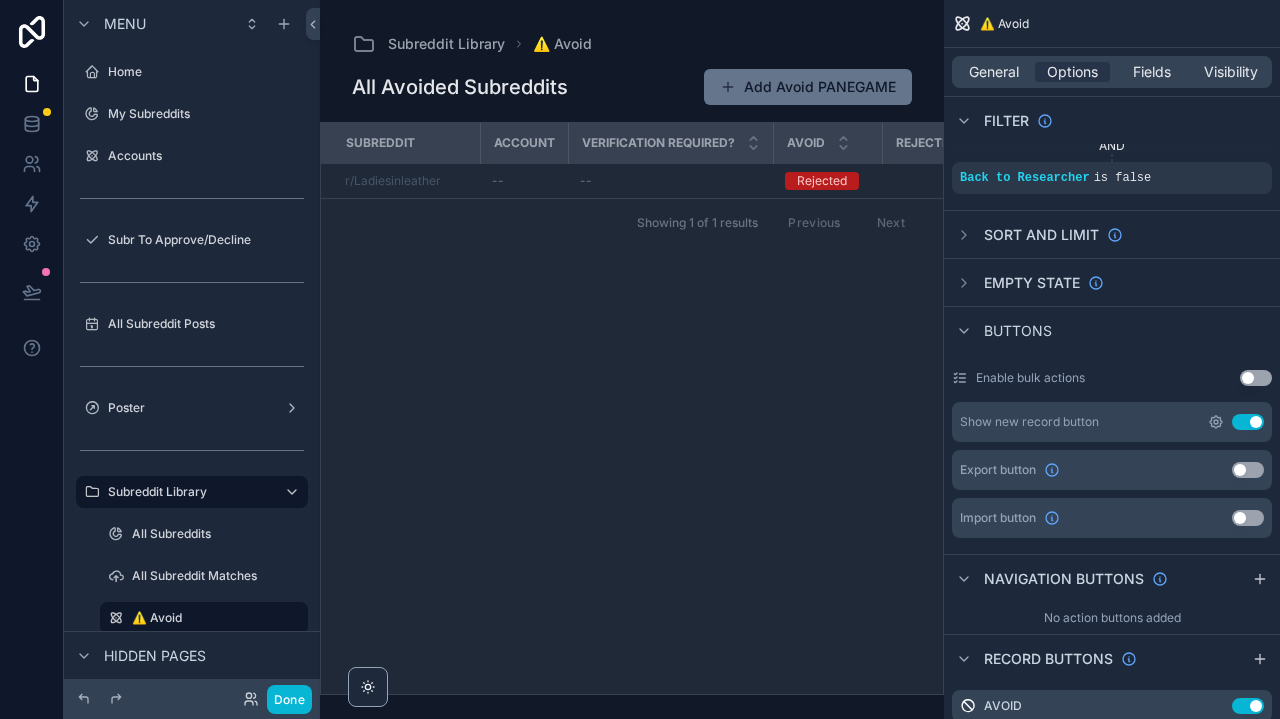 click 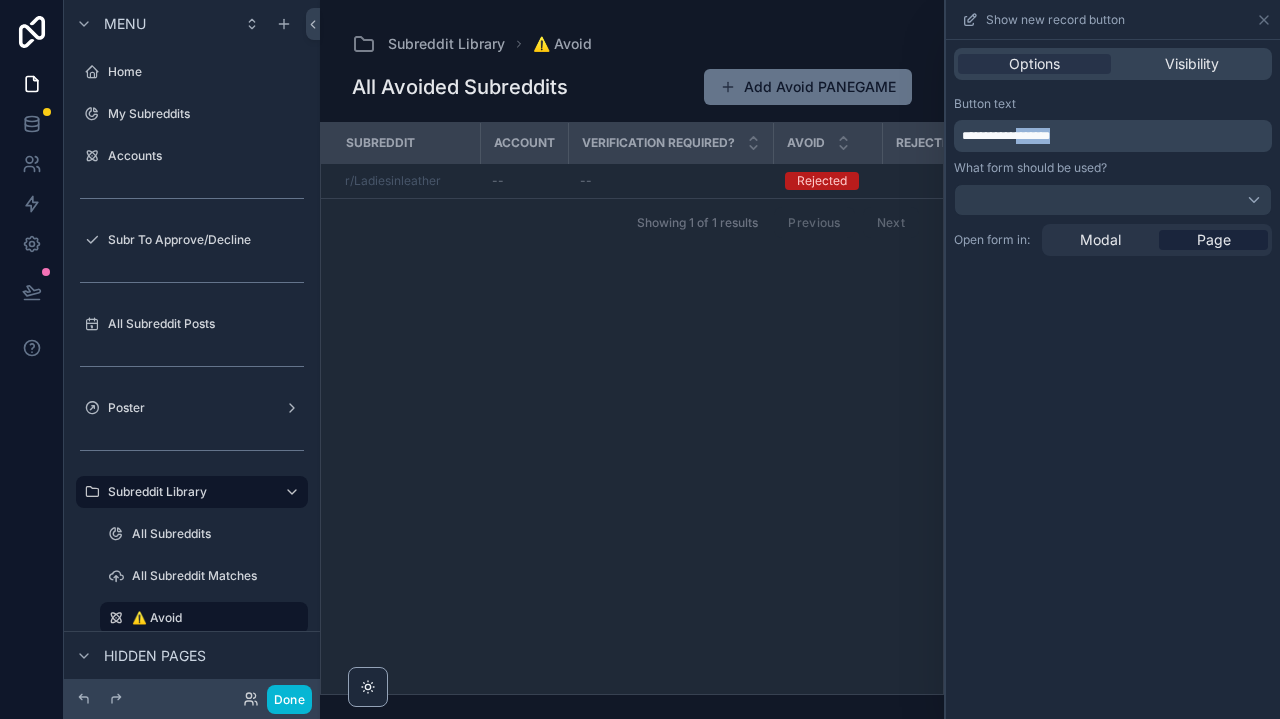 drag, startPoint x: 1112, startPoint y: 135, endPoint x: 1030, endPoint y: 130, distance: 82.1523 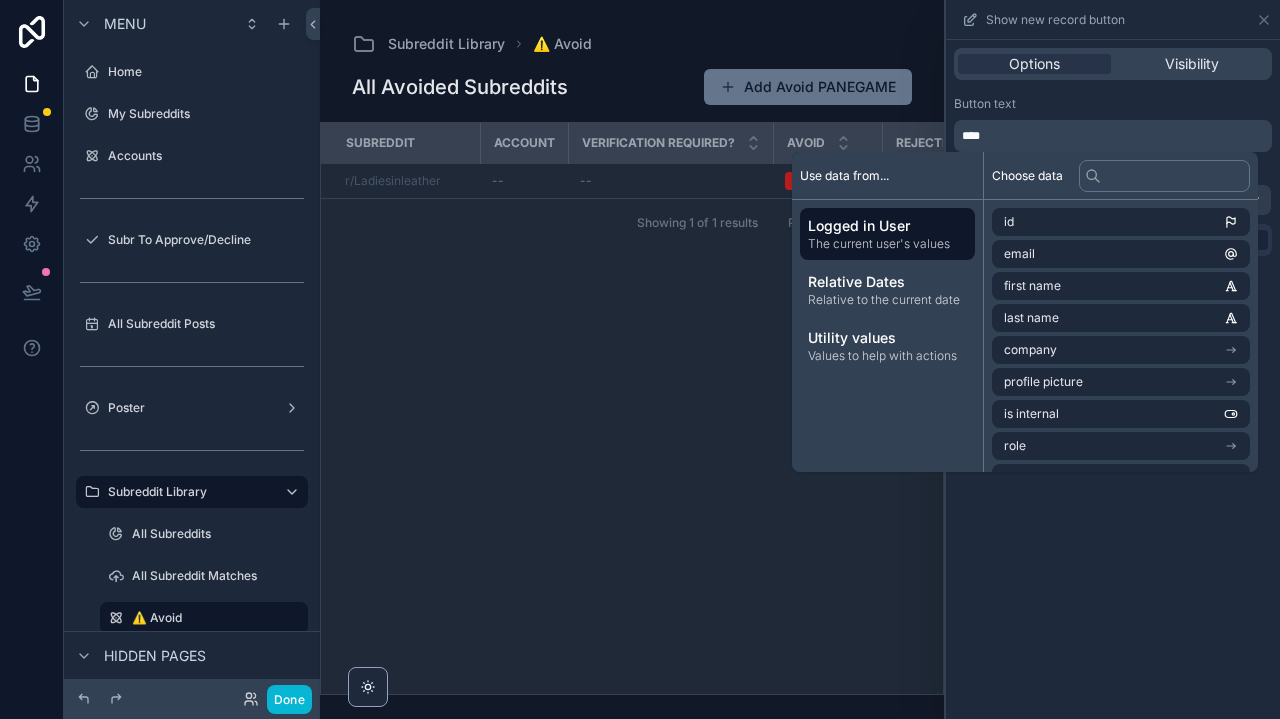 type 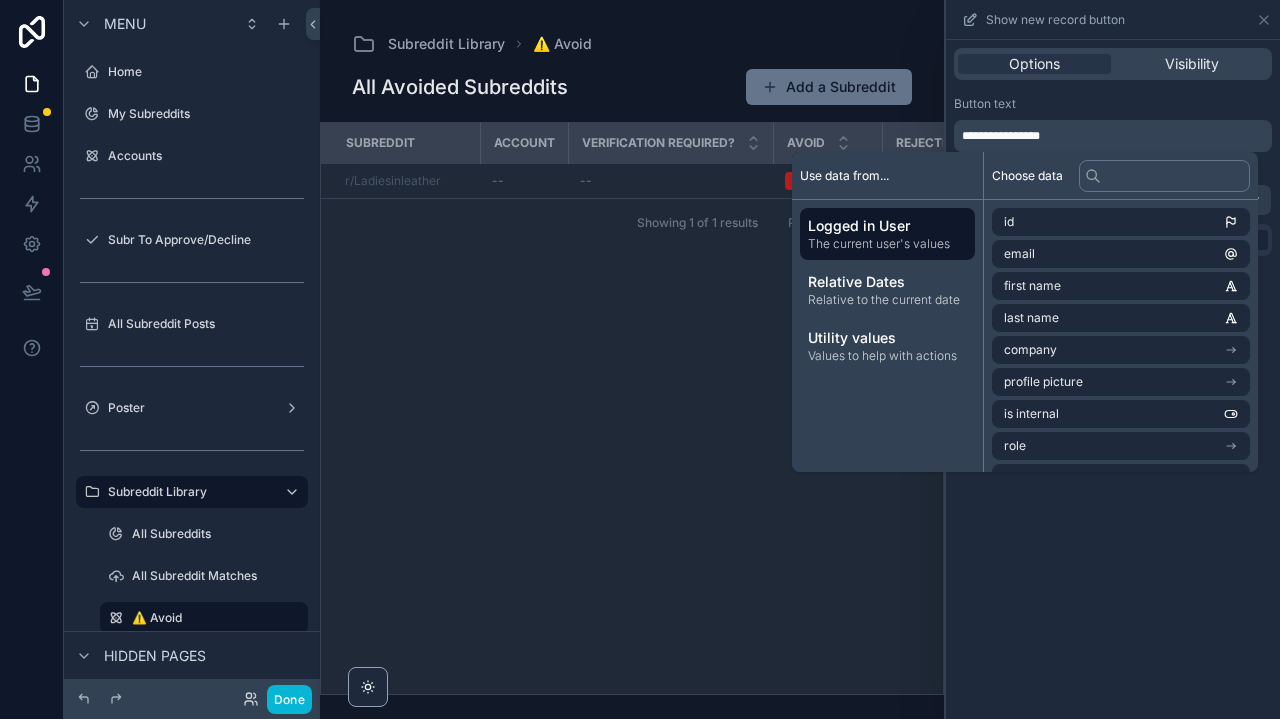 click on "**********" at bounding box center [1113, 124] 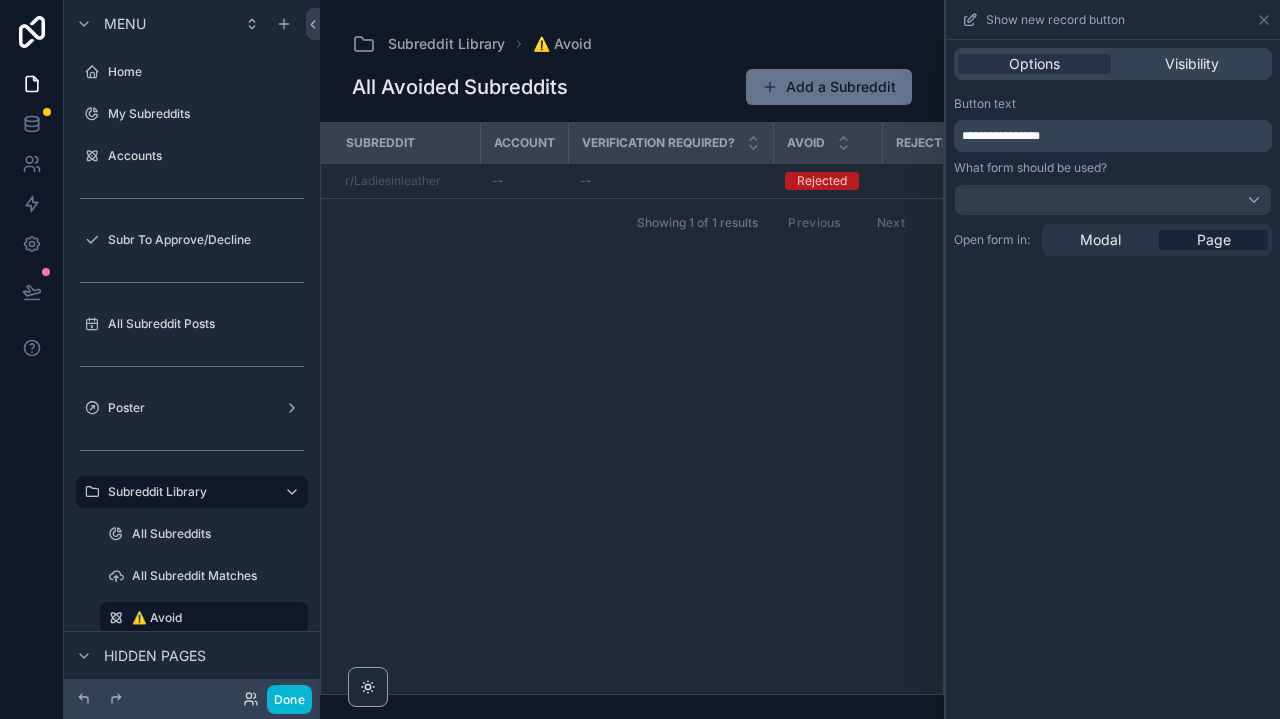 click at bounding box center (1113, 200) 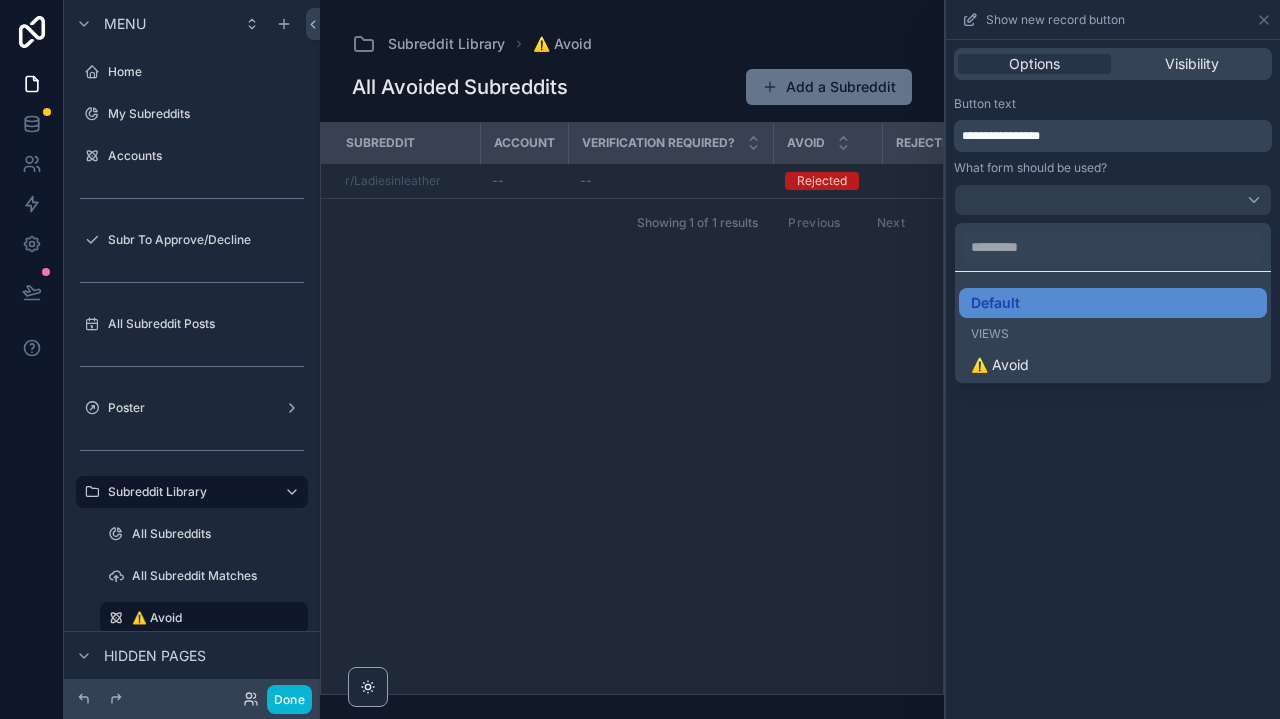 click at bounding box center [1113, 359] 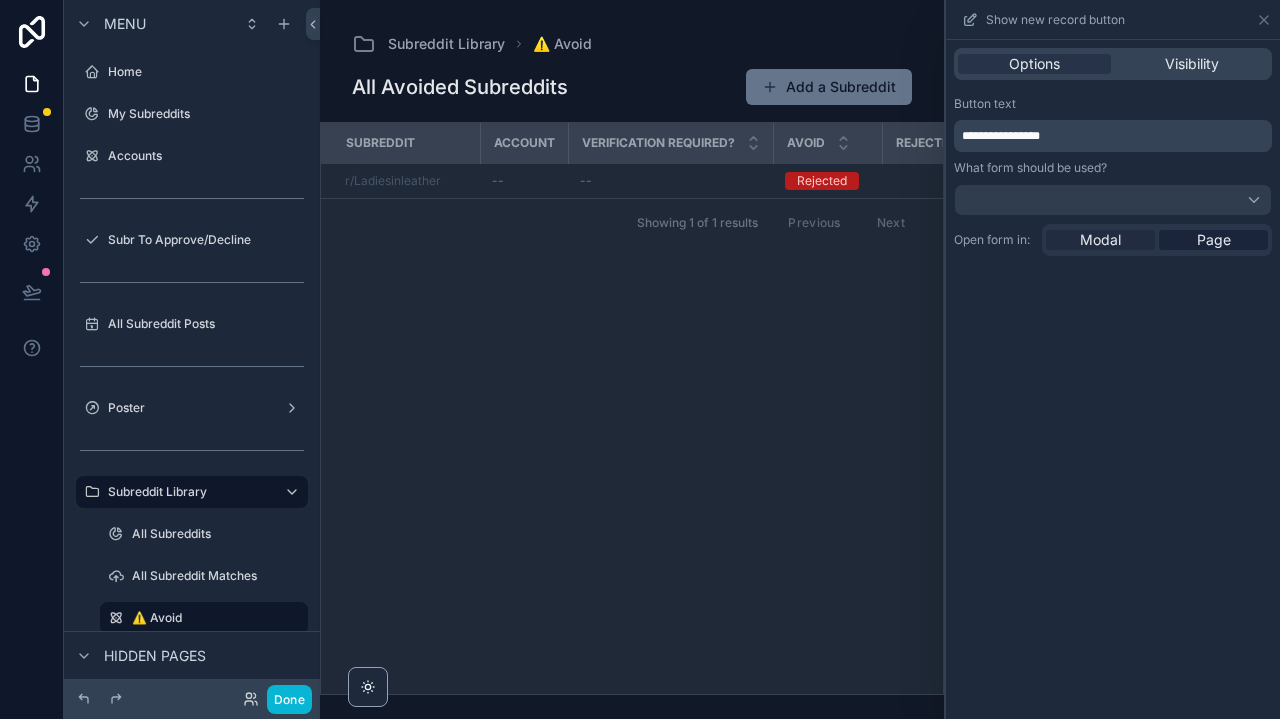click on "Modal" at bounding box center (1100, 240) 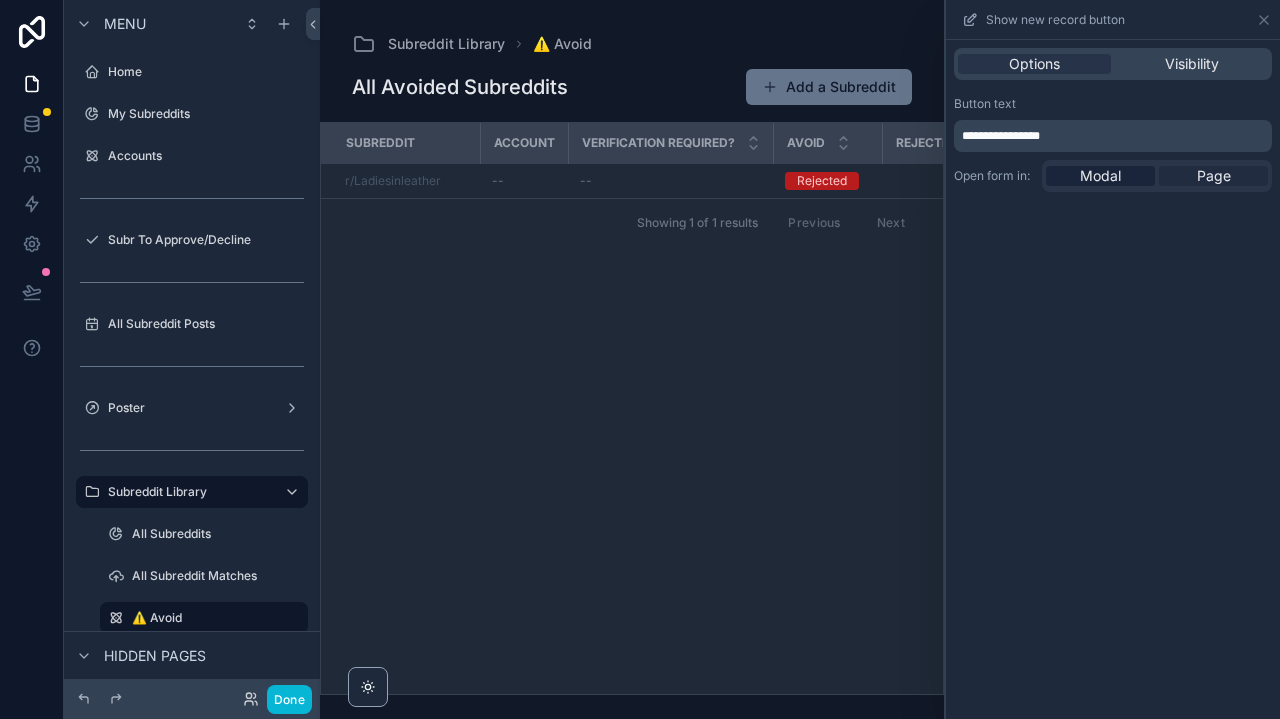 click on "Page" at bounding box center [1213, 176] 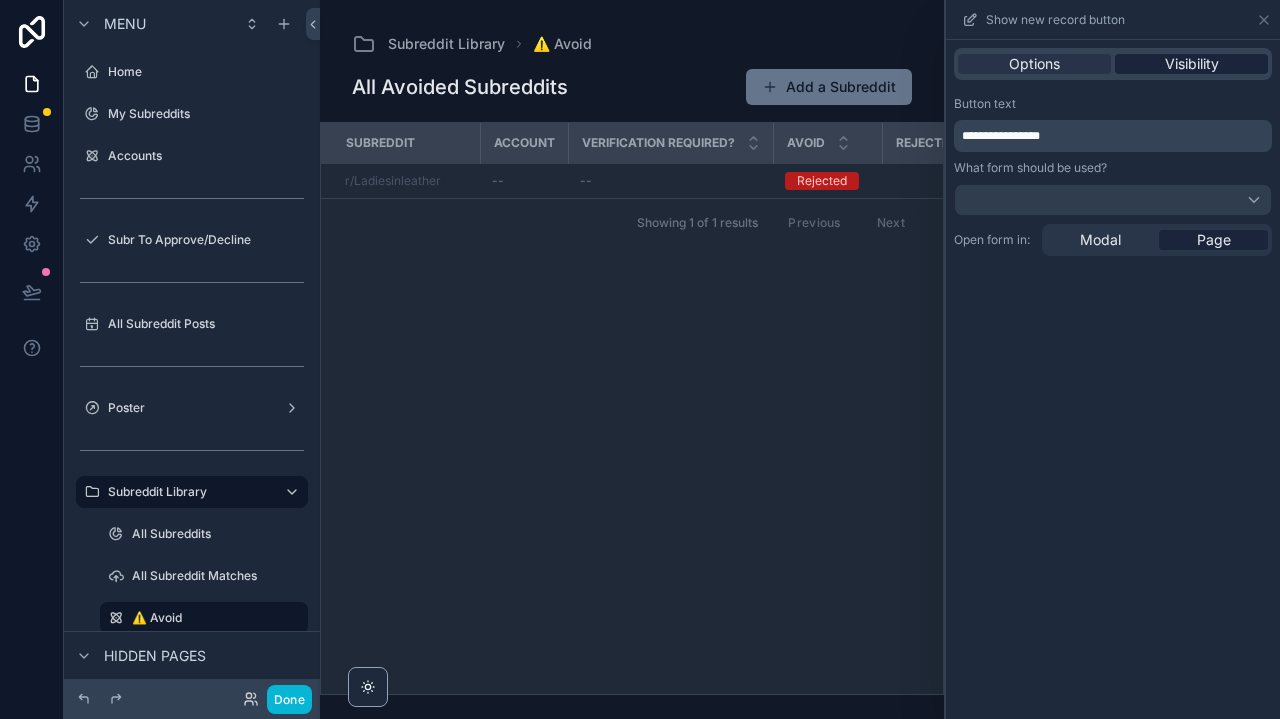 click on "Visibility" at bounding box center [1192, 64] 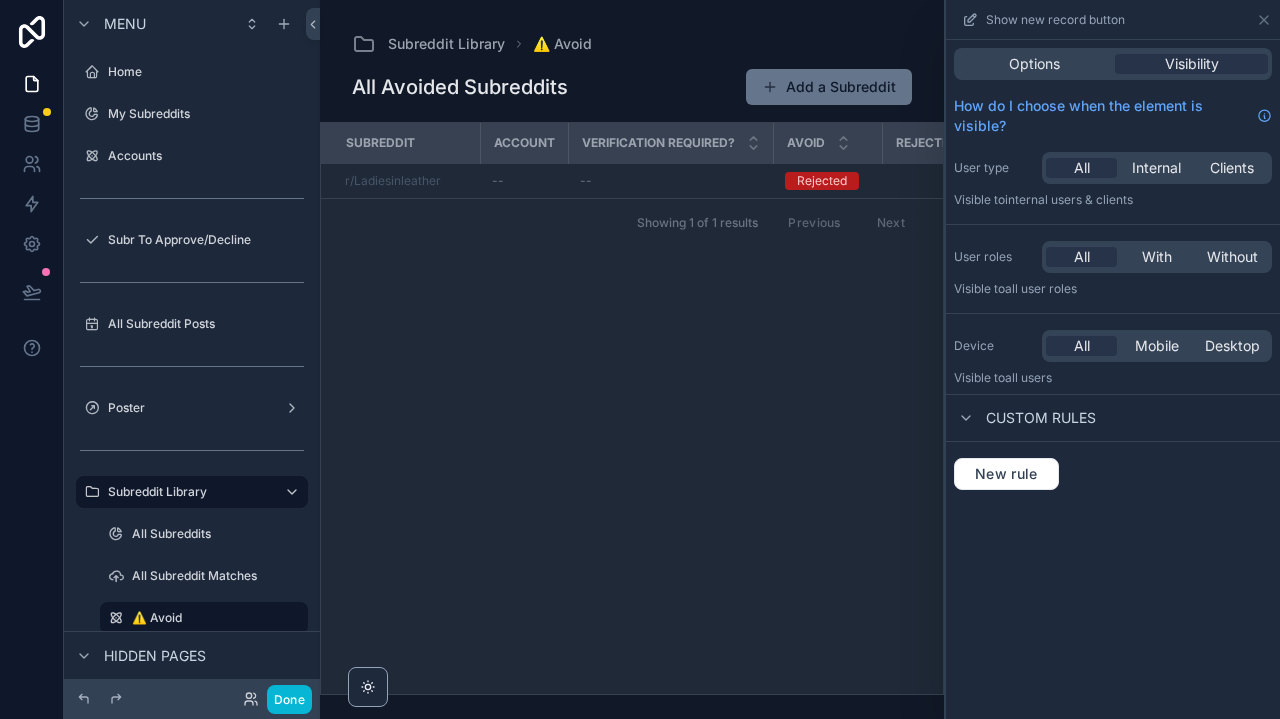 click on "Done" at bounding box center (192, 699) 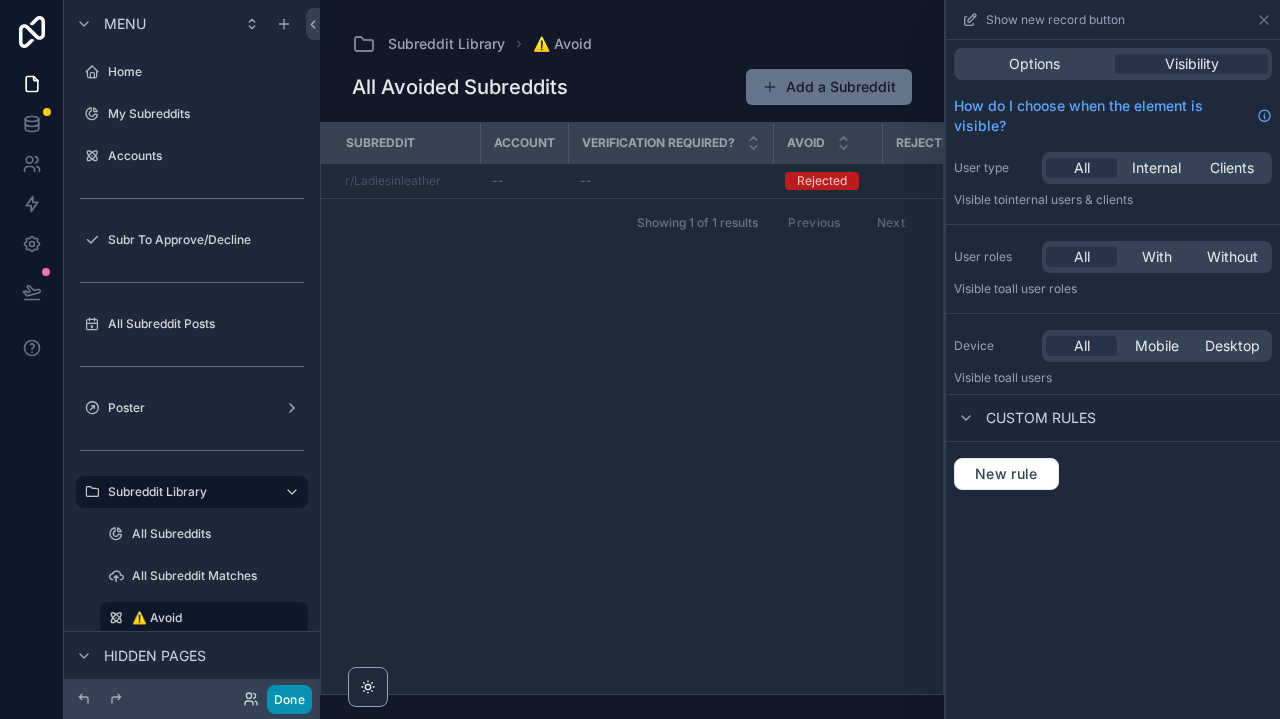 click on "Done" at bounding box center [289, 699] 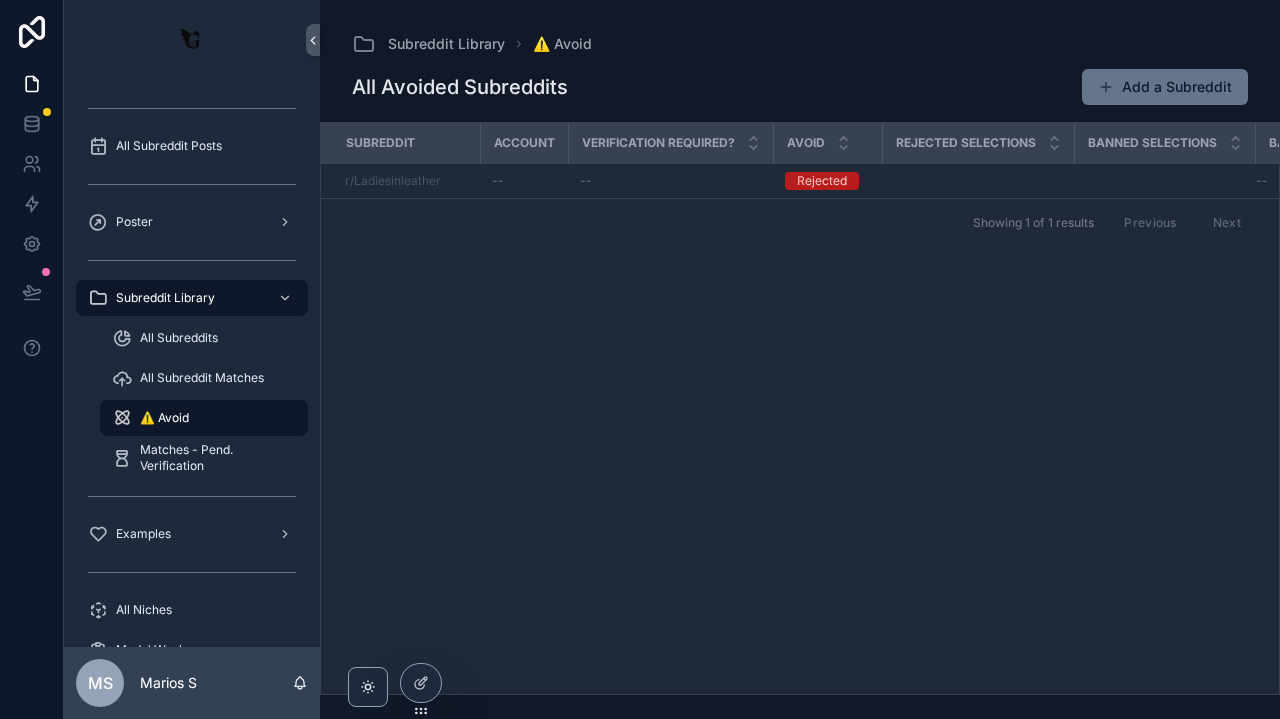 click on "⚠️ Avoid" at bounding box center [204, 418] 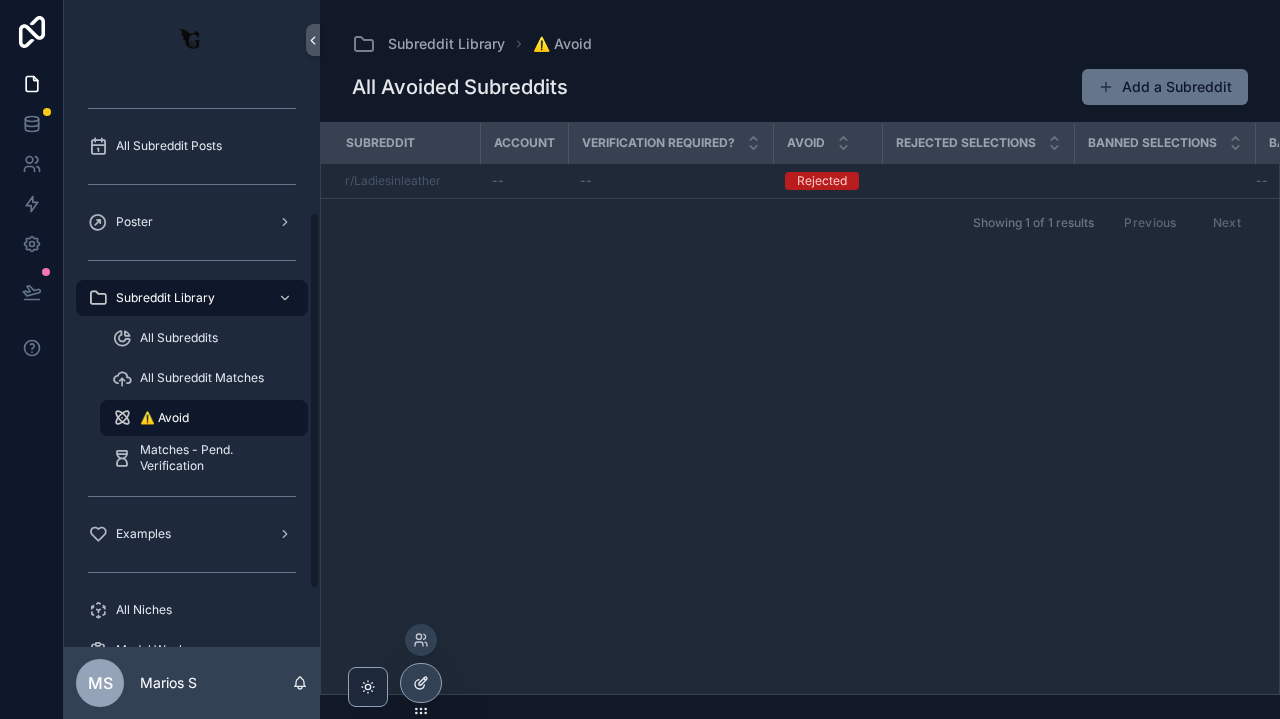 click 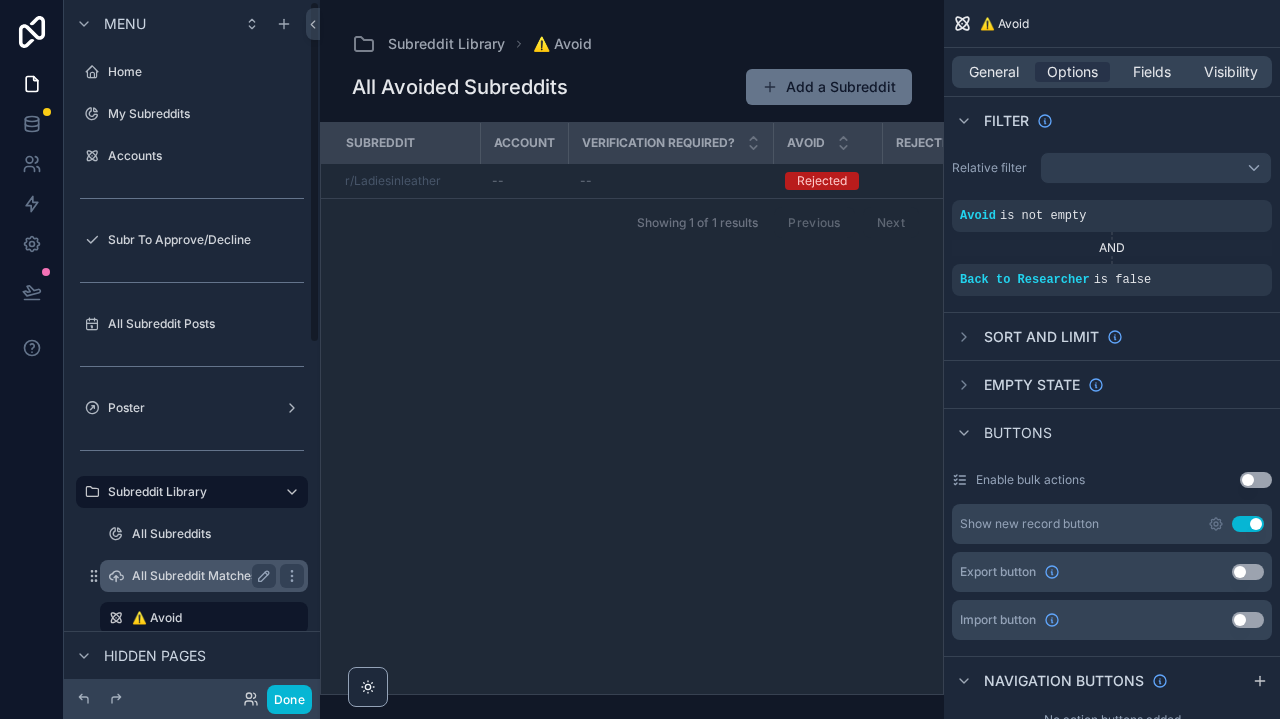 scroll, scrollTop: 47, scrollLeft: 0, axis: vertical 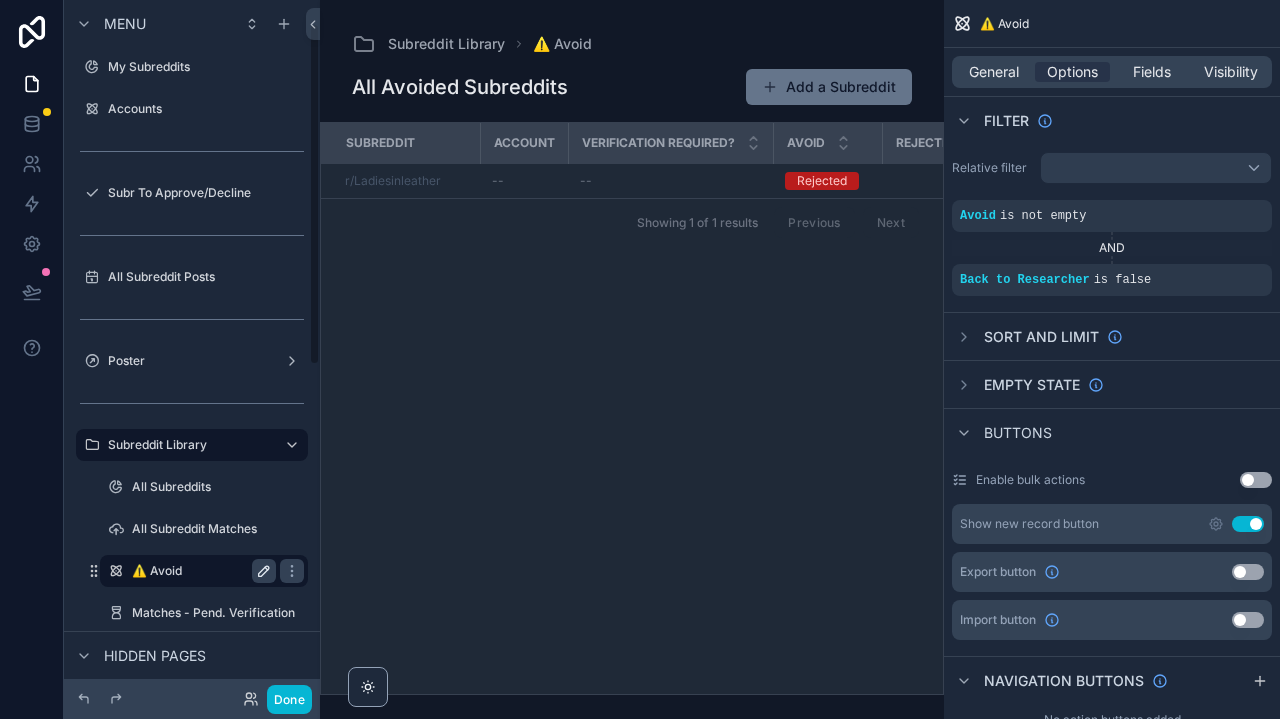 click 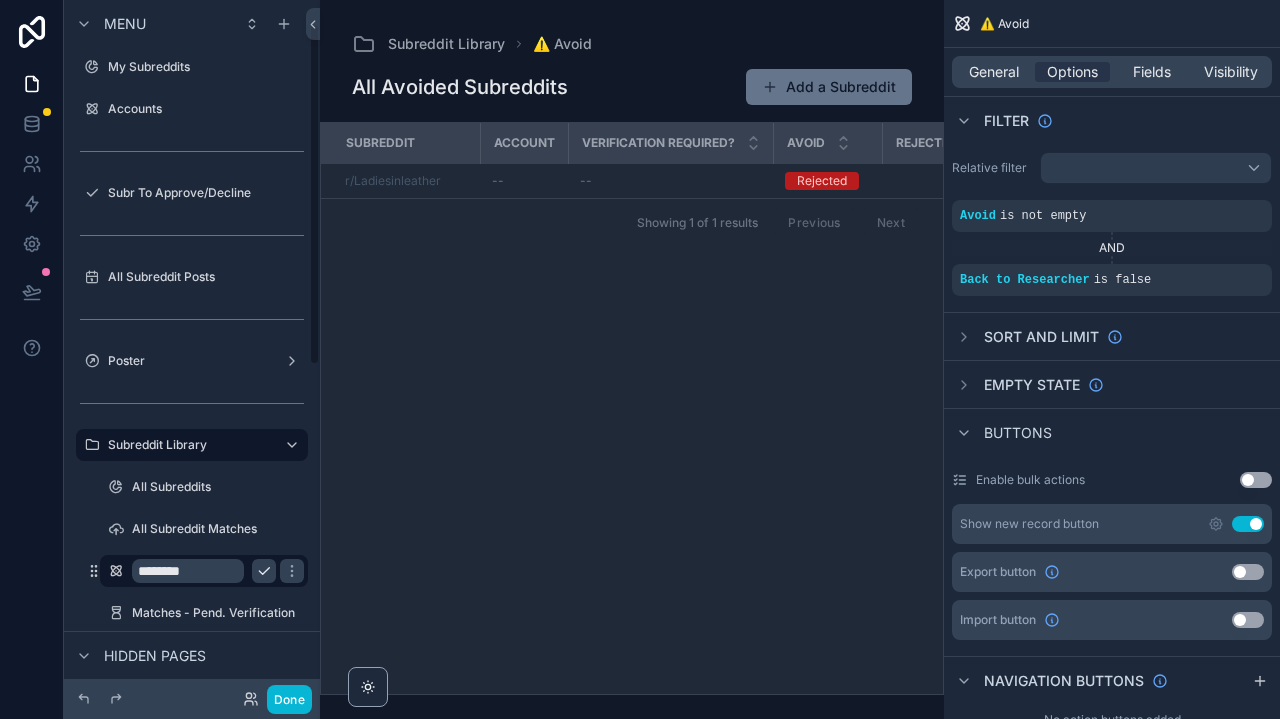 click on "********" at bounding box center [188, 571] 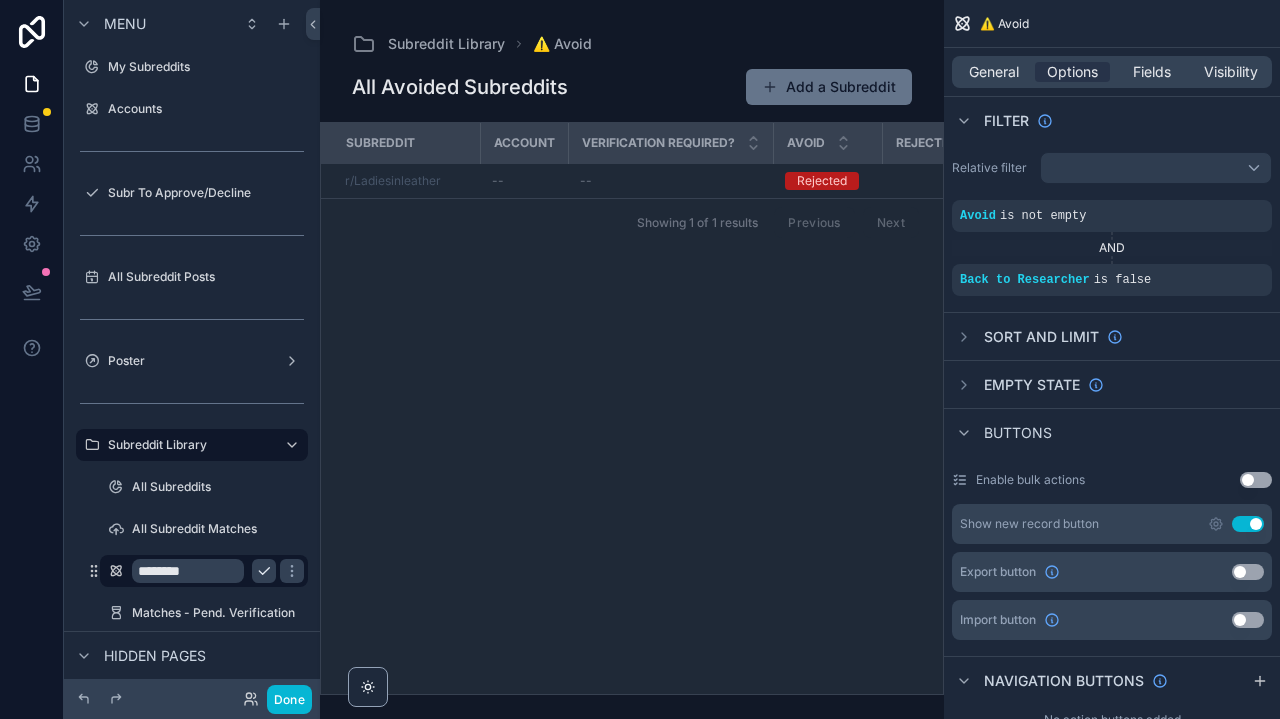 type on "**" 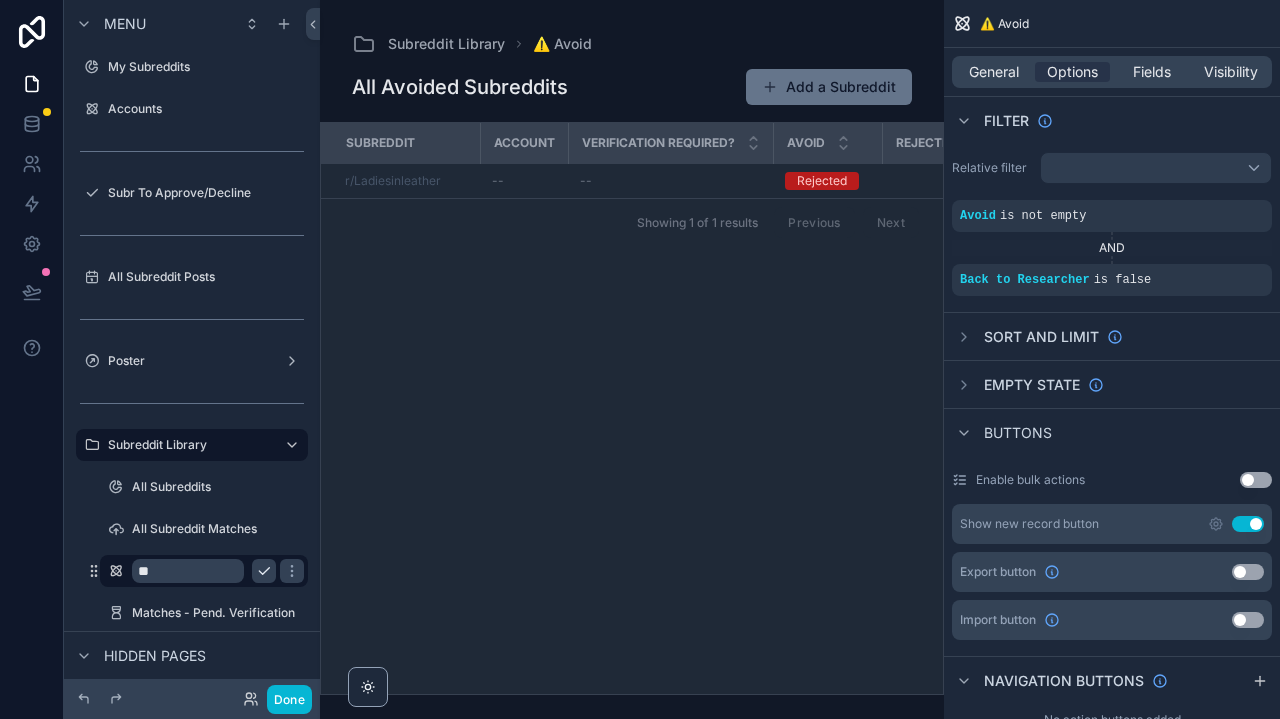 drag, startPoint x: 238, startPoint y: 571, endPoint x: 159, endPoint y: 570, distance: 79.00633 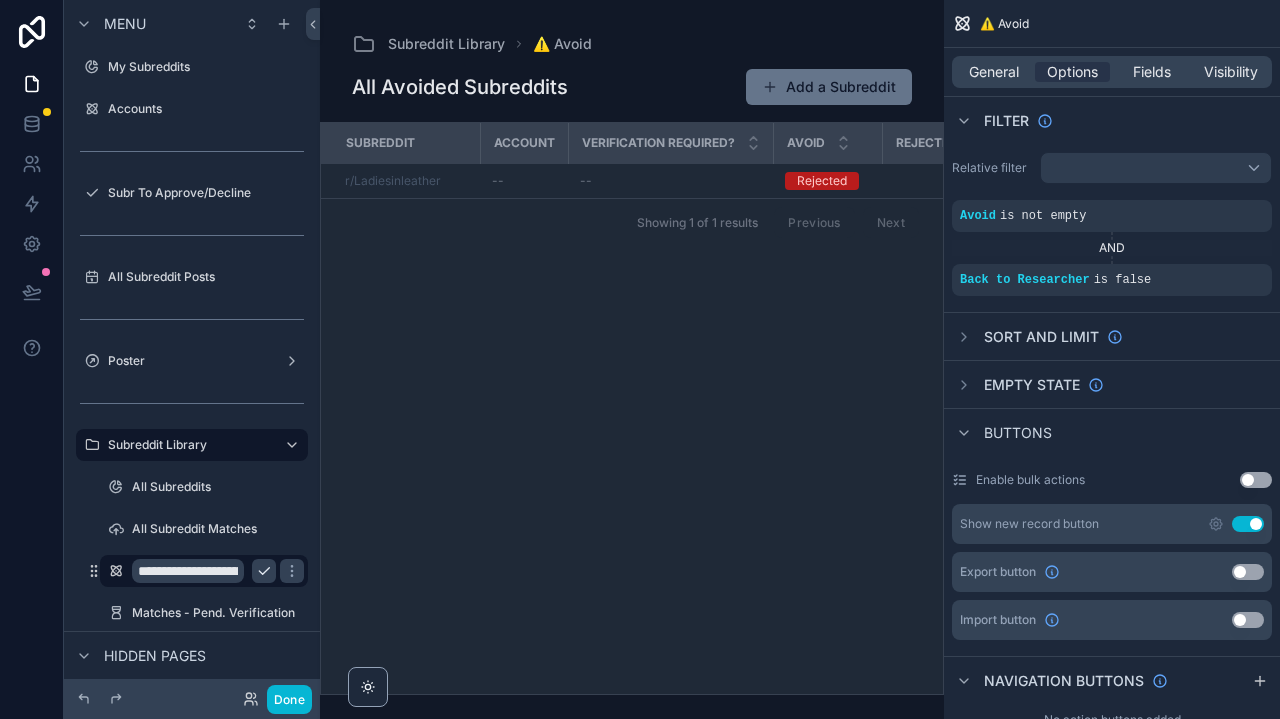 type on "**********" 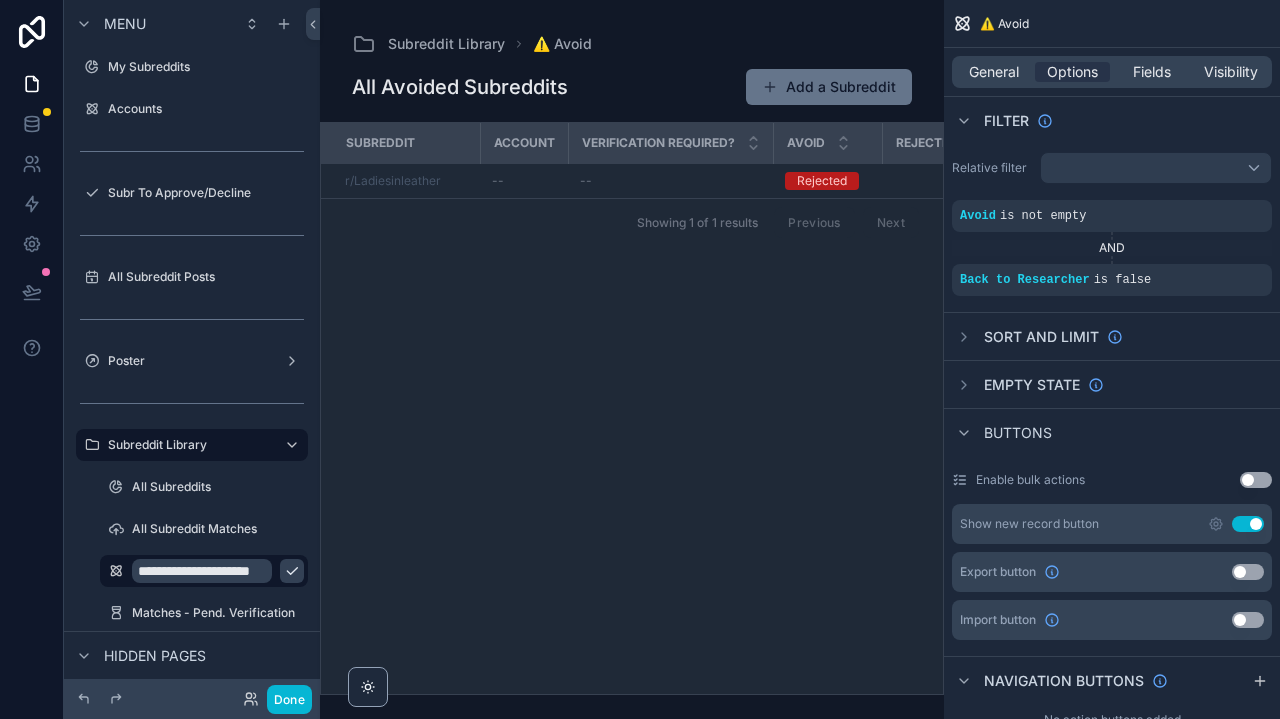 click 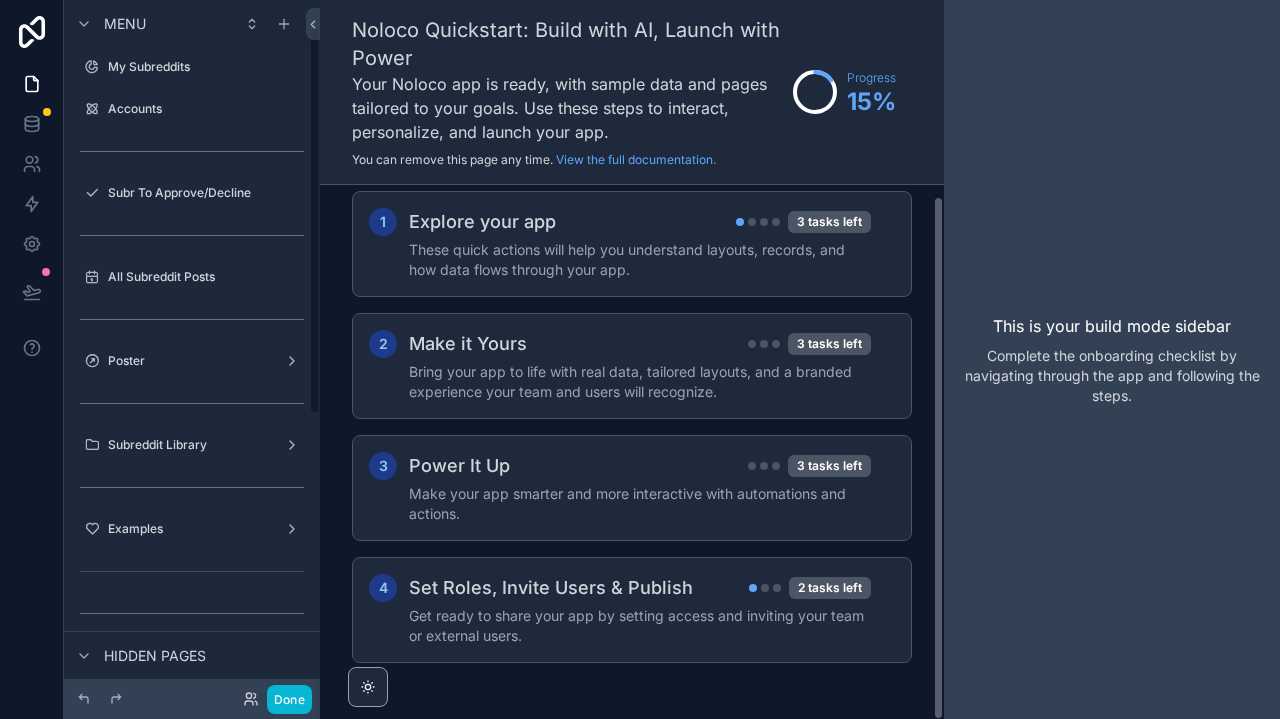 scroll, scrollTop: 10, scrollLeft: 0, axis: vertical 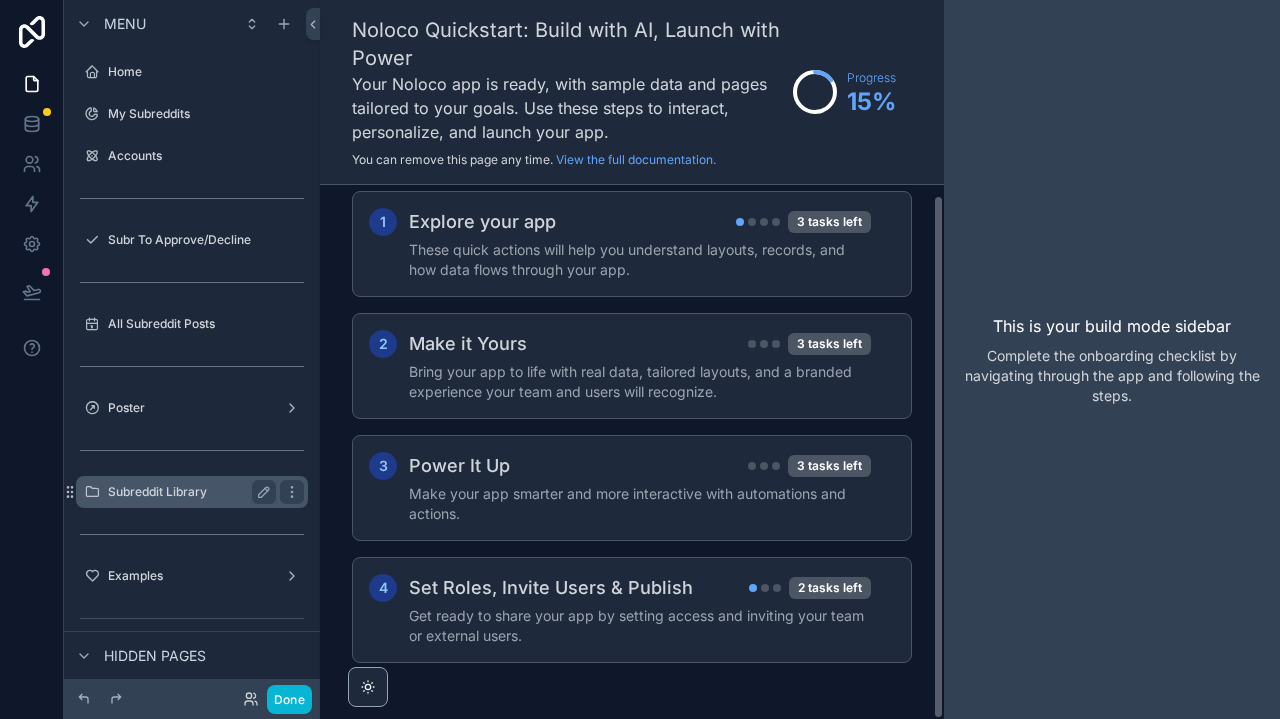 click on "Subreddit Library" at bounding box center (188, 492) 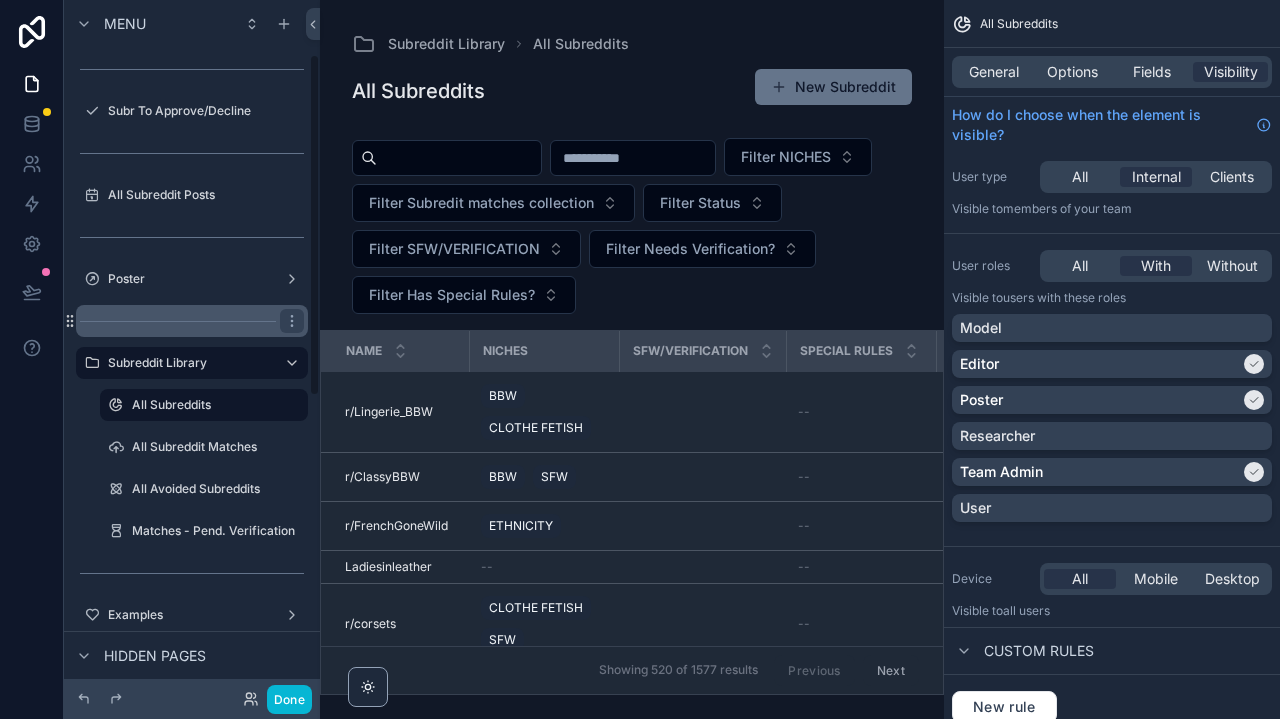 scroll, scrollTop: 132, scrollLeft: 0, axis: vertical 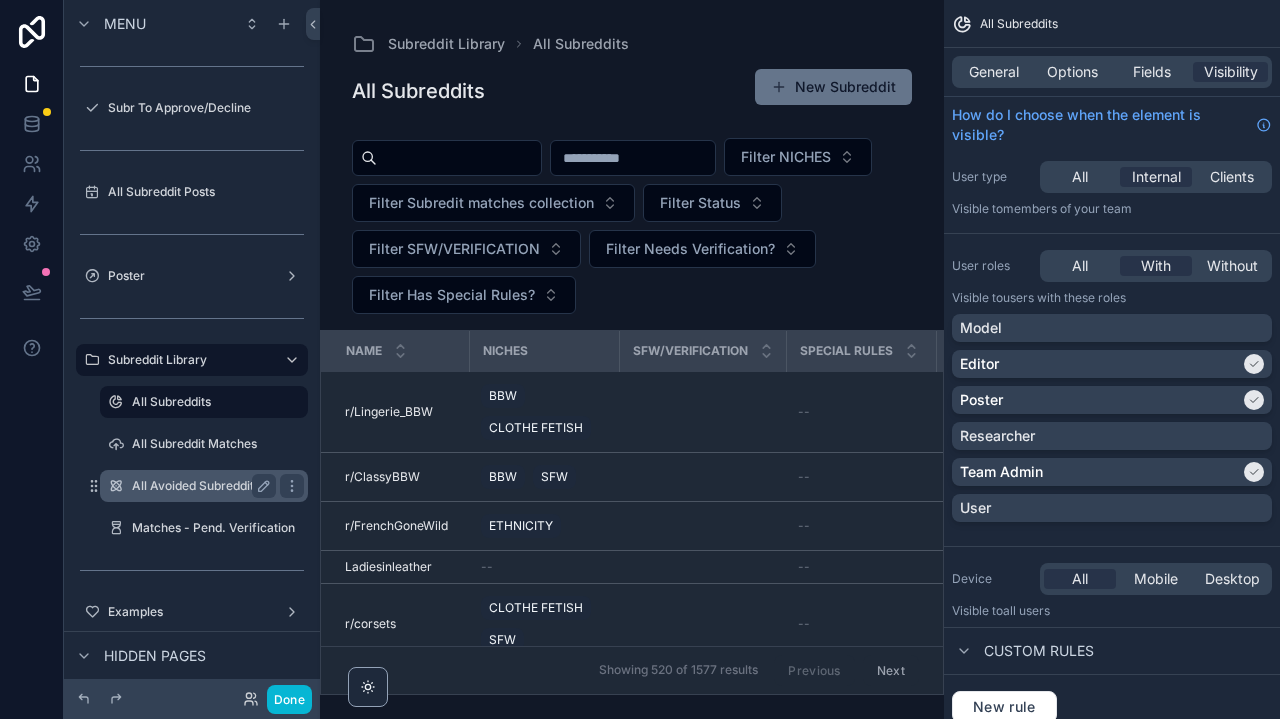 click on "All Avoided Subreddits" at bounding box center (200, 486) 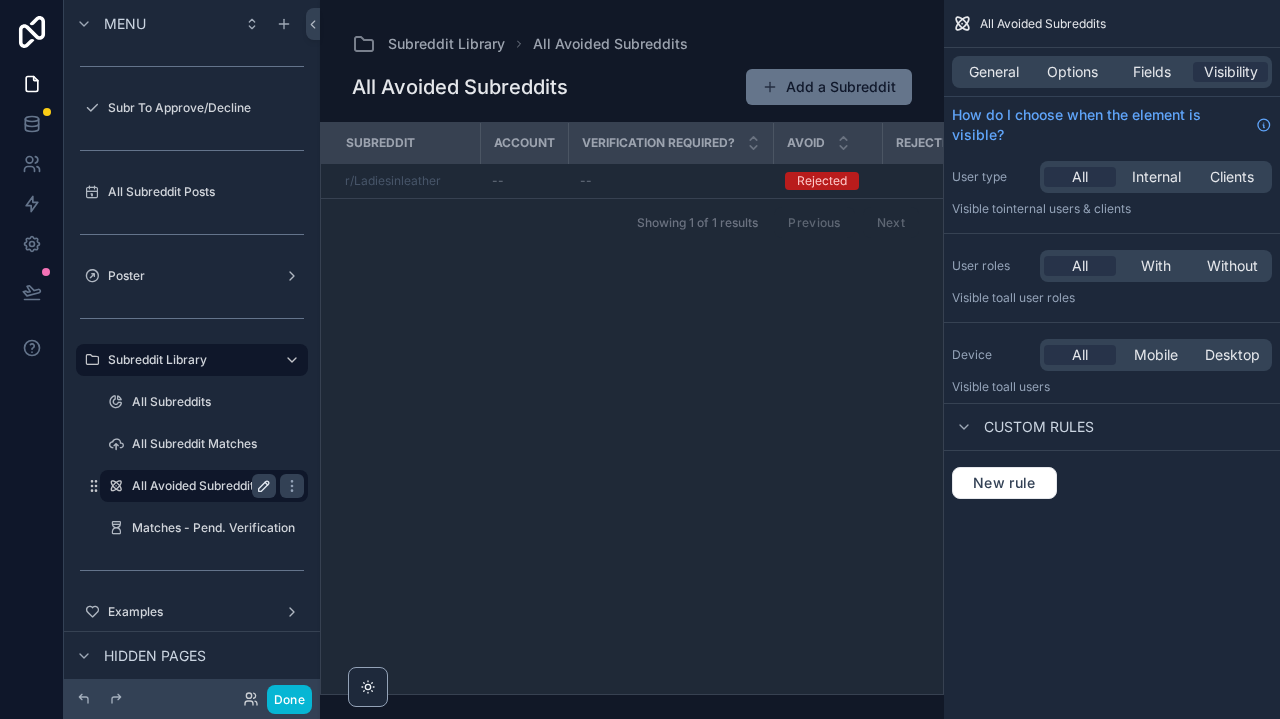 click 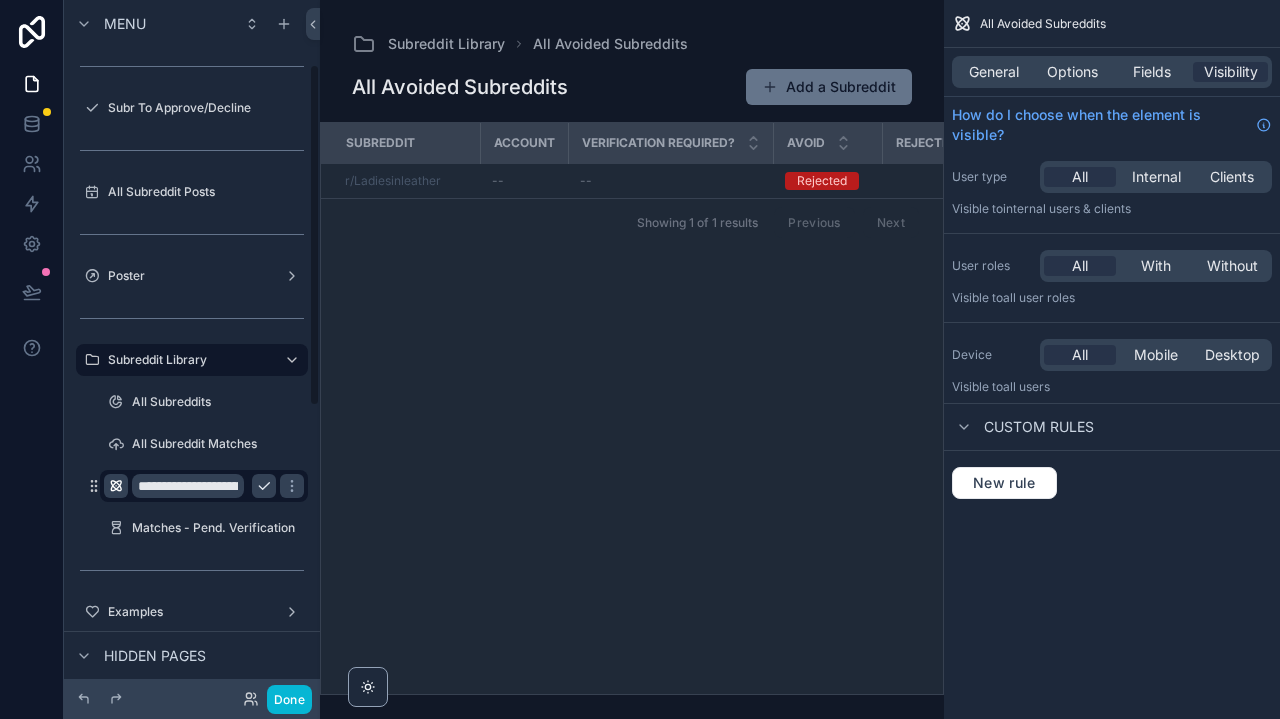 click at bounding box center [116, 486] 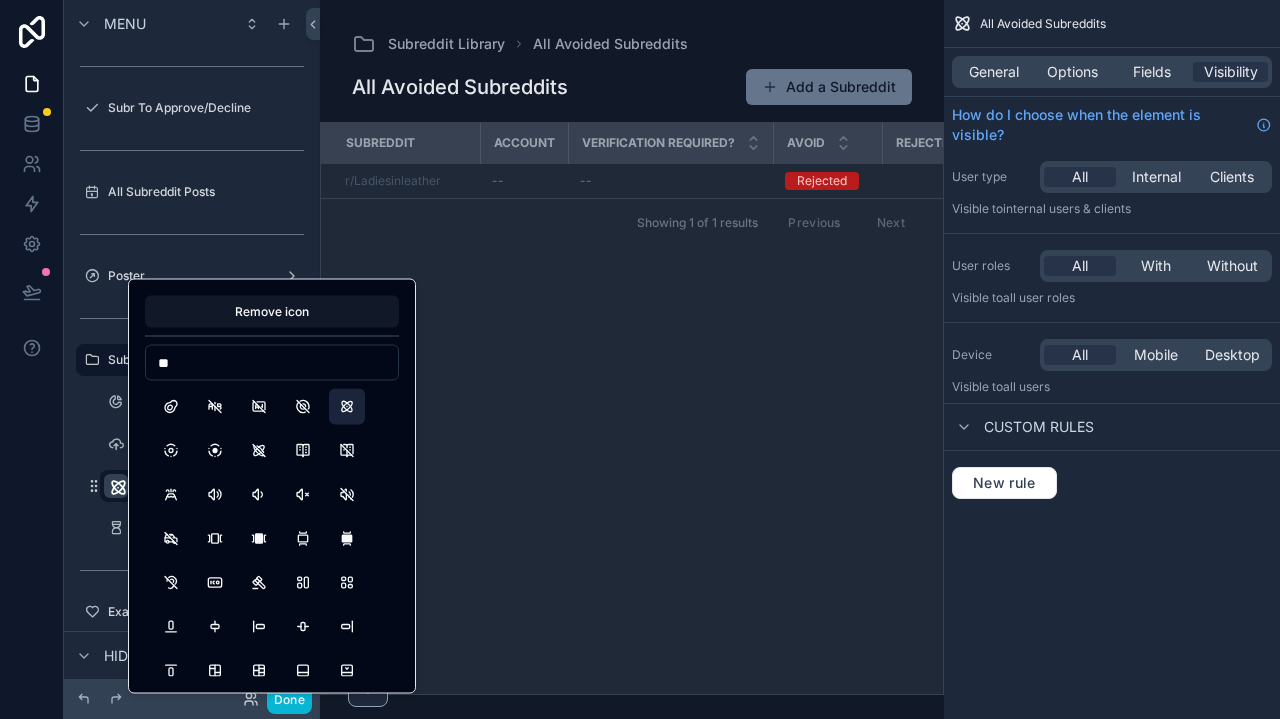 type on "*" 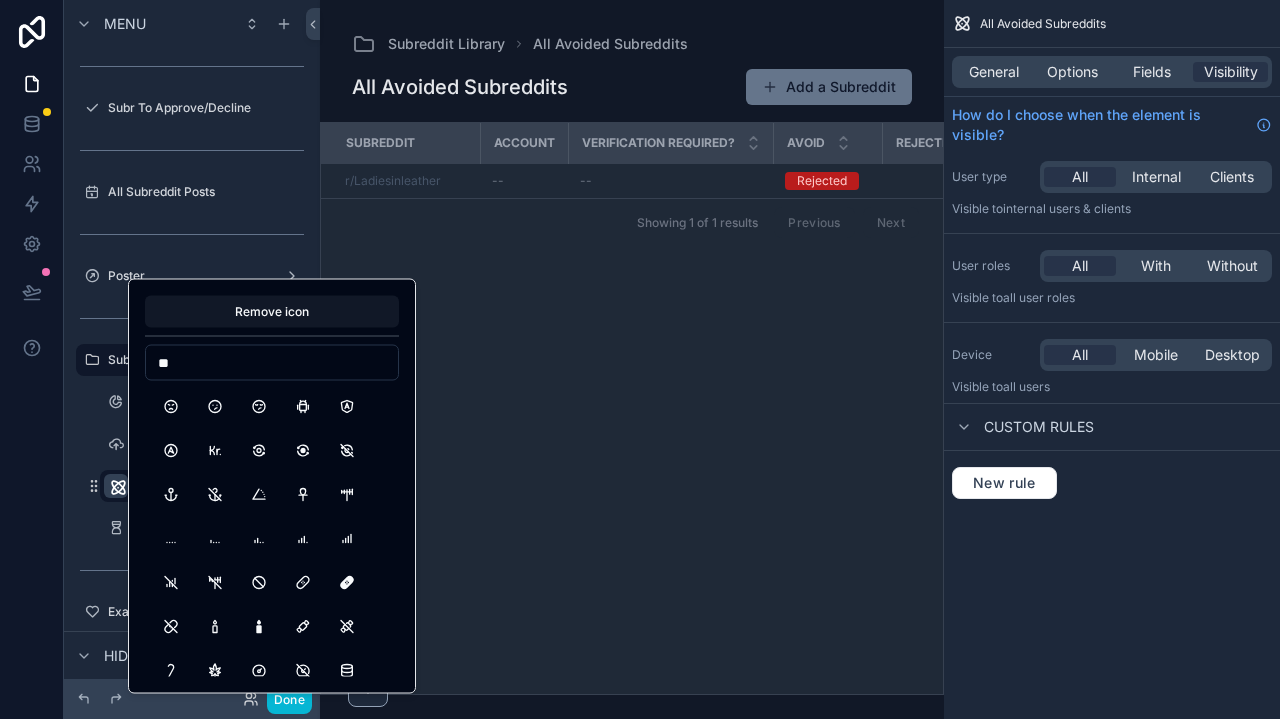 type on "*" 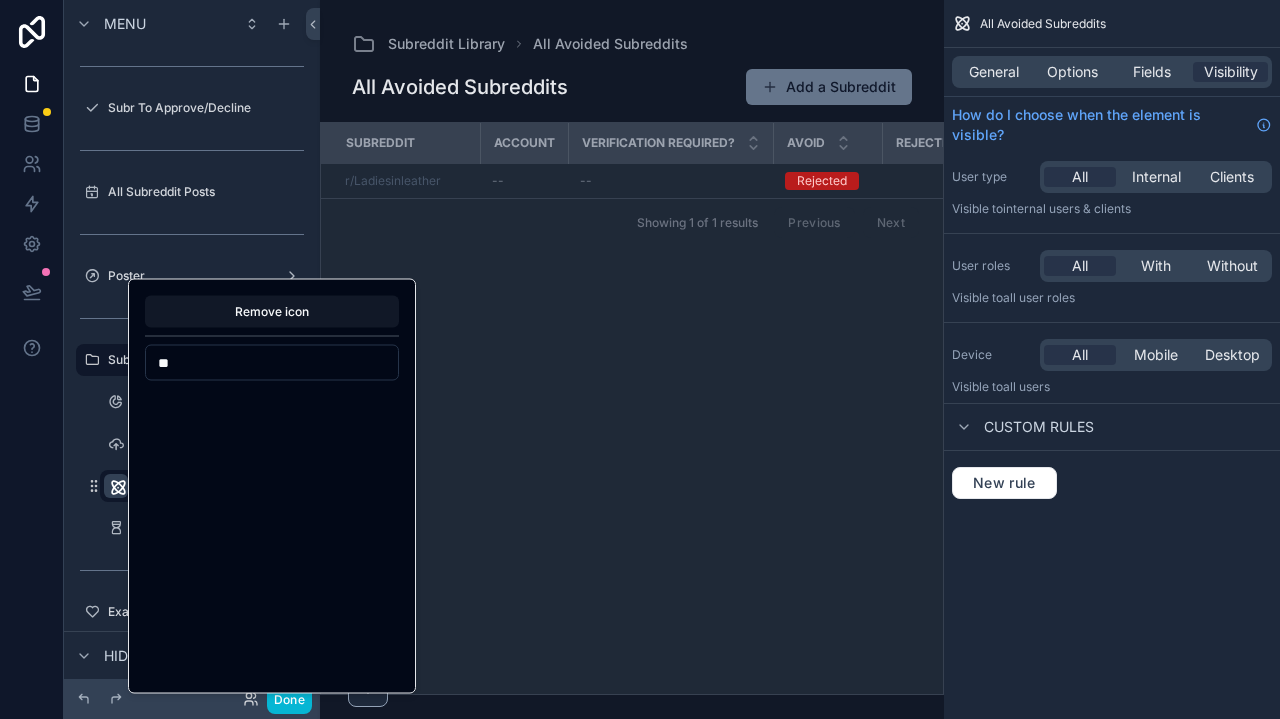 type on "*" 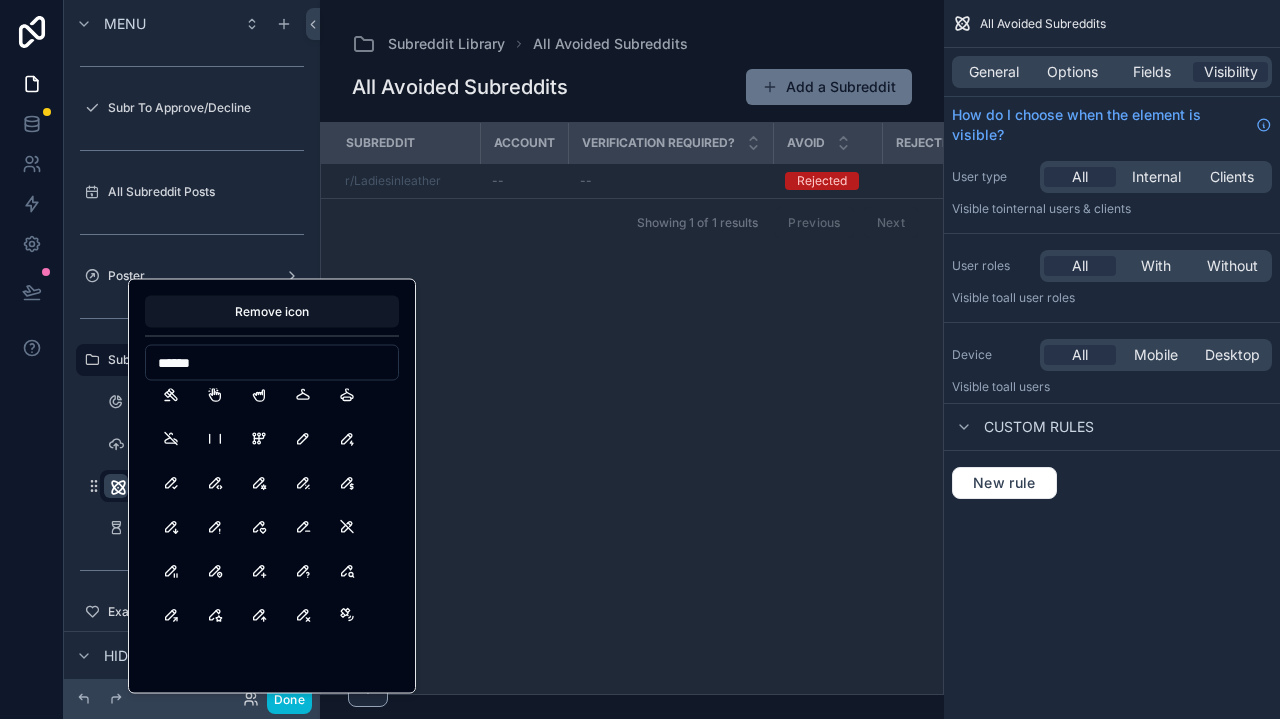 scroll, scrollTop: 2784, scrollLeft: 0, axis: vertical 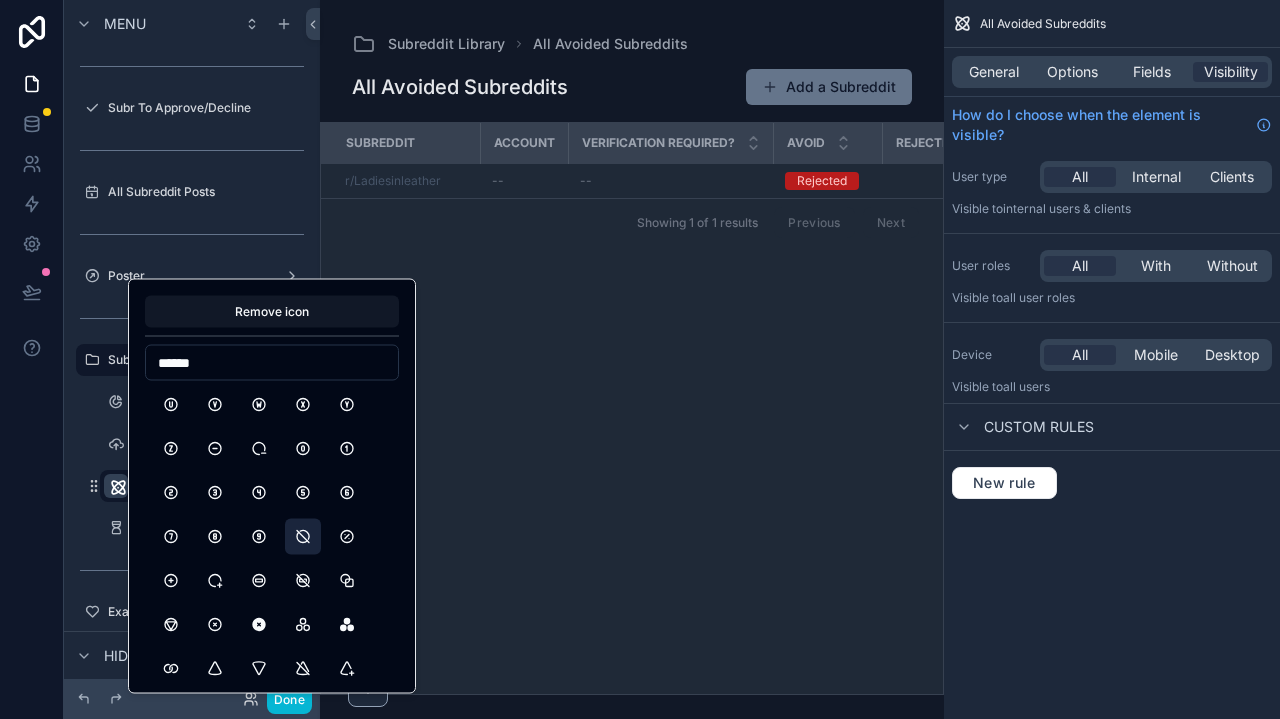 type on "******" 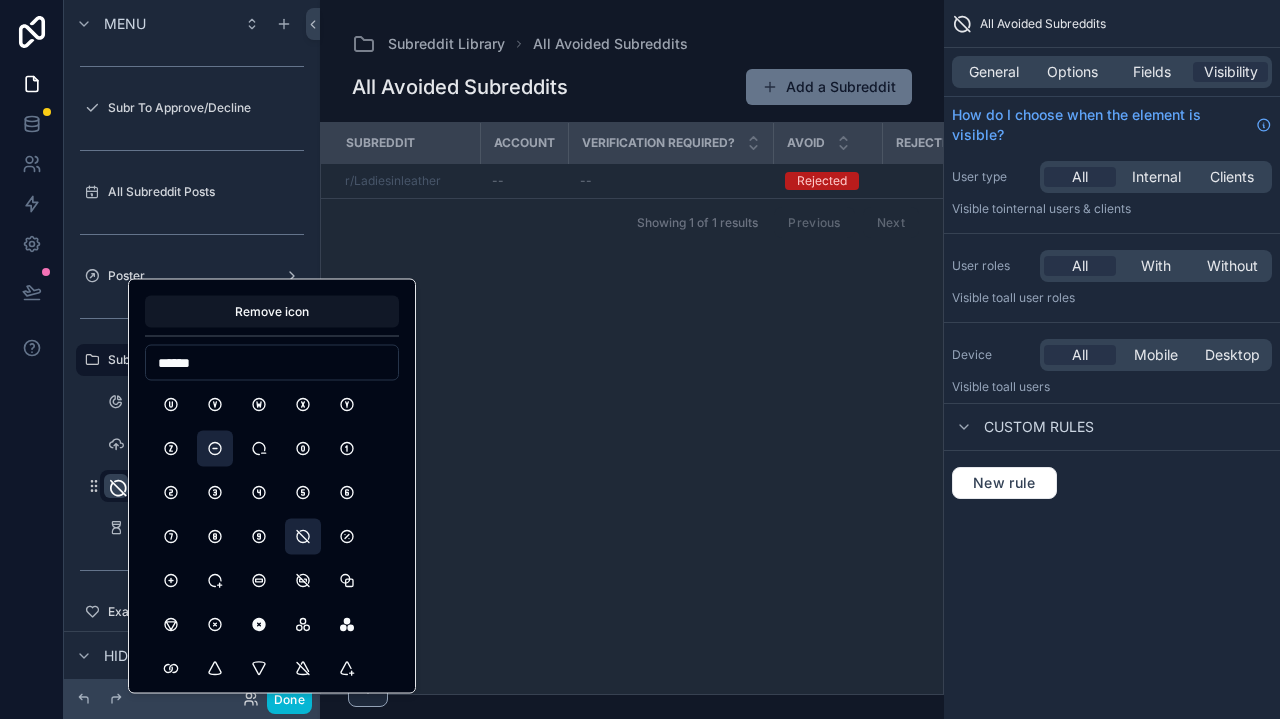 click at bounding box center (215, 449) 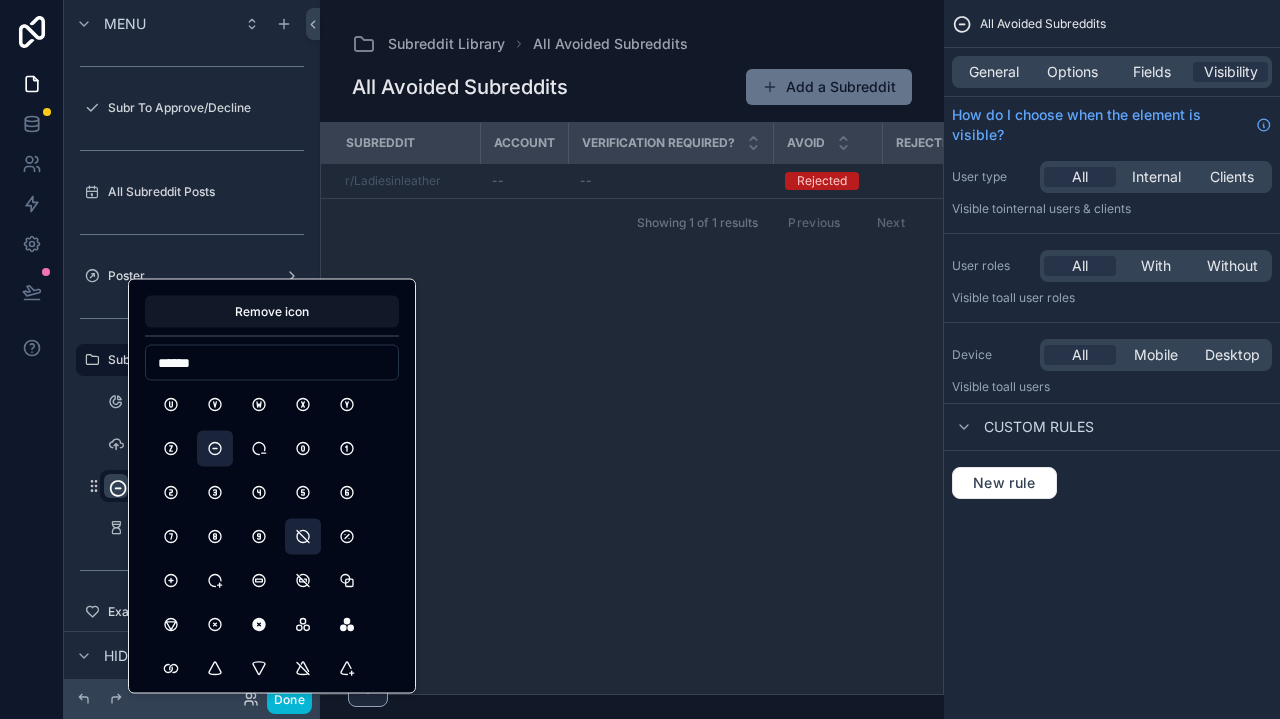 click at bounding box center (303, 537) 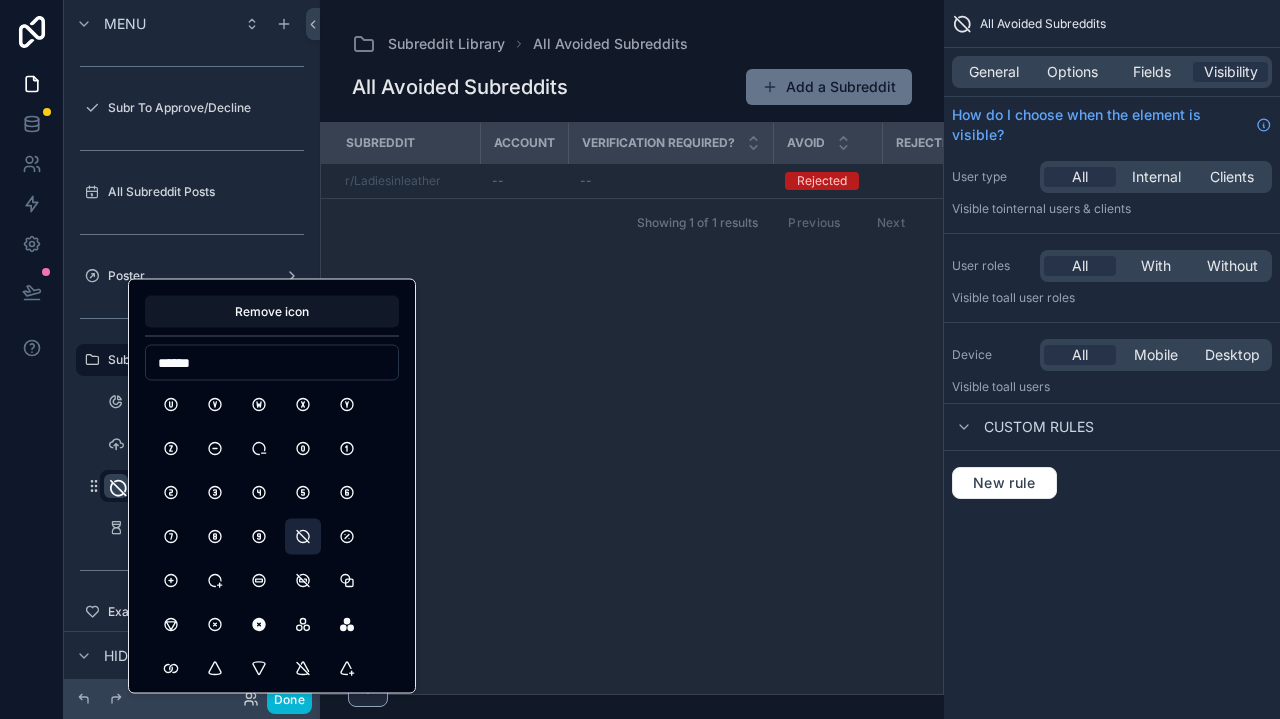 click at bounding box center (632, 359) 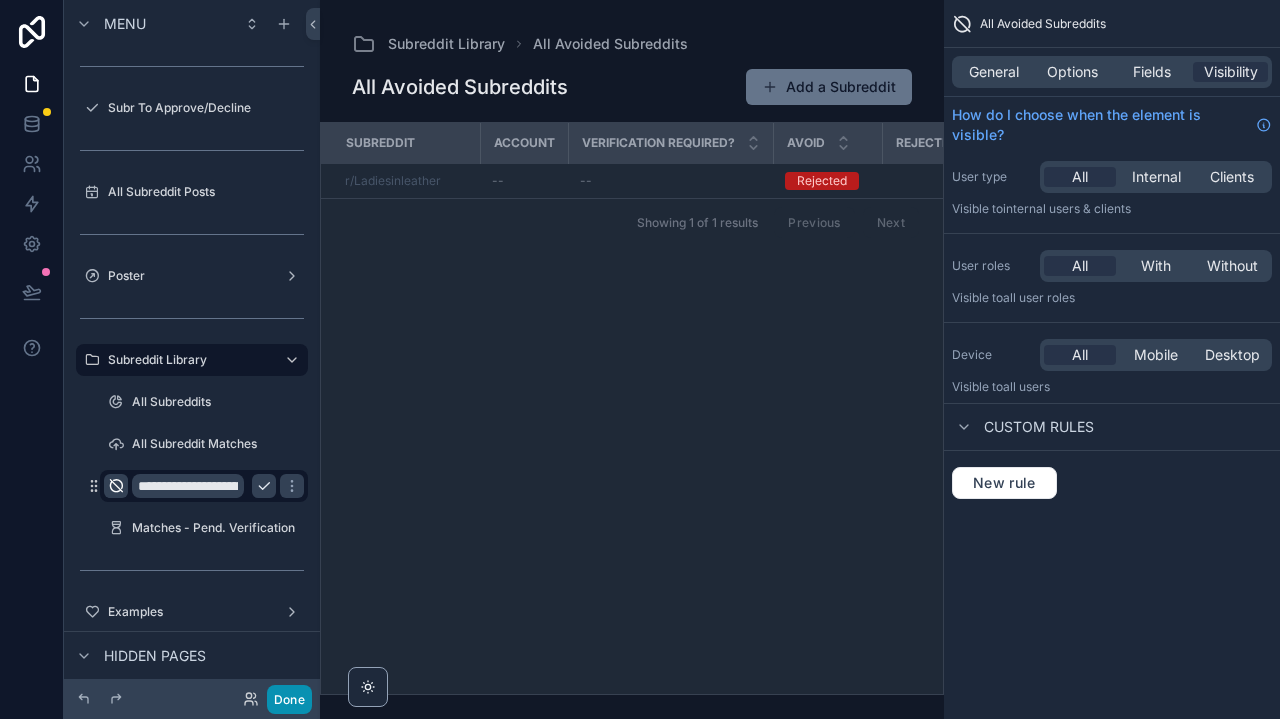 click on "Done" at bounding box center (289, 699) 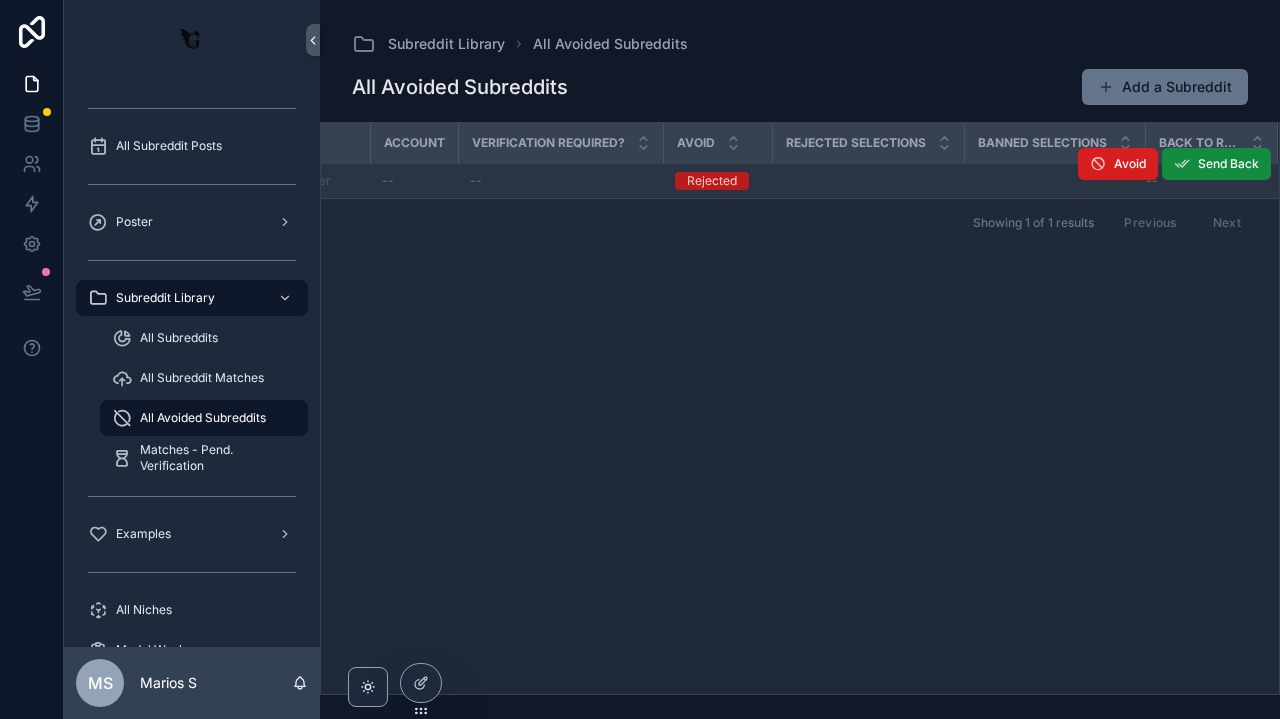 scroll, scrollTop: 0, scrollLeft: 113, axis: horizontal 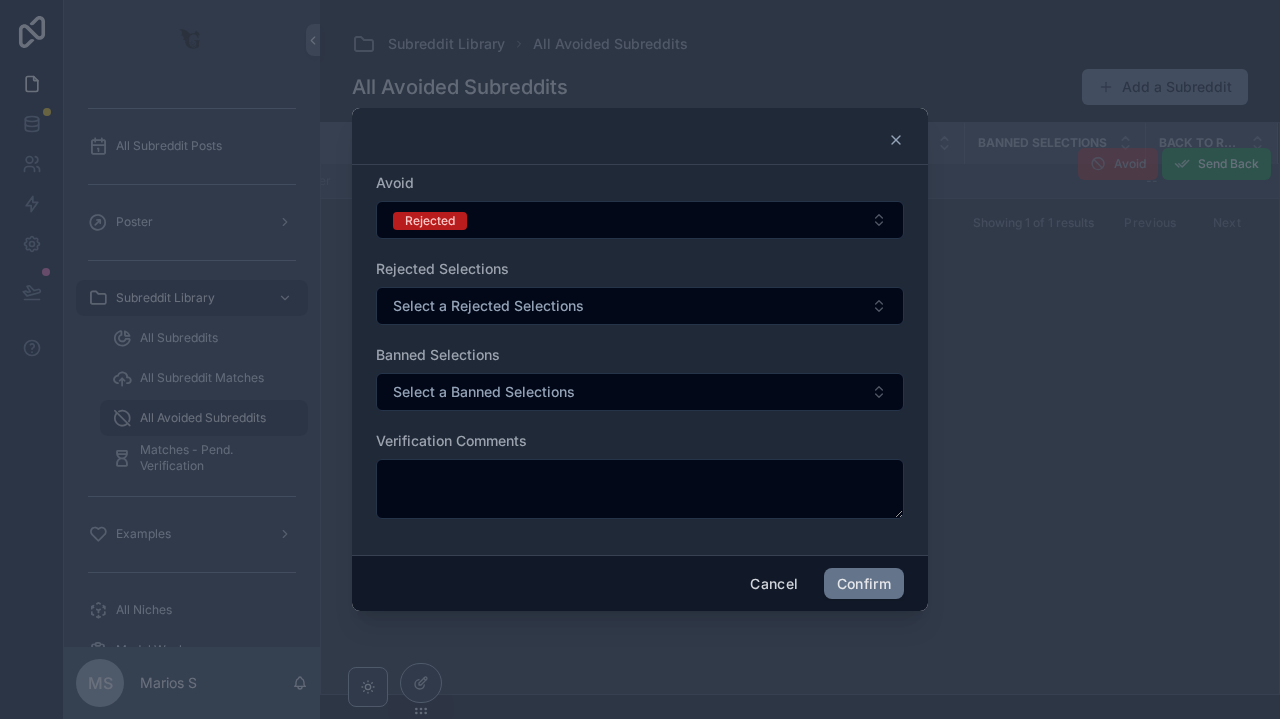 click on "Cancel Confirm" at bounding box center [640, 583] 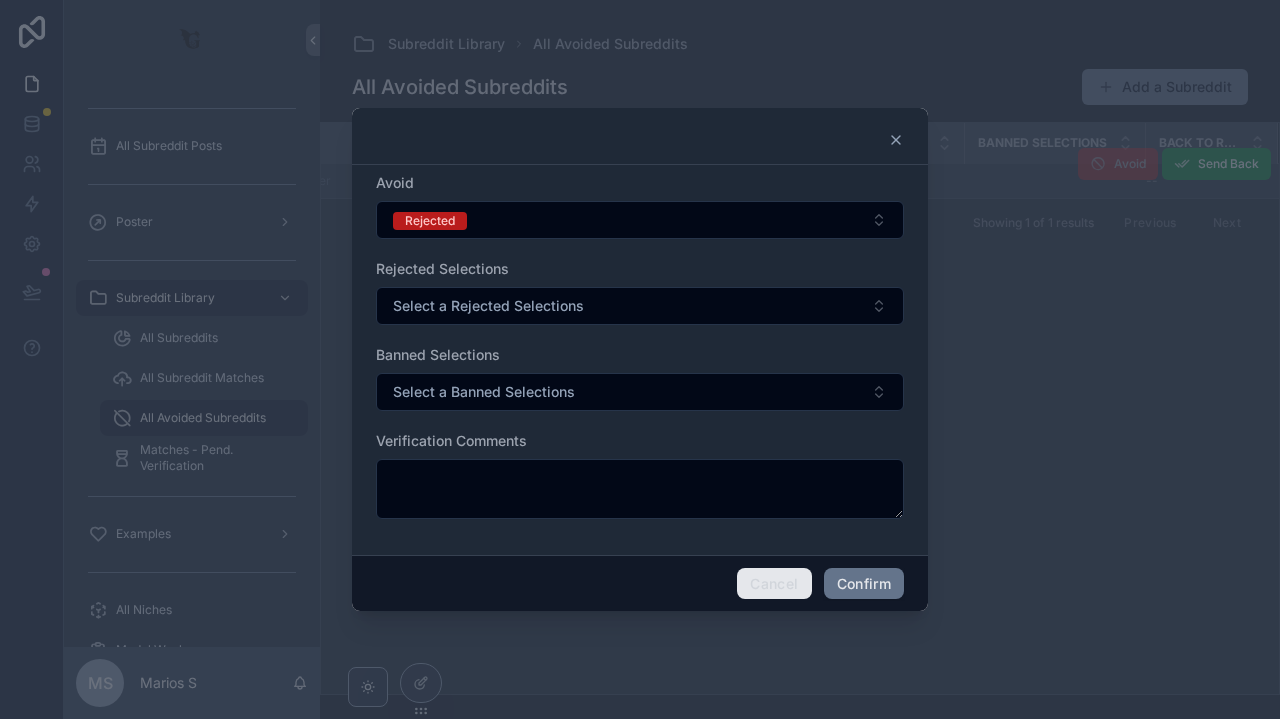 click on "Cancel" at bounding box center (774, 584) 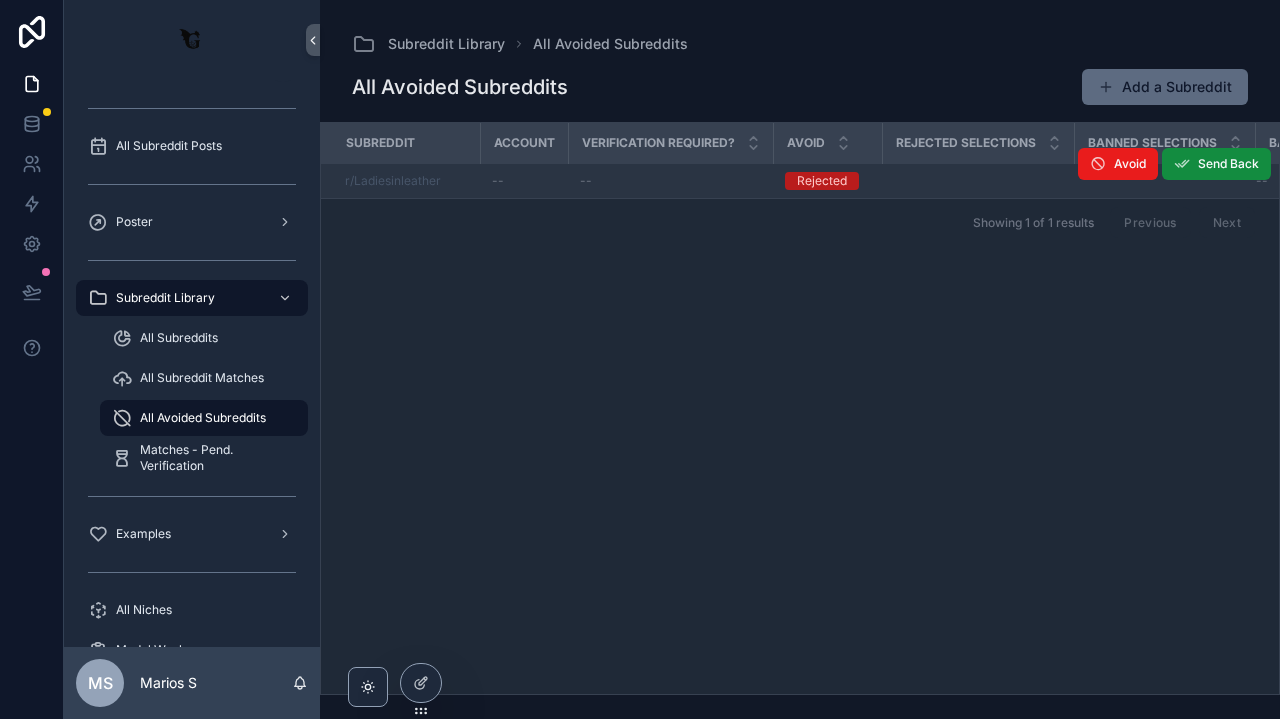 scroll, scrollTop: 0, scrollLeft: 0, axis: both 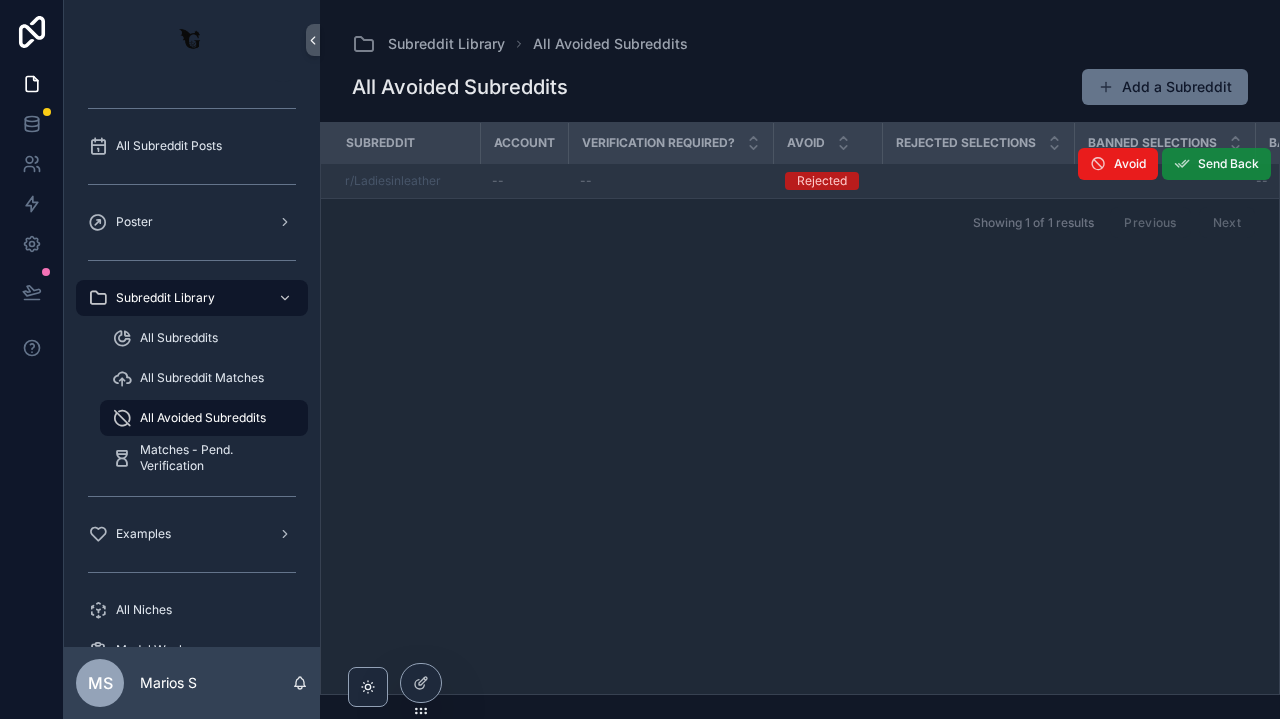 click on "Send Back" at bounding box center [1228, 164] 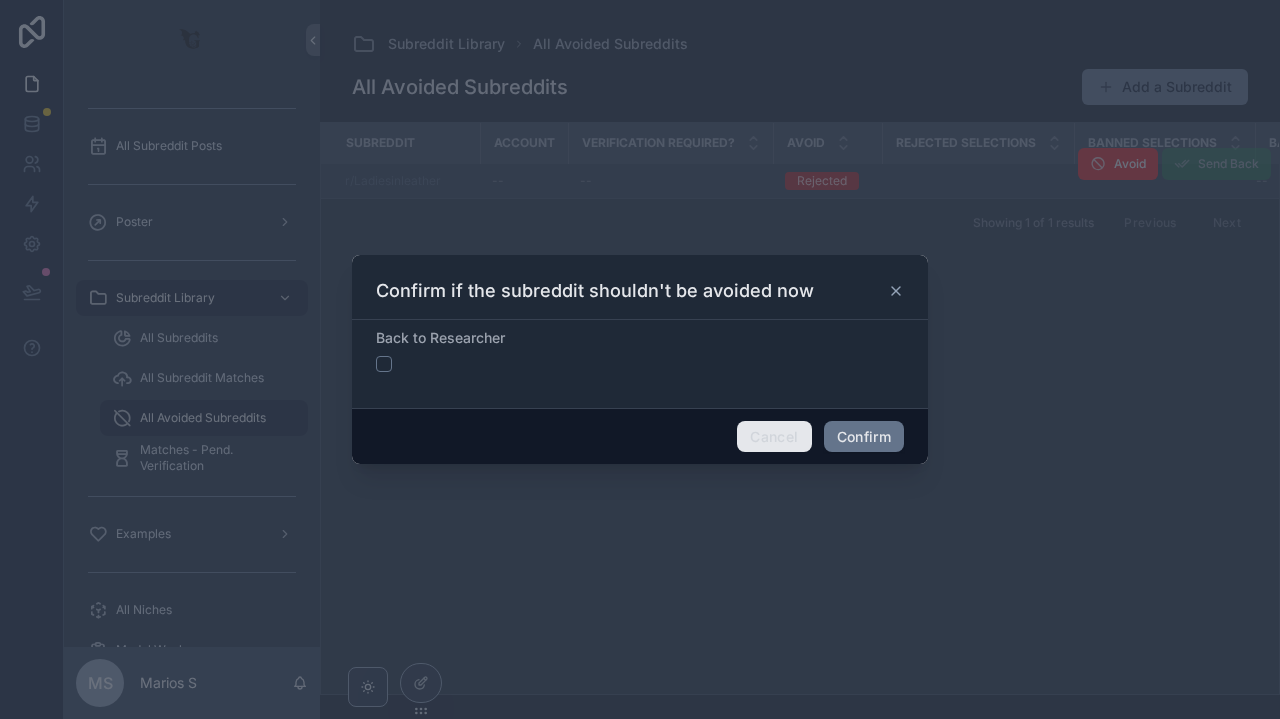 click on "Cancel" at bounding box center [774, 437] 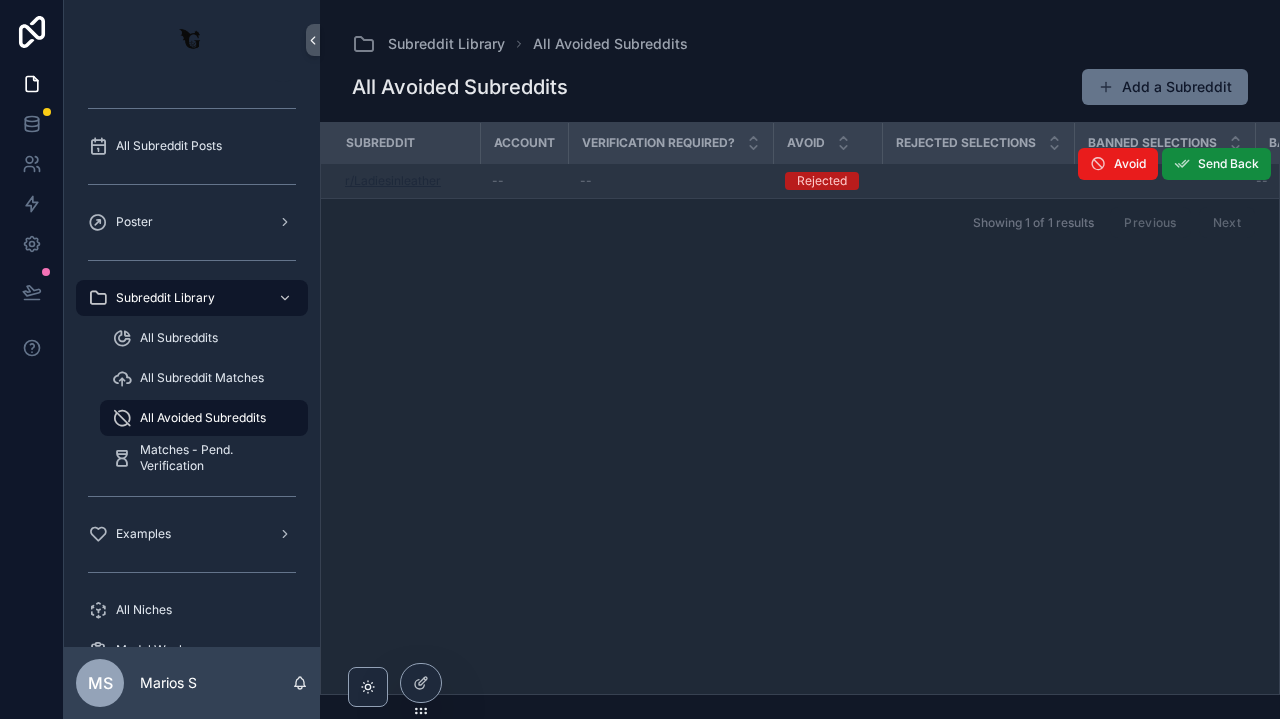 click on "r/Ladiesinleather" at bounding box center [393, 181] 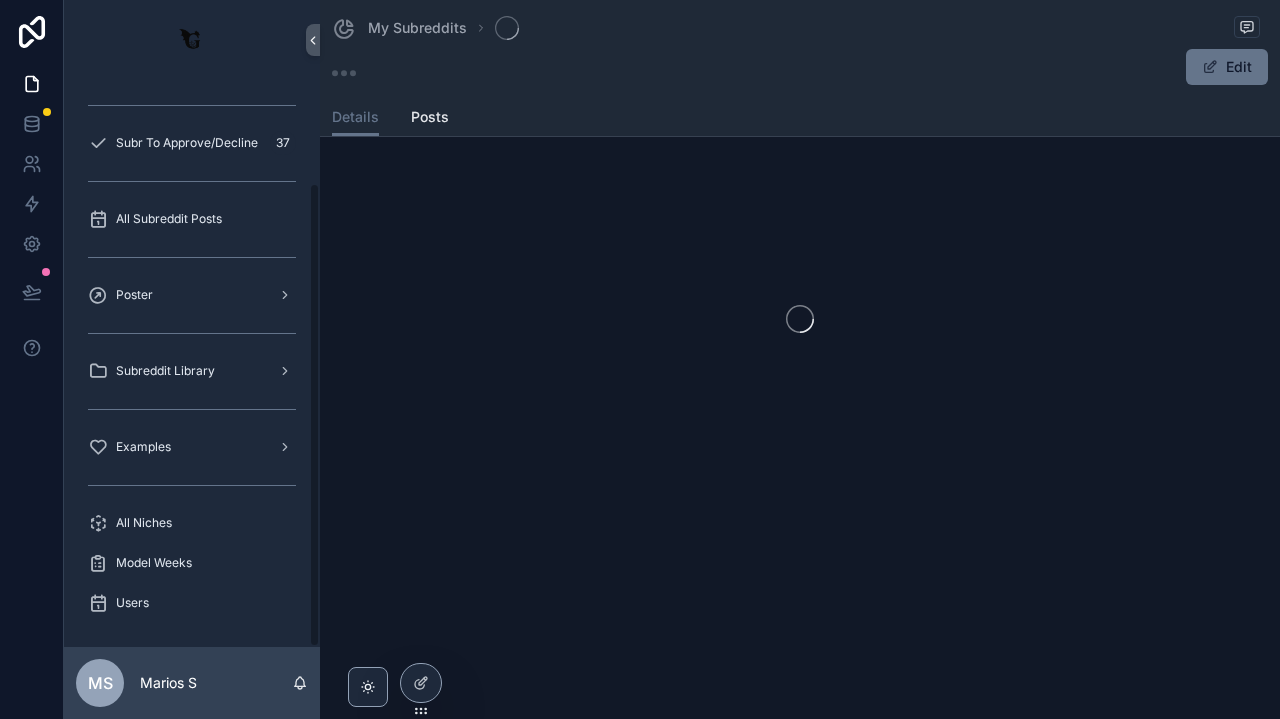 scroll, scrollTop: 125, scrollLeft: 0, axis: vertical 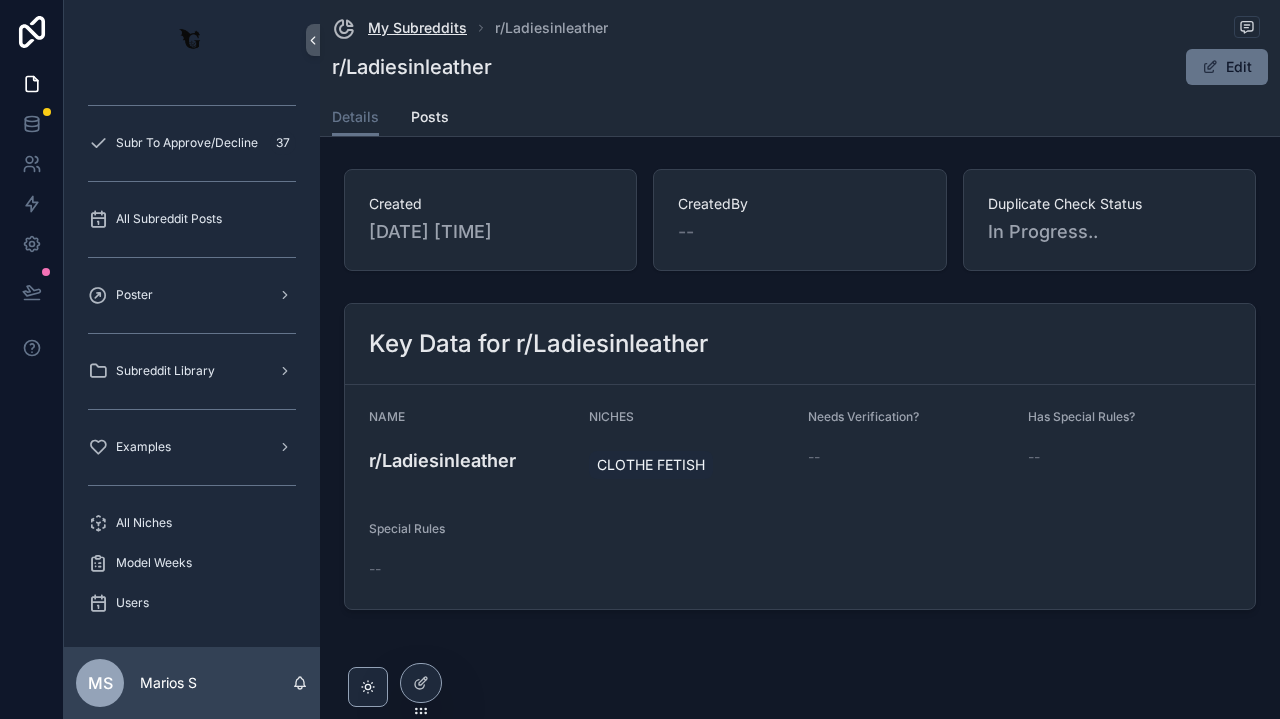 click on "My Subreddits" at bounding box center (417, 28) 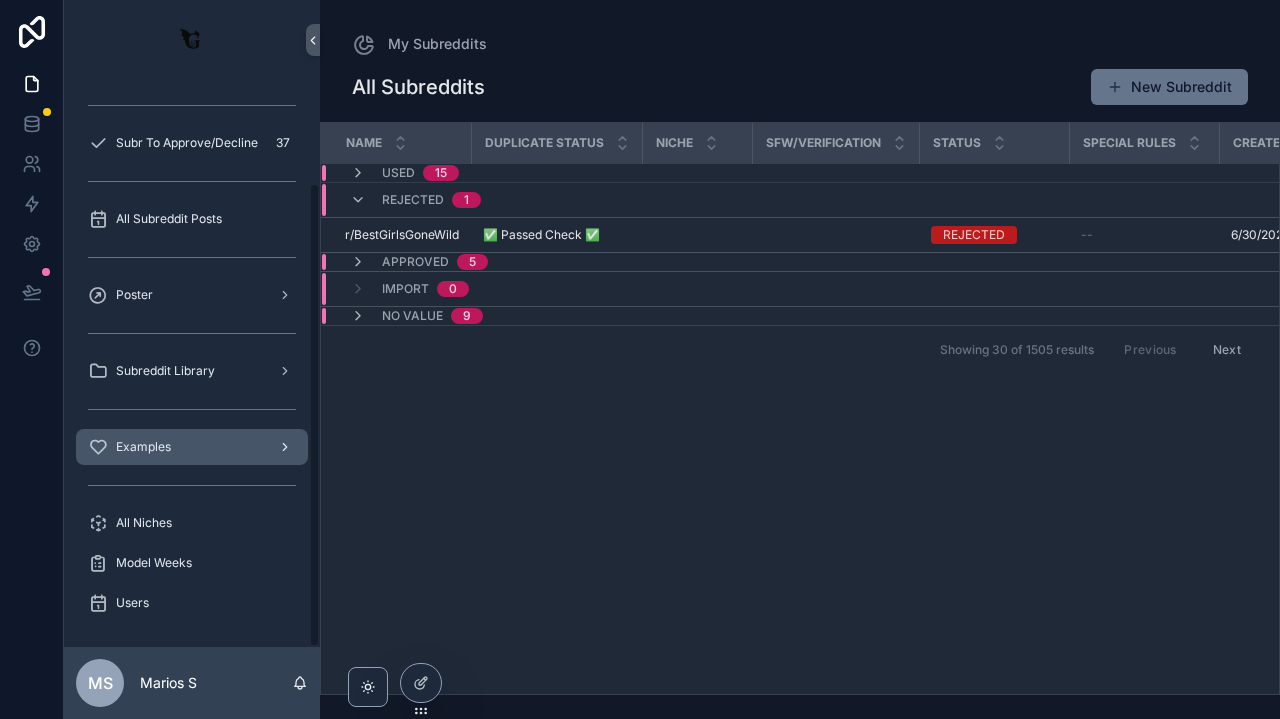 click on "Examples" at bounding box center [192, 447] 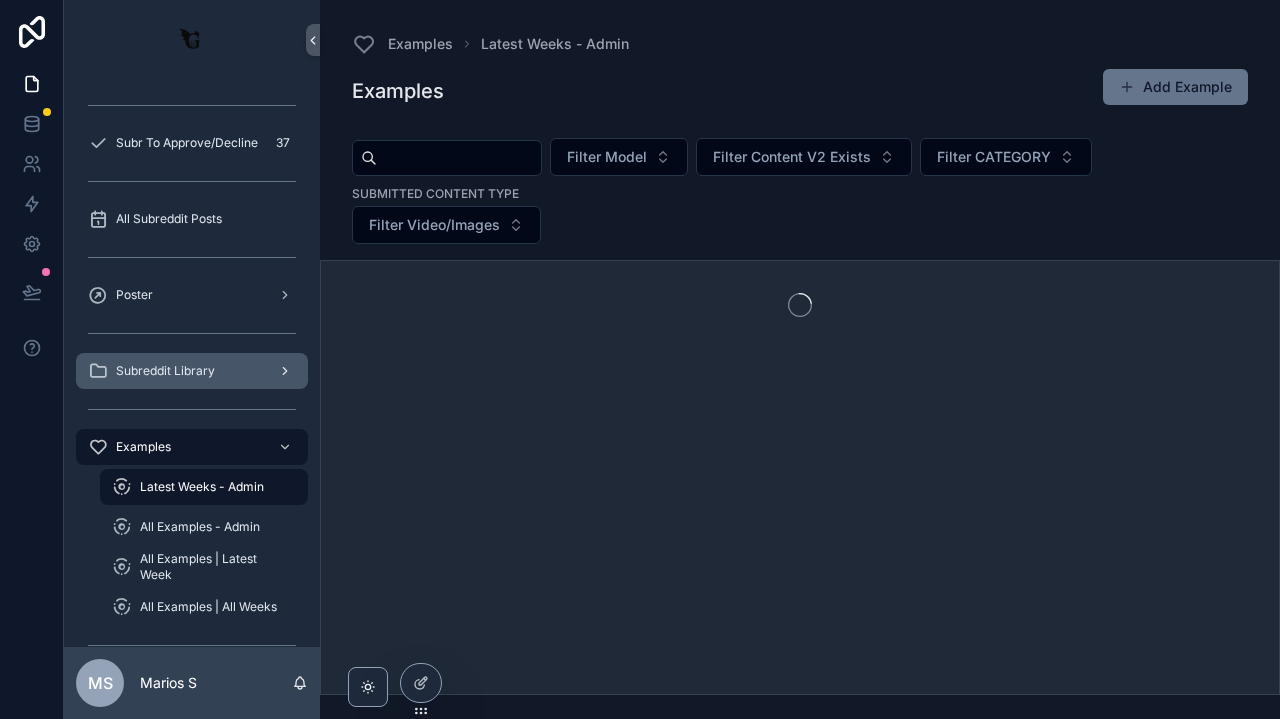 click on "Subreddit Library" at bounding box center [165, 371] 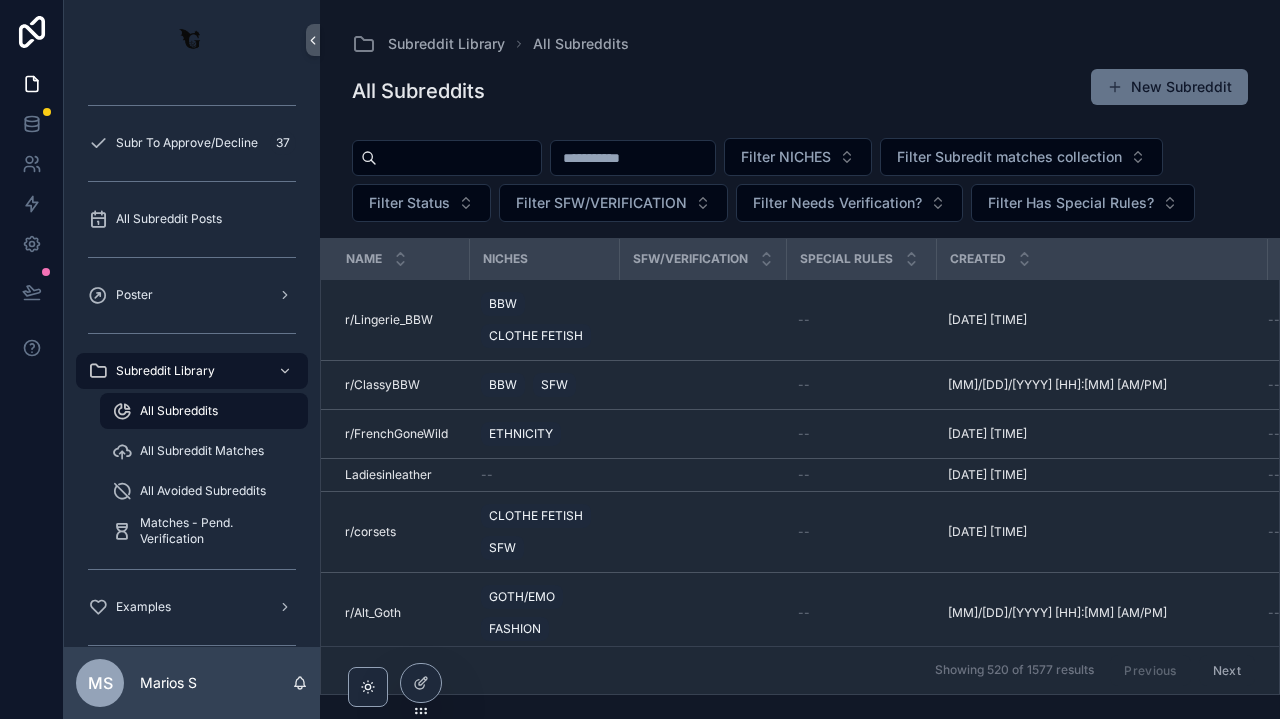 click on "All Subreddits" at bounding box center [179, 411] 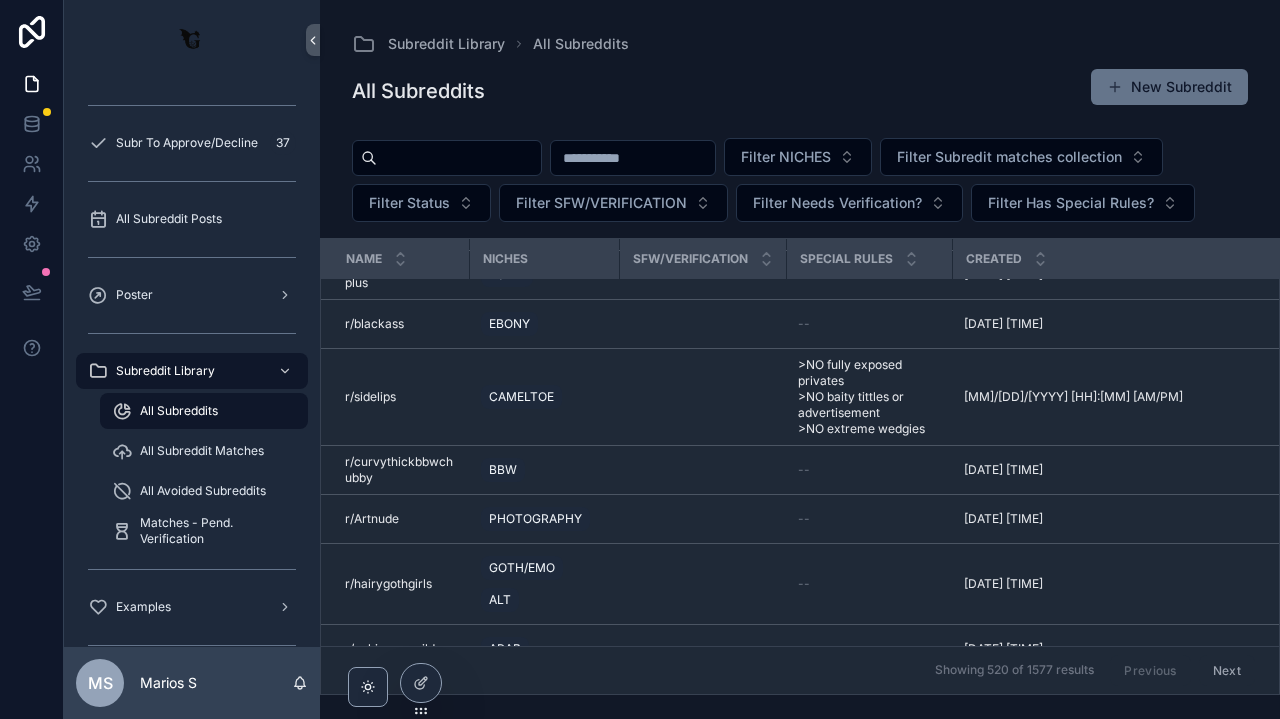 scroll, scrollTop: 22086, scrollLeft: 0, axis: vertical 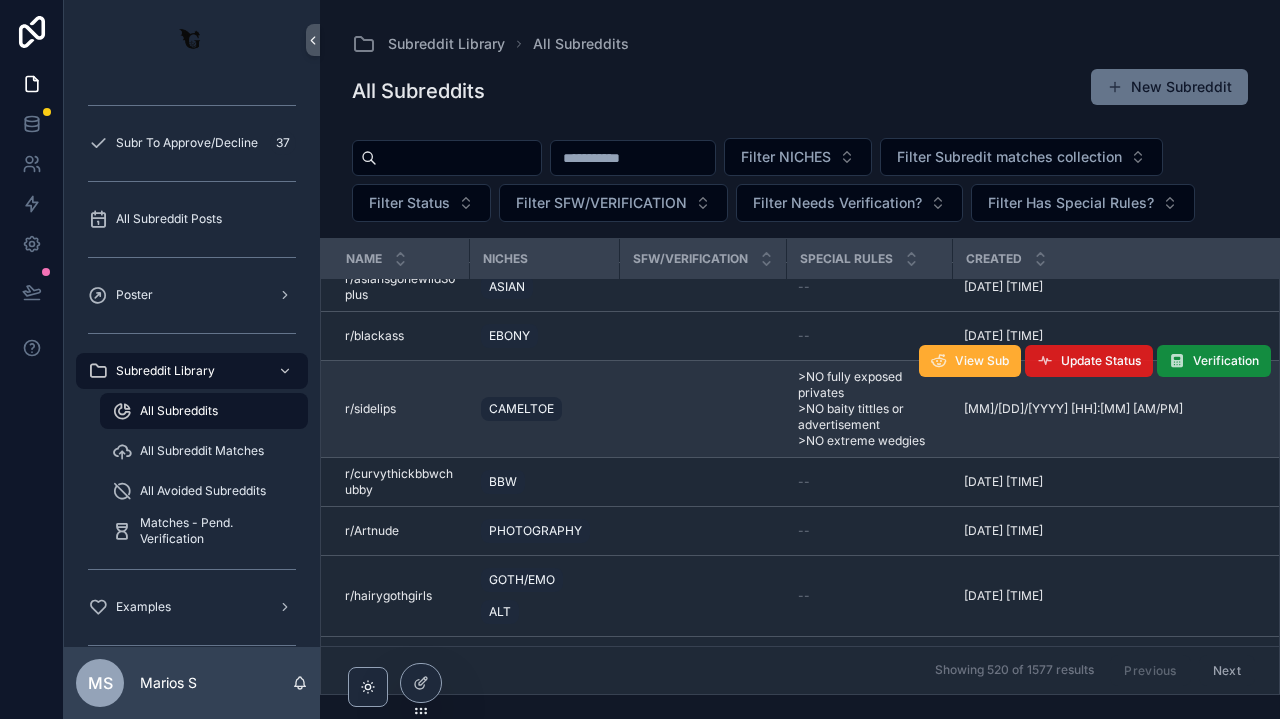 click on "Update Status" at bounding box center (1101, 361) 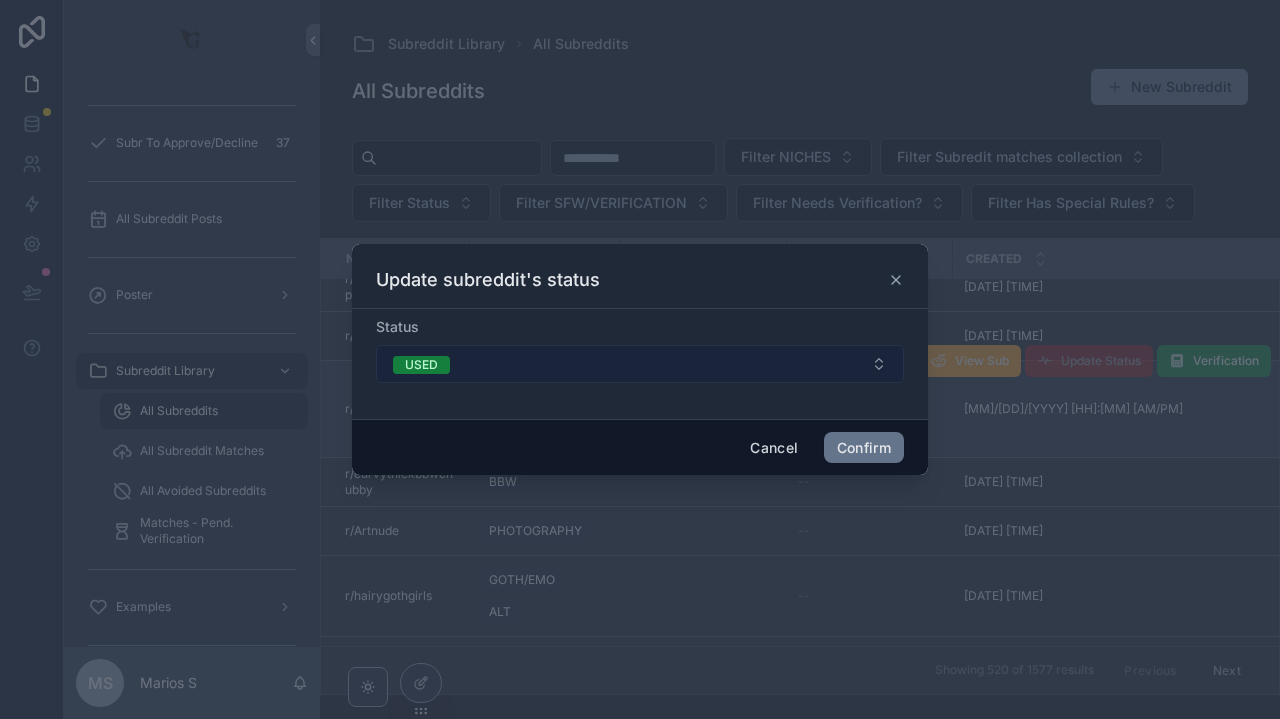 click on "USED" at bounding box center (640, 364) 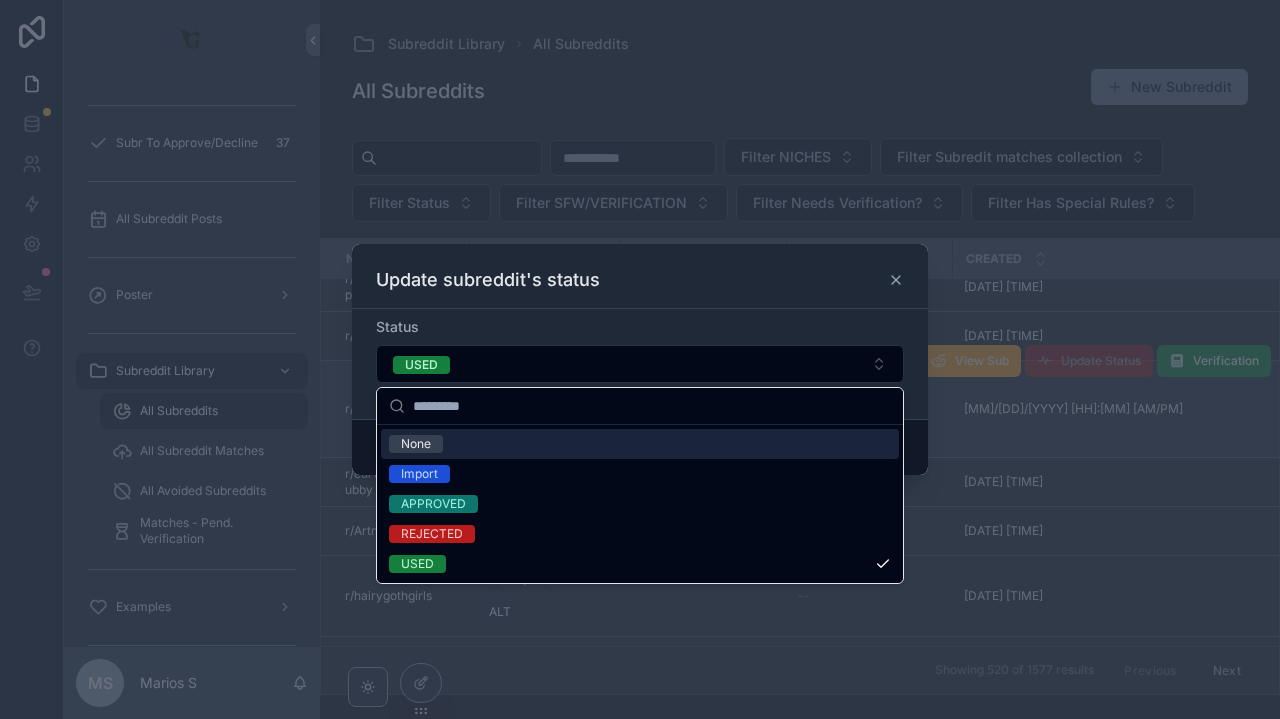 click on "Update subreddit's status" at bounding box center (640, 276) 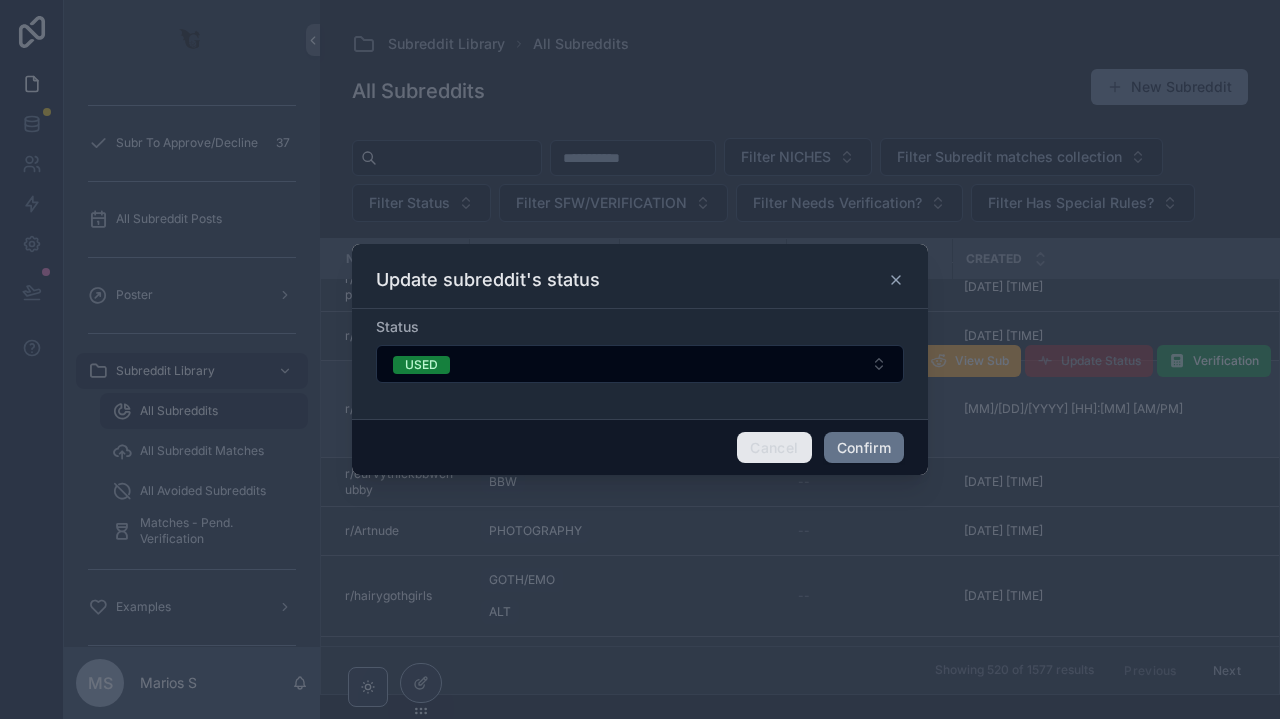 click on "Cancel" at bounding box center [774, 448] 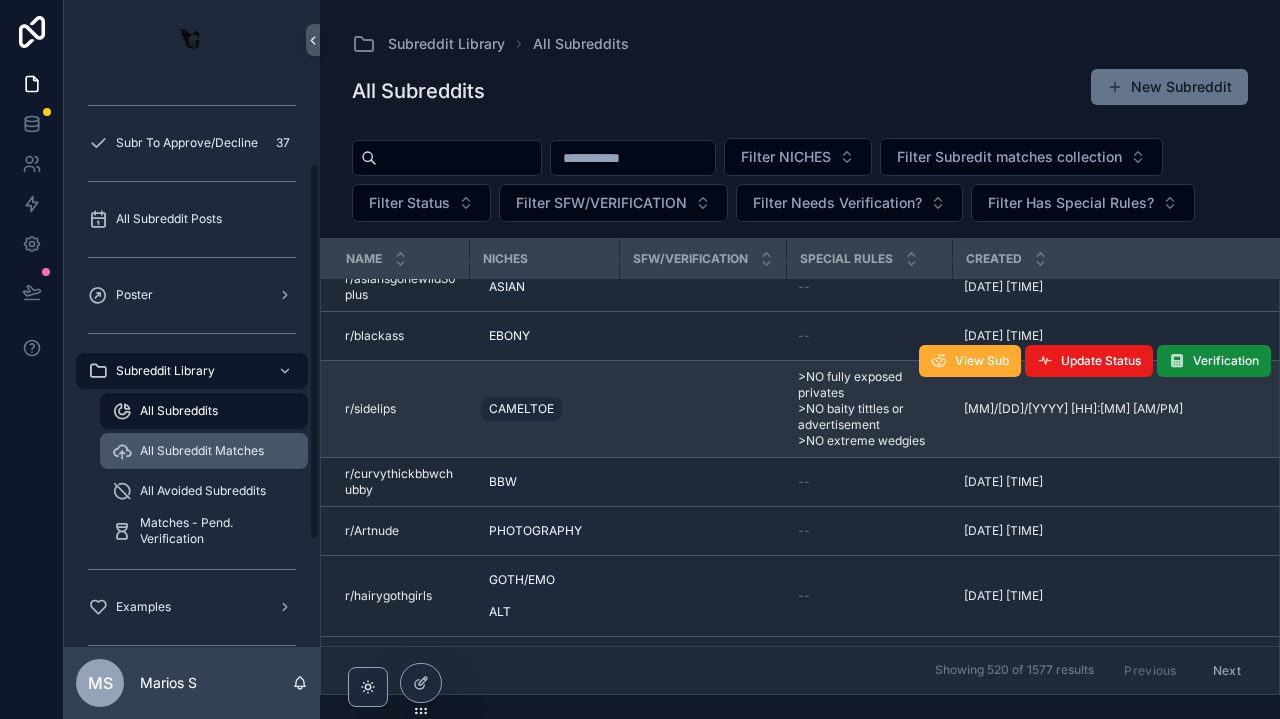 click on "All Subreddit Matches" at bounding box center (204, 451) 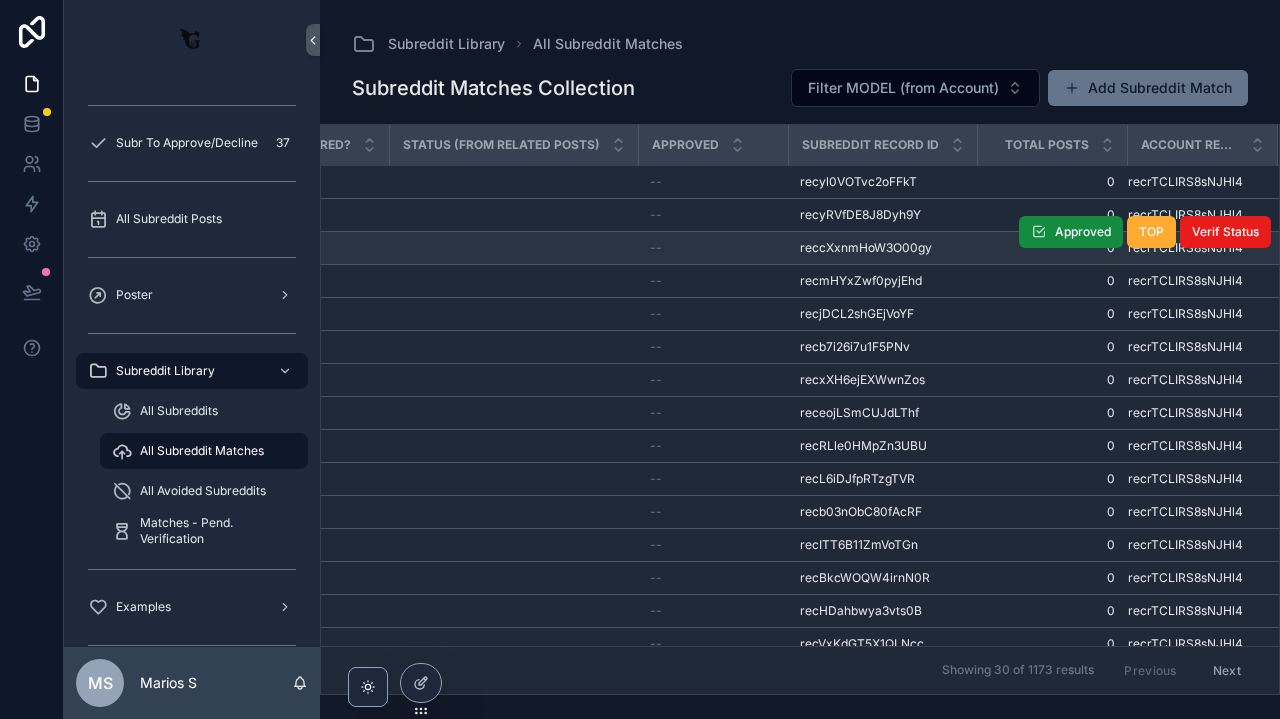 scroll, scrollTop: 0, scrollLeft: 599, axis: horizontal 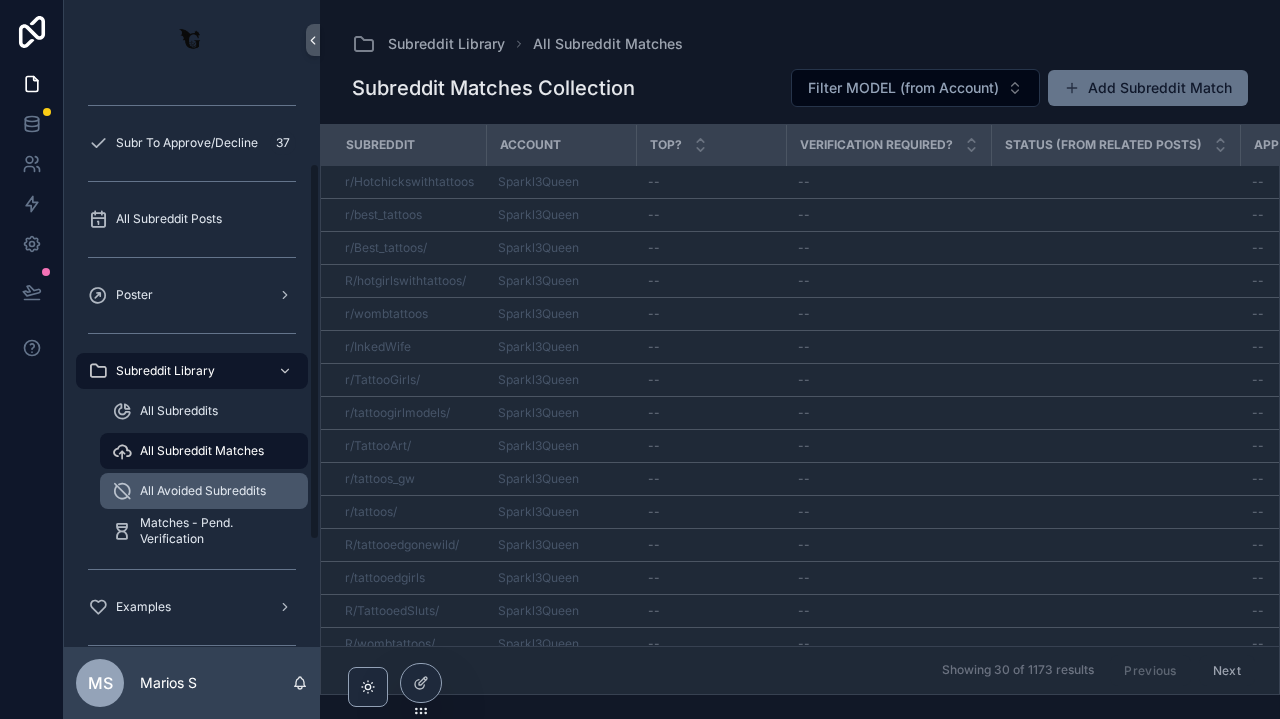click on "All Avoided Subreddits" at bounding box center (203, 491) 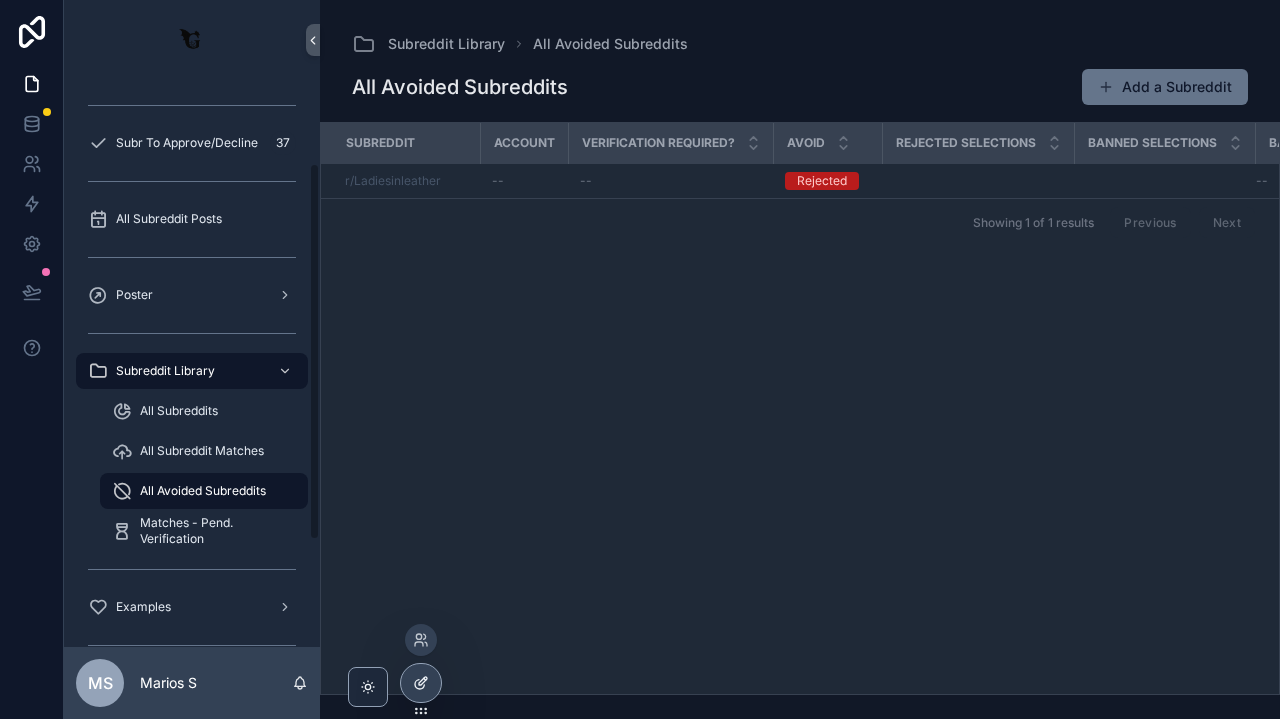 click 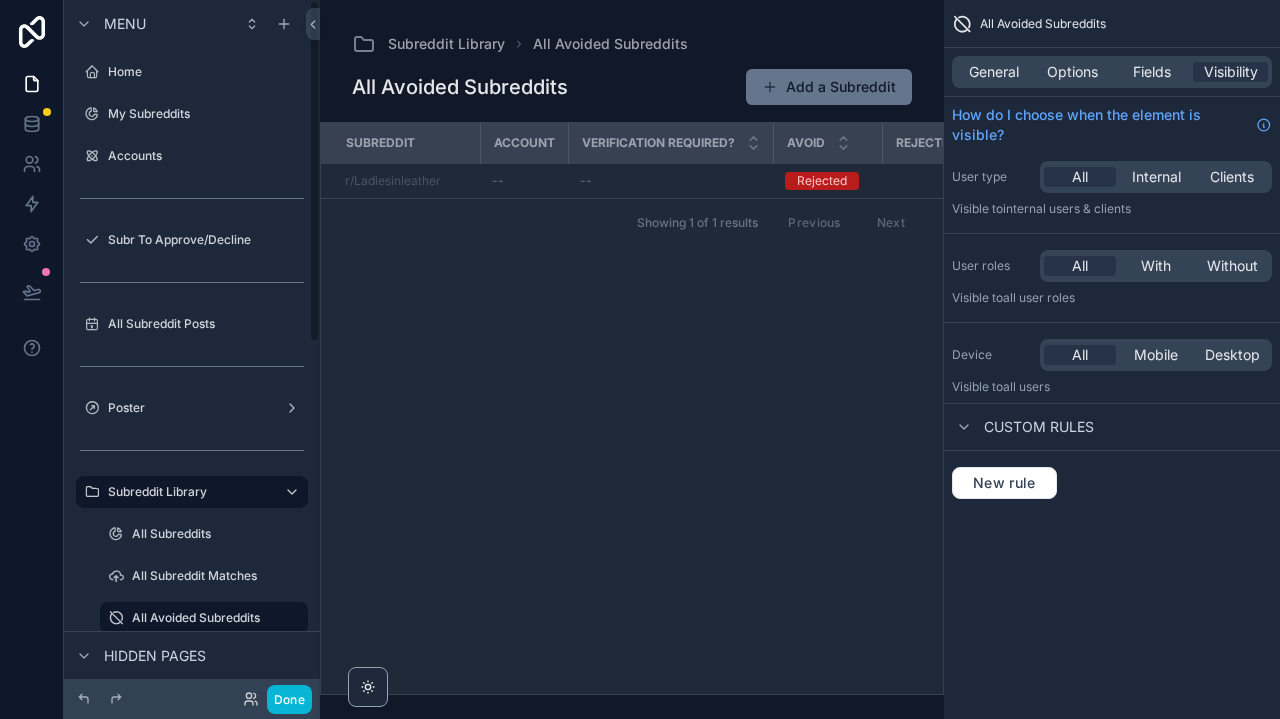 click on "General Options Fields Visibility" at bounding box center [1112, 72] 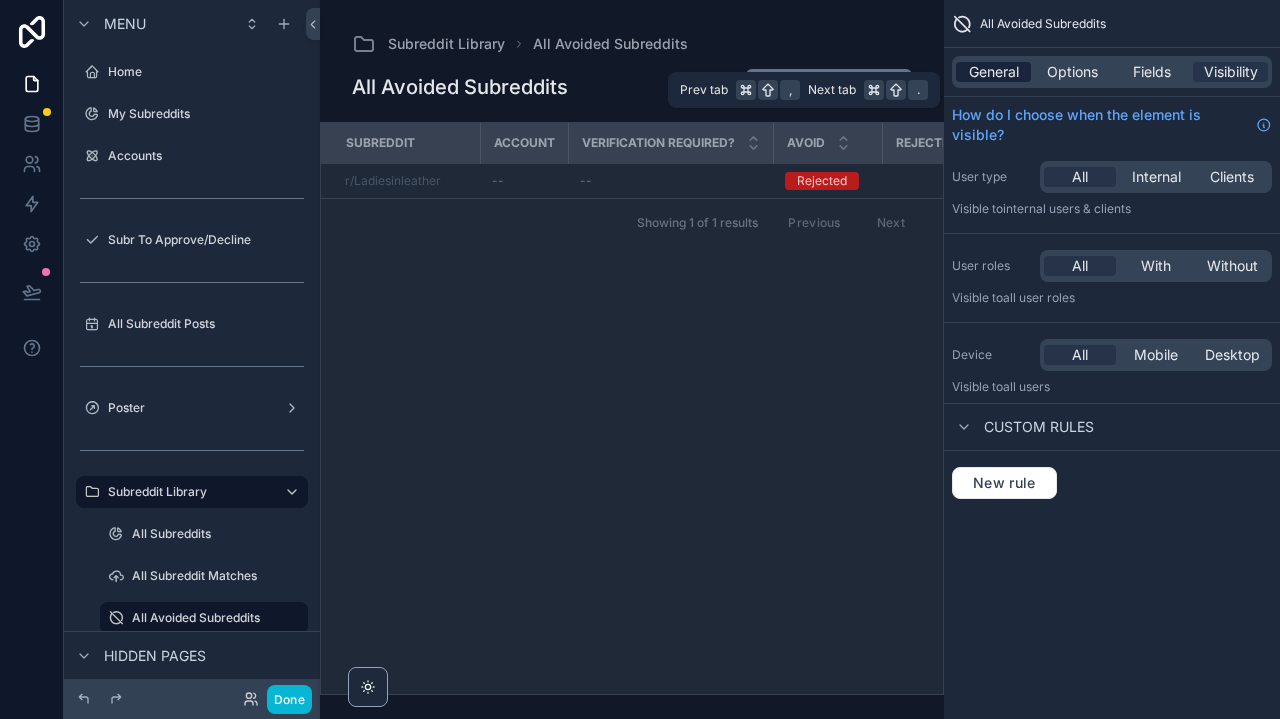 click on "General" at bounding box center (994, 72) 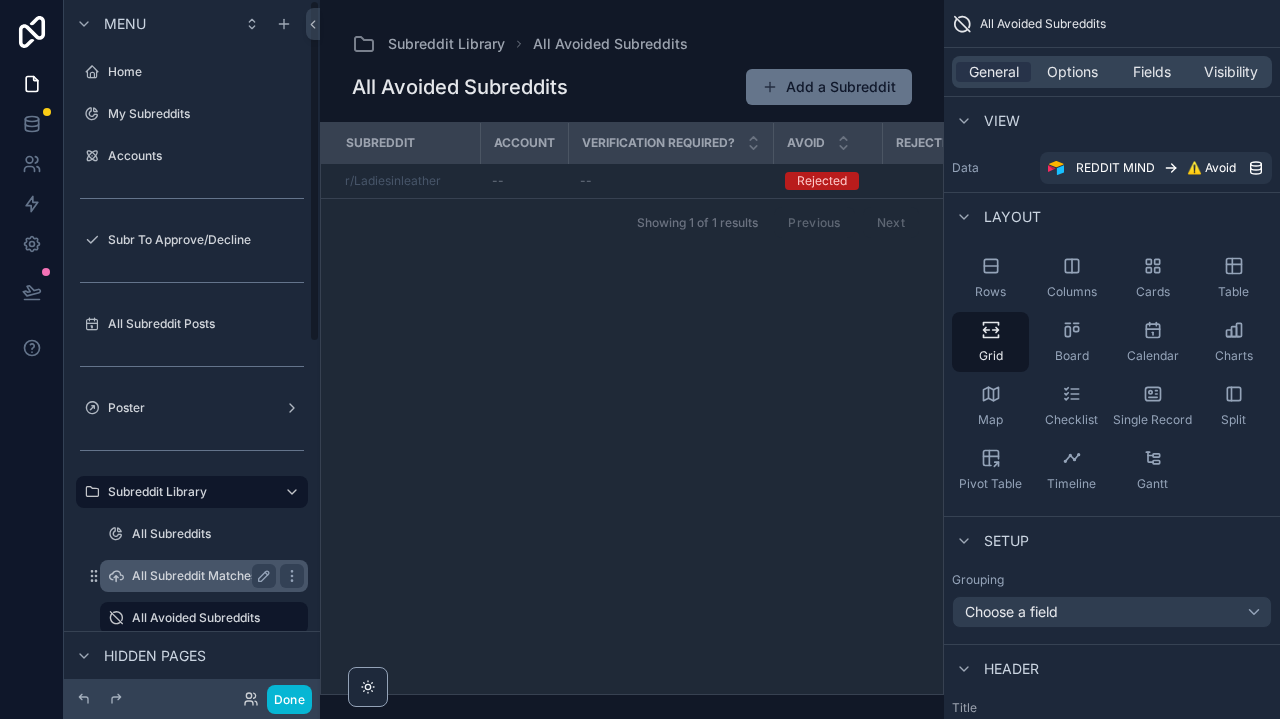 click on "All Subreddit Matches" at bounding box center (204, 576) 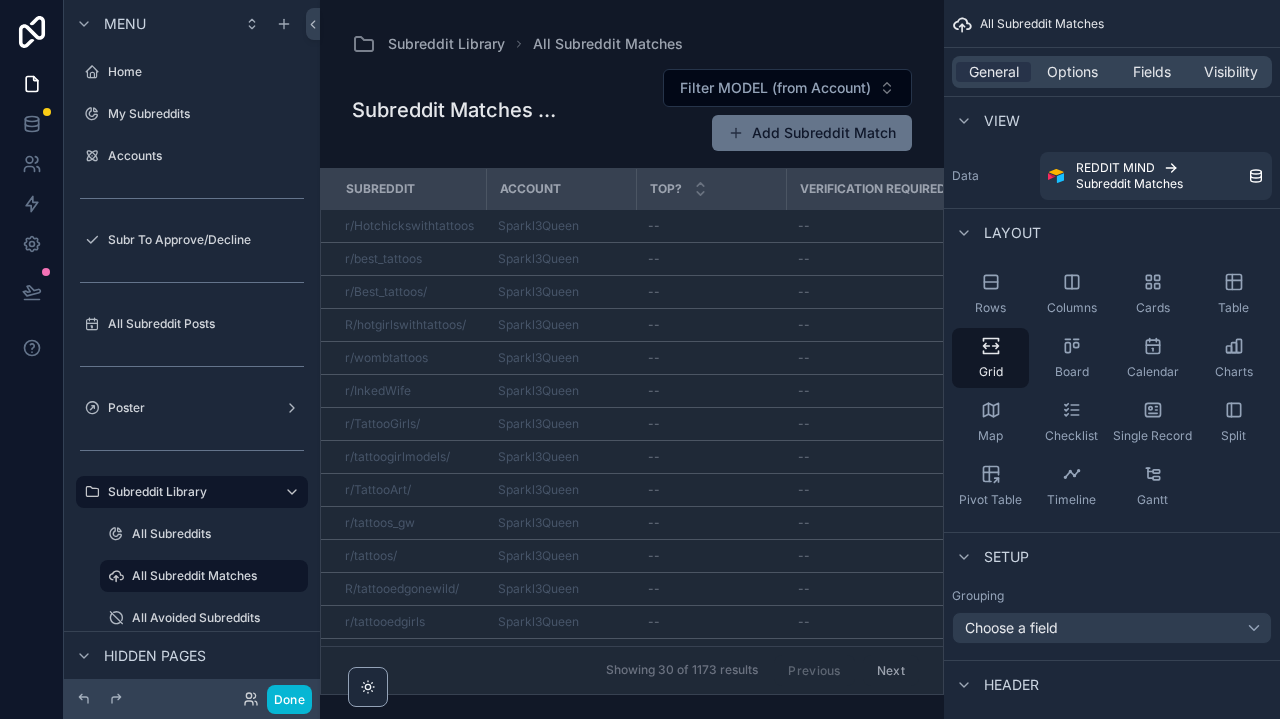 scroll, scrollTop: 0, scrollLeft: 0, axis: both 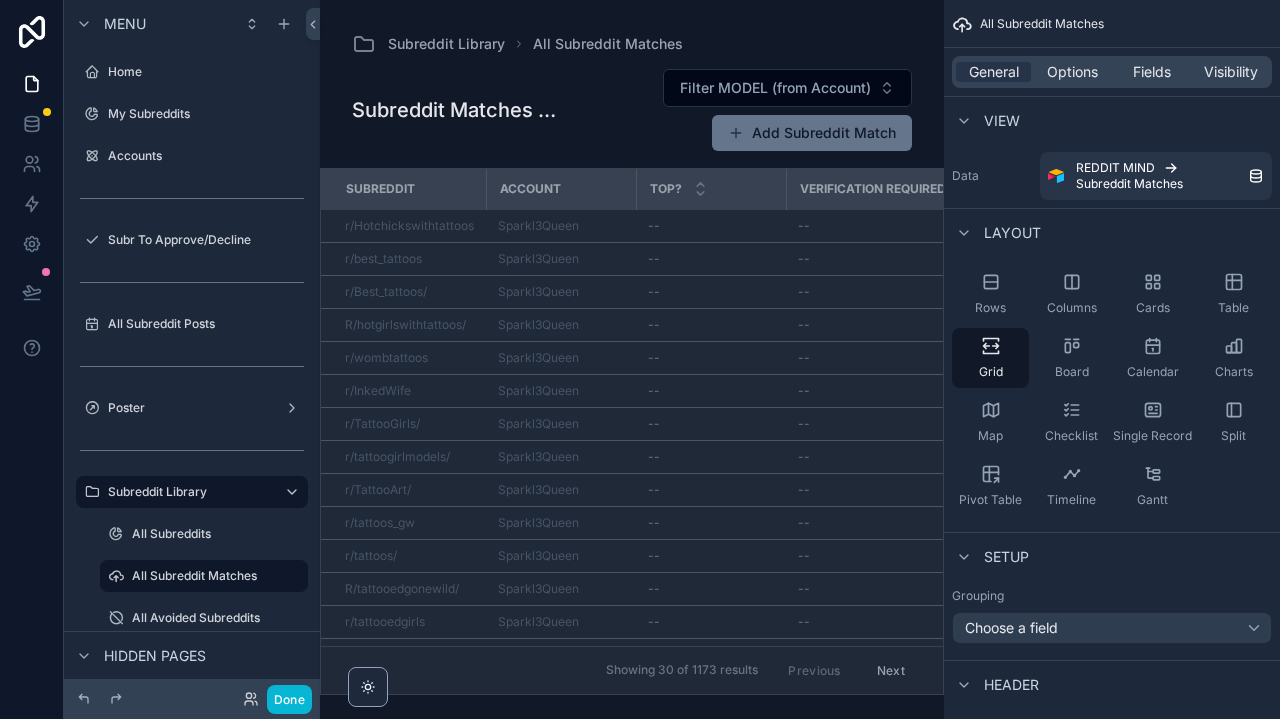 click at bounding box center (632, 359) 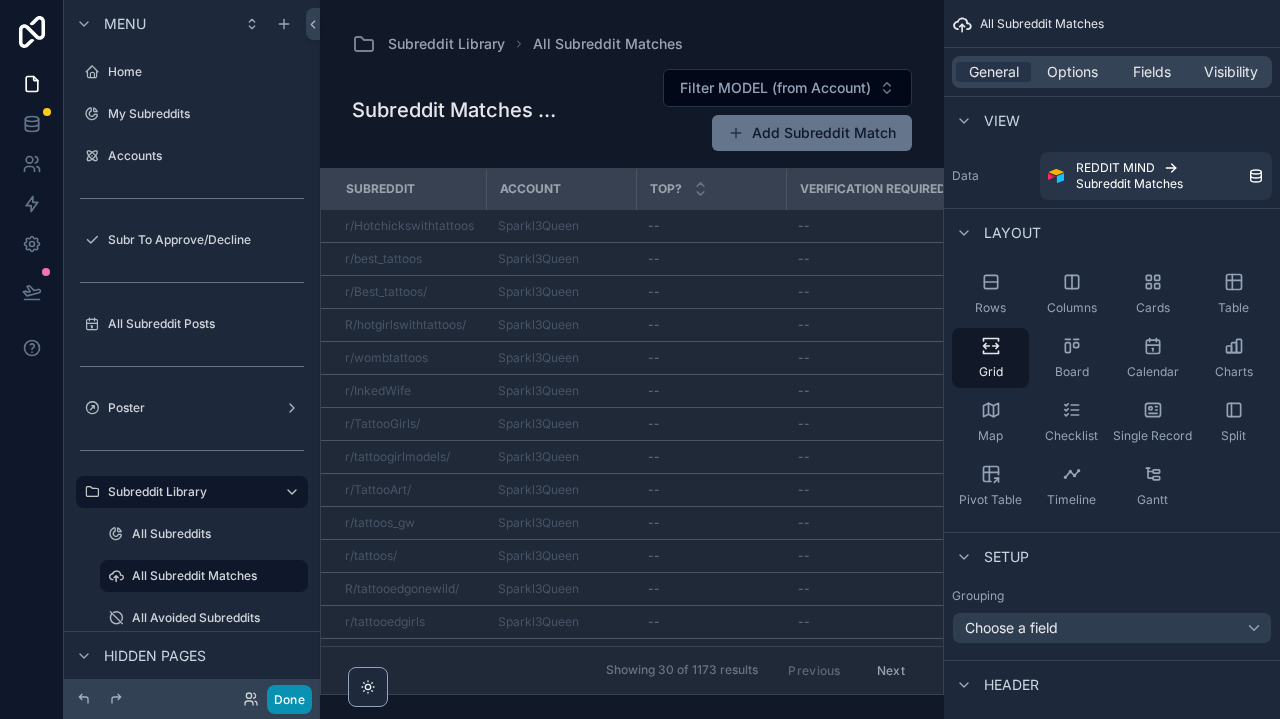 click on "Done" at bounding box center (289, 699) 